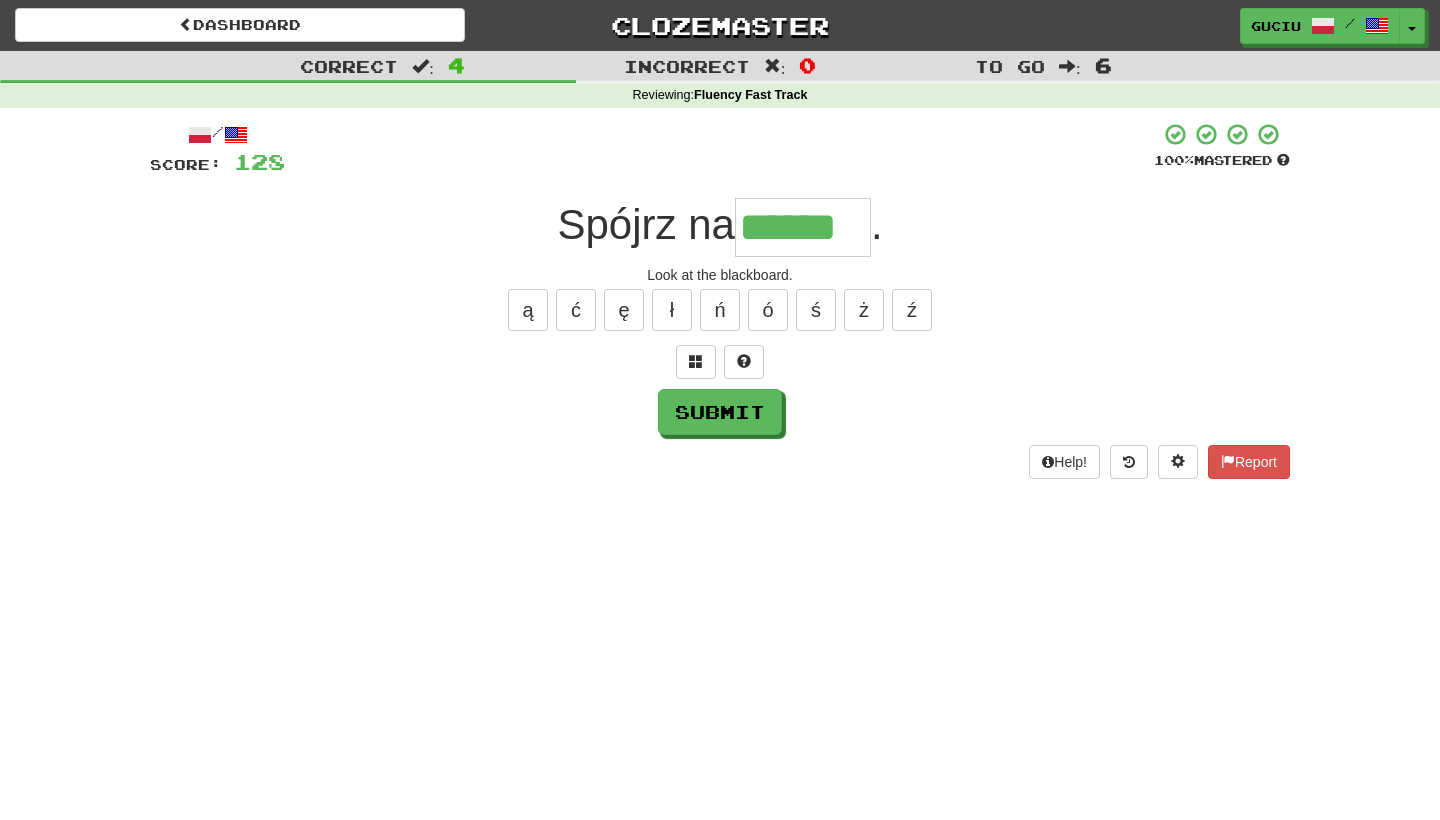 scroll, scrollTop: 0, scrollLeft: 0, axis: both 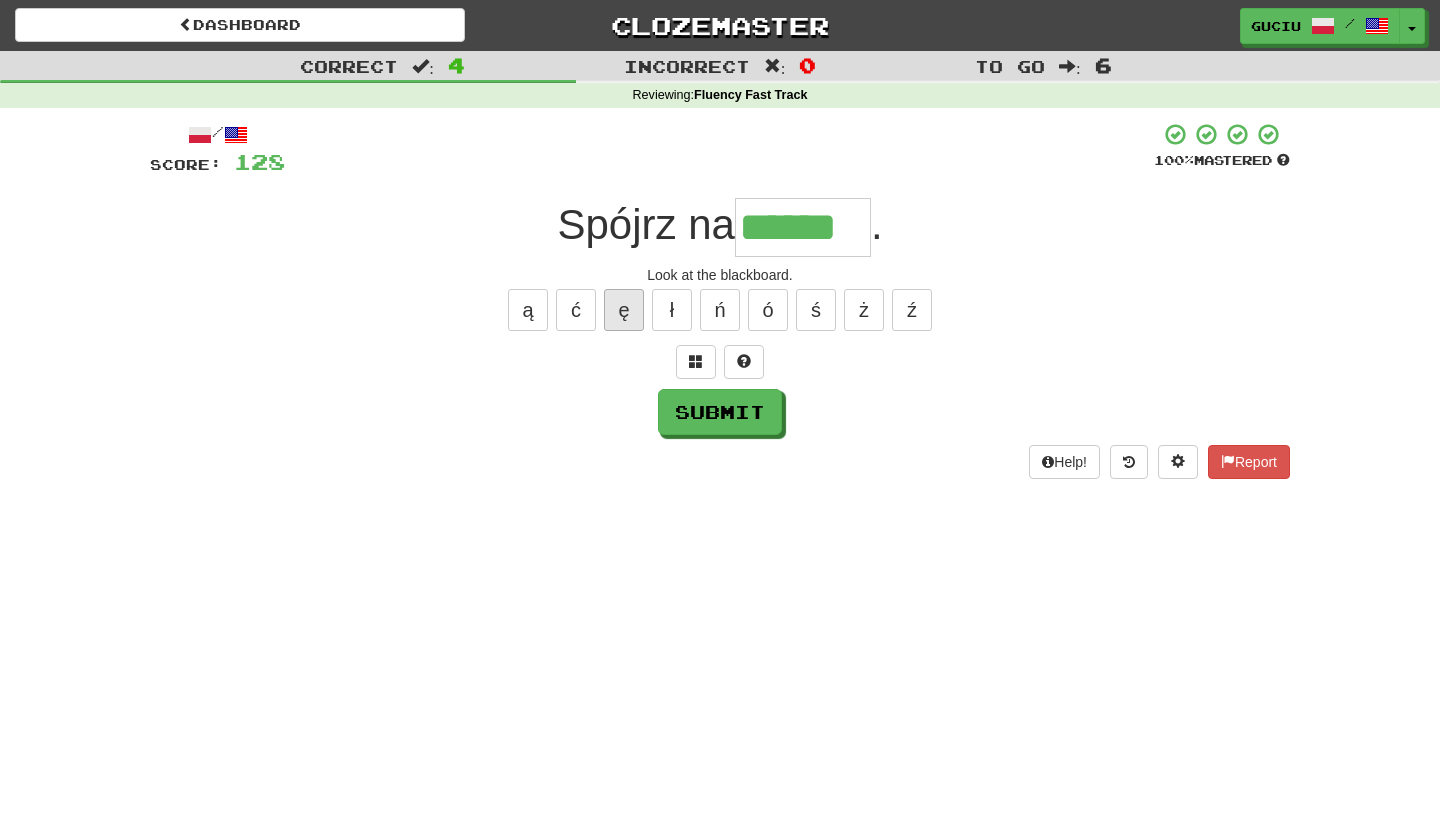 click on "ę" at bounding box center (624, 310) 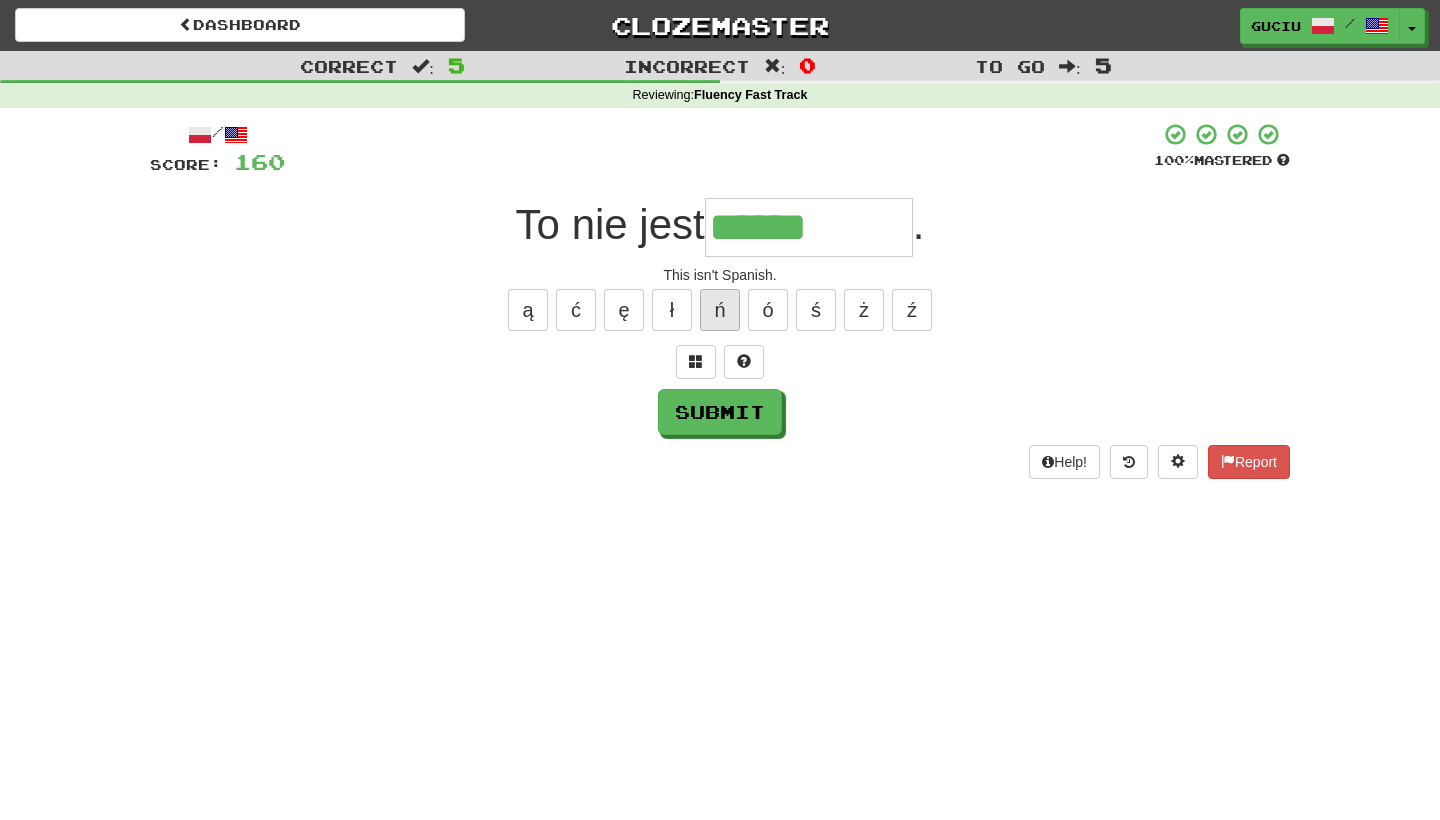 click on "ń" at bounding box center [720, 310] 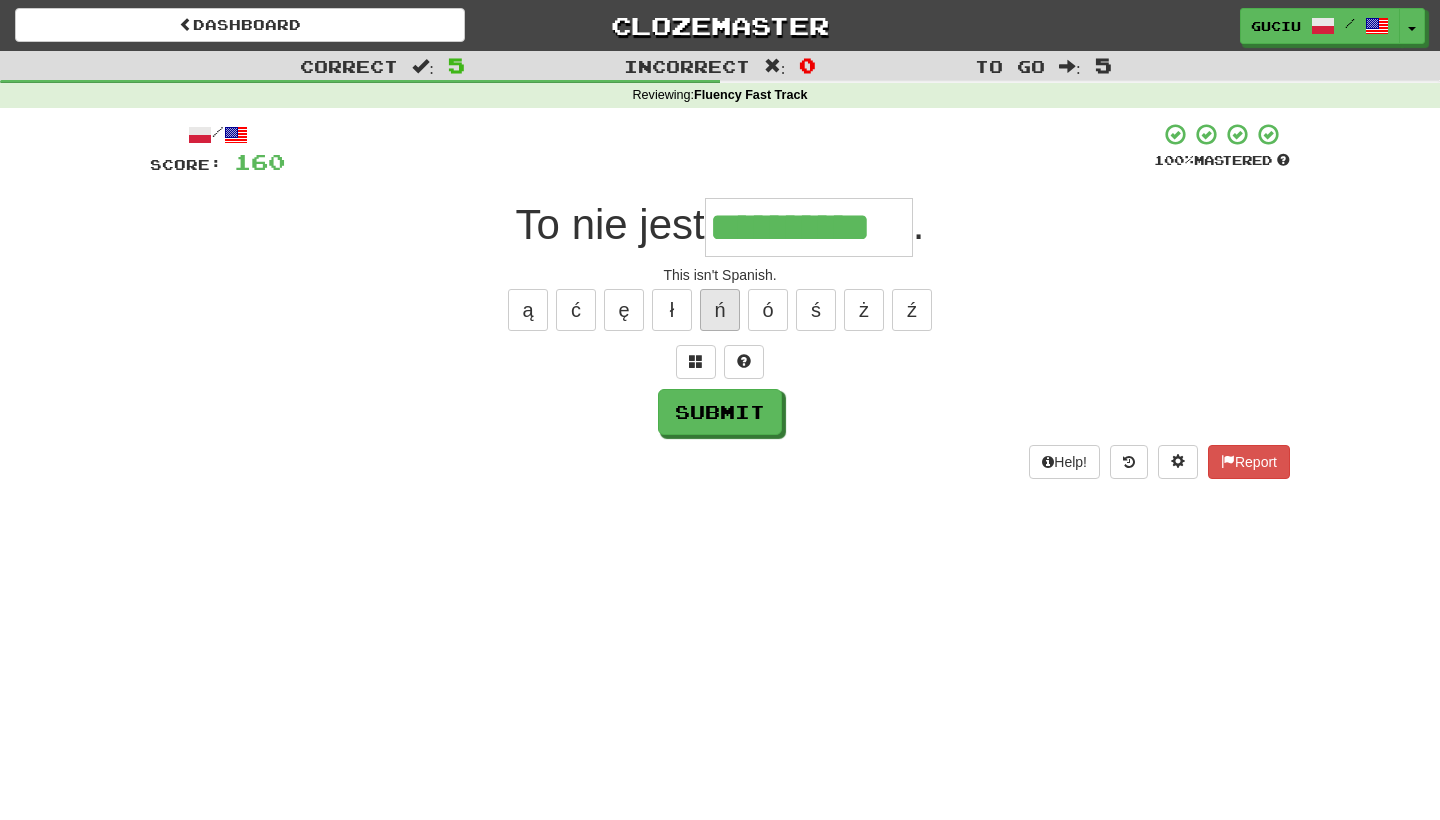 type on "**********" 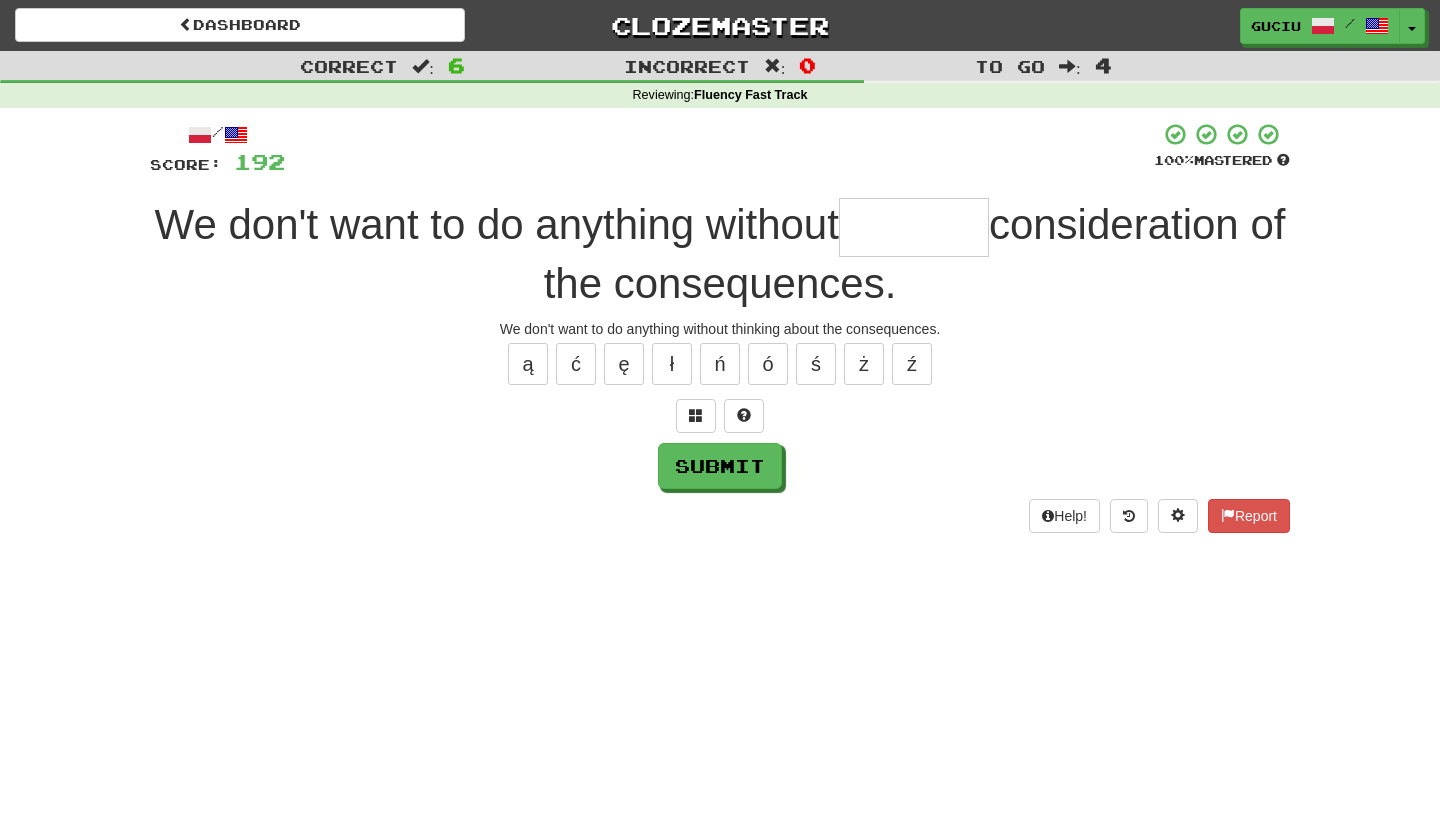 type on "*" 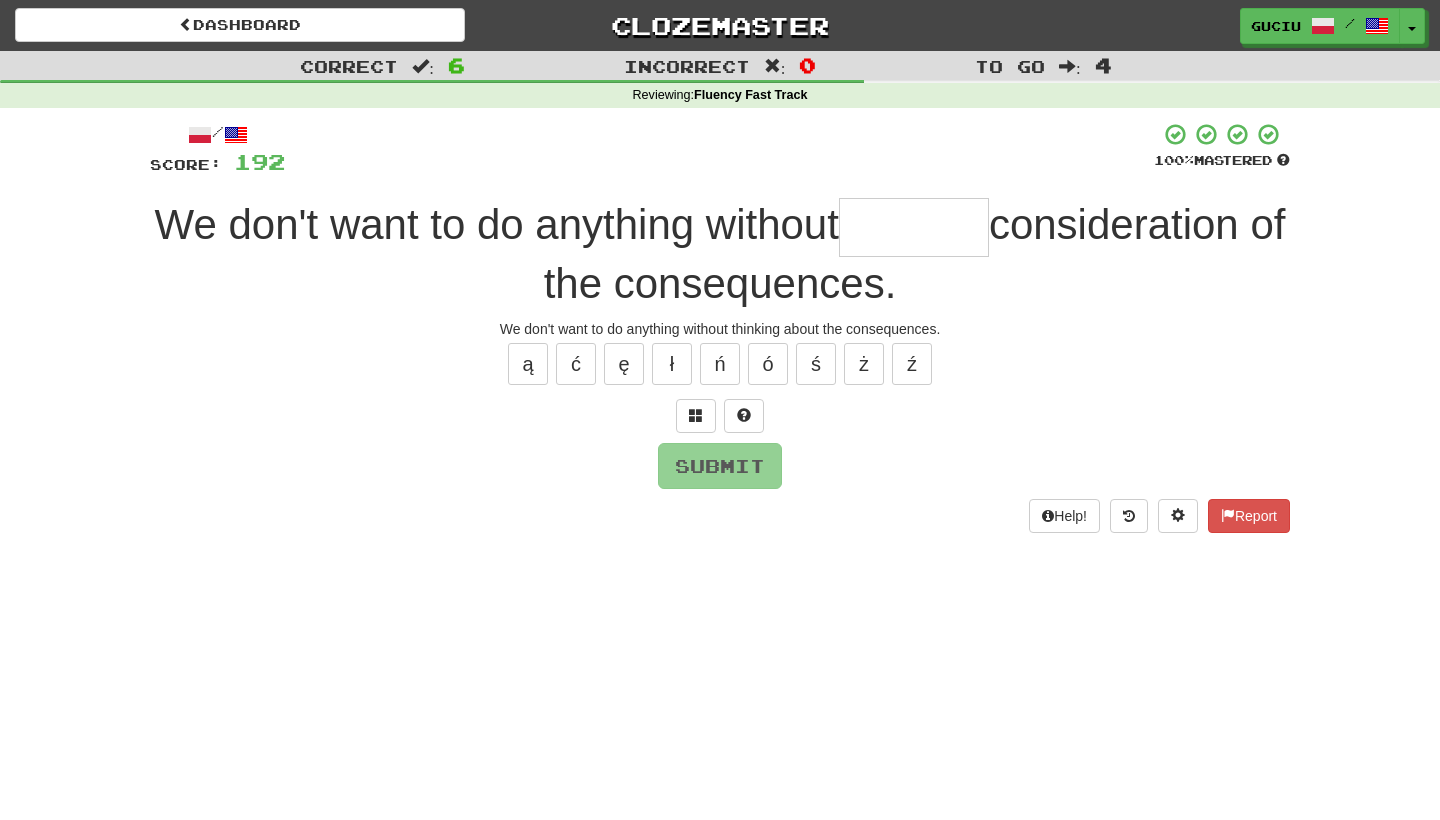 click at bounding box center [720, 416] 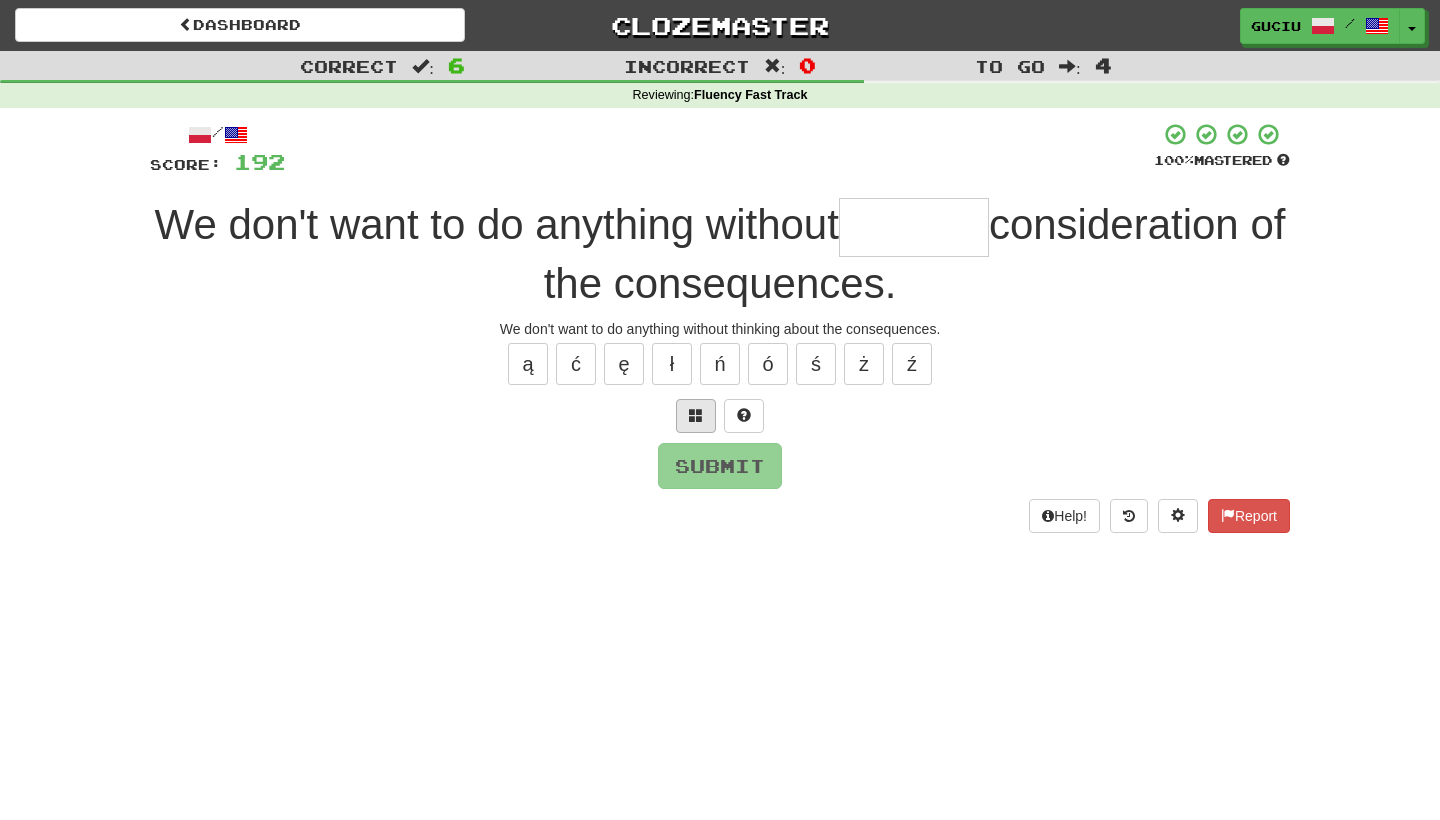 click at bounding box center [696, 416] 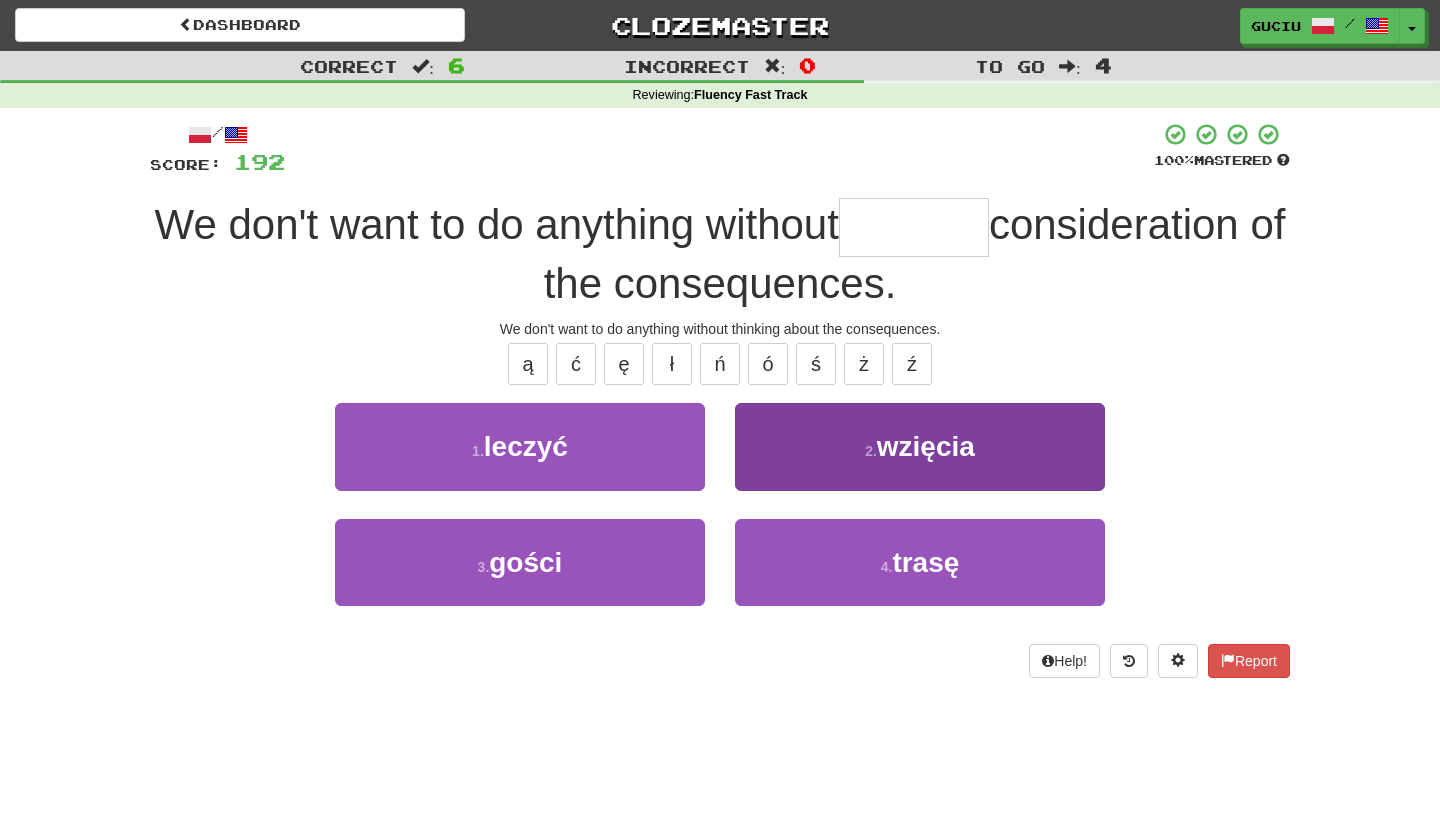 click on "2 .  wzięcia" at bounding box center [920, 446] 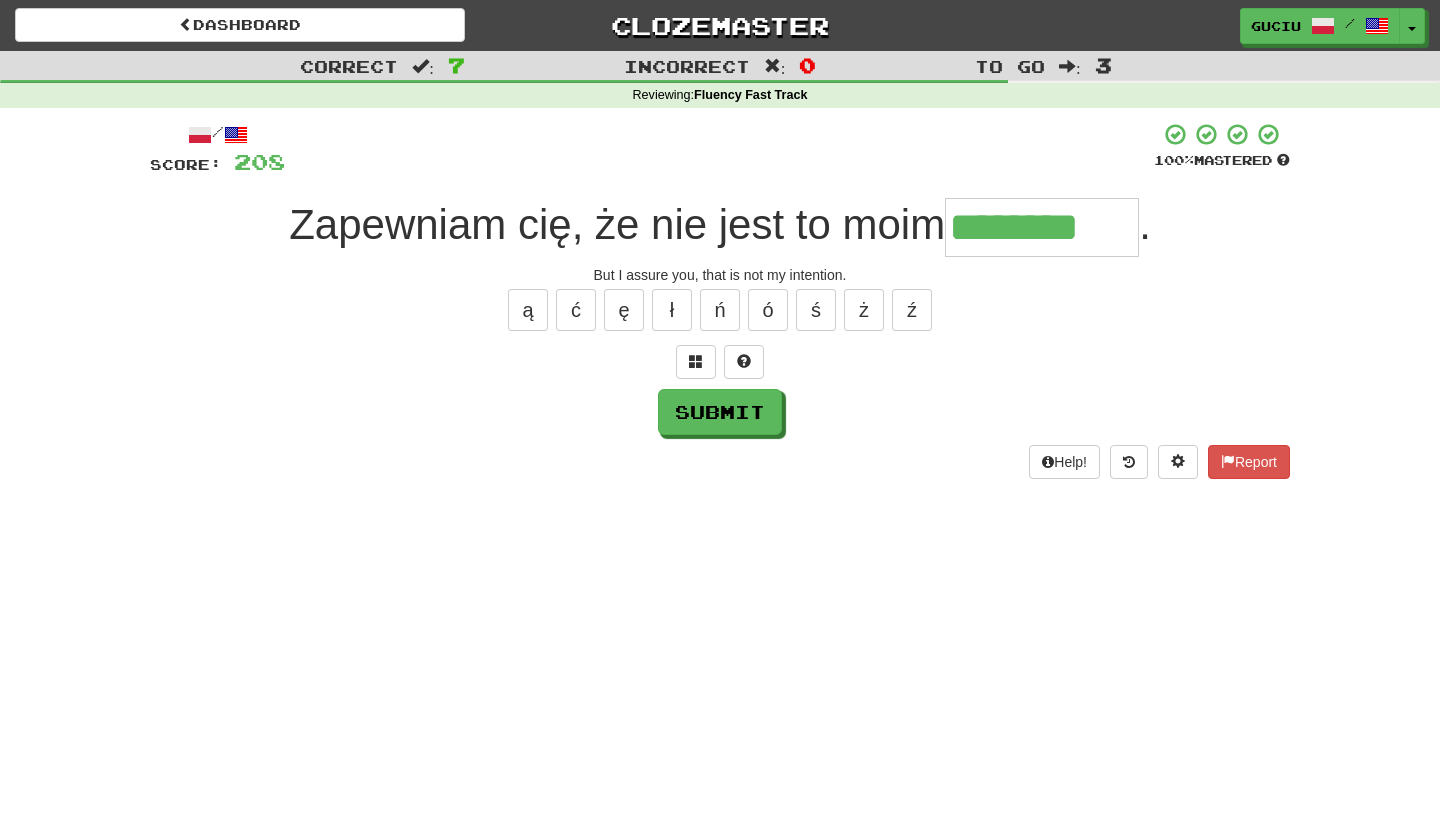 type on "********" 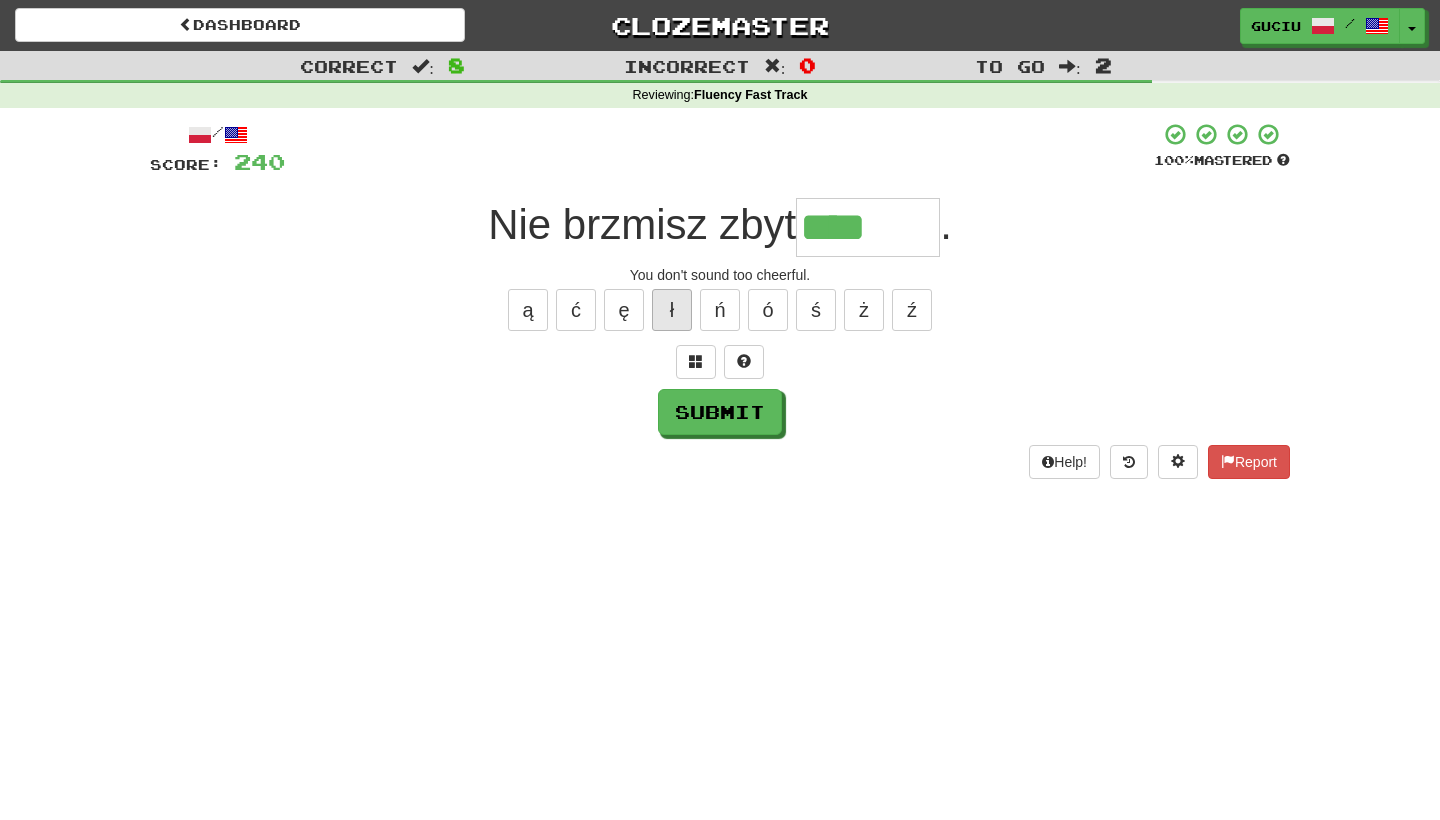 click on "ł" at bounding box center [672, 310] 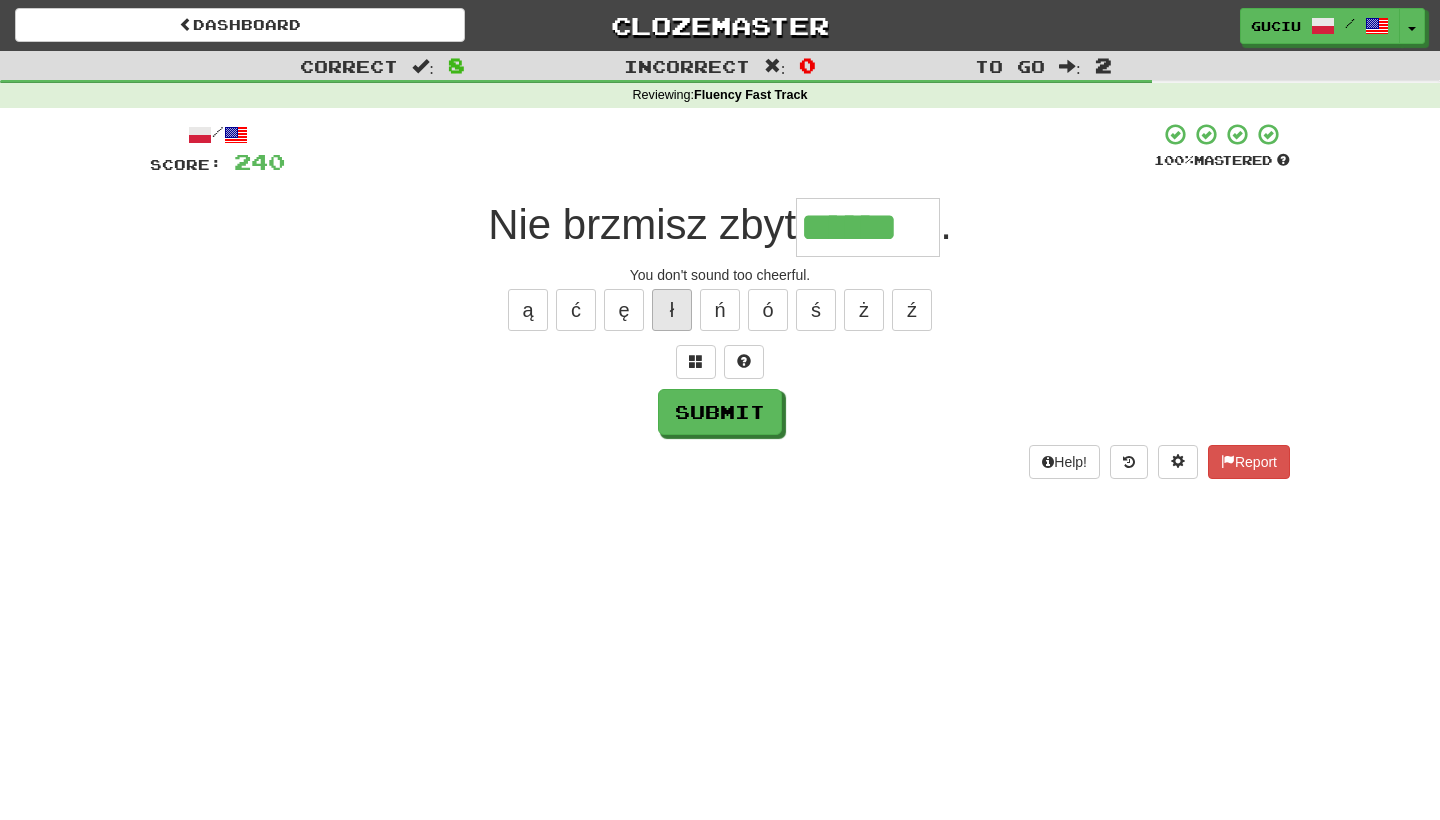 type on "******" 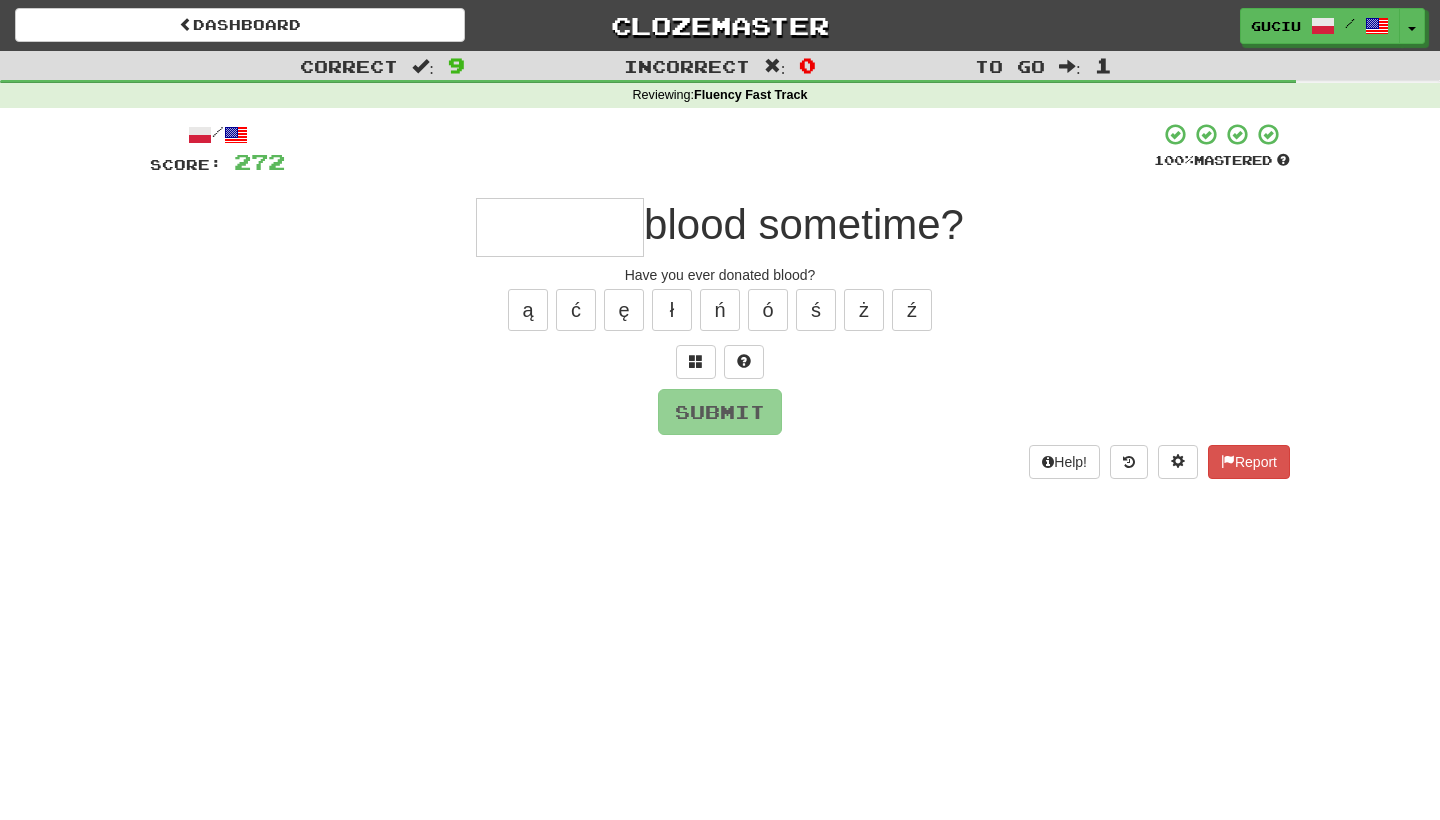 type on "*" 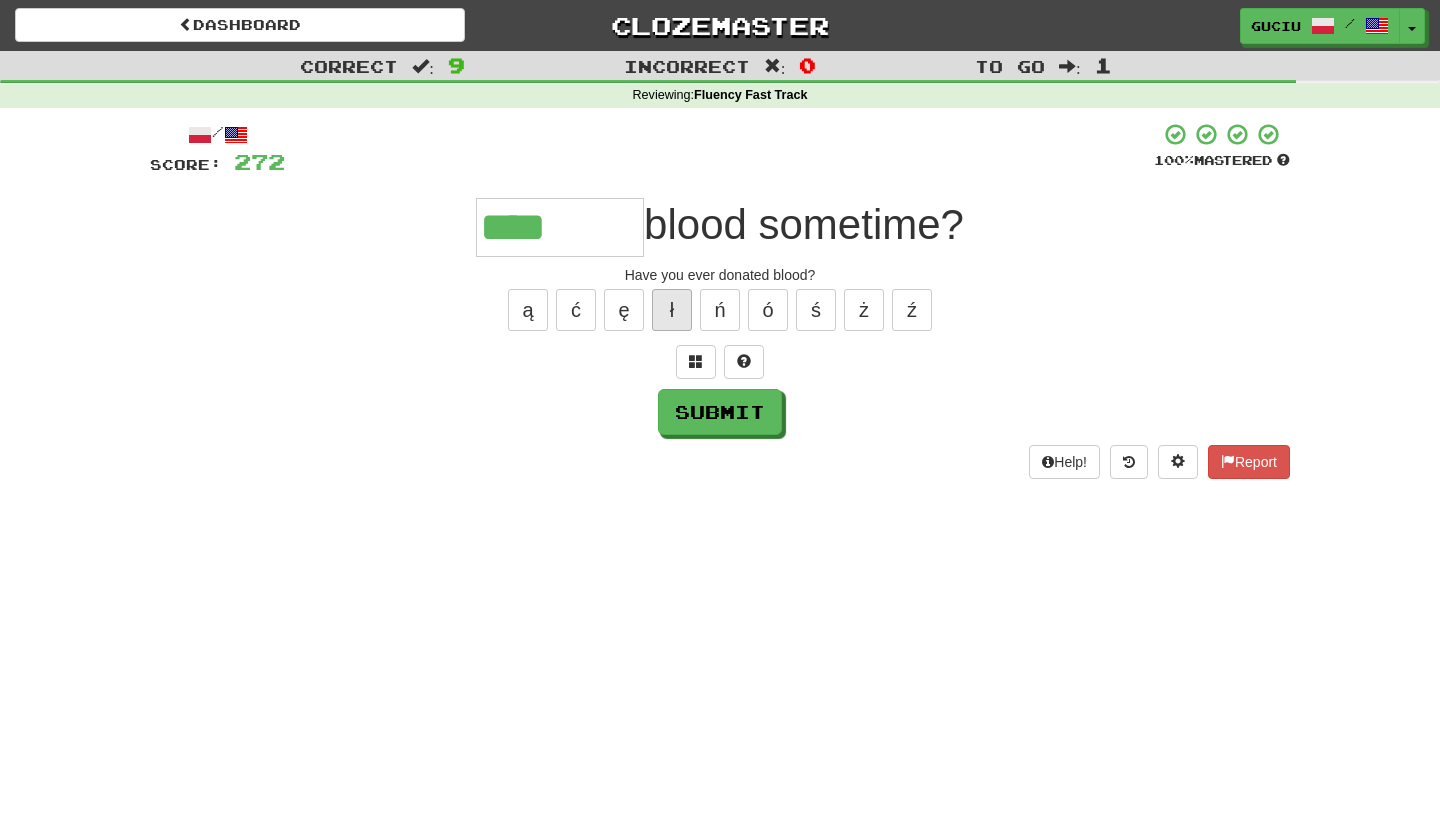 click on "ł" at bounding box center [672, 310] 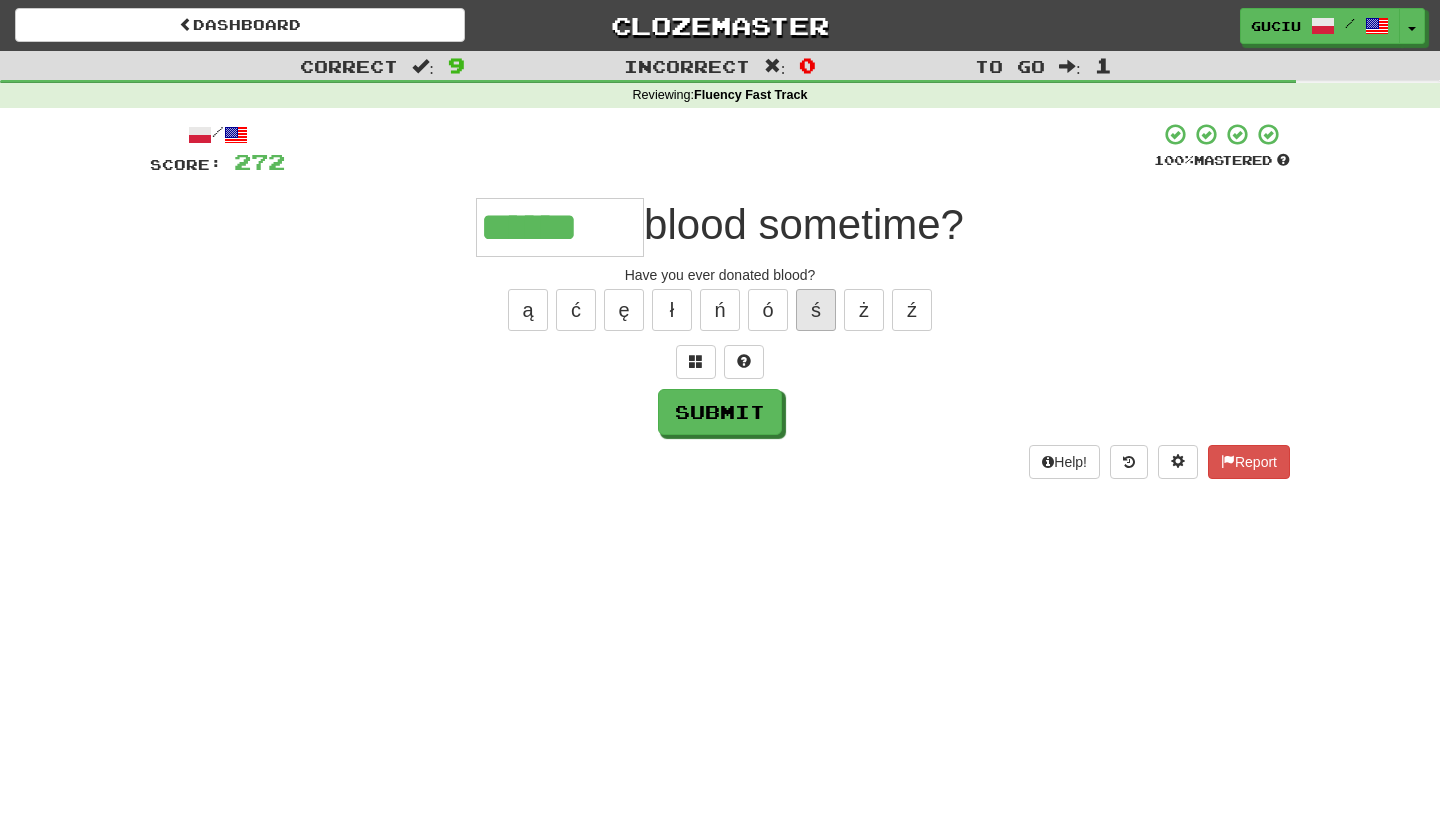 click on "ś" at bounding box center (816, 310) 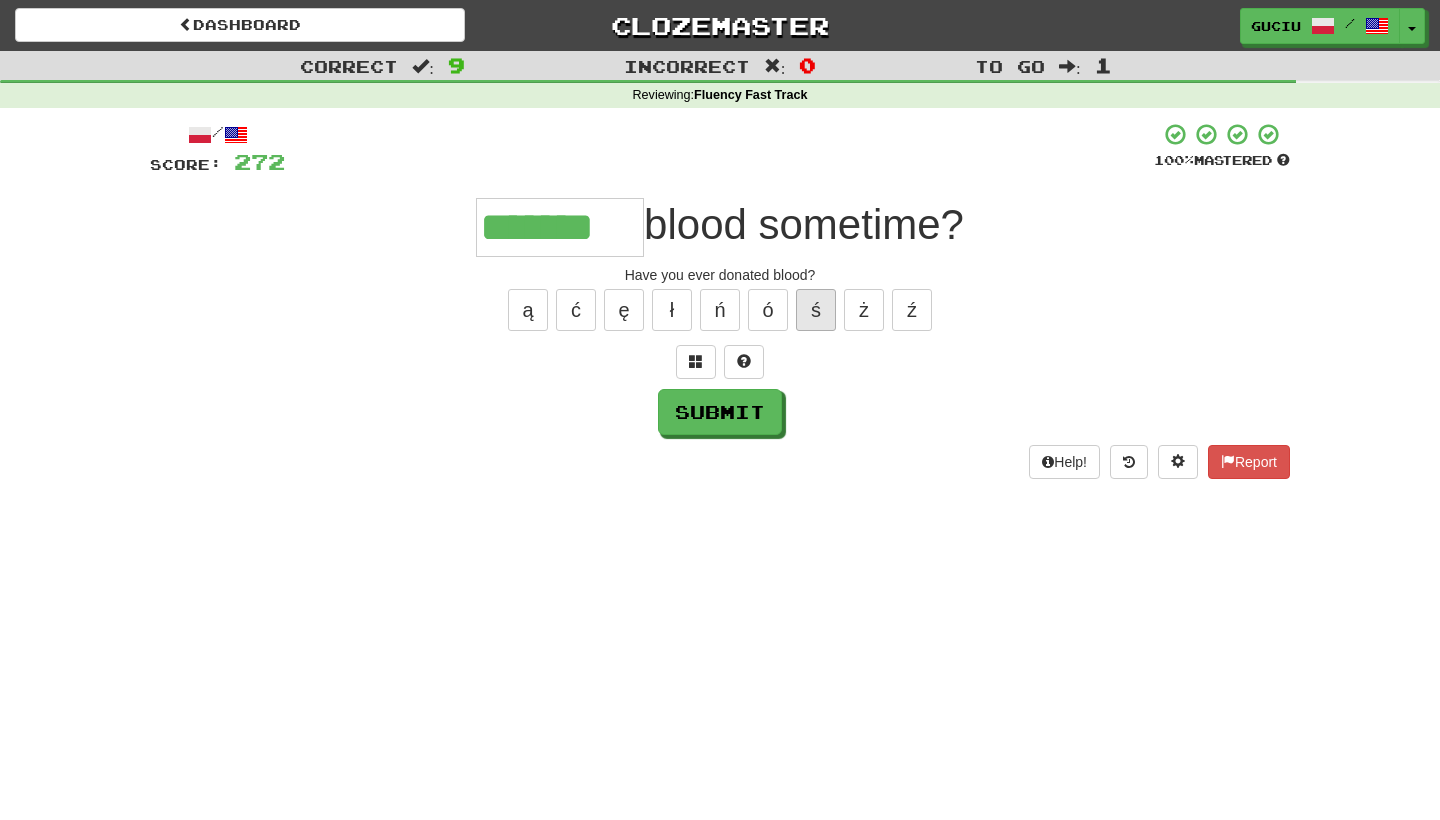 type on "*******" 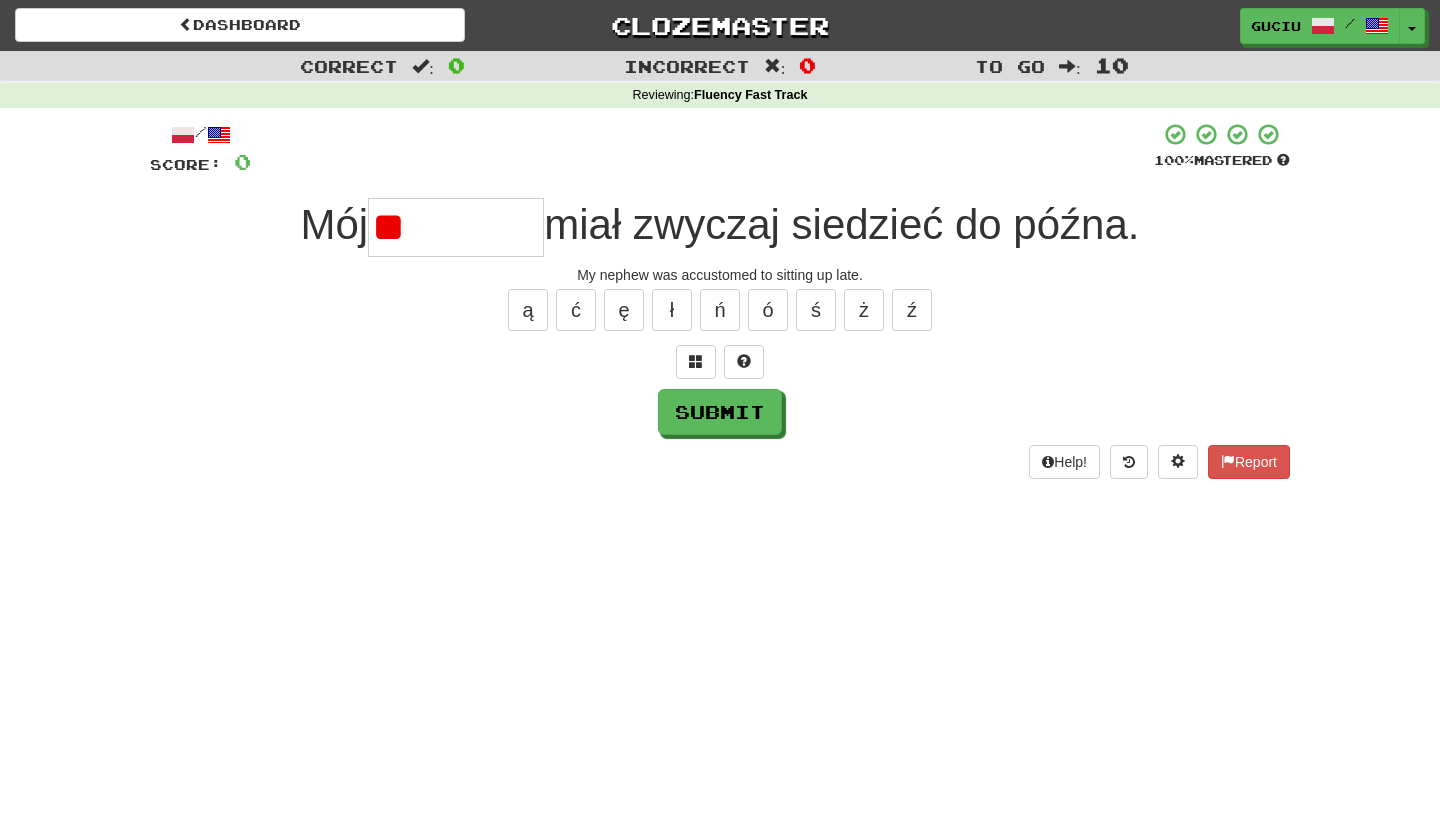 type on "*" 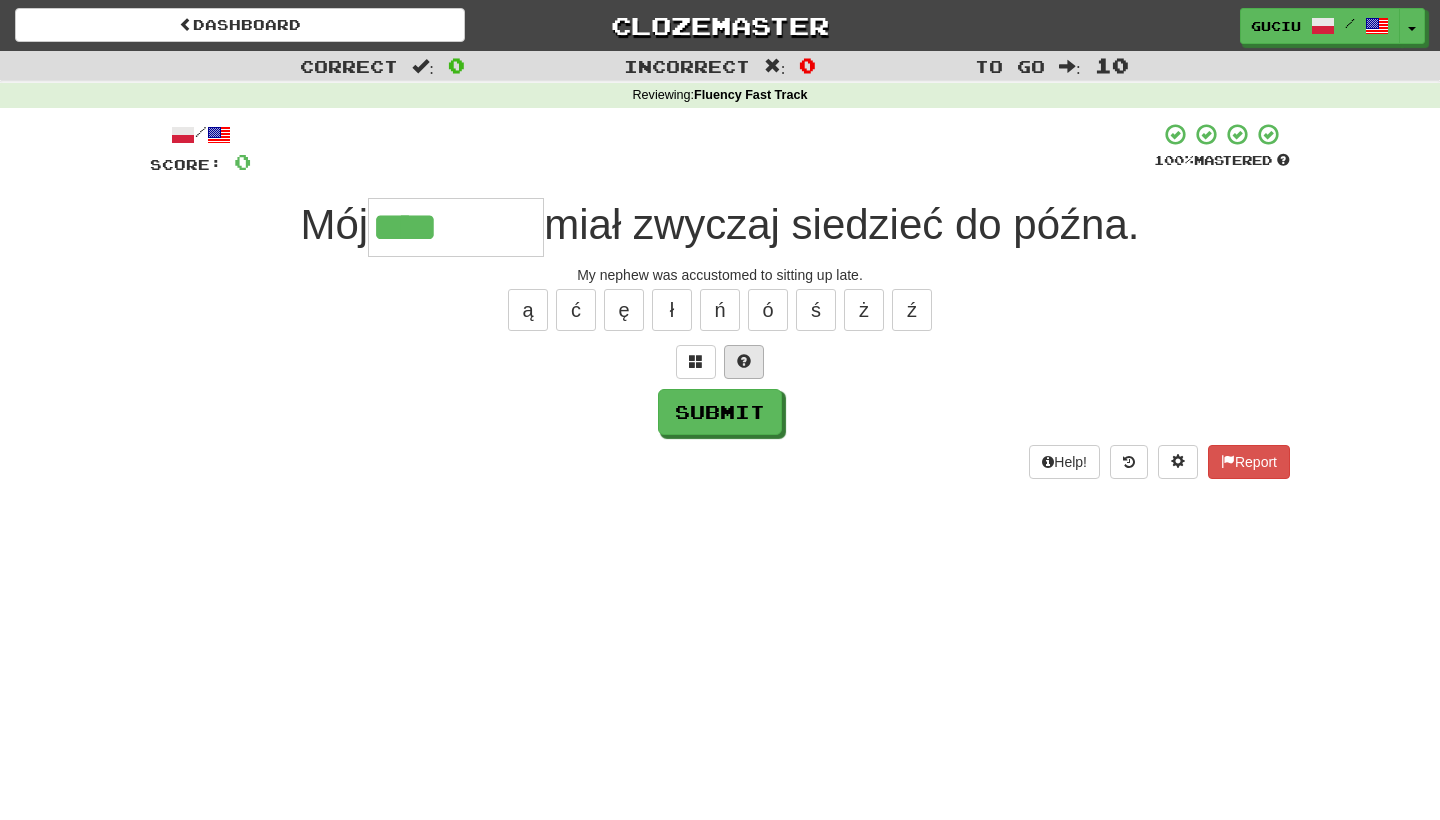 click at bounding box center (744, 362) 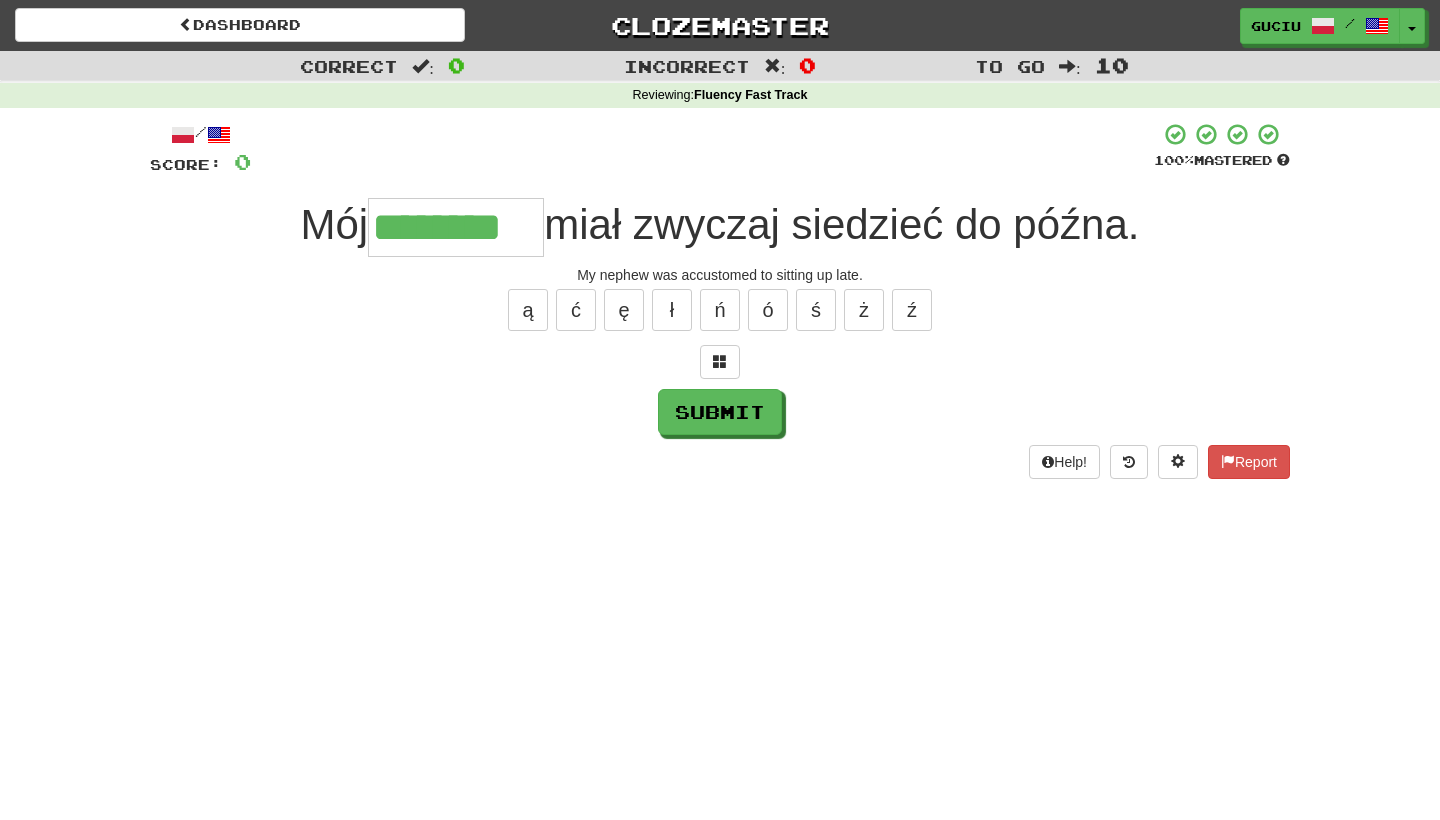 type on "********" 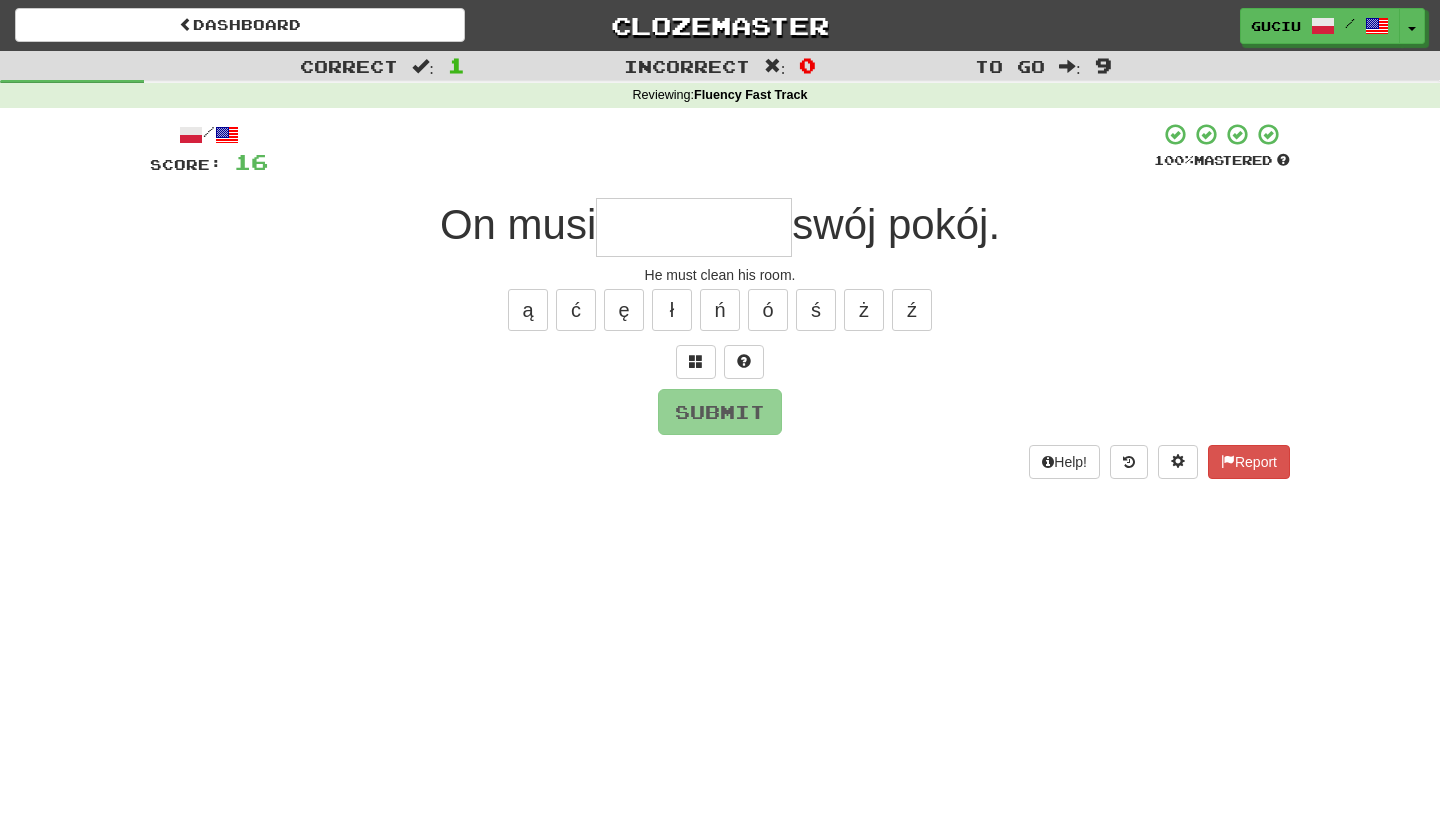 type on "*" 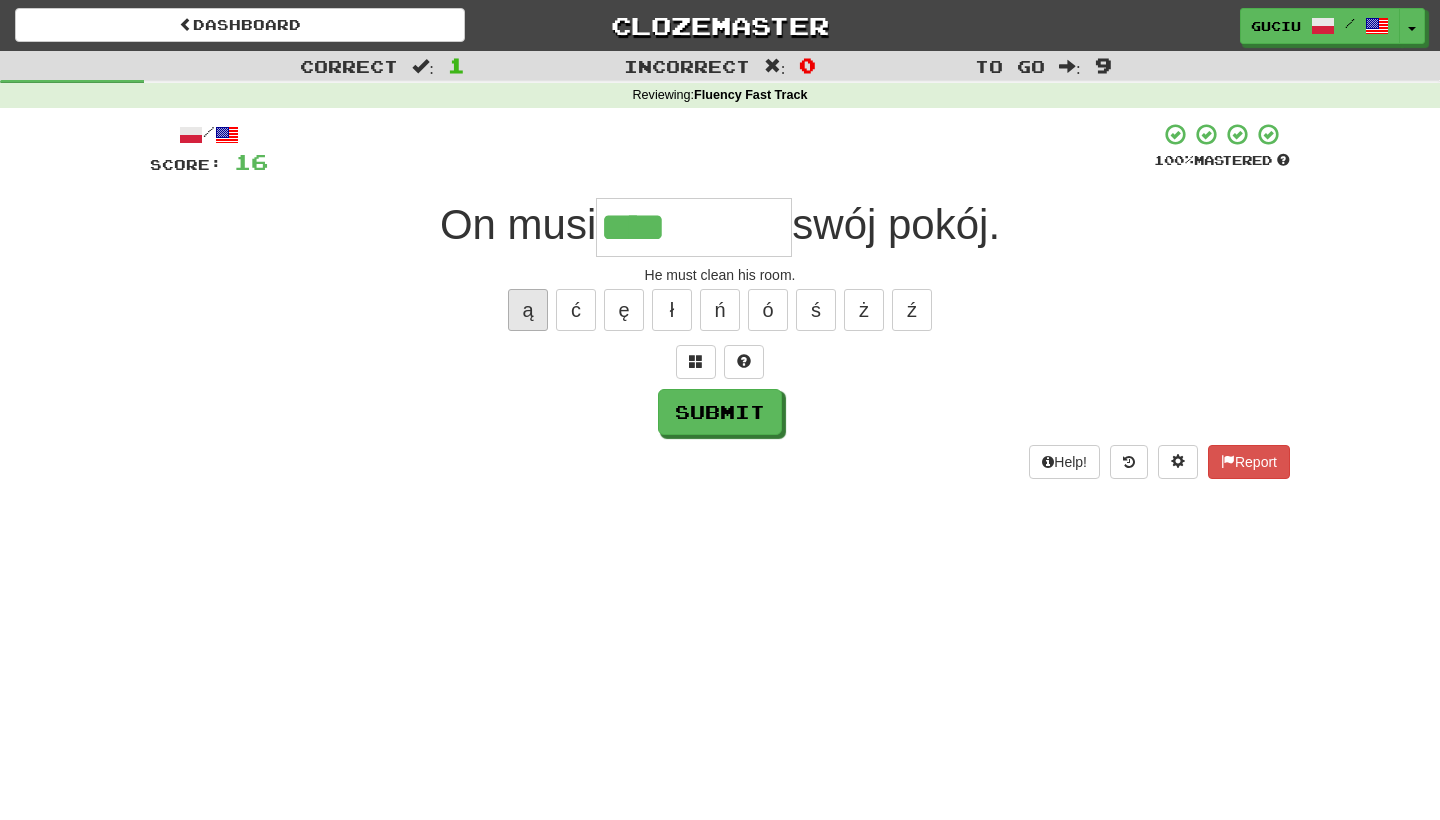 click on "ą" at bounding box center [528, 310] 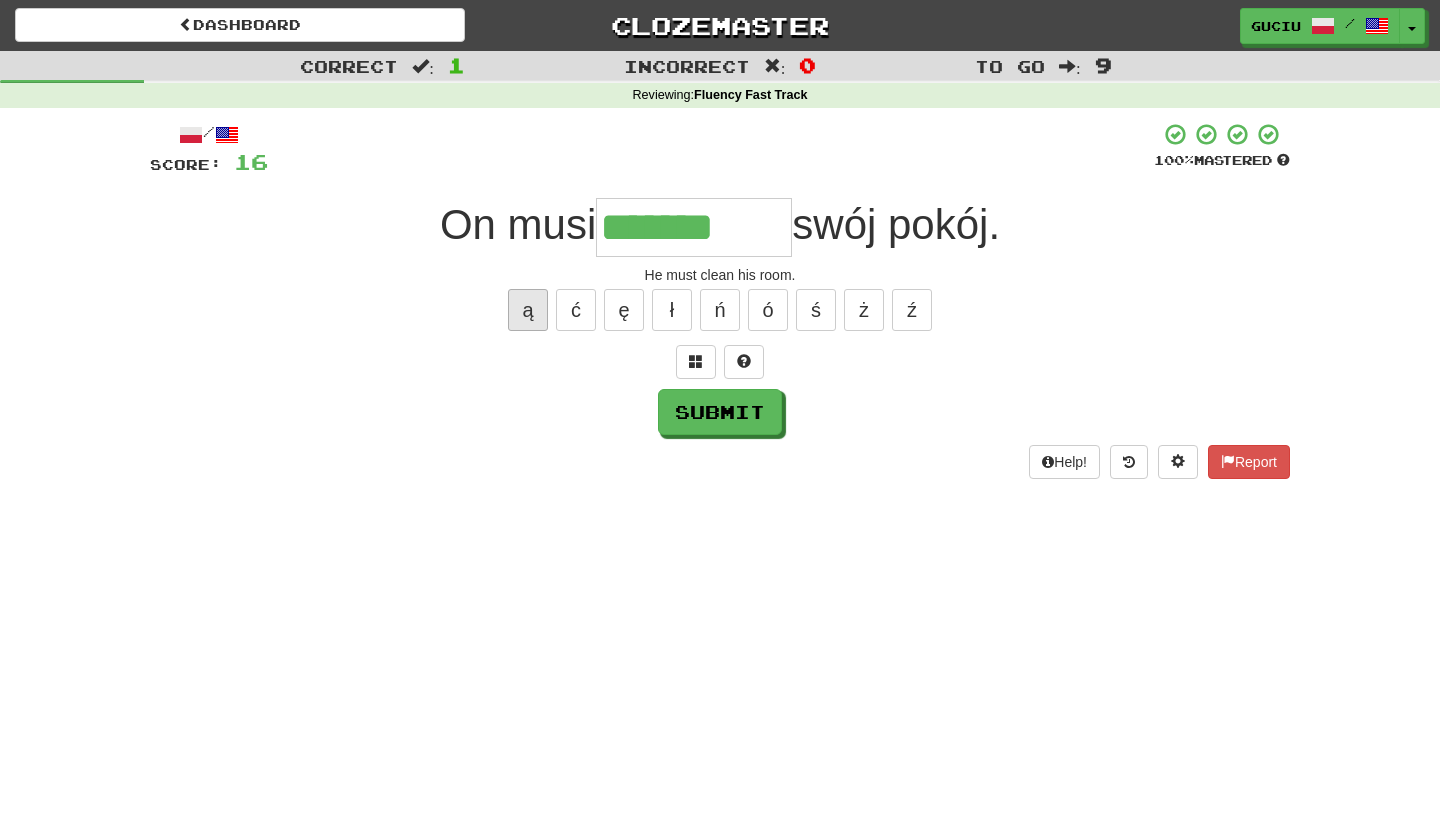 click on "ą" at bounding box center [528, 310] 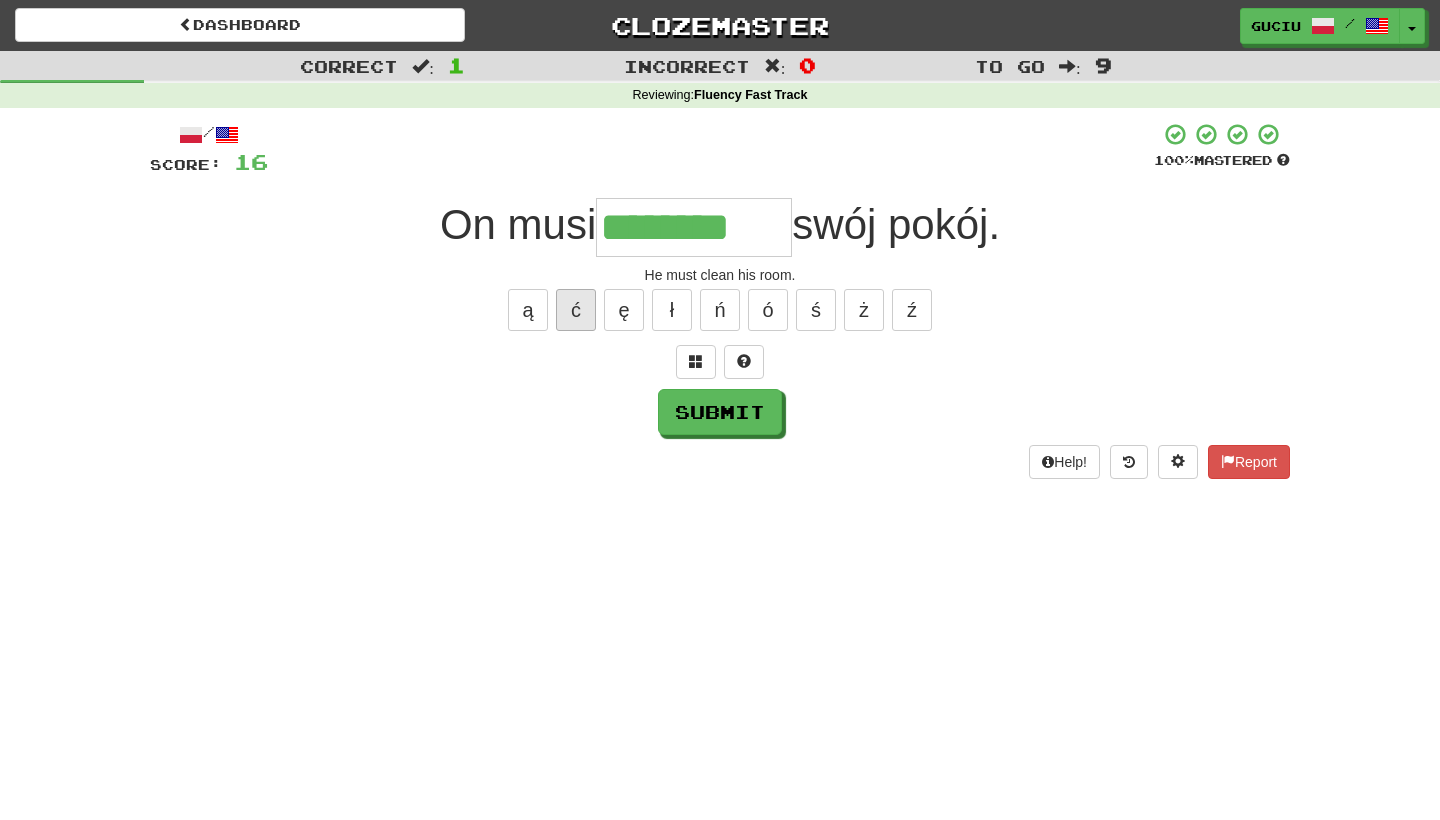 click on "ć" at bounding box center (576, 310) 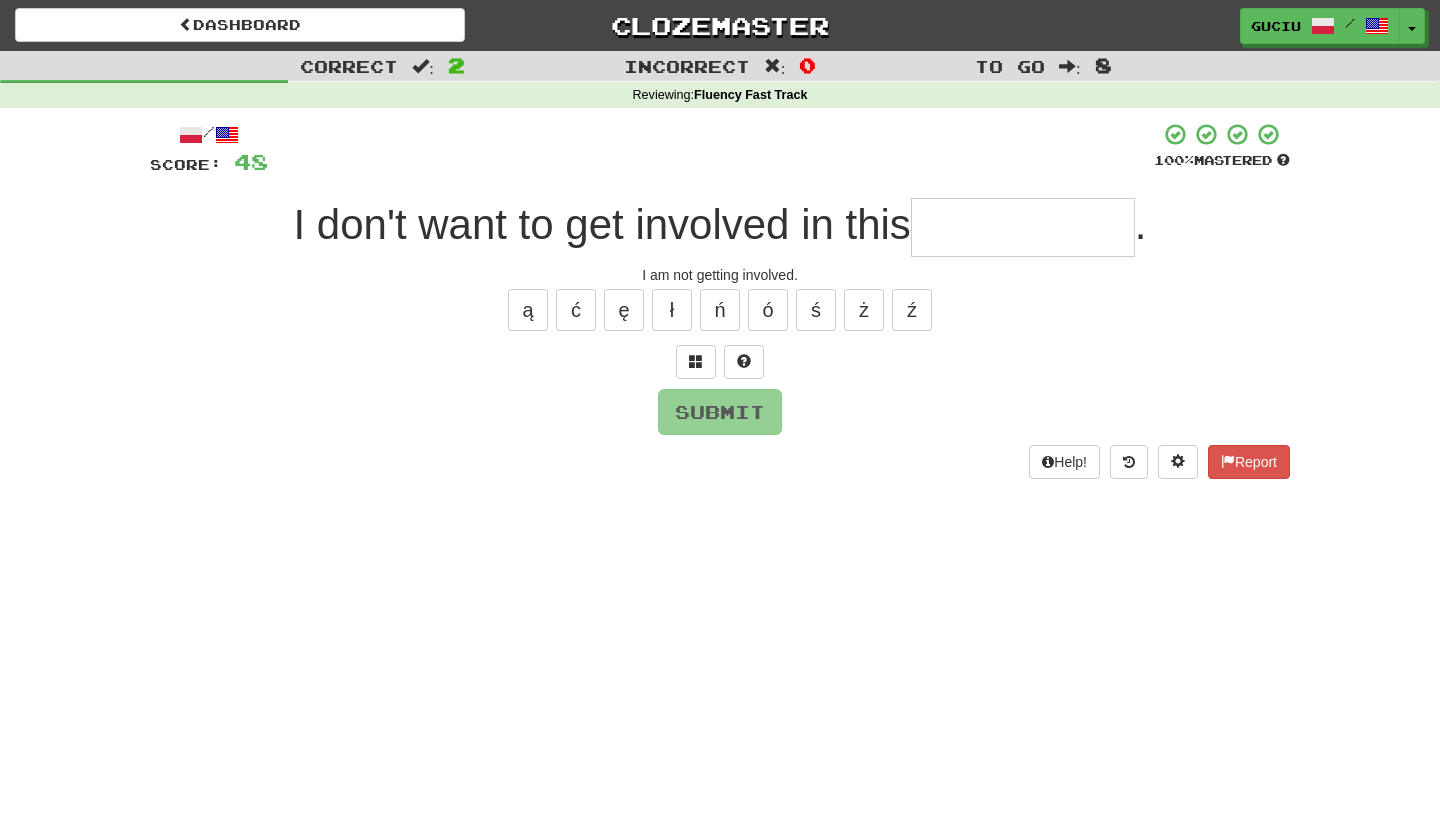 type on "*" 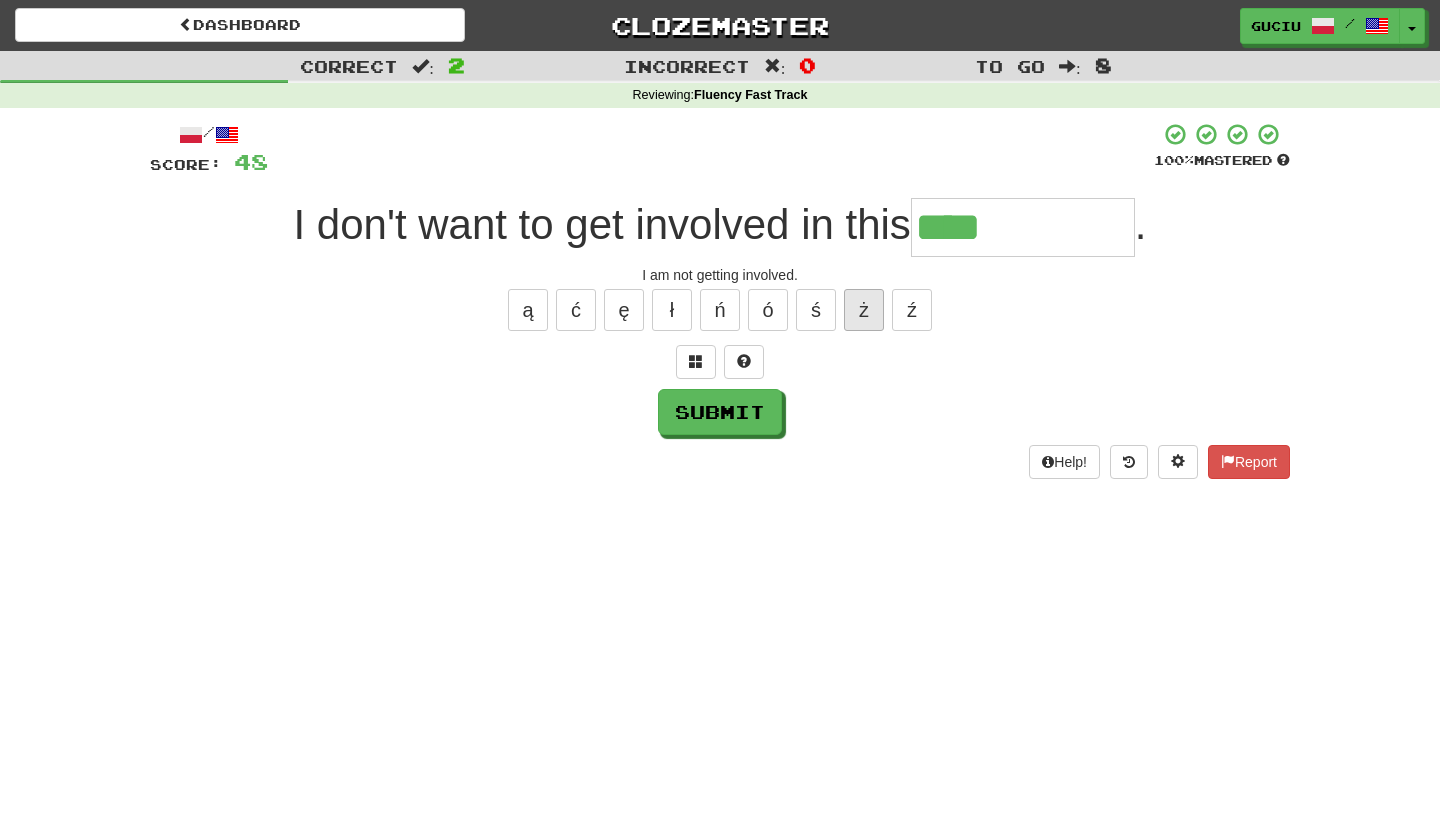 click on "ż" at bounding box center [864, 310] 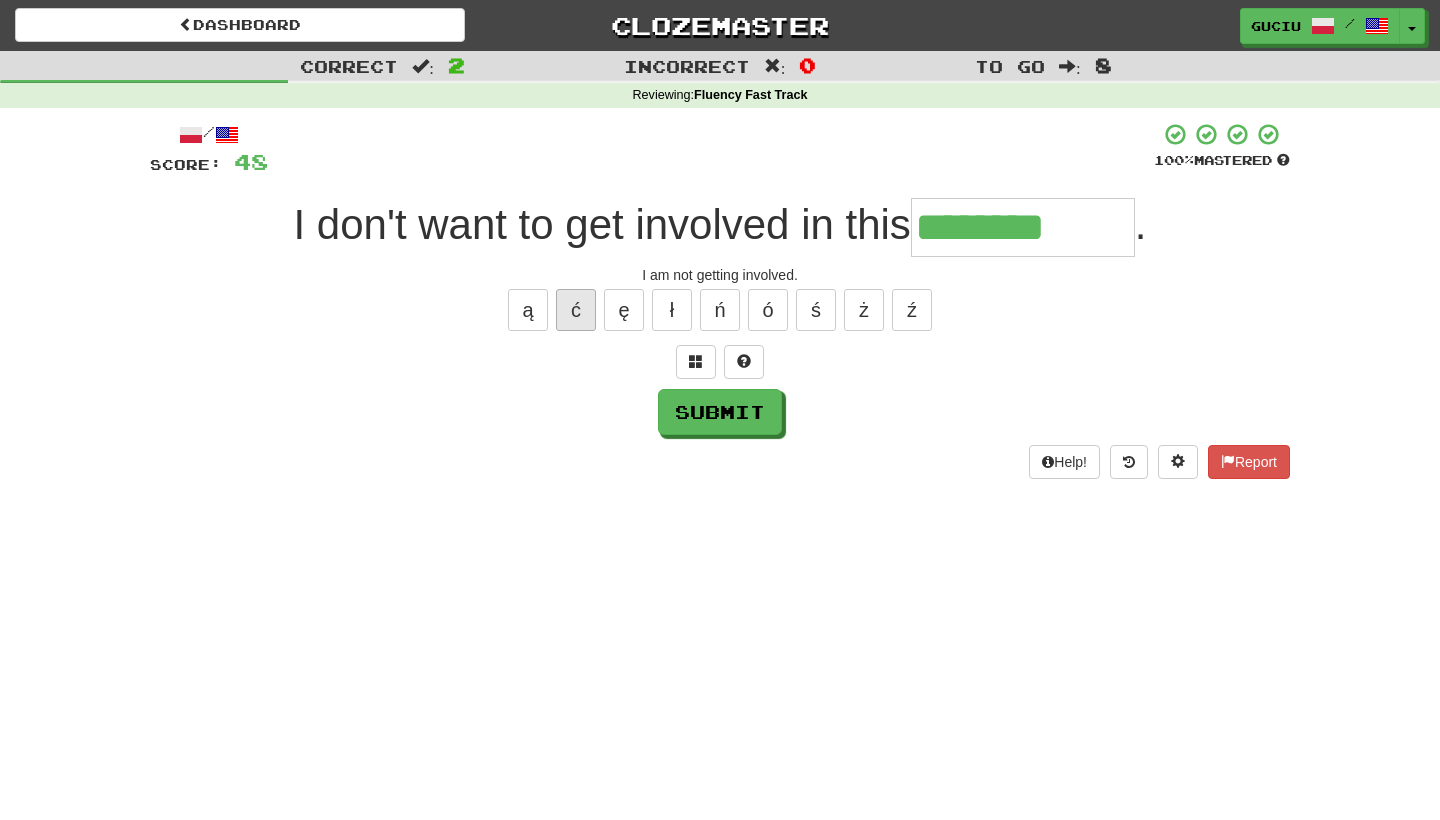 click on "ć" at bounding box center (576, 310) 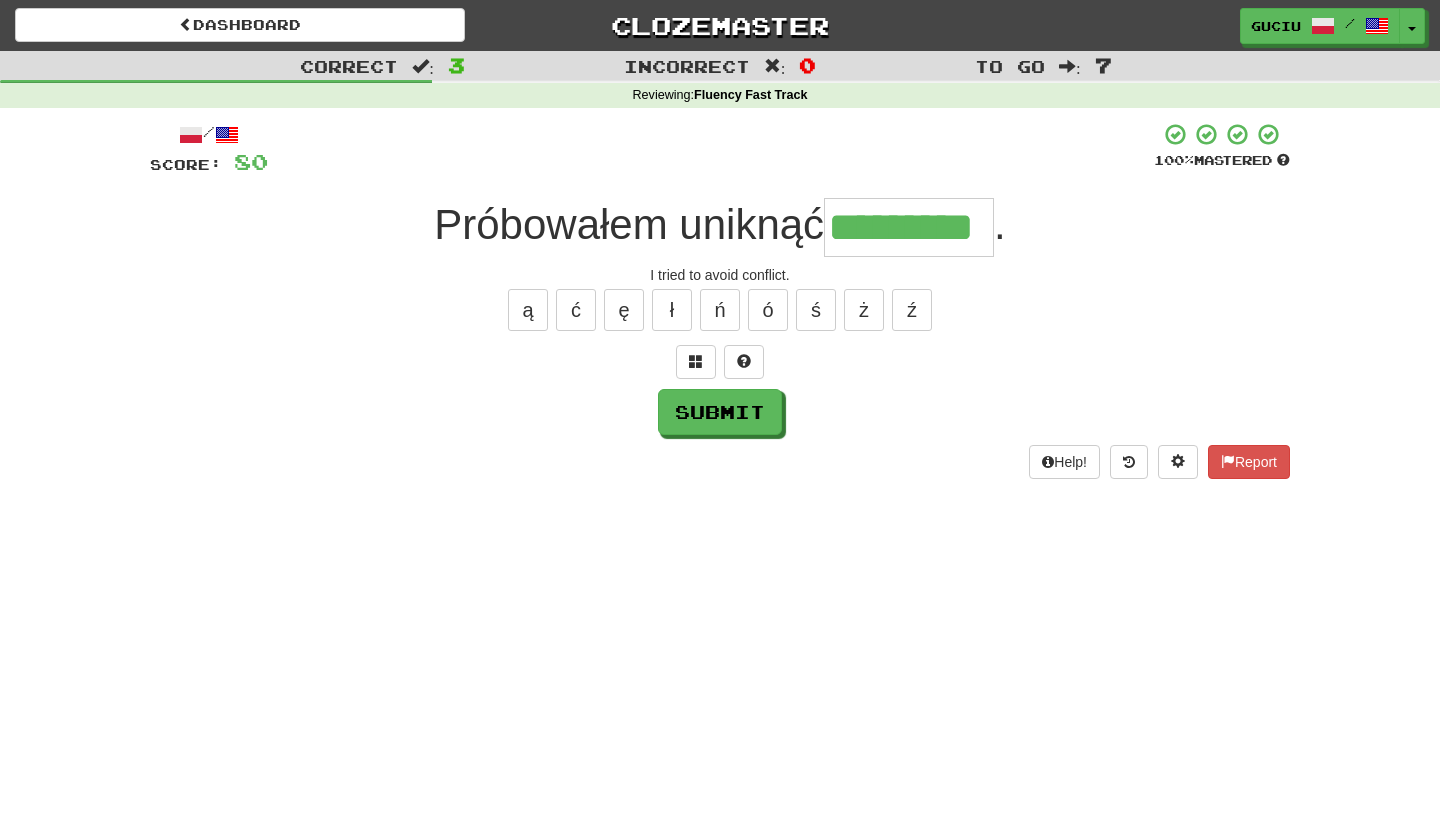 type on "*********" 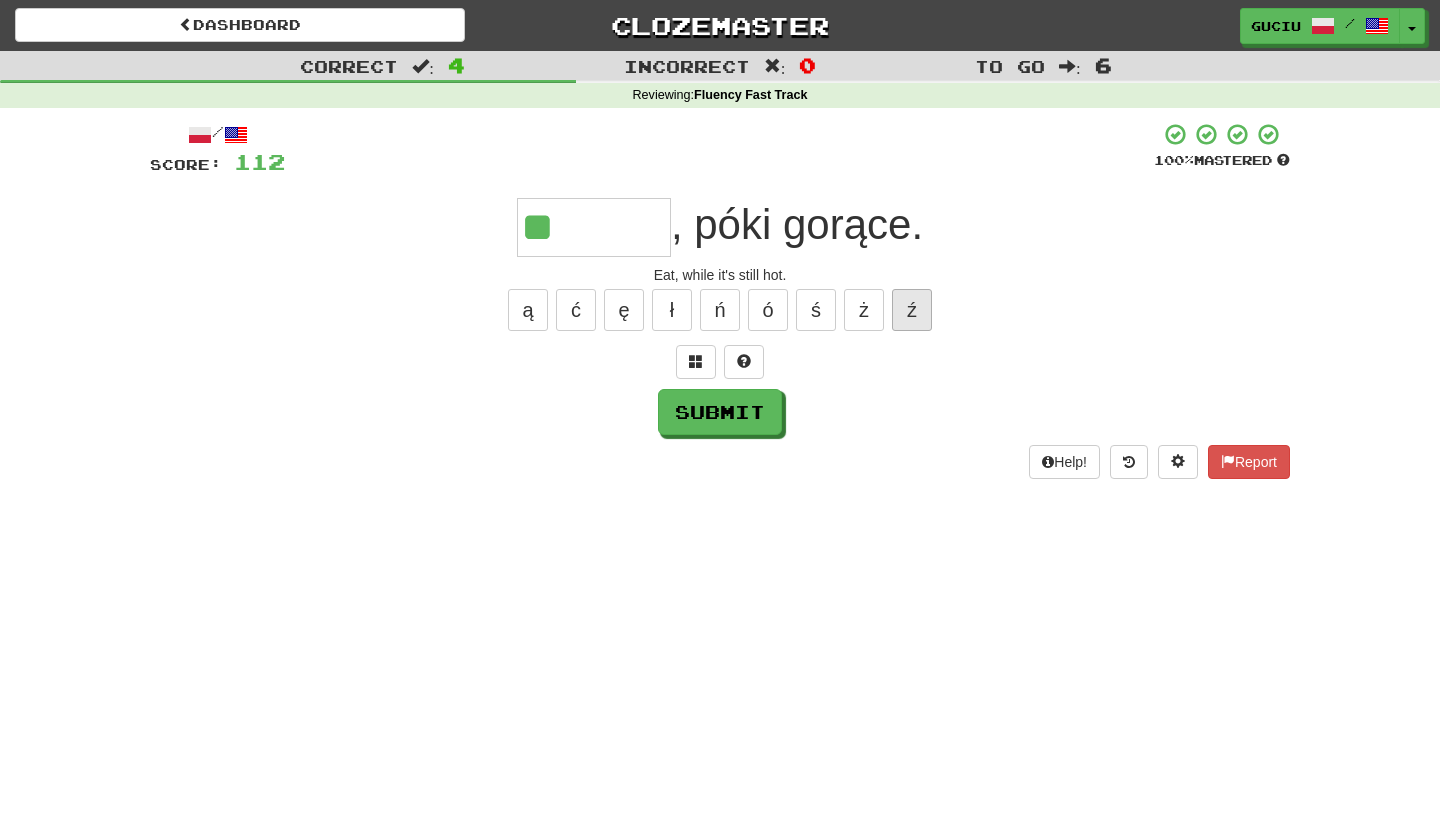 click on "ź" at bounding box center [912, 310] 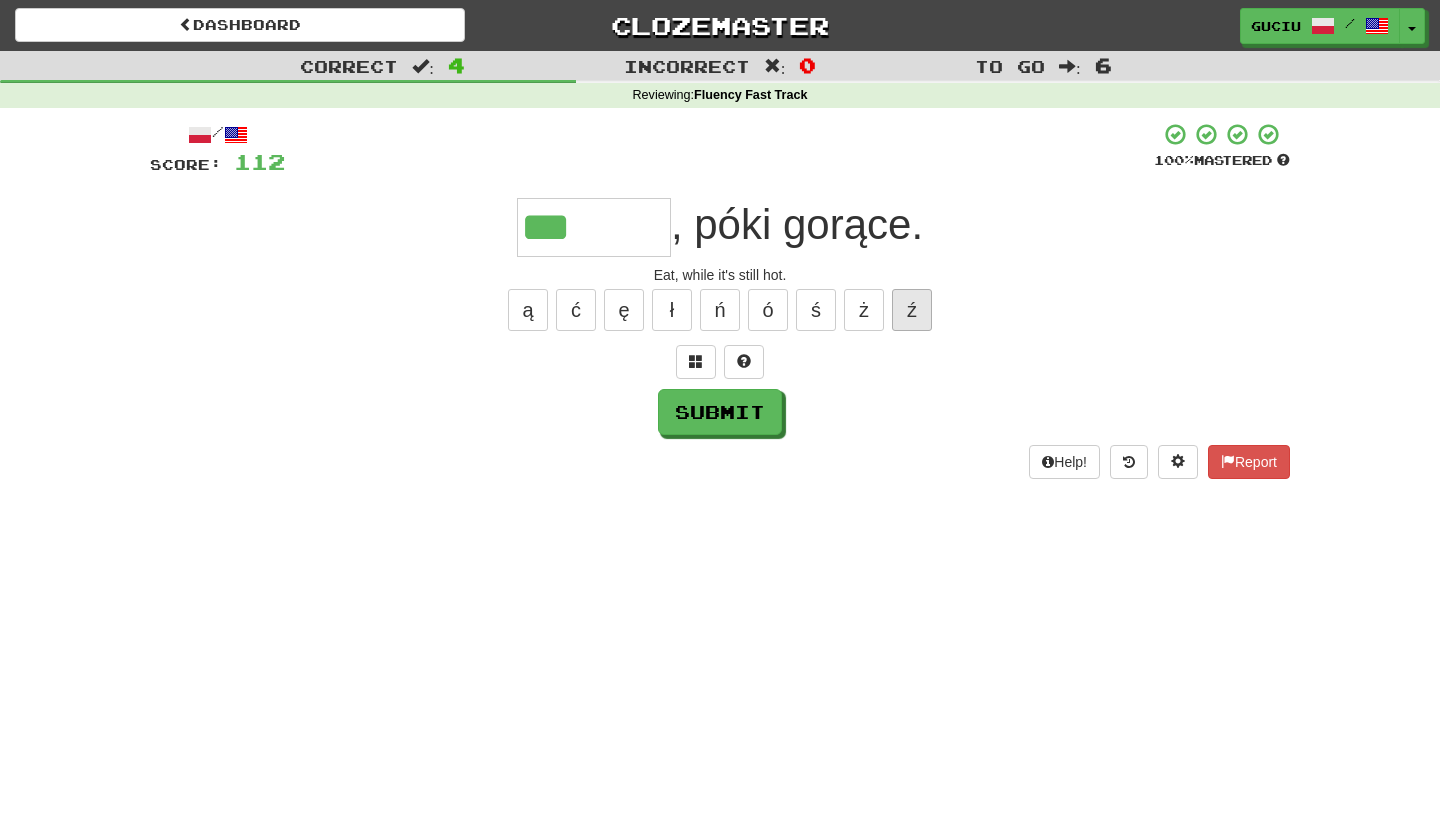 click on "ź" at bounding box center (912, 310) 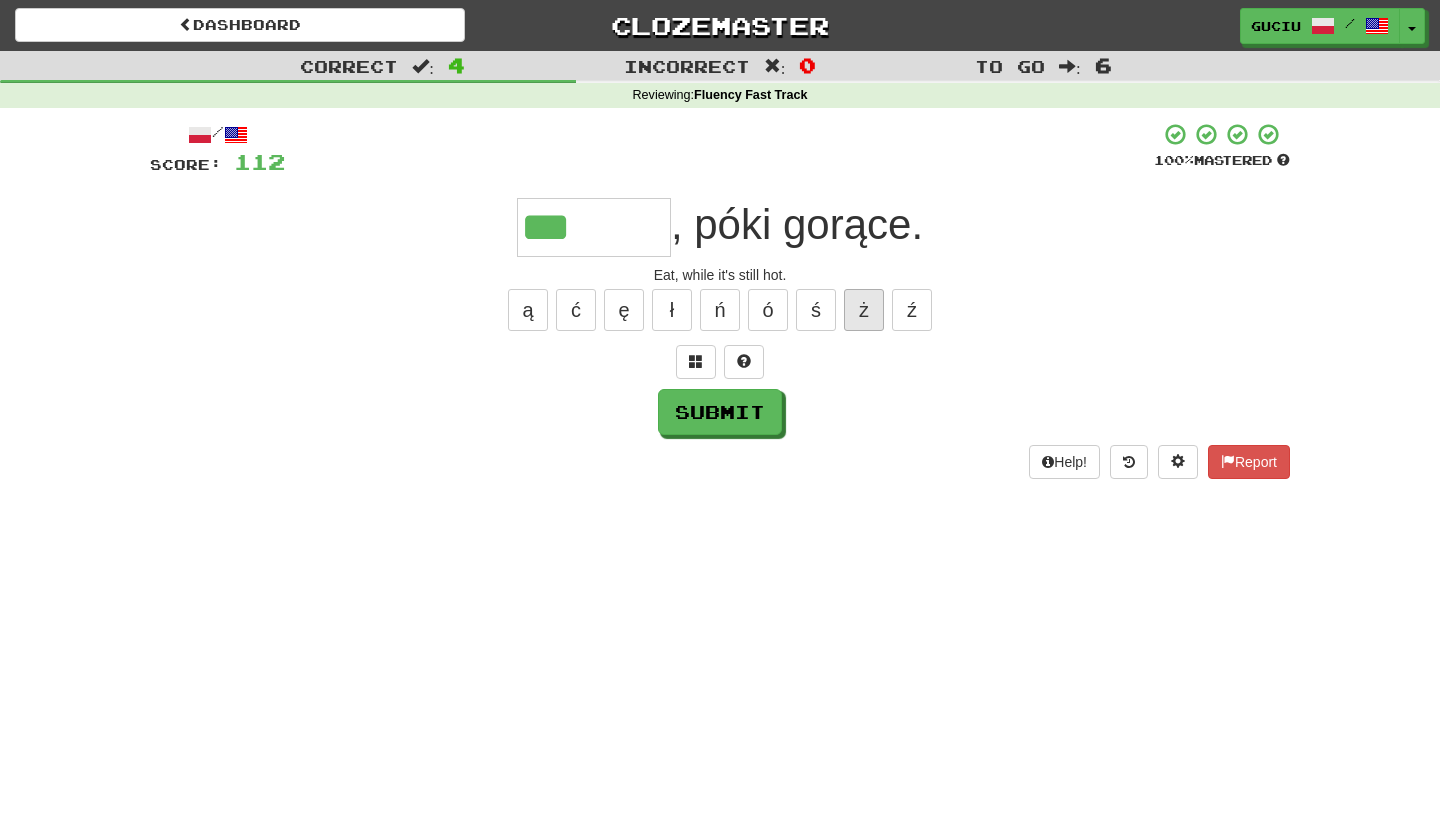 click on "ż" at bounding box center [864, 310] 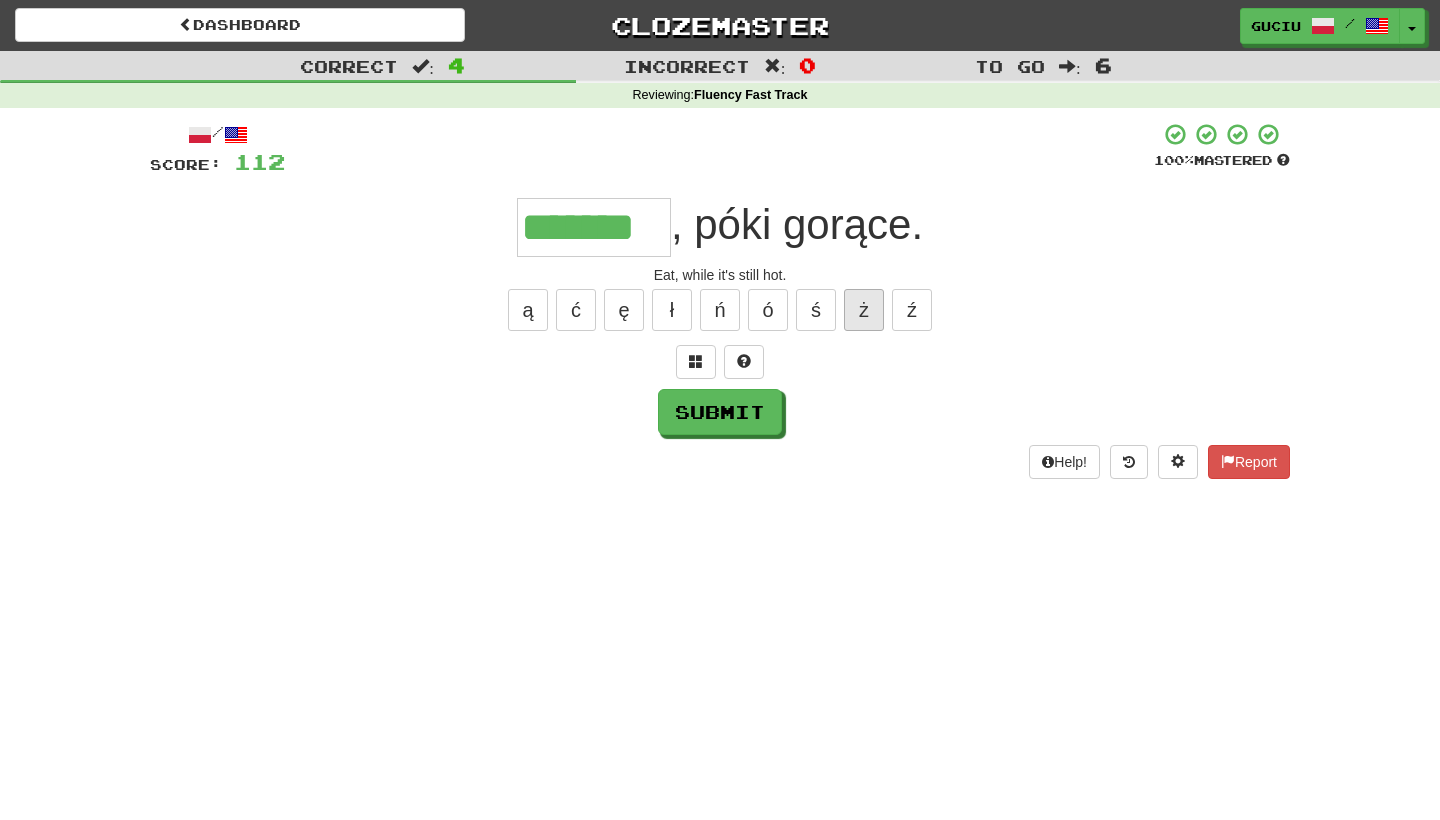 type on "*******" 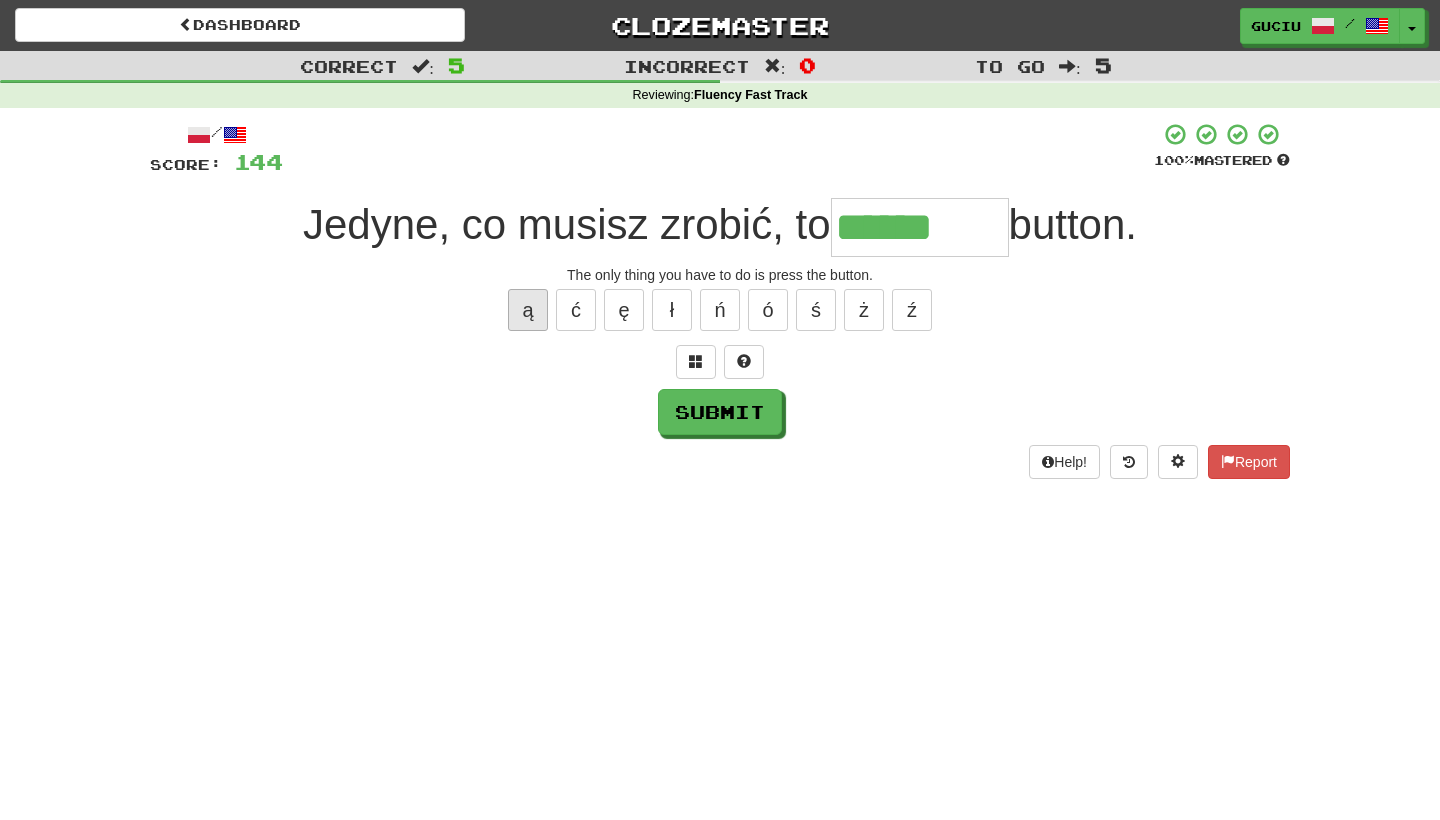 click on "ą" at bounding box center [528, 310] 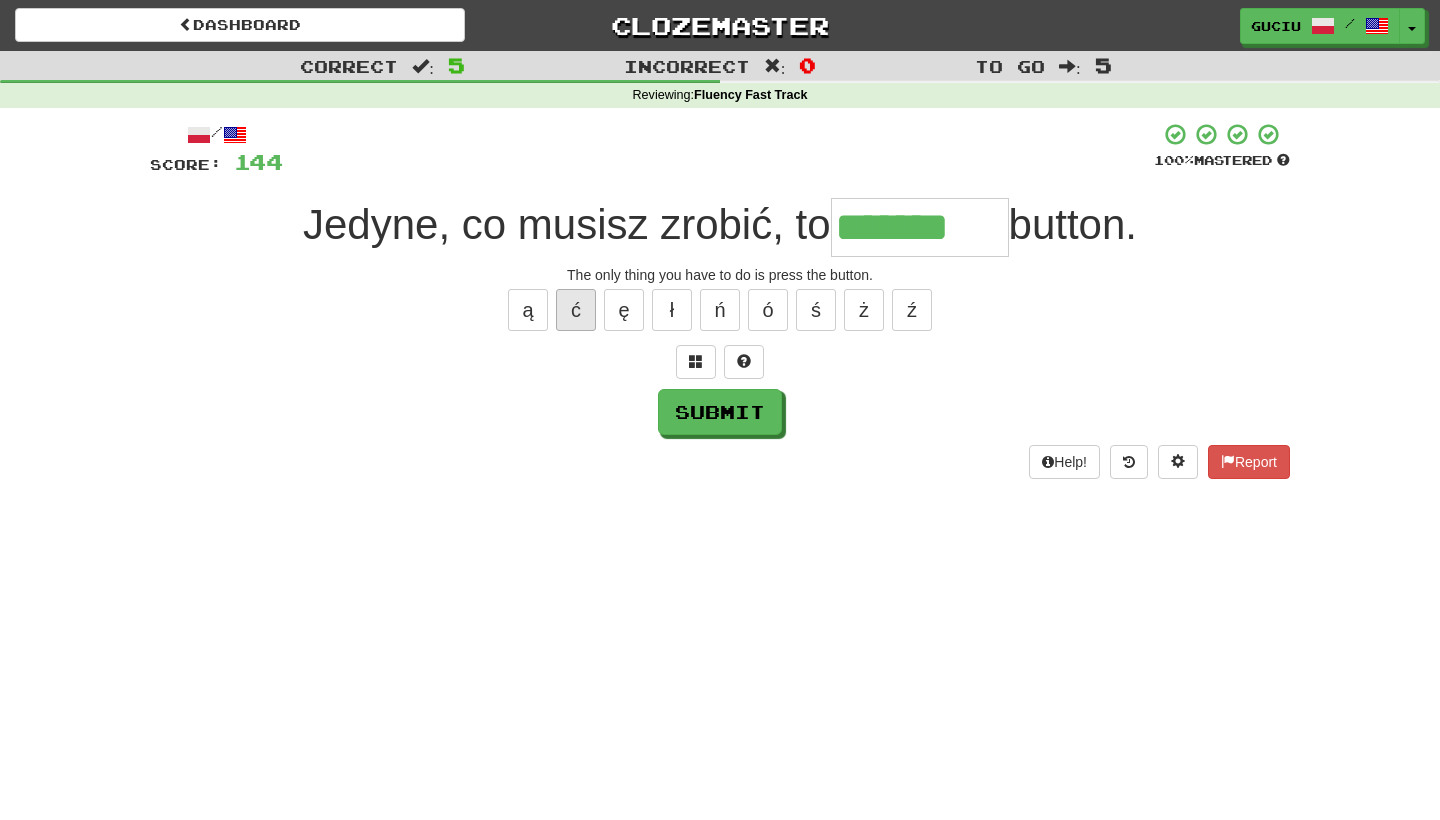 click on "ć" at bounding box center [576, 310] 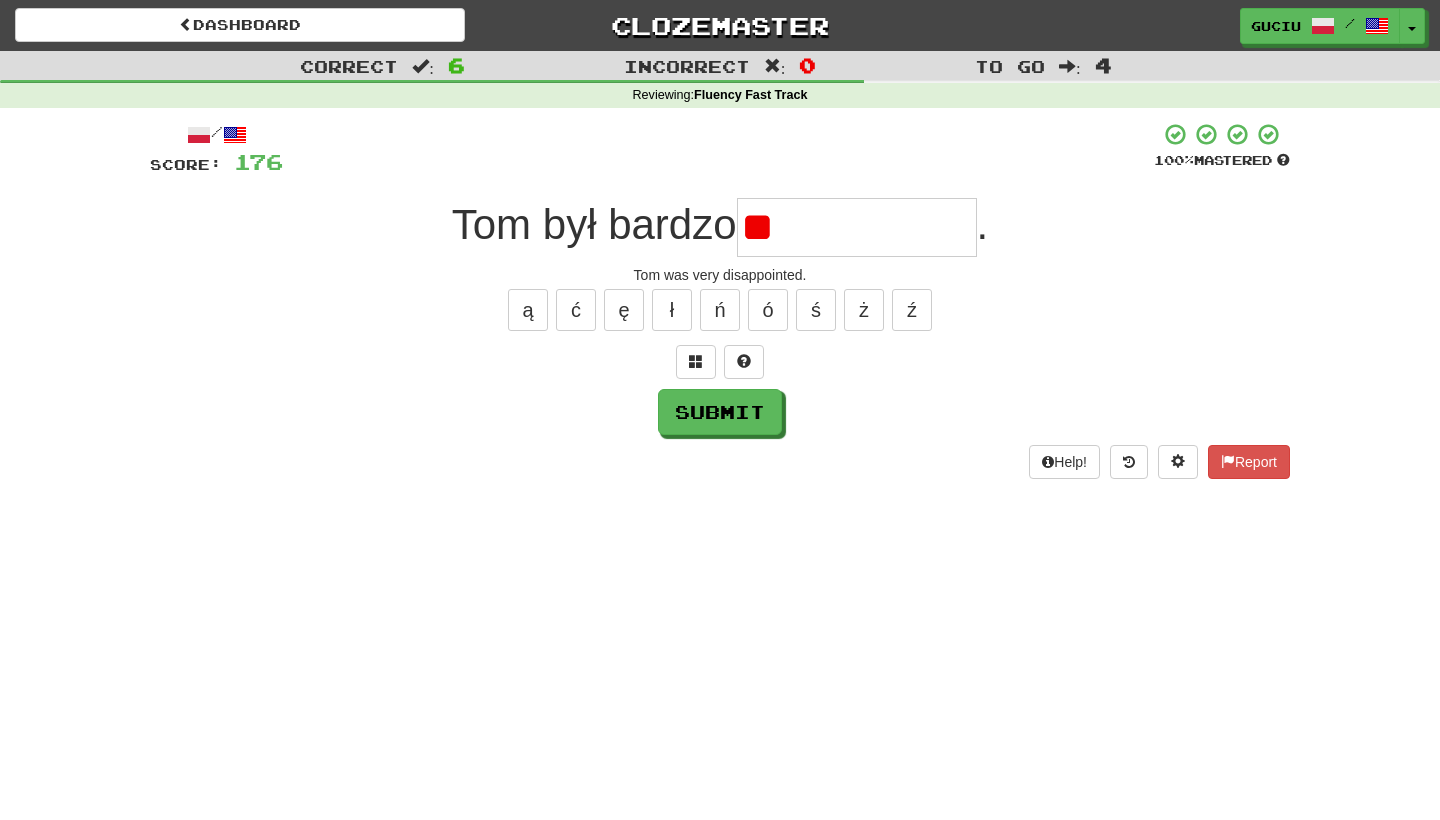 type on "*" 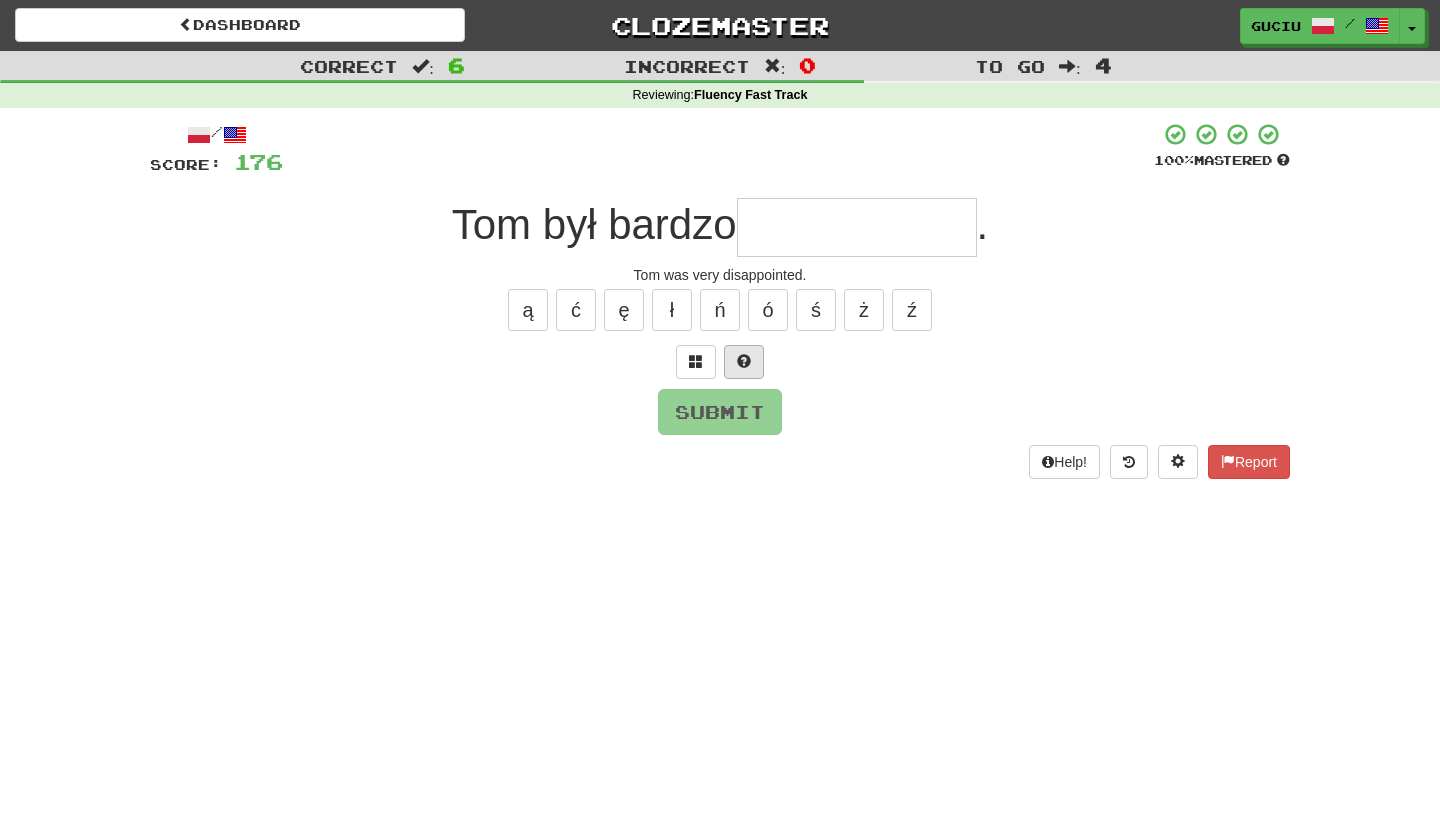 click at bounding box center (744, 361) 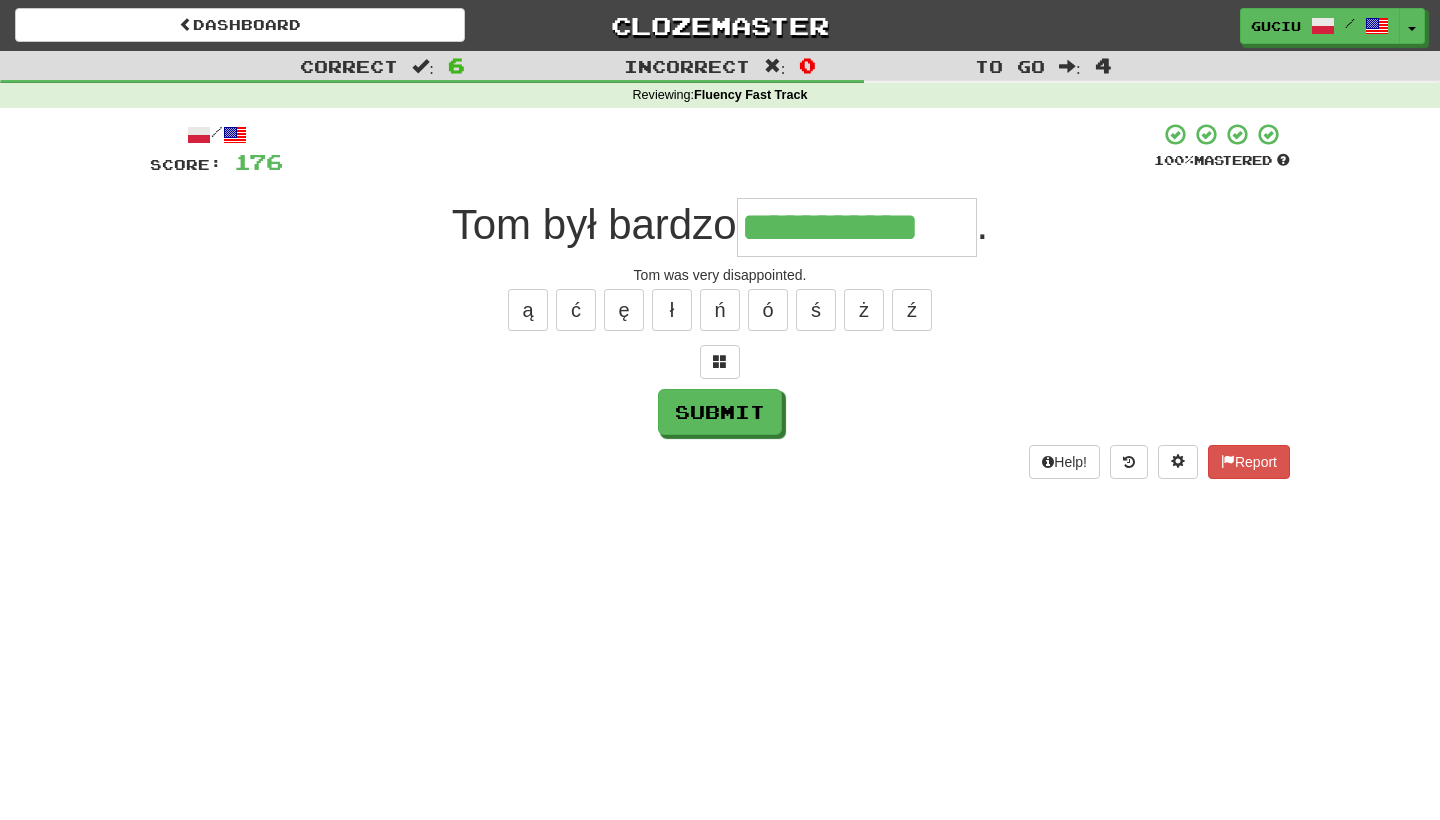 type on "**********" 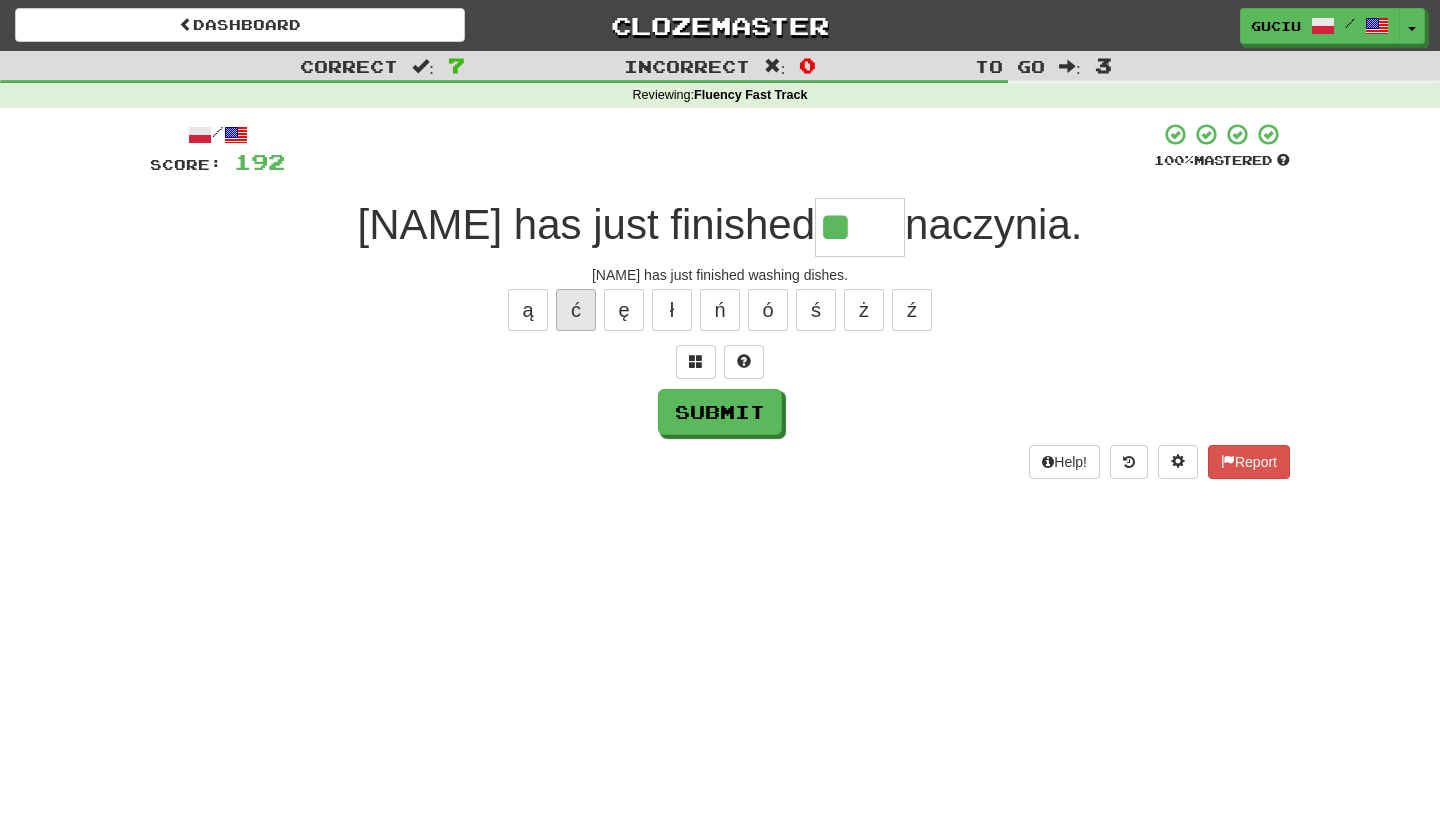 click on "ć" at bounding box center [576, 310] 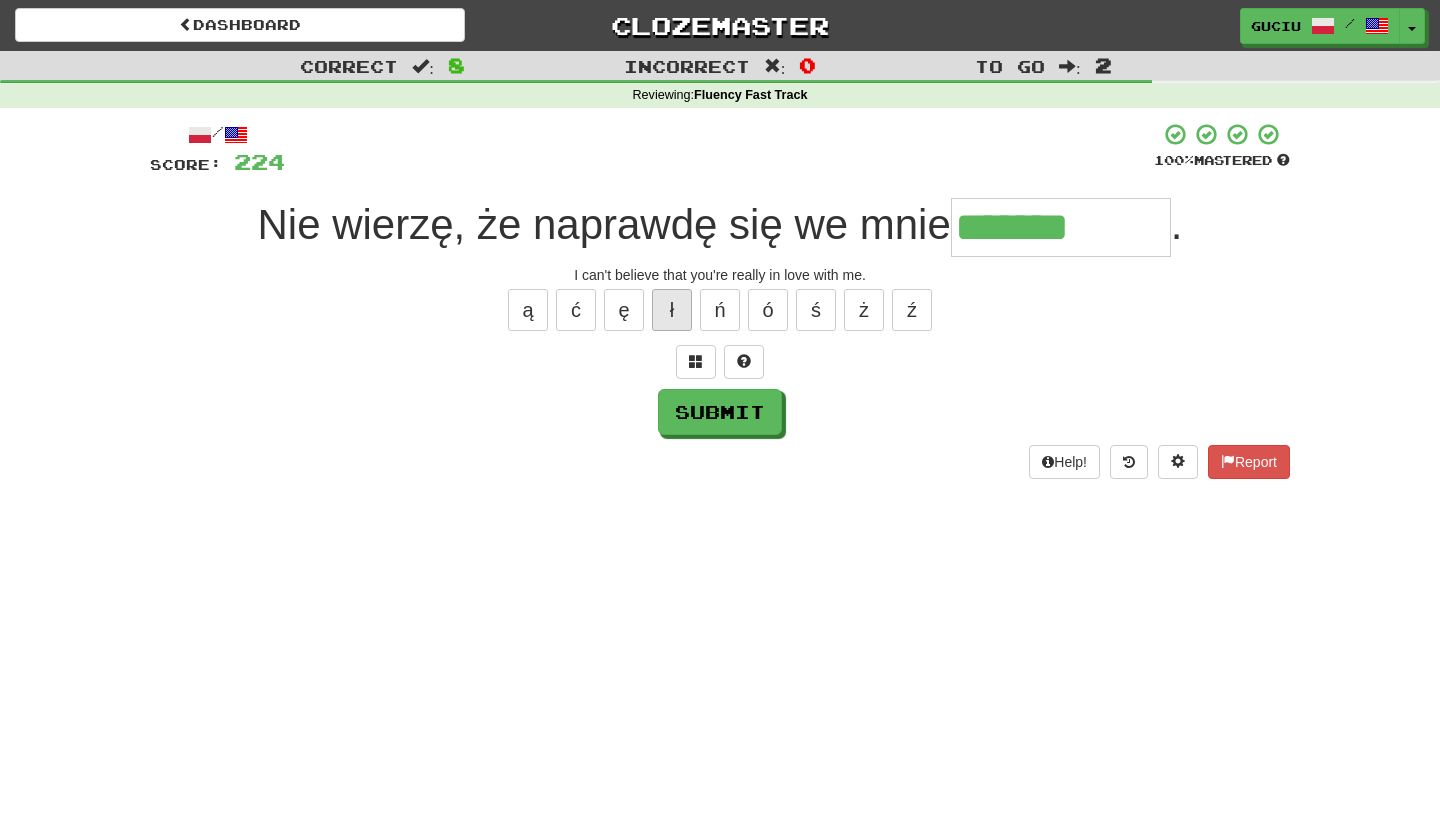 click on "ł" at bounding box center [672, 310] 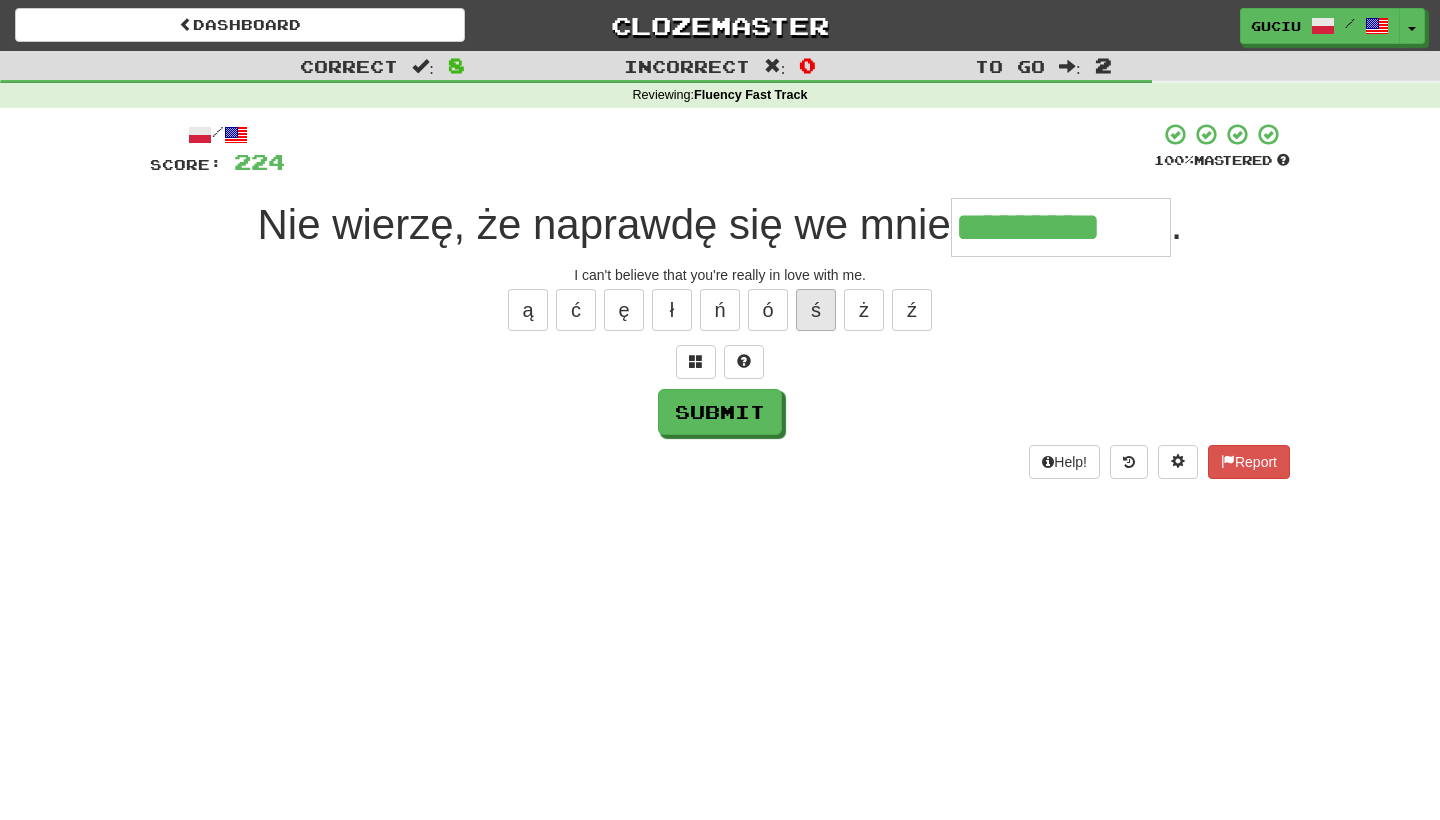 click on "ś" at bounding box center [816, 310] 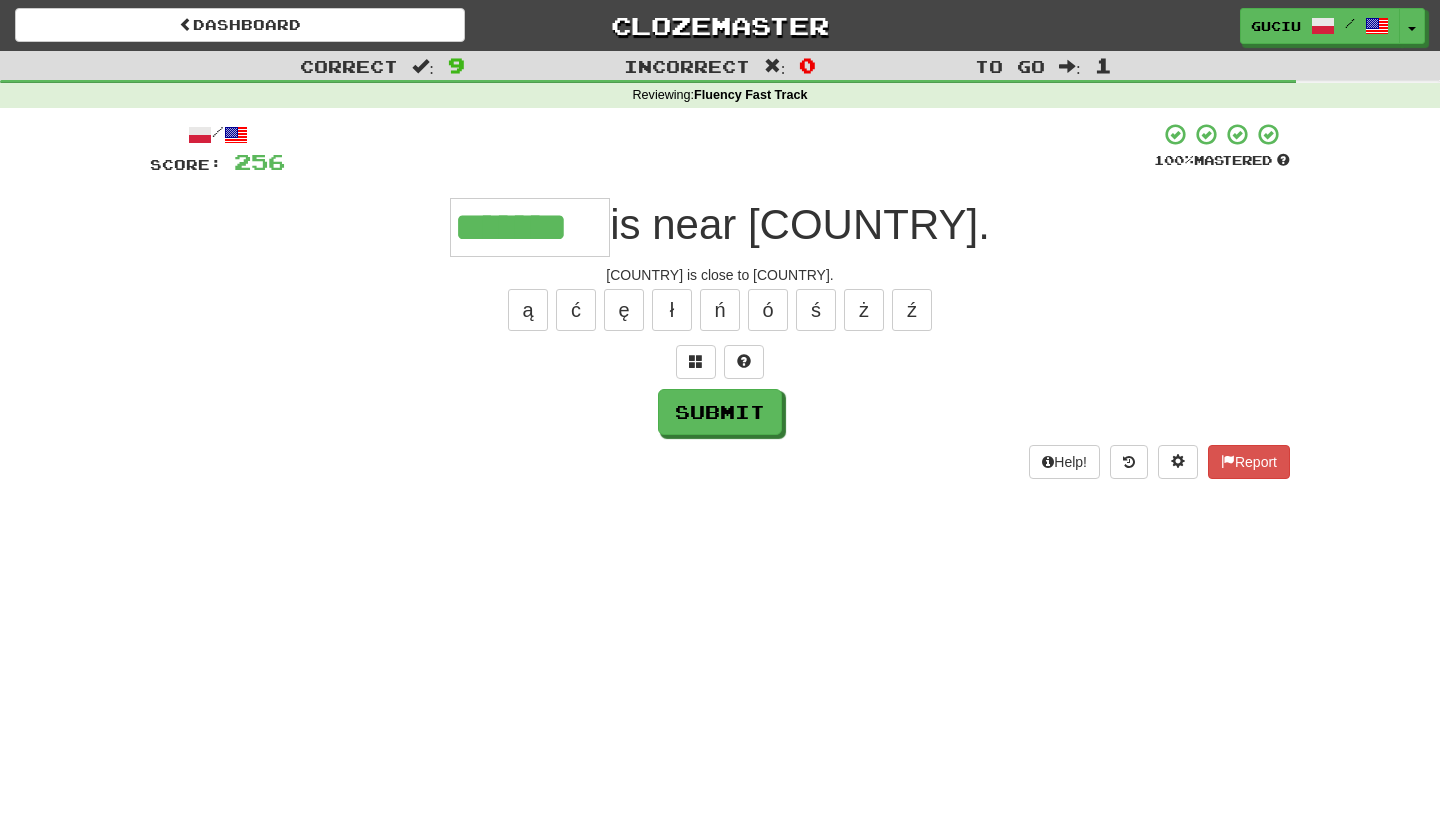 type on "*******" 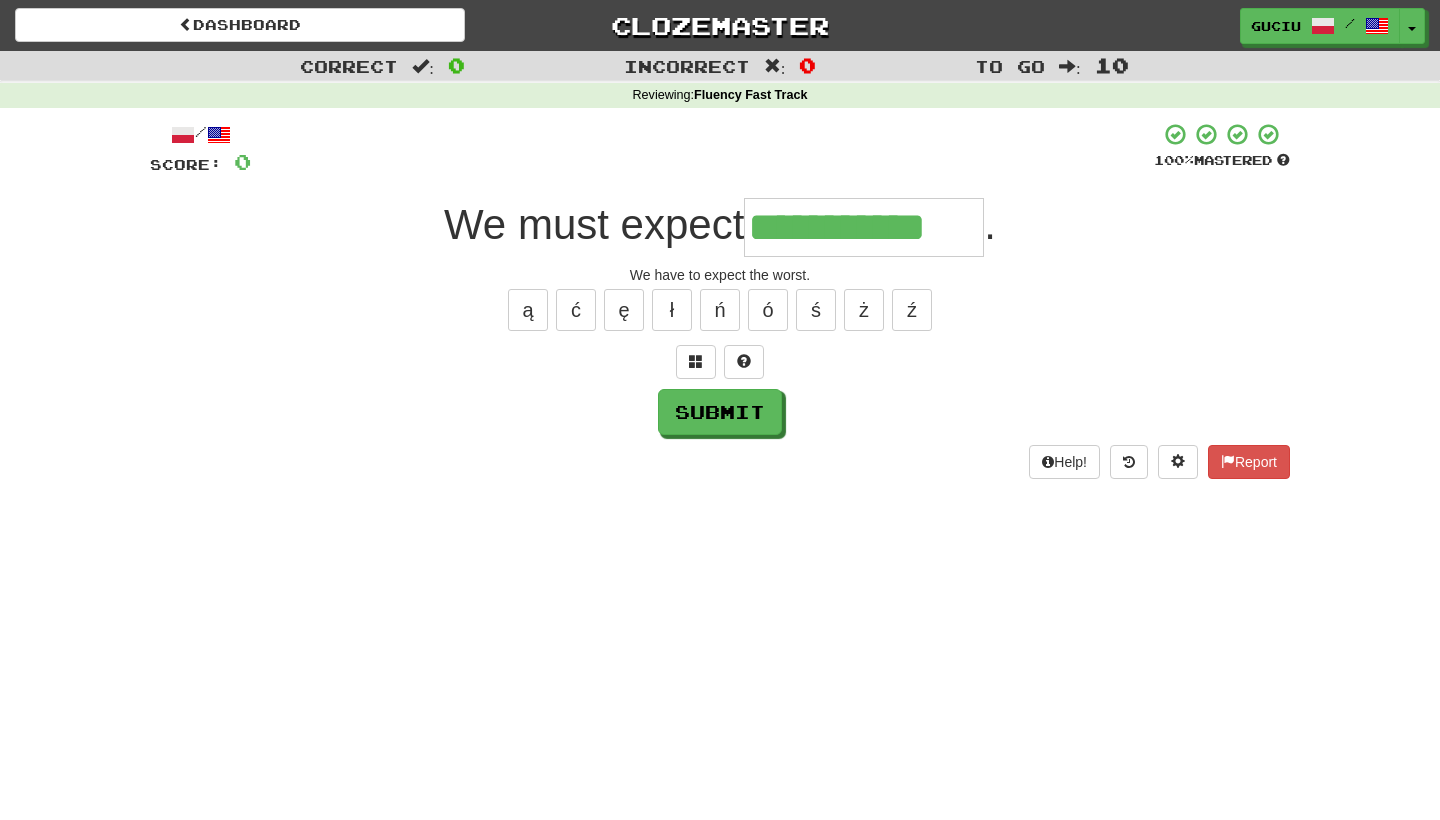 type on "**********" 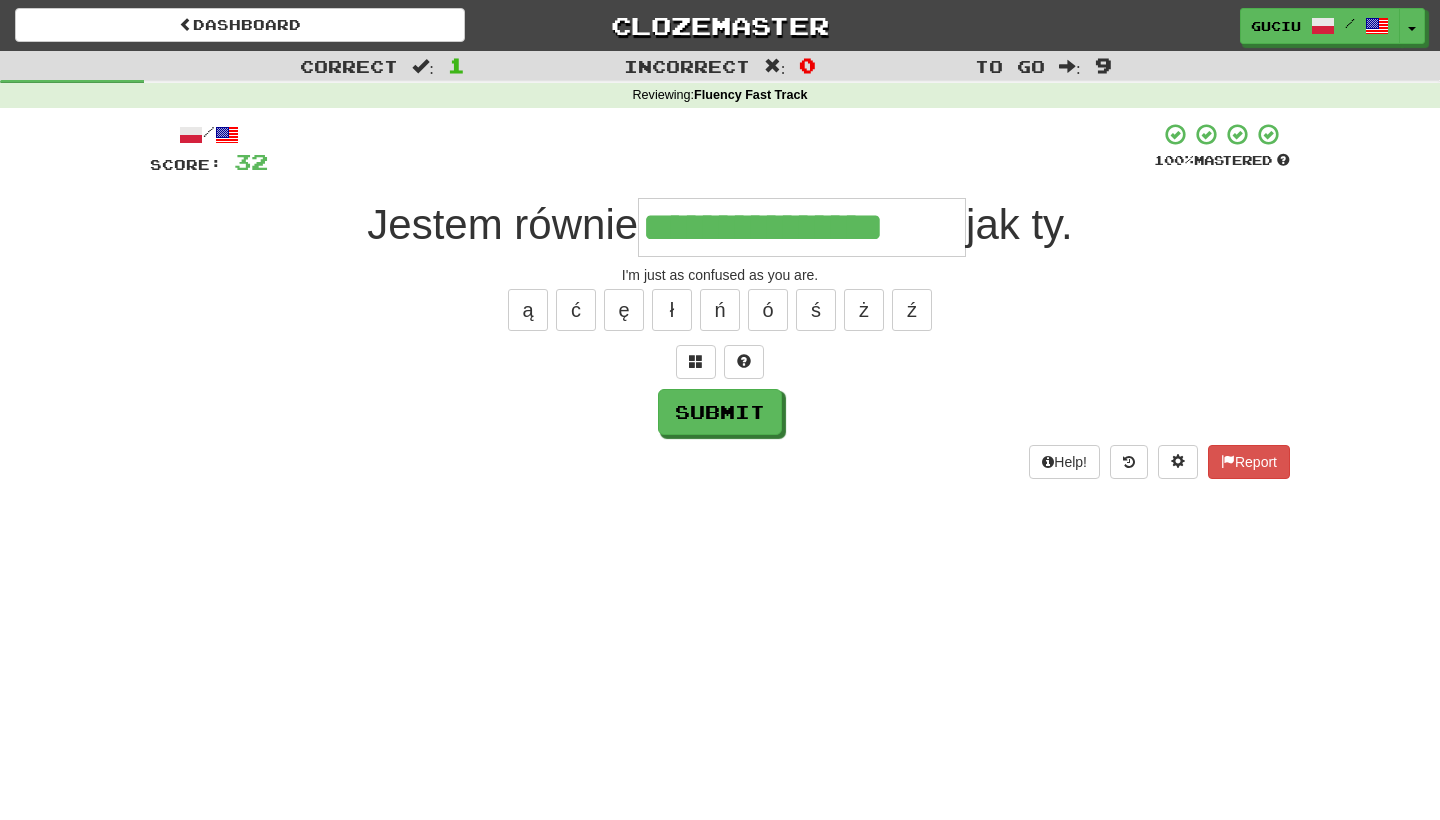 type on "**********" 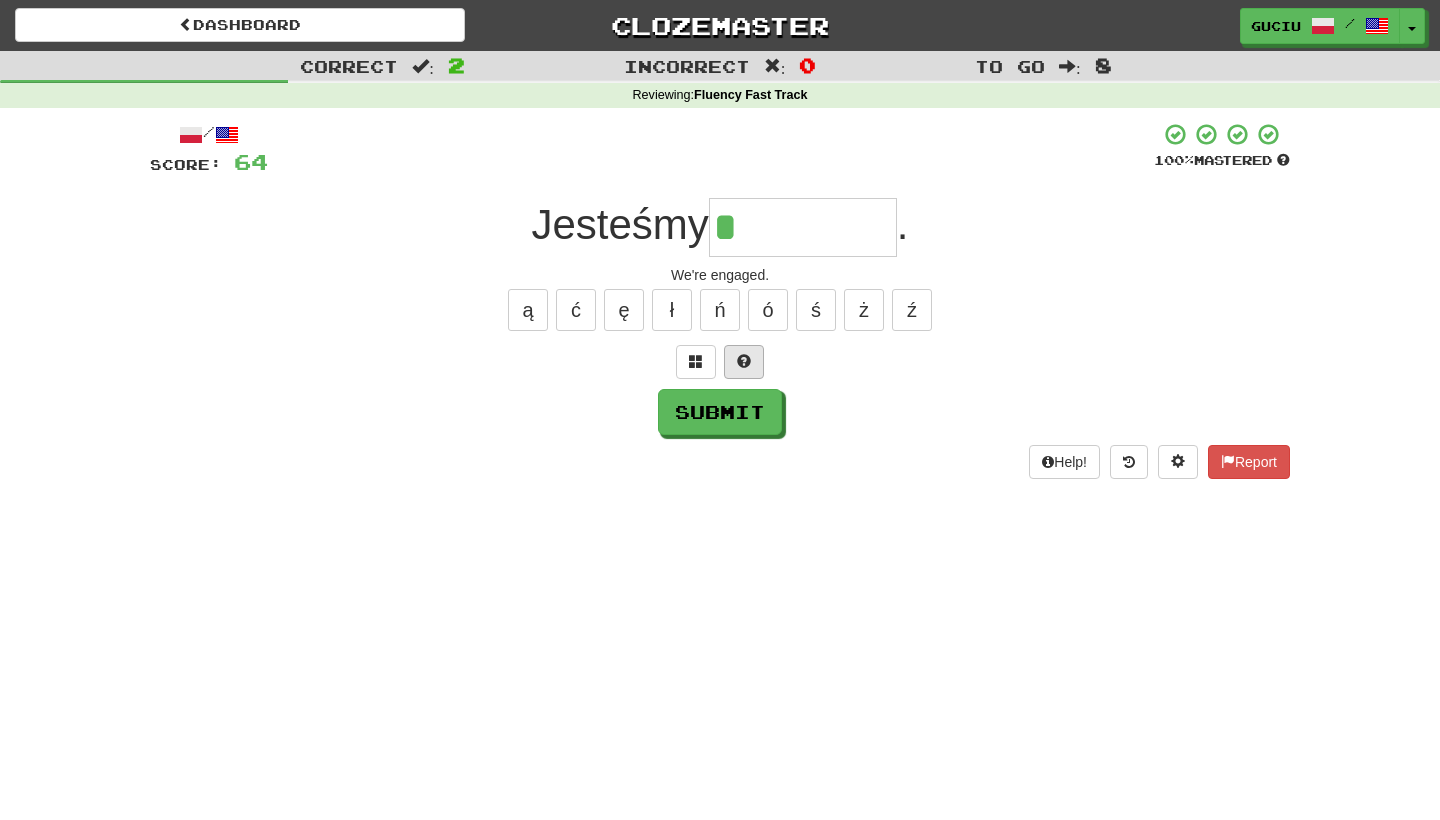 click at bounding box center [744, 362] 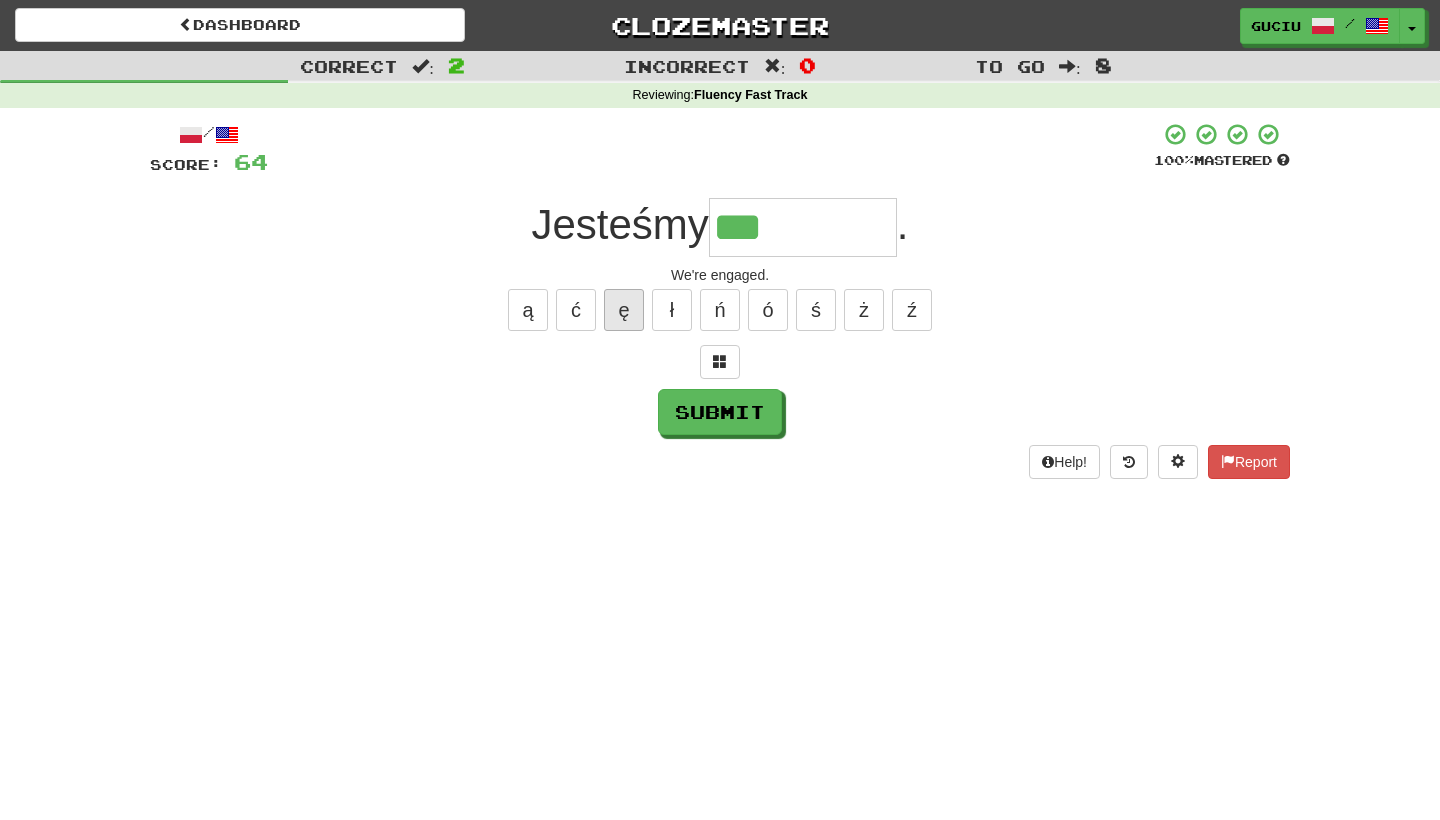 click on "ę" at bounding box center [624, 310] 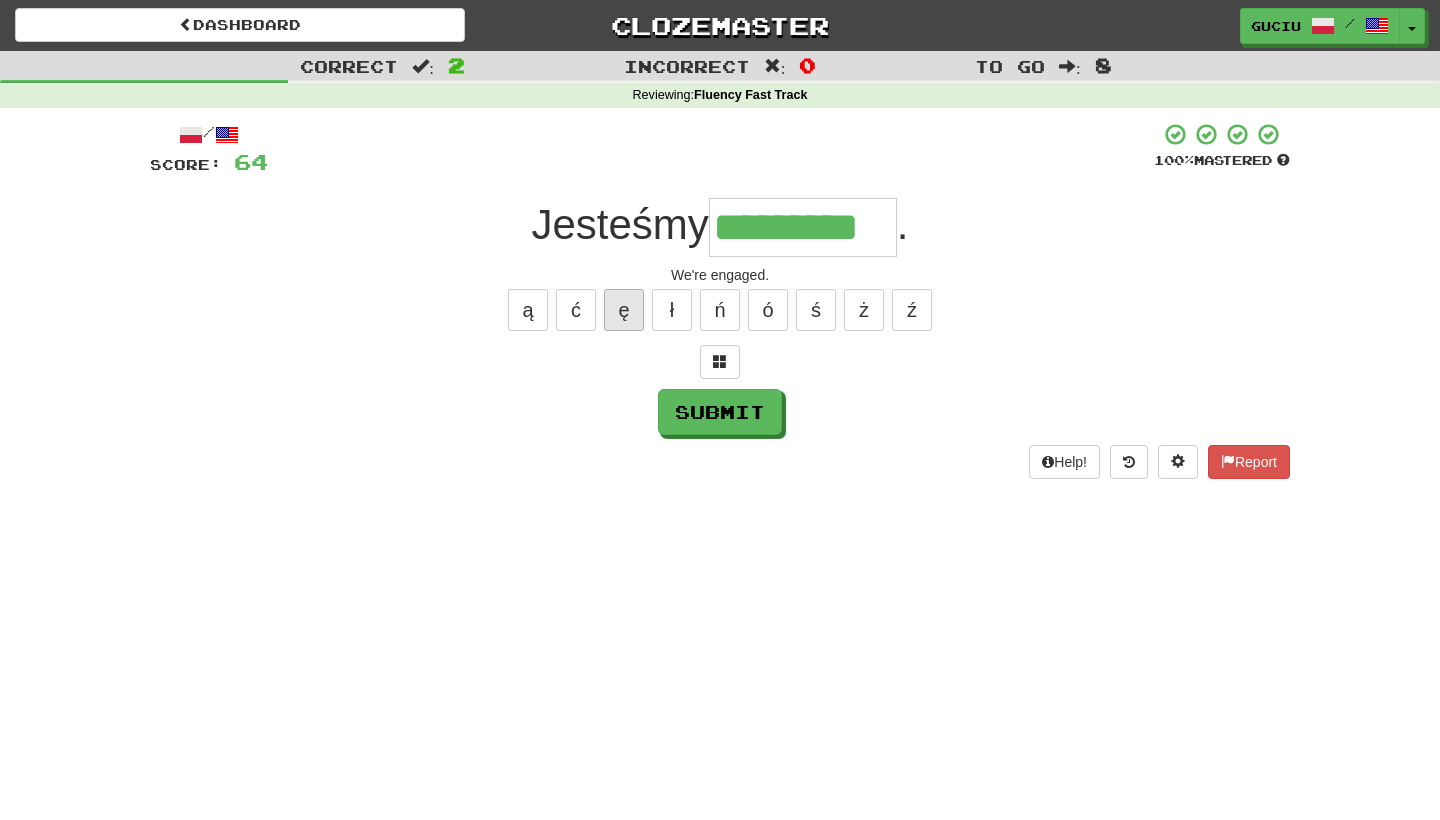 type on "*********" 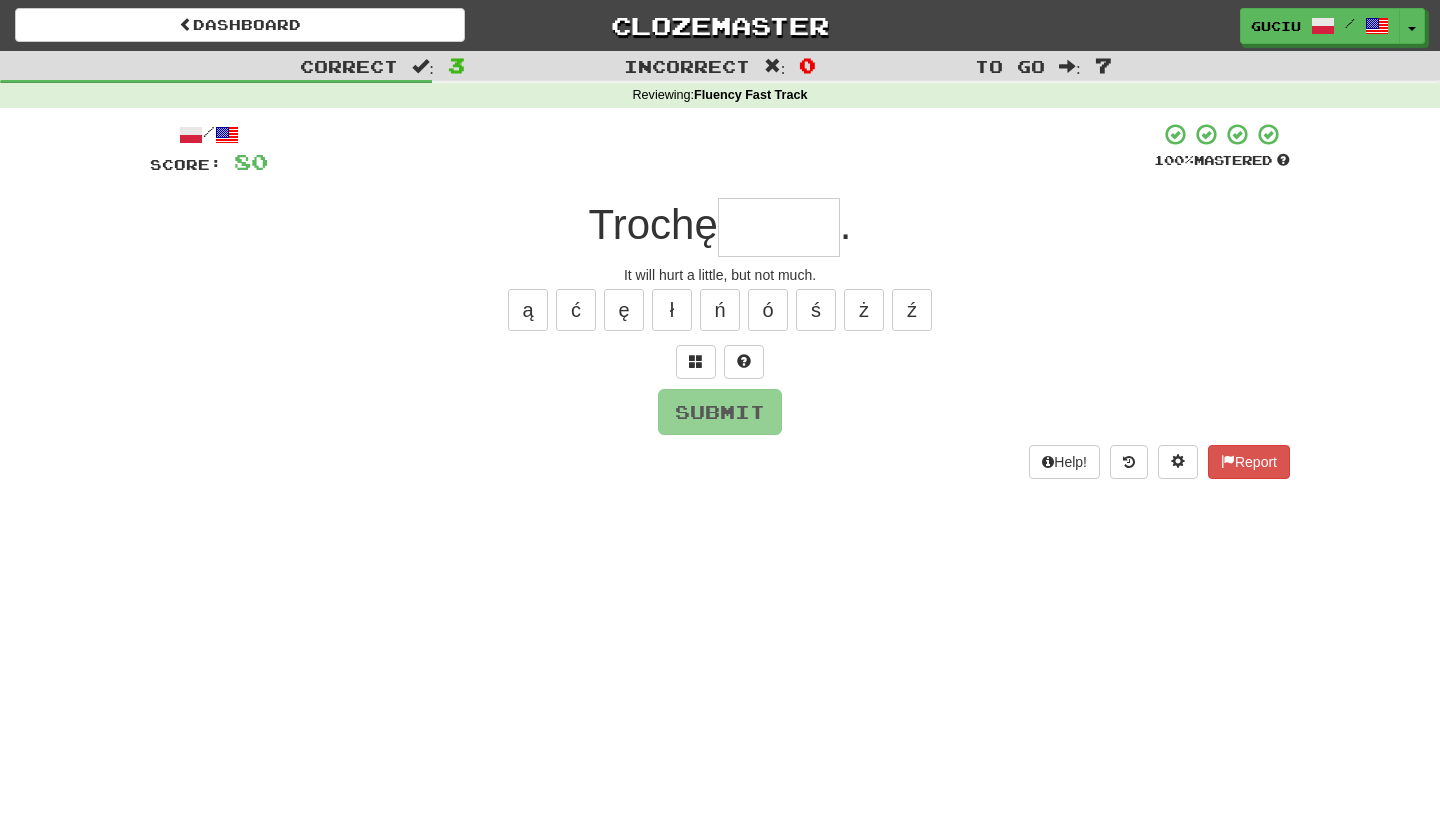 type on "*" 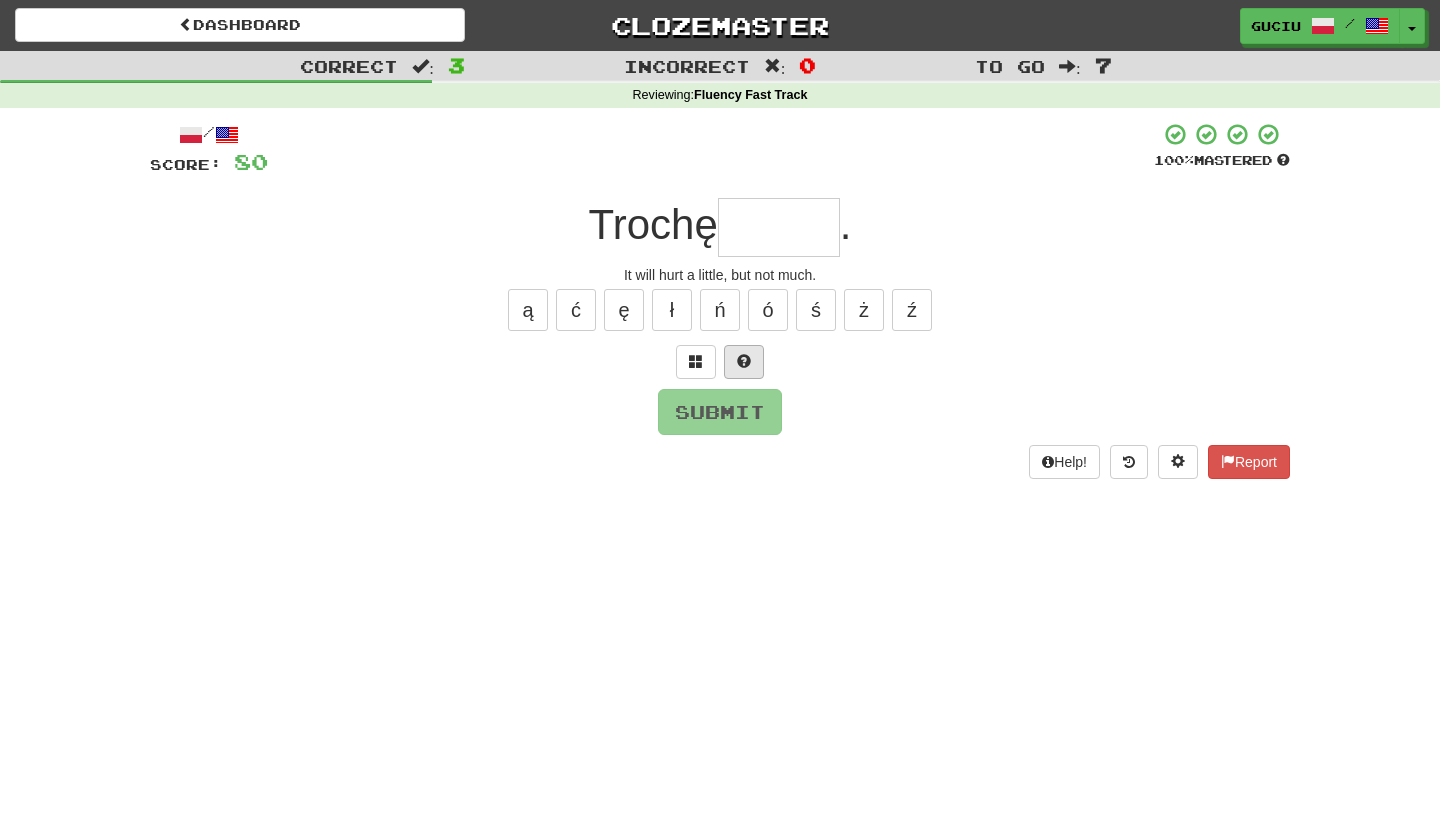 click at bounding box center (744, 362) 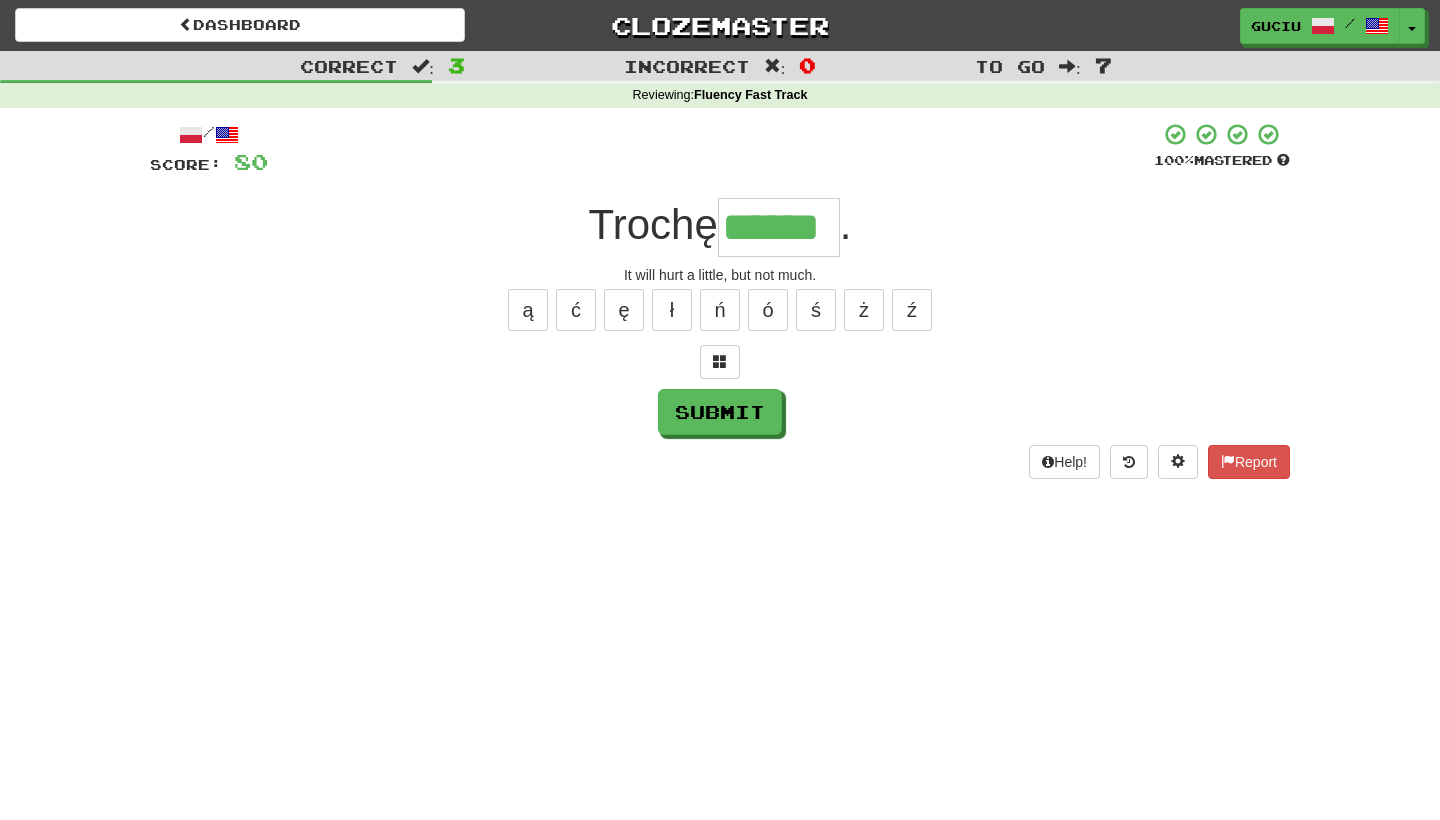 type on "******" 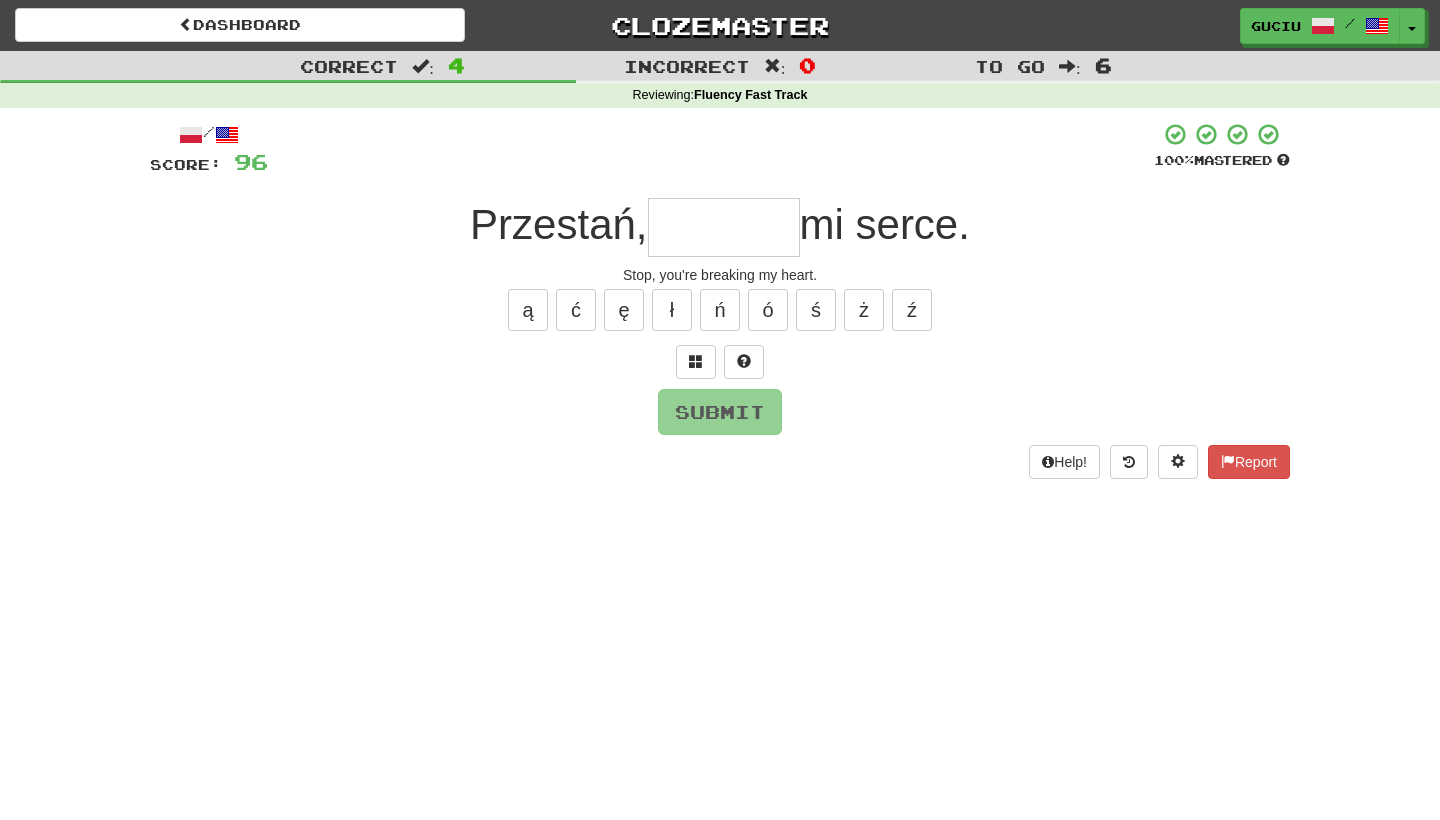 type on "*" 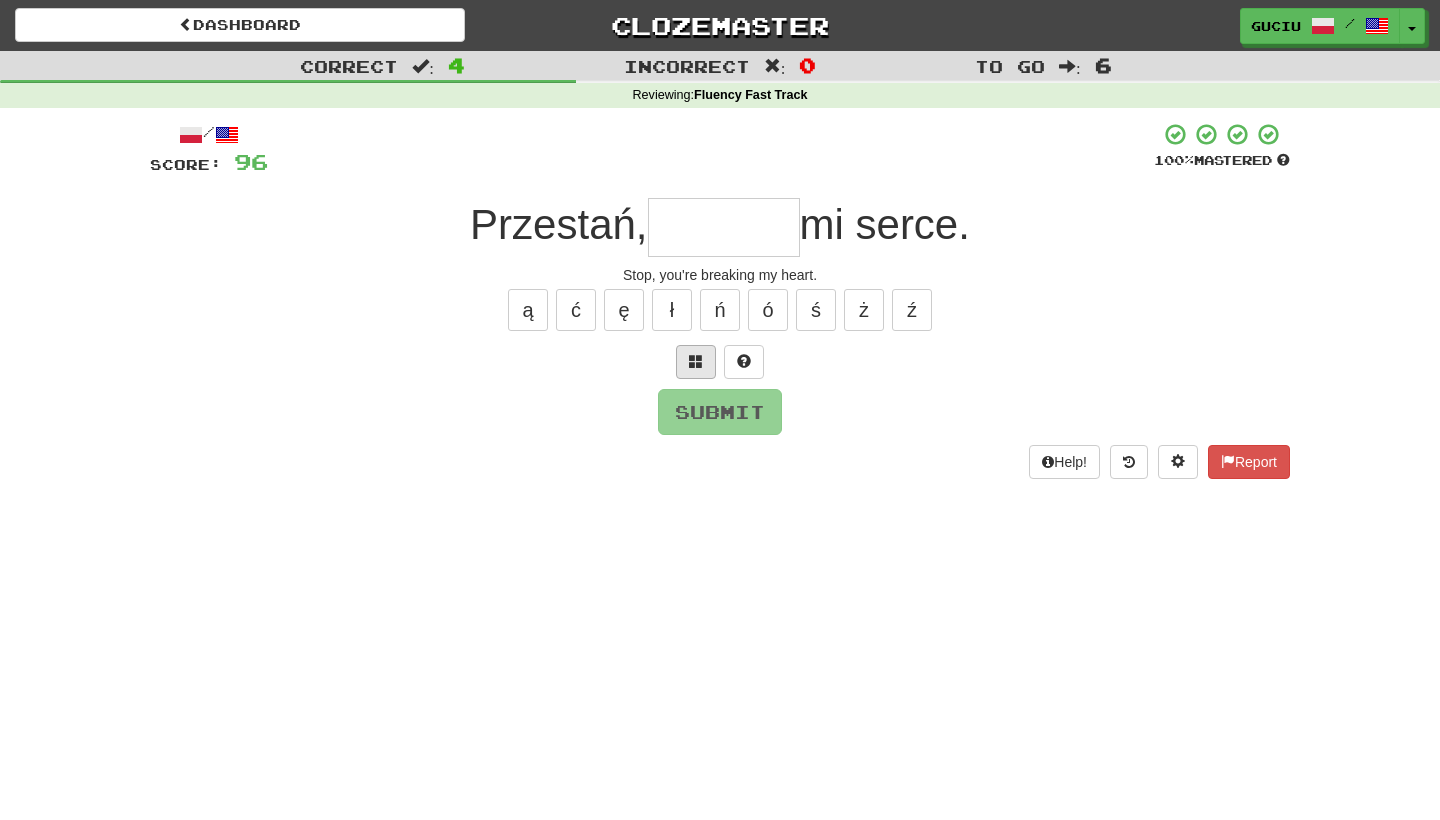 click at bounding box center [696, 362] 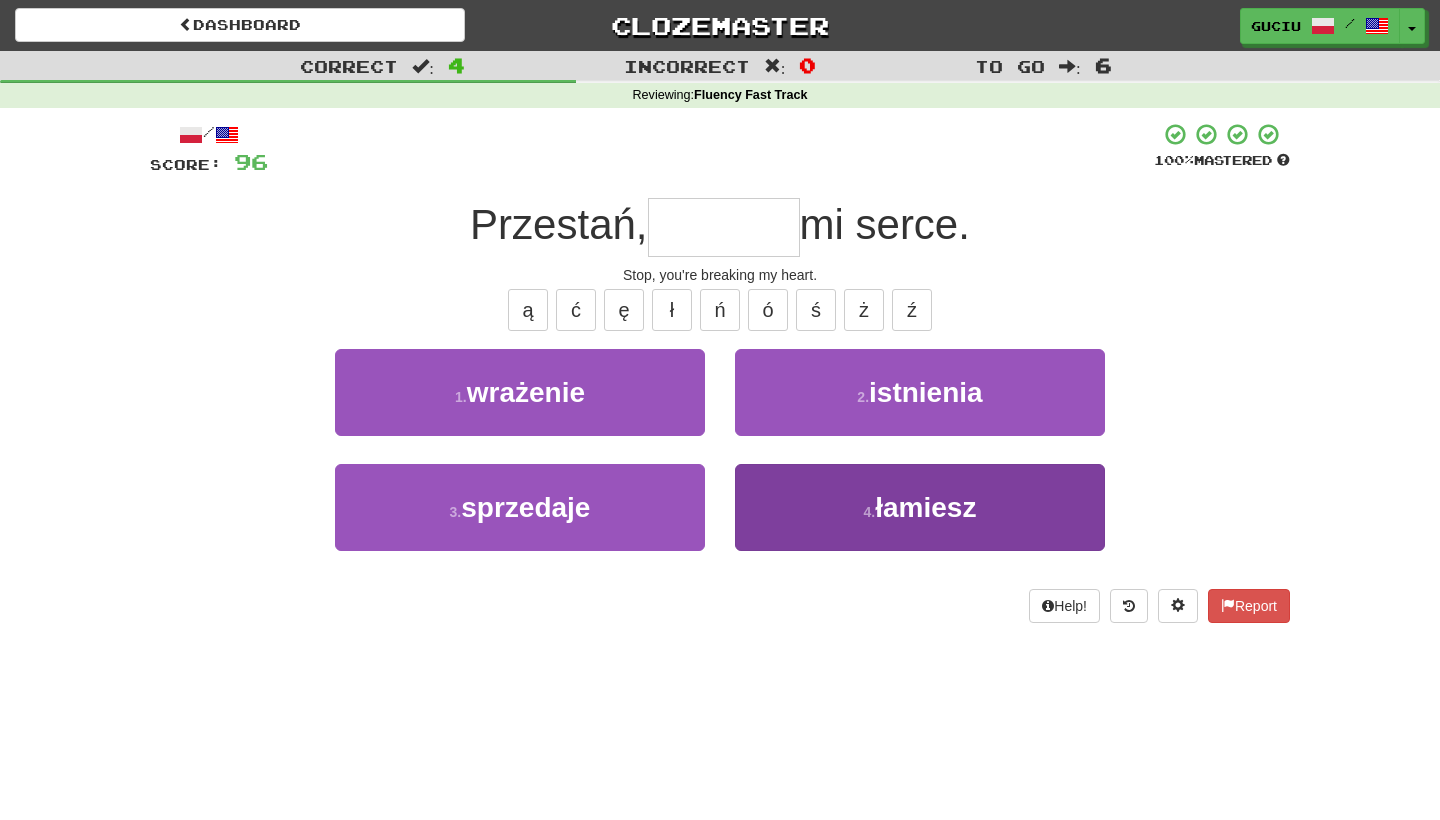 click on "4 .  łamiesz" at bounding box center [920, 507] 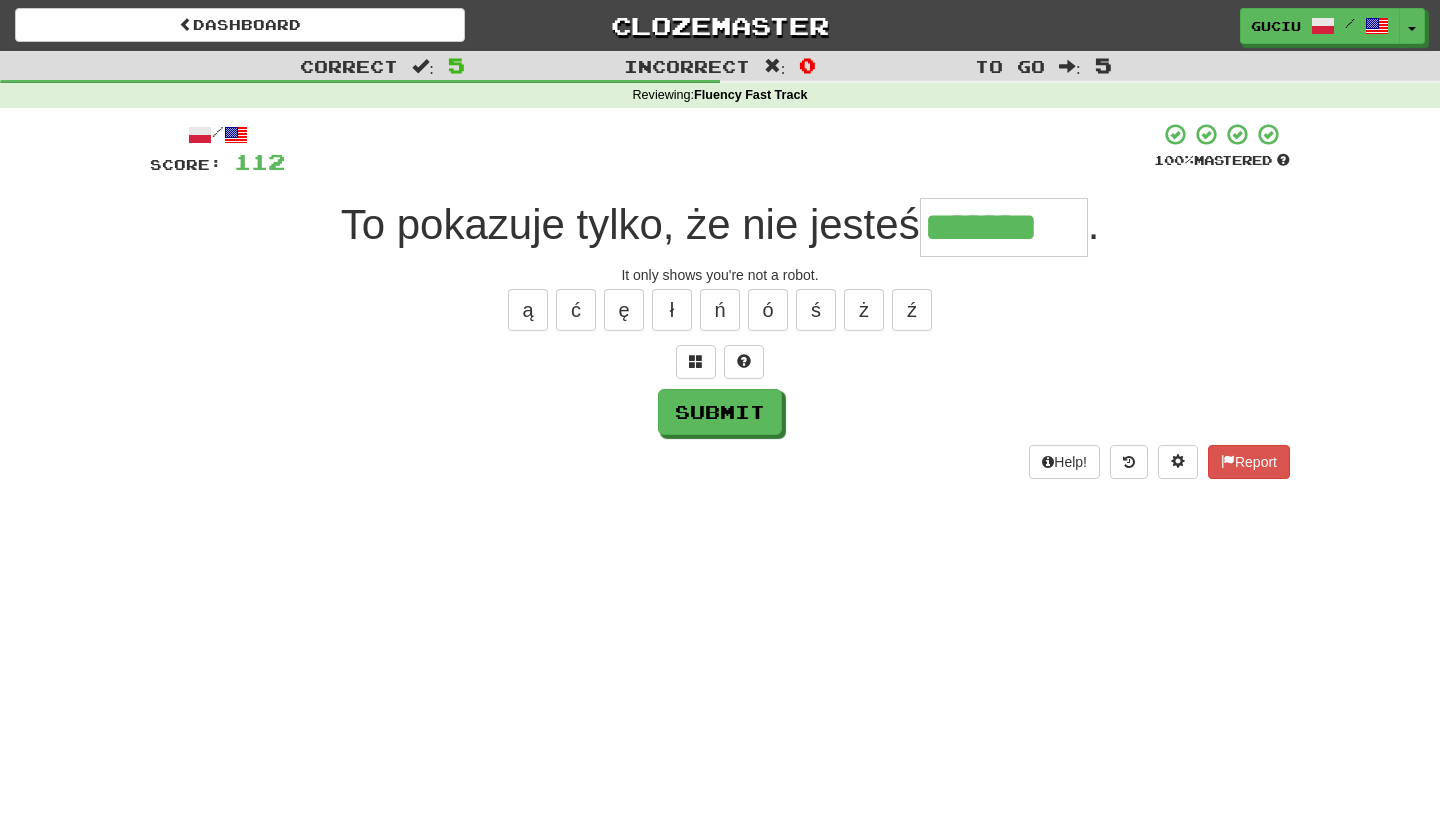 type on "*******" 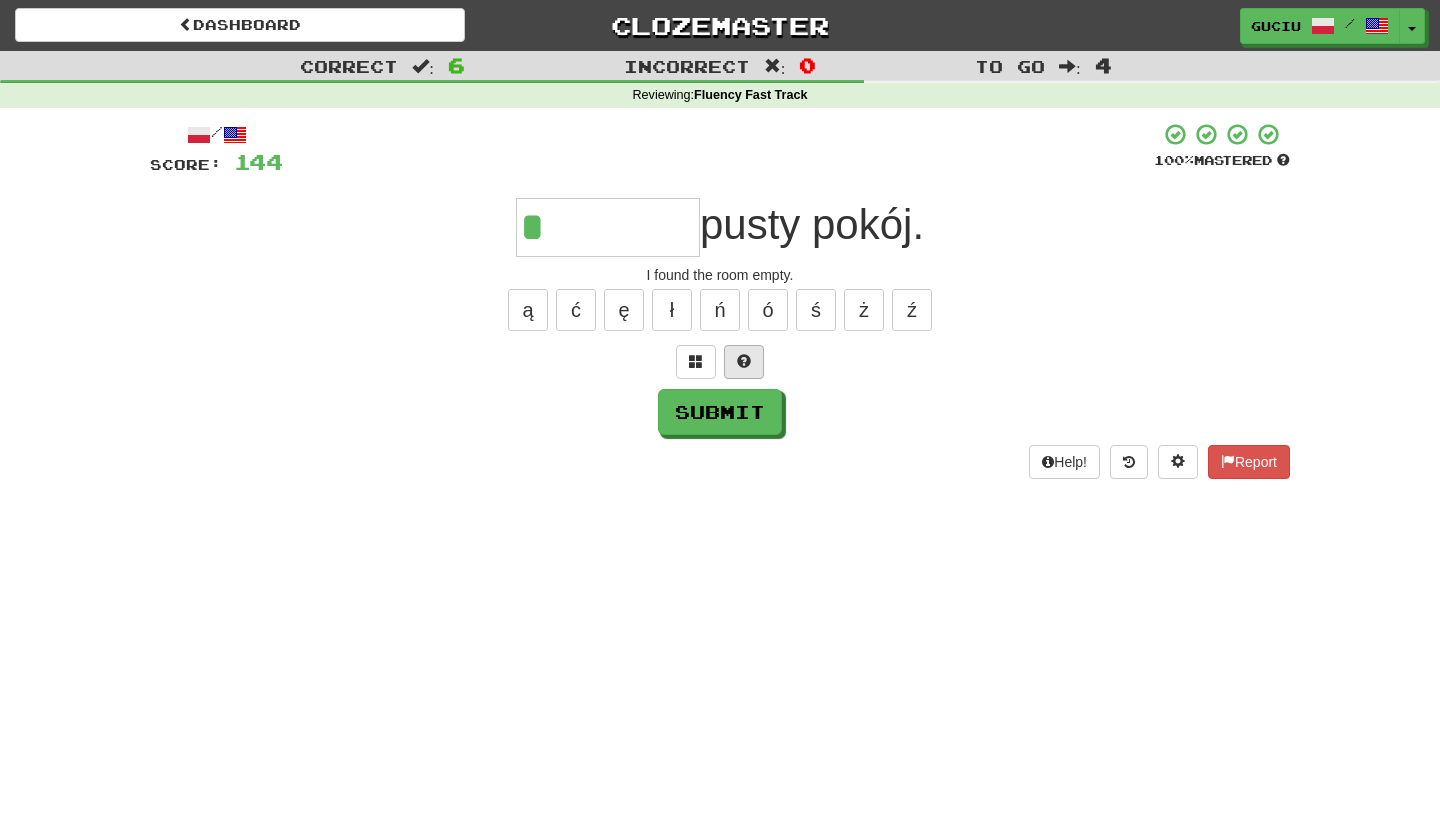 click at bounding box center (744, 362) 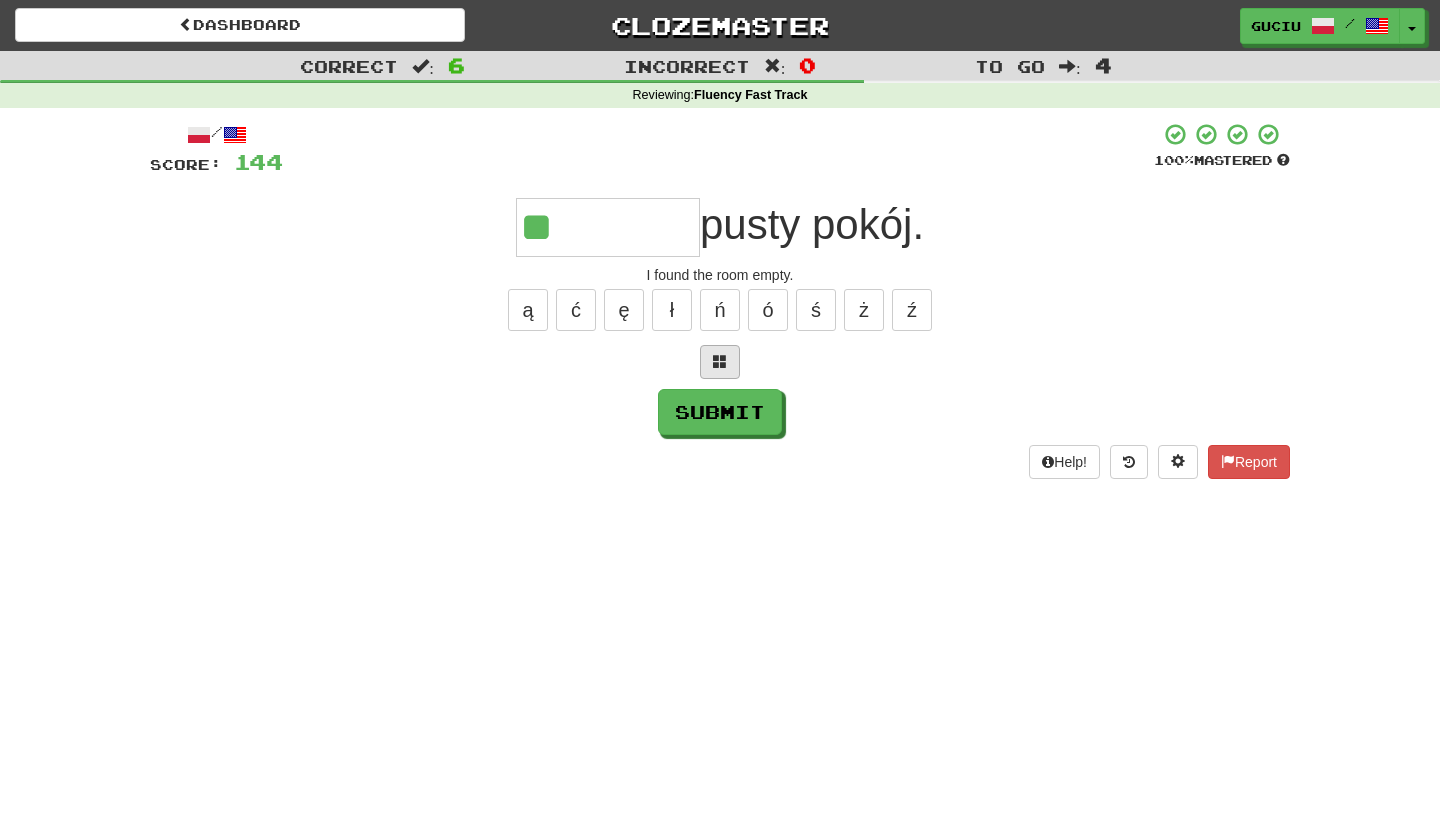 click at bounding box center (720, 361) 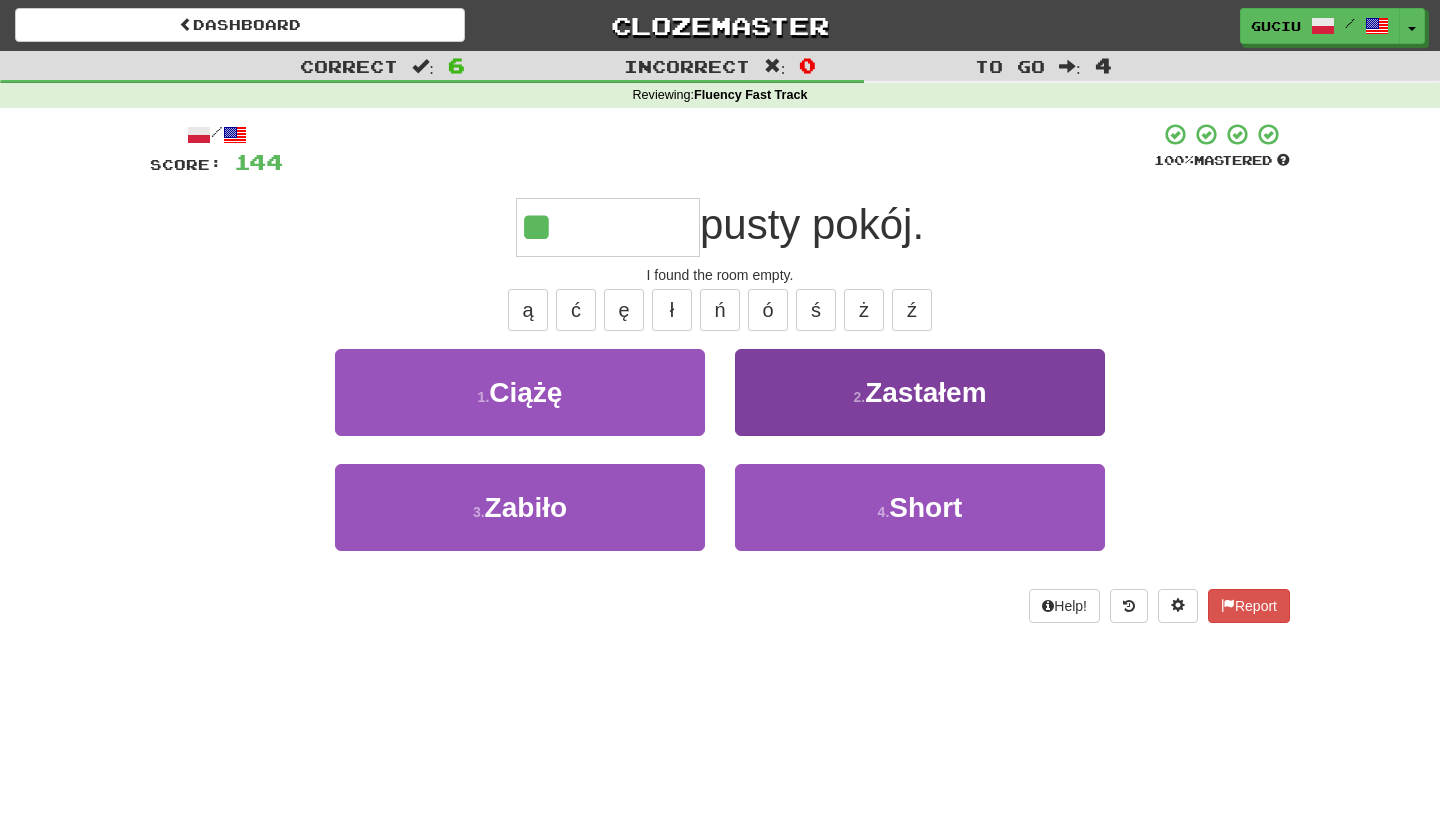 click on "2 .  Zastałem" at bounding box center (920, 392) 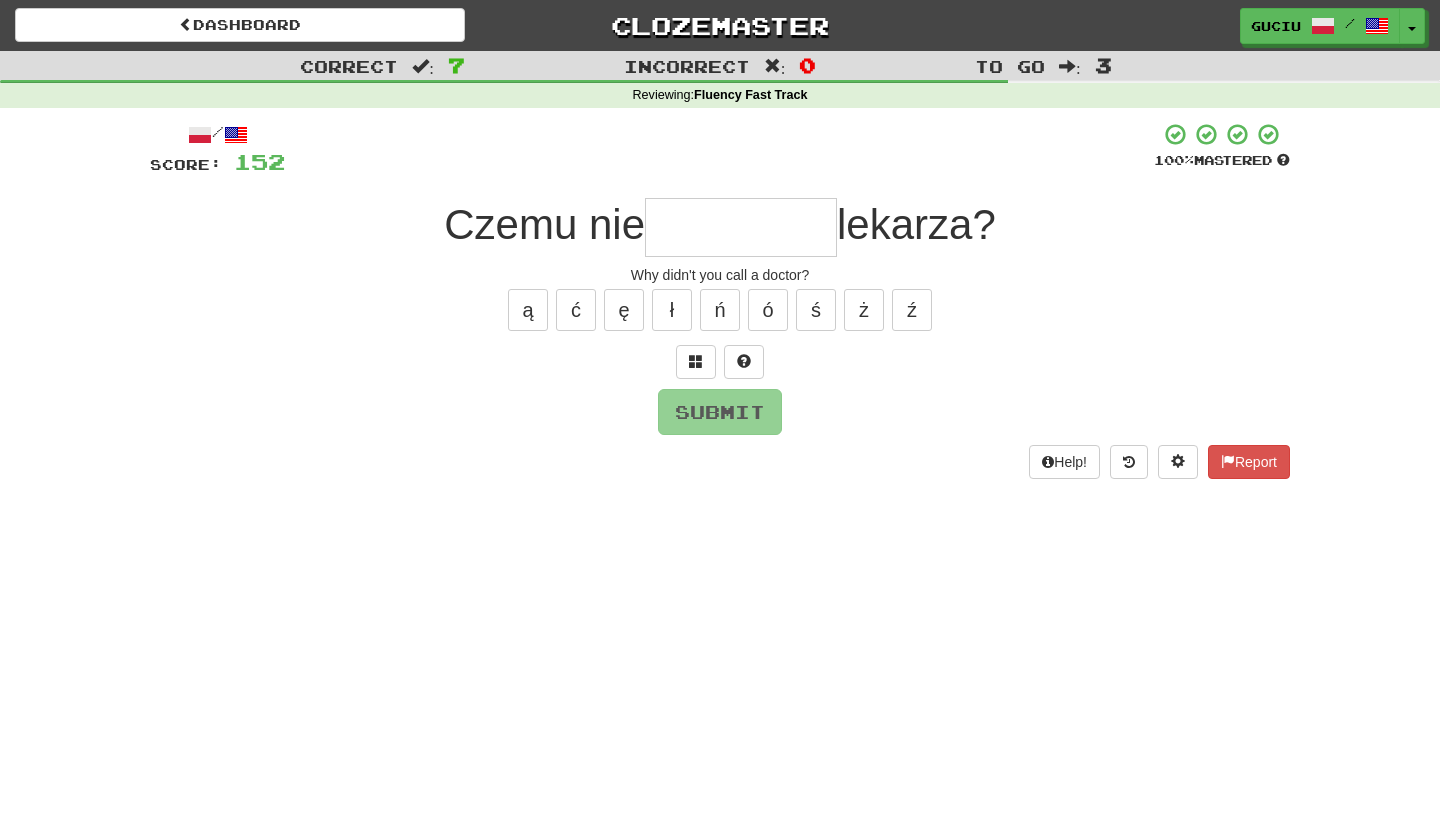 type on "*" 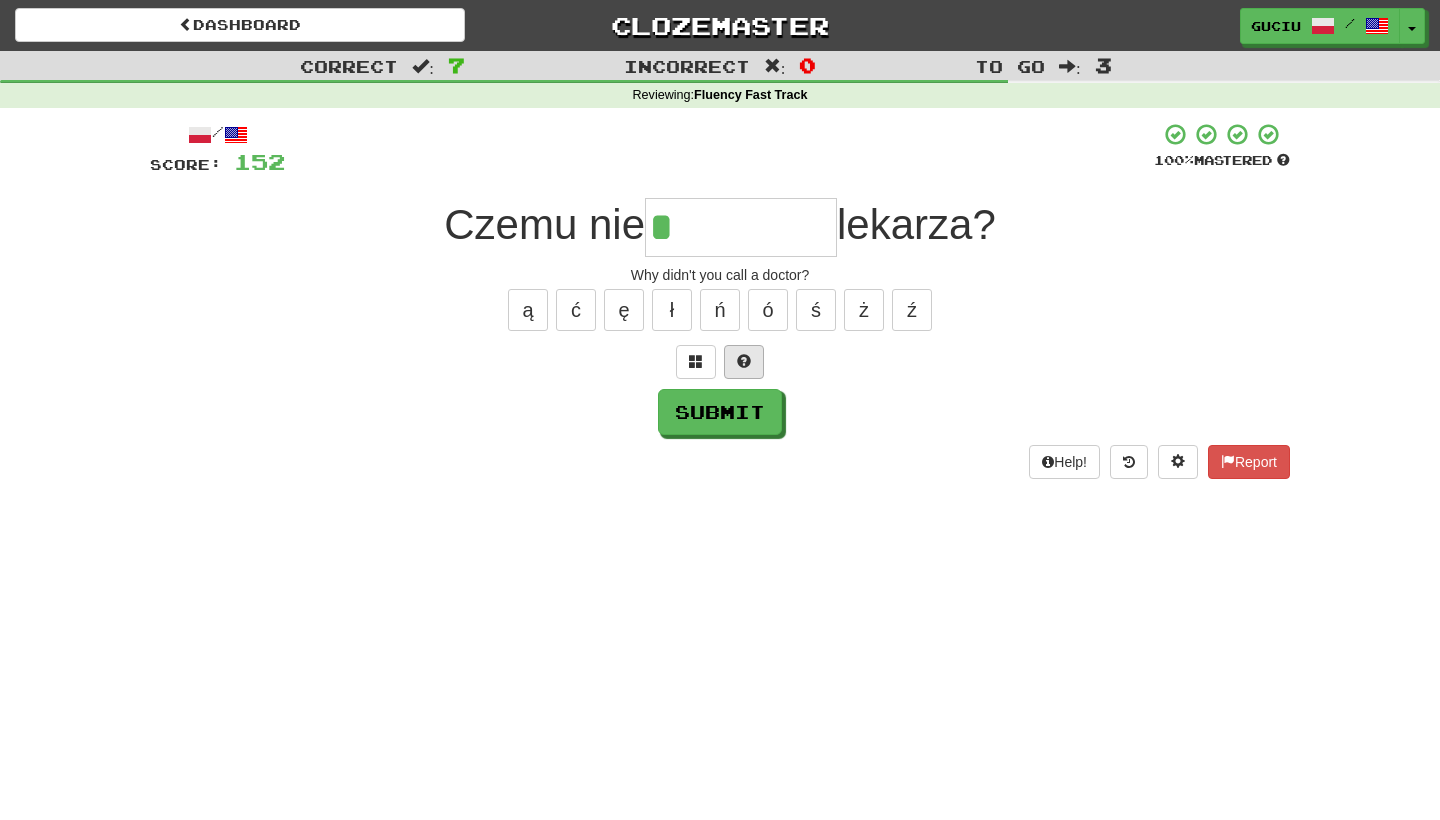click at bounding box center [744, 362] 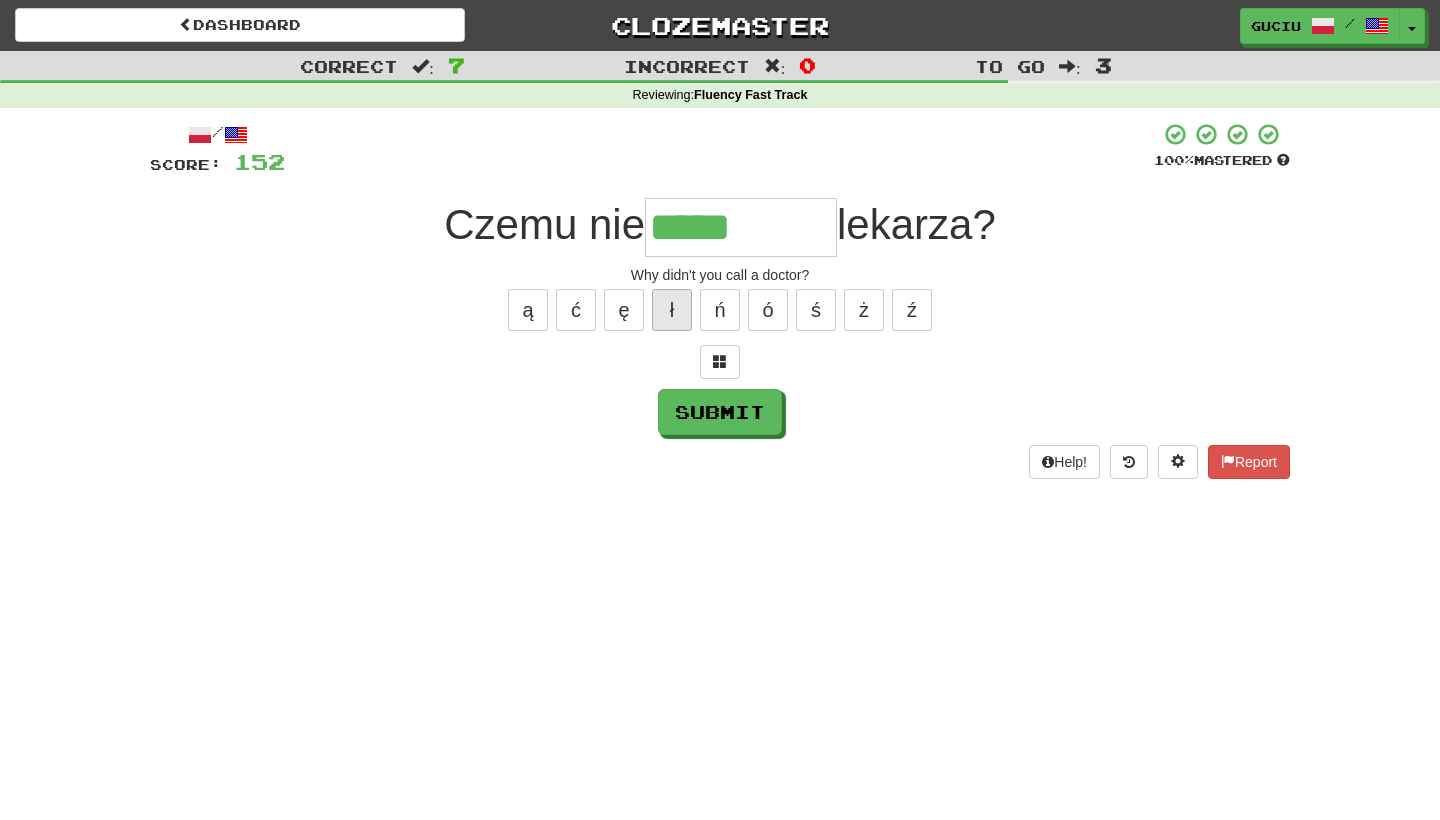 click on "ł" at bounding box center (672, 310) 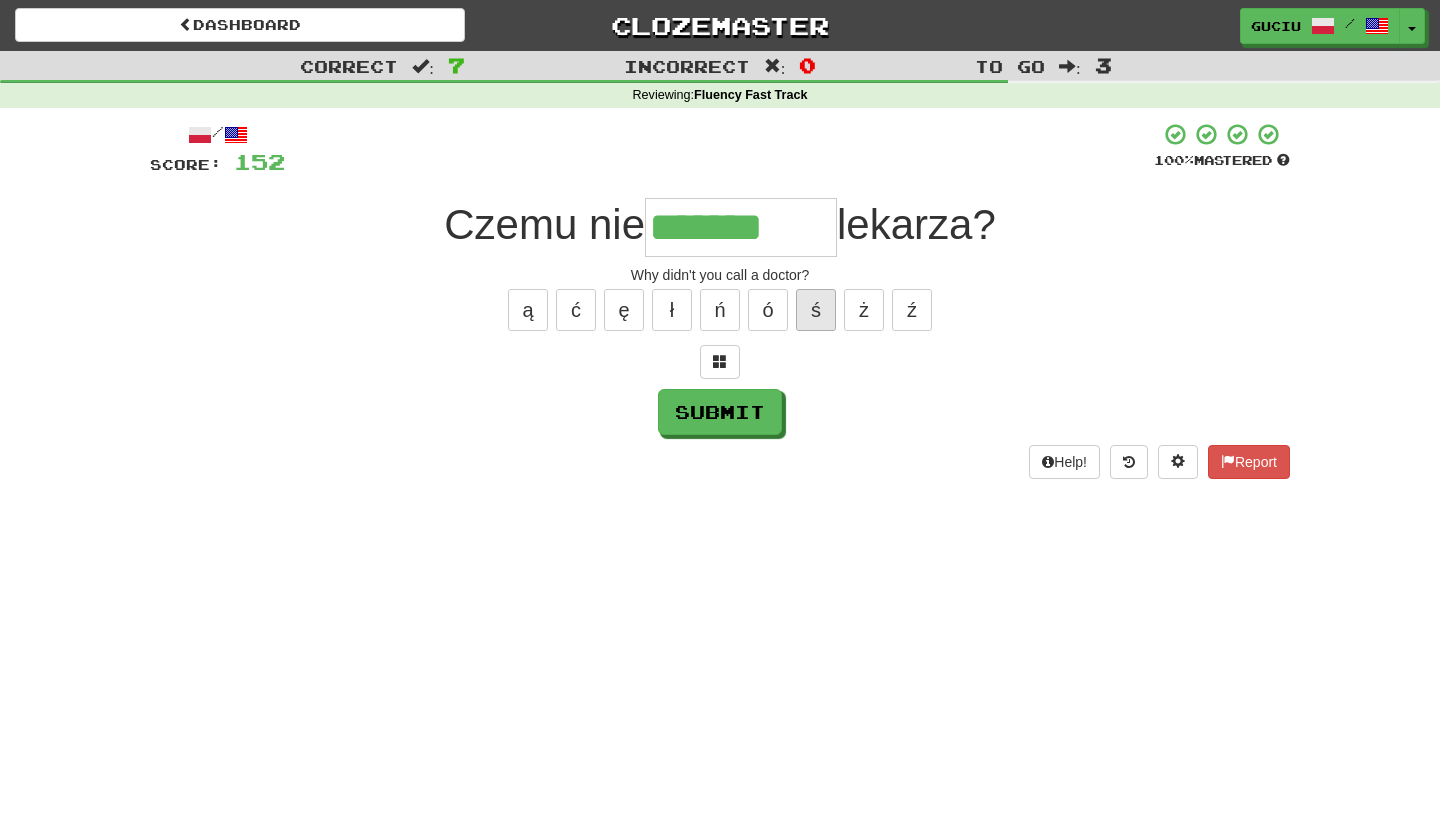 click on "ś" at bounding box center [816, 310] 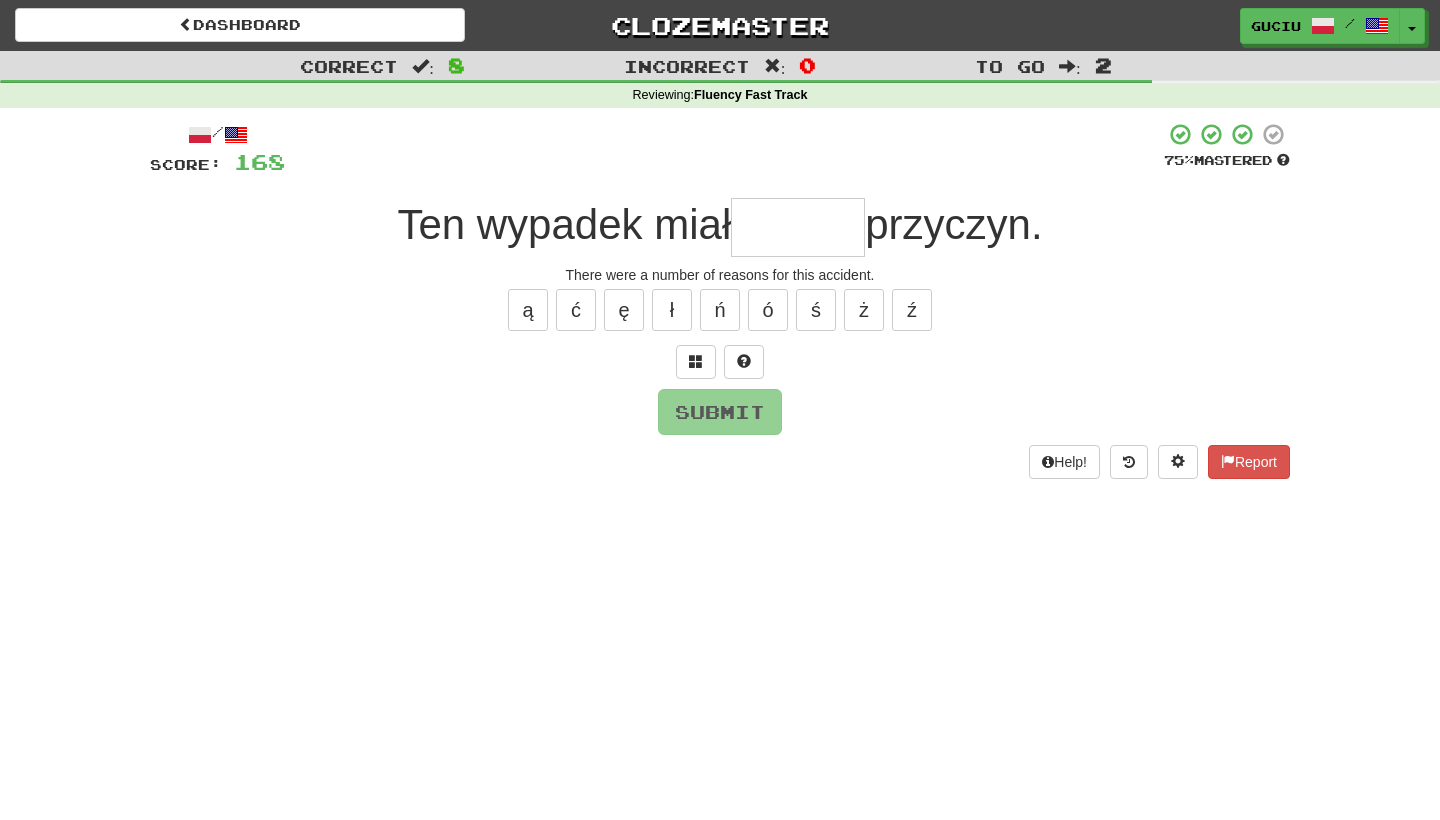type on "*" 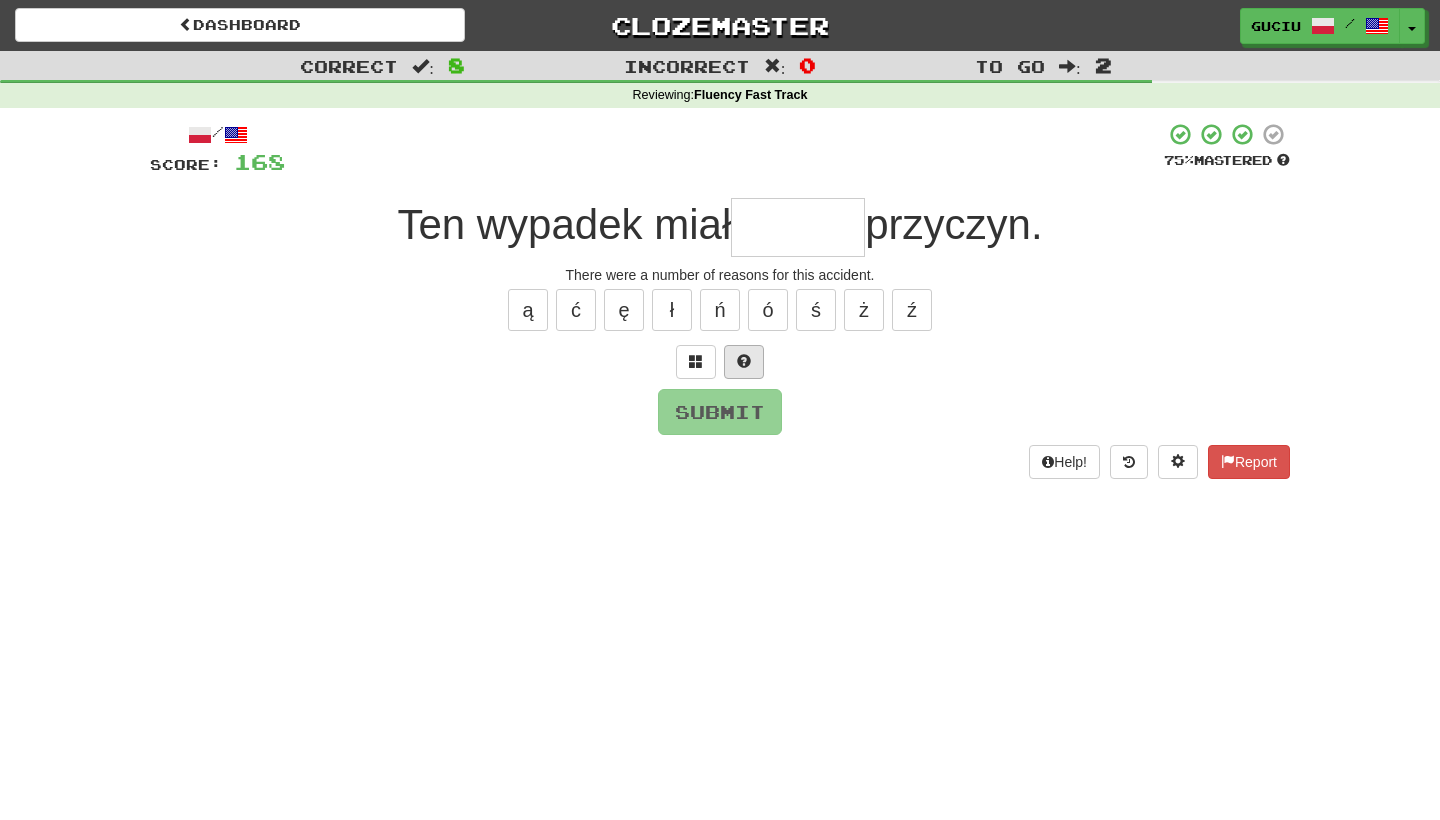 click at bounding box center (744, 362) 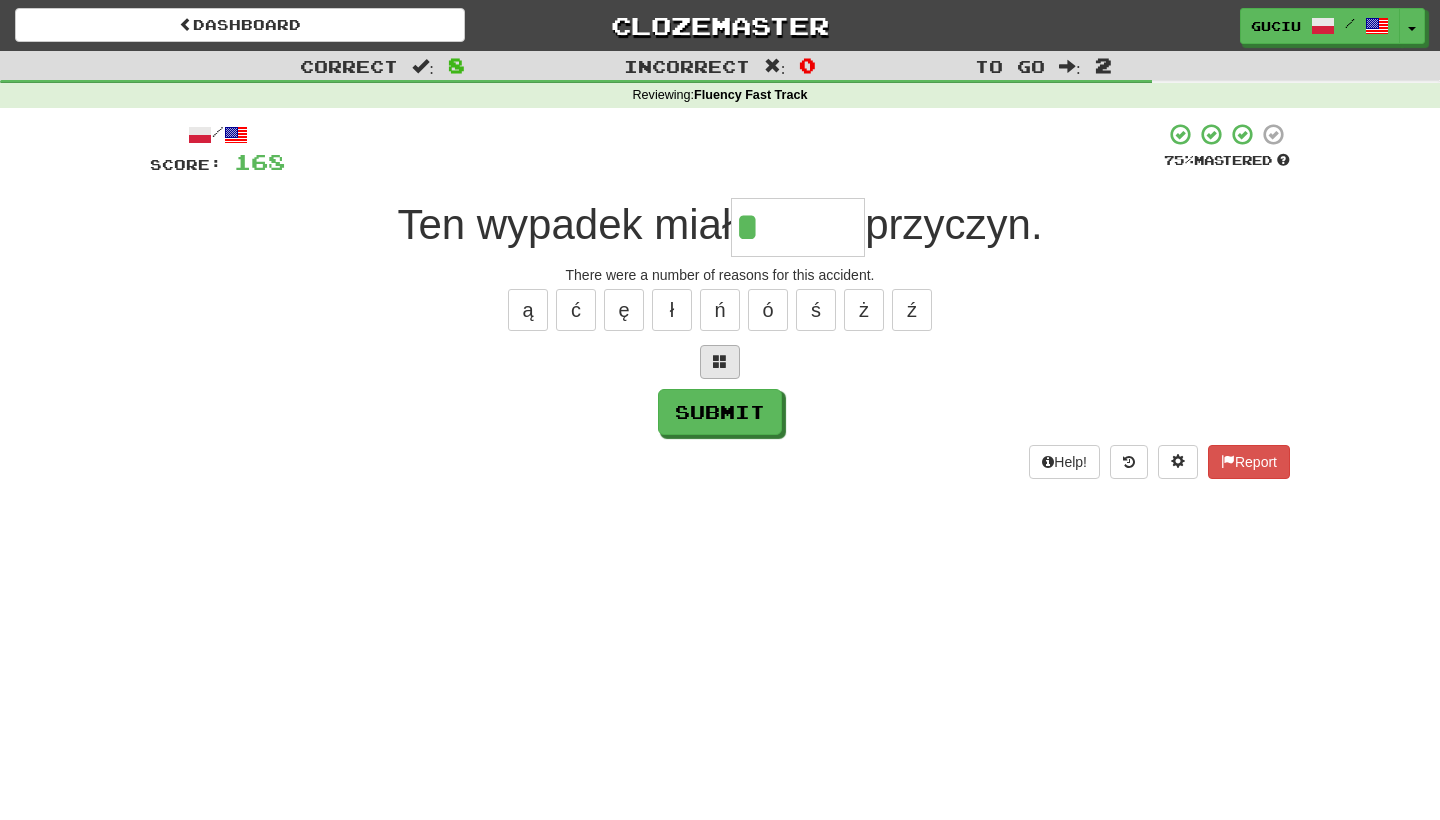 click at bounding box center (720, 362) 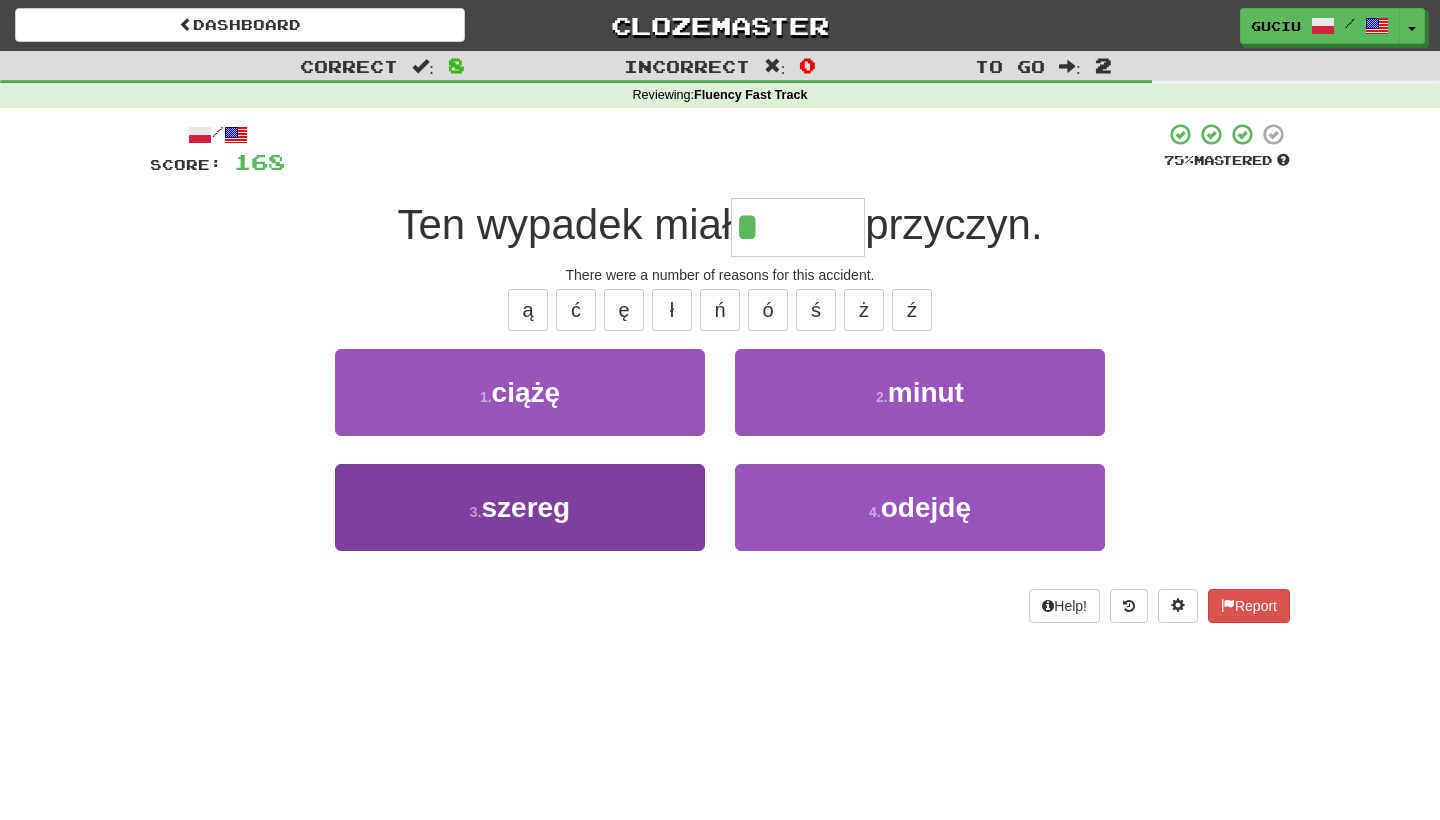 click on "3 .  szereg" at bounding box center (520, 507) 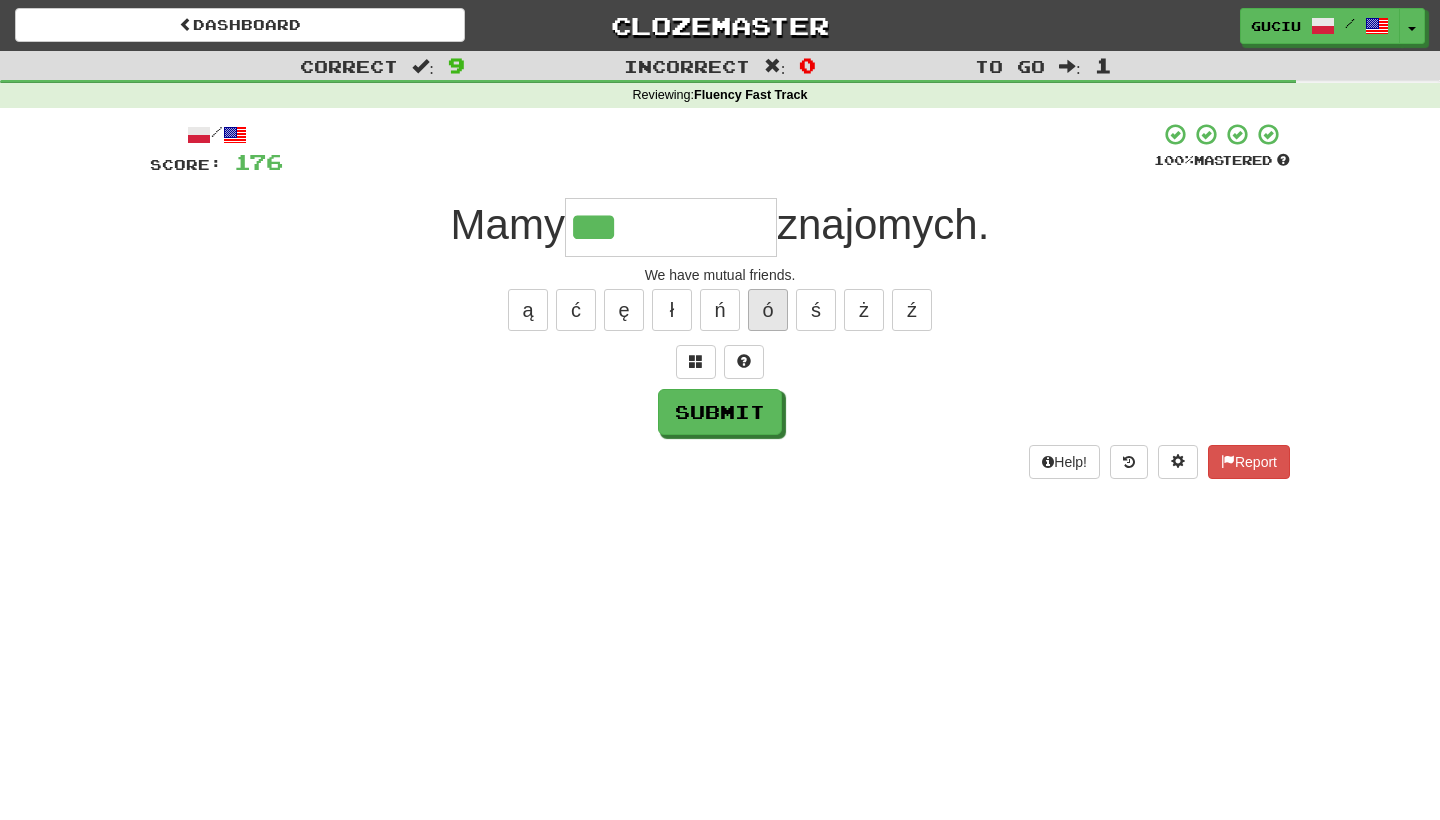 click on "ó" at bounding box center [768, 310] 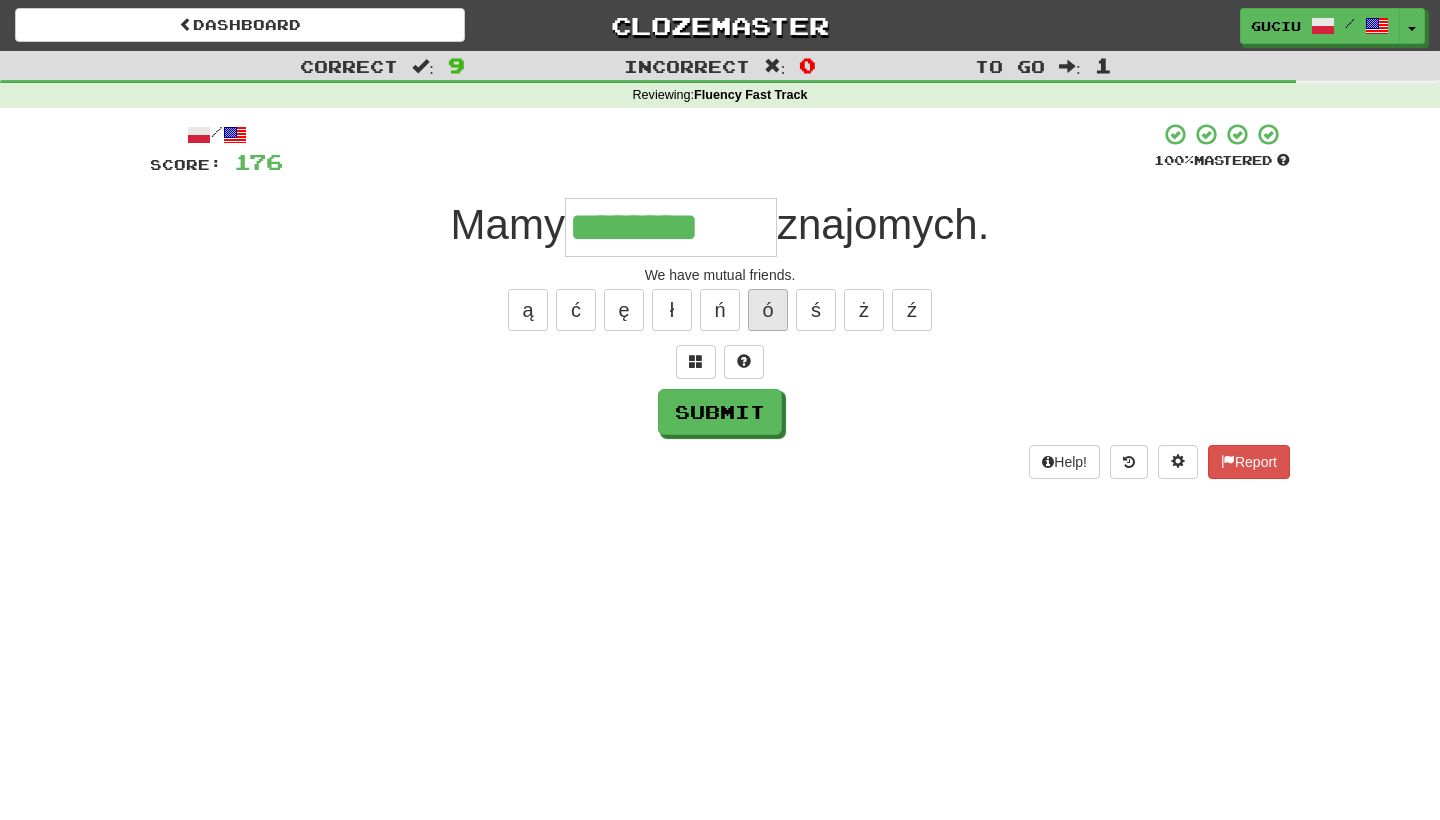 type on "*********" 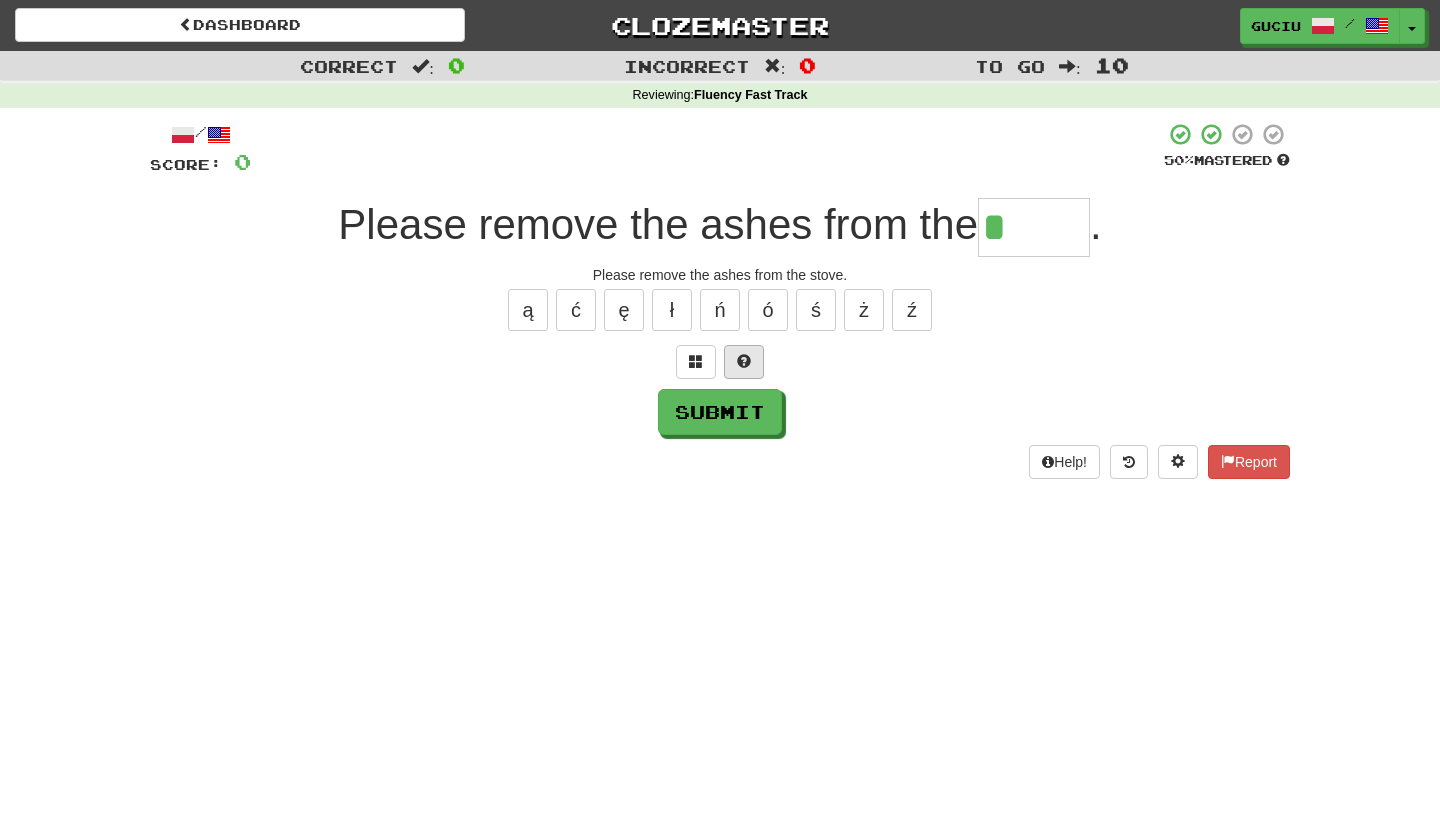 click at bounding box center [744, 362] 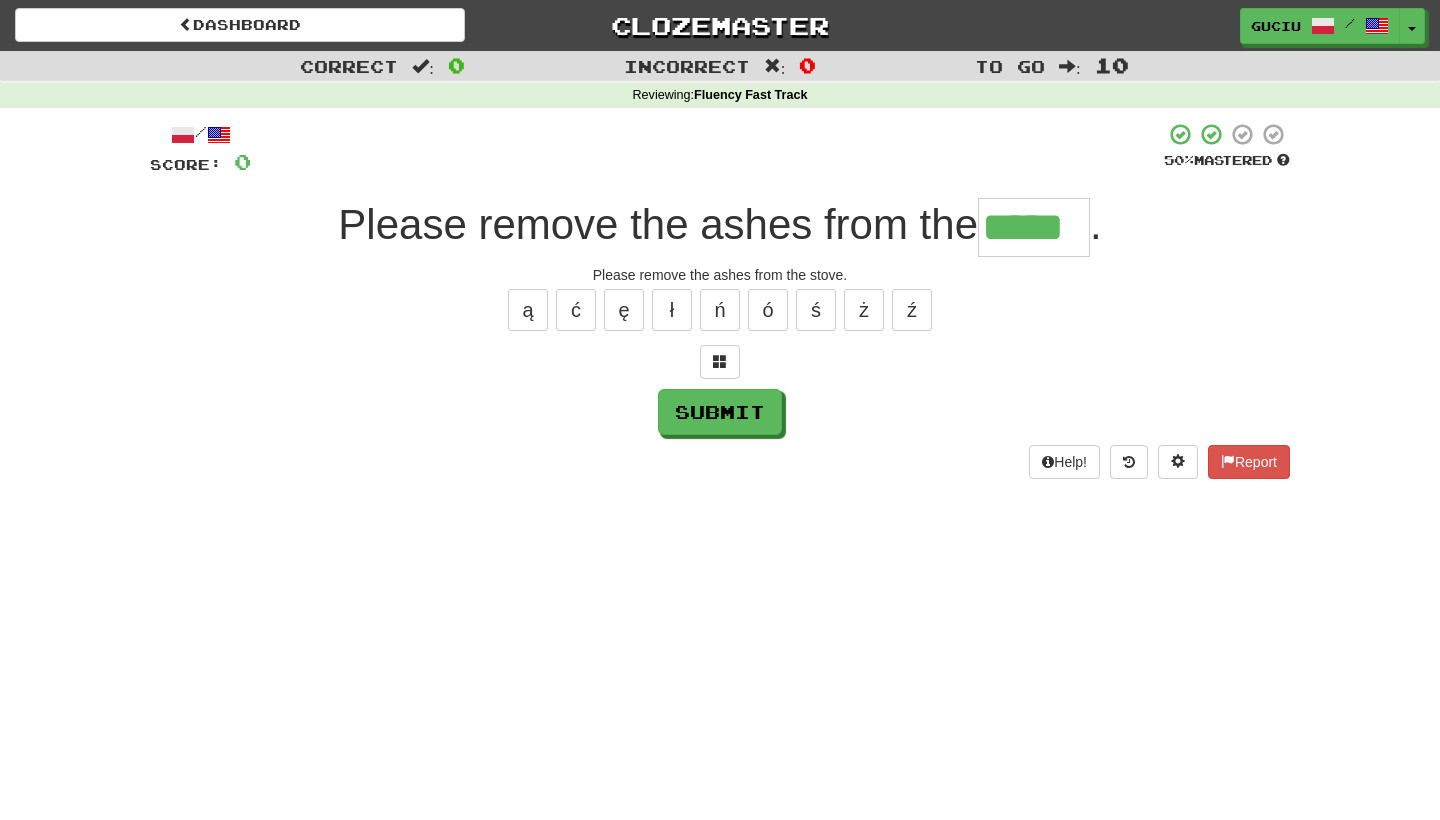 type on "*****" 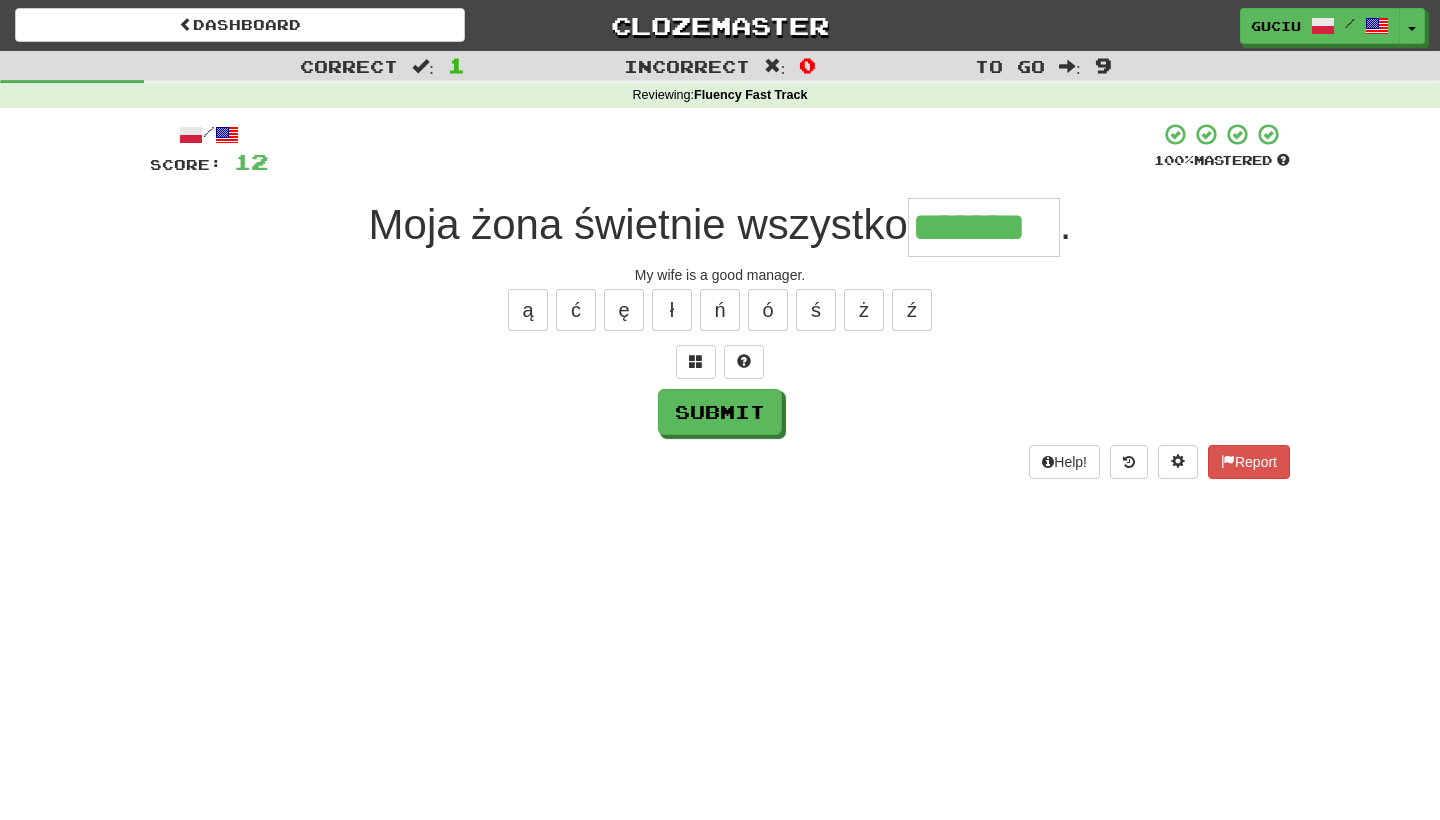 type on "*******" 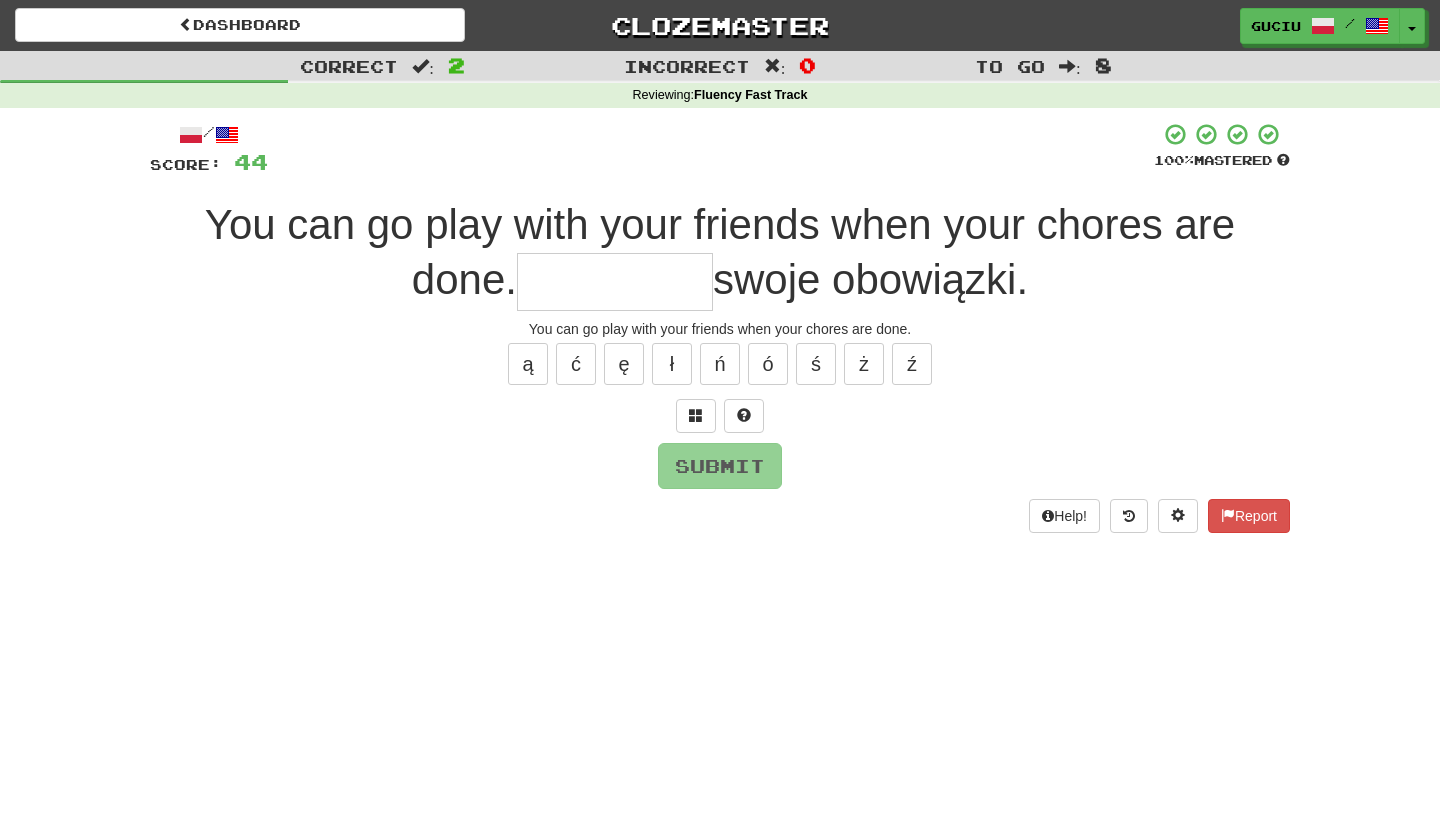 type on "*" 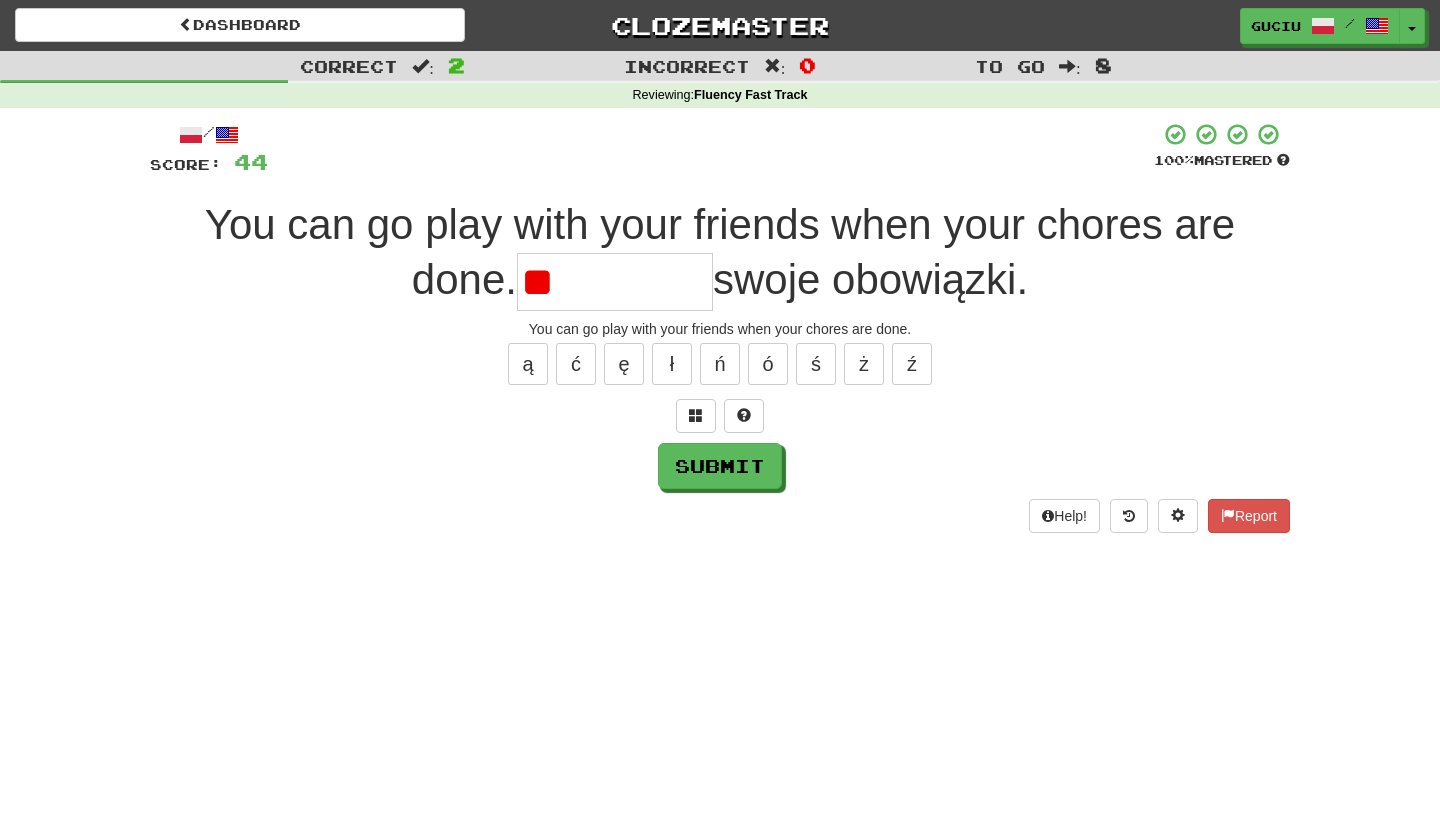 type on "*" 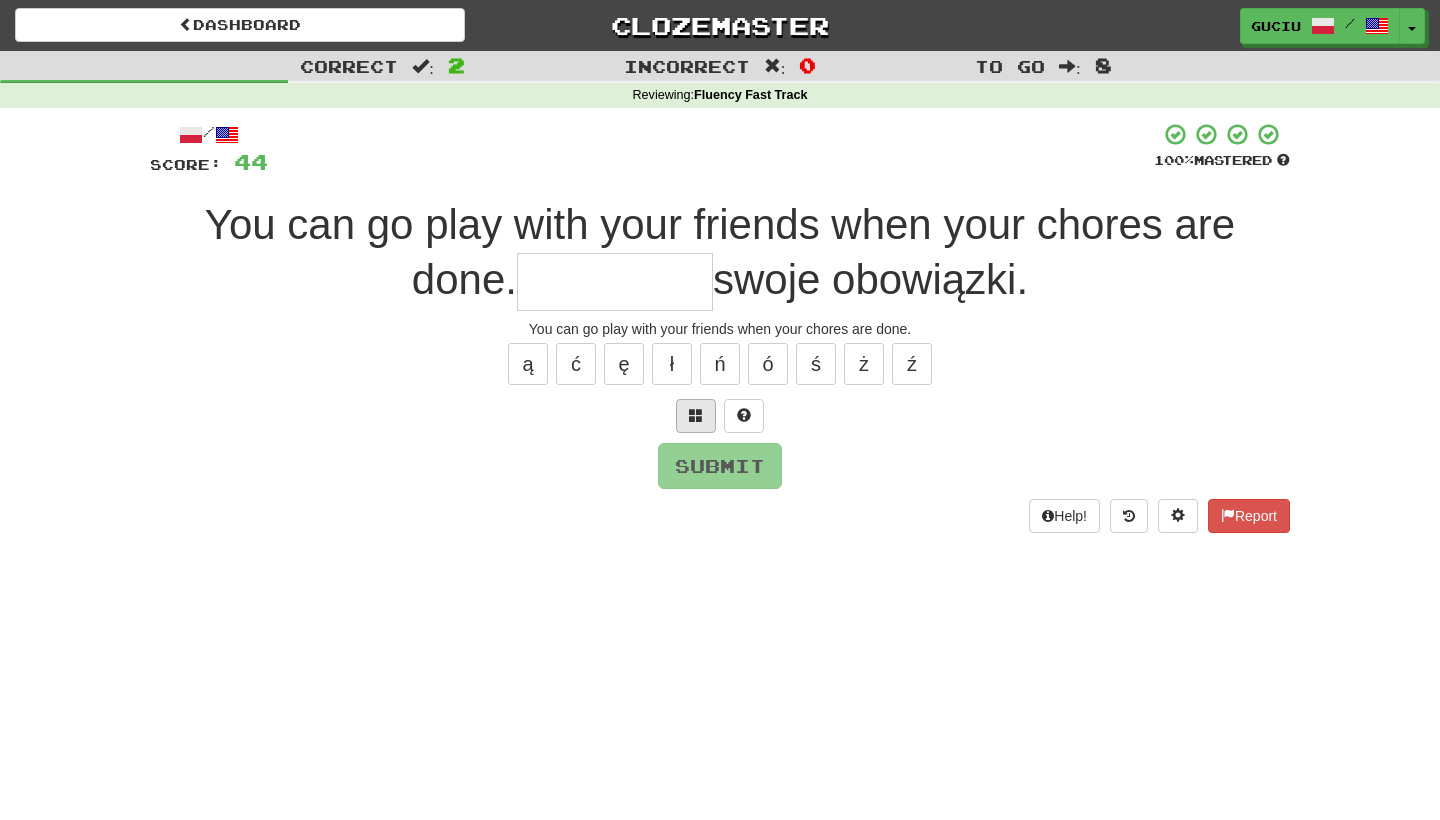 click at bounding box center [696, 415] 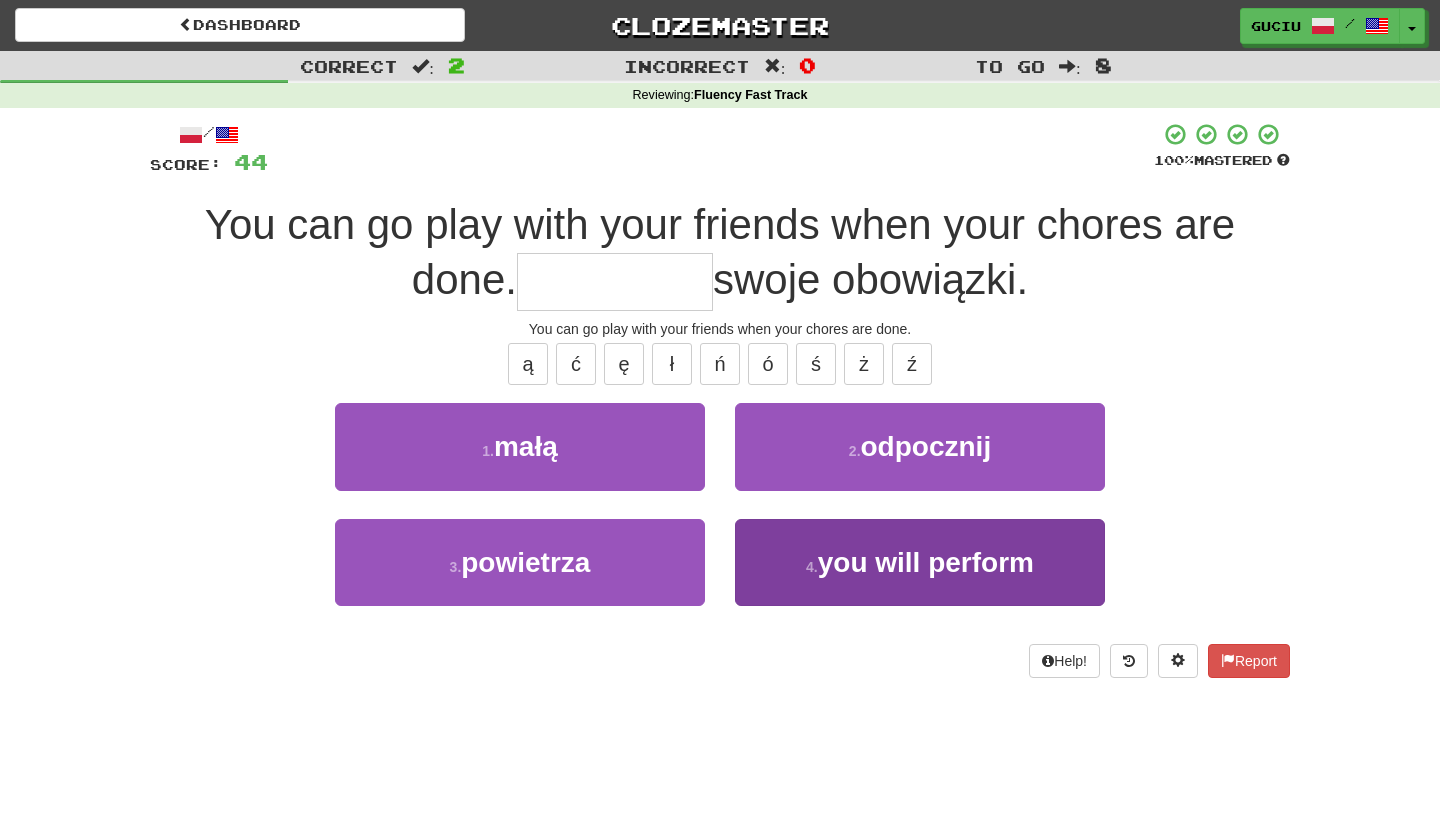 click on "4 .  wykonasz" at bounding box center (920, 562) 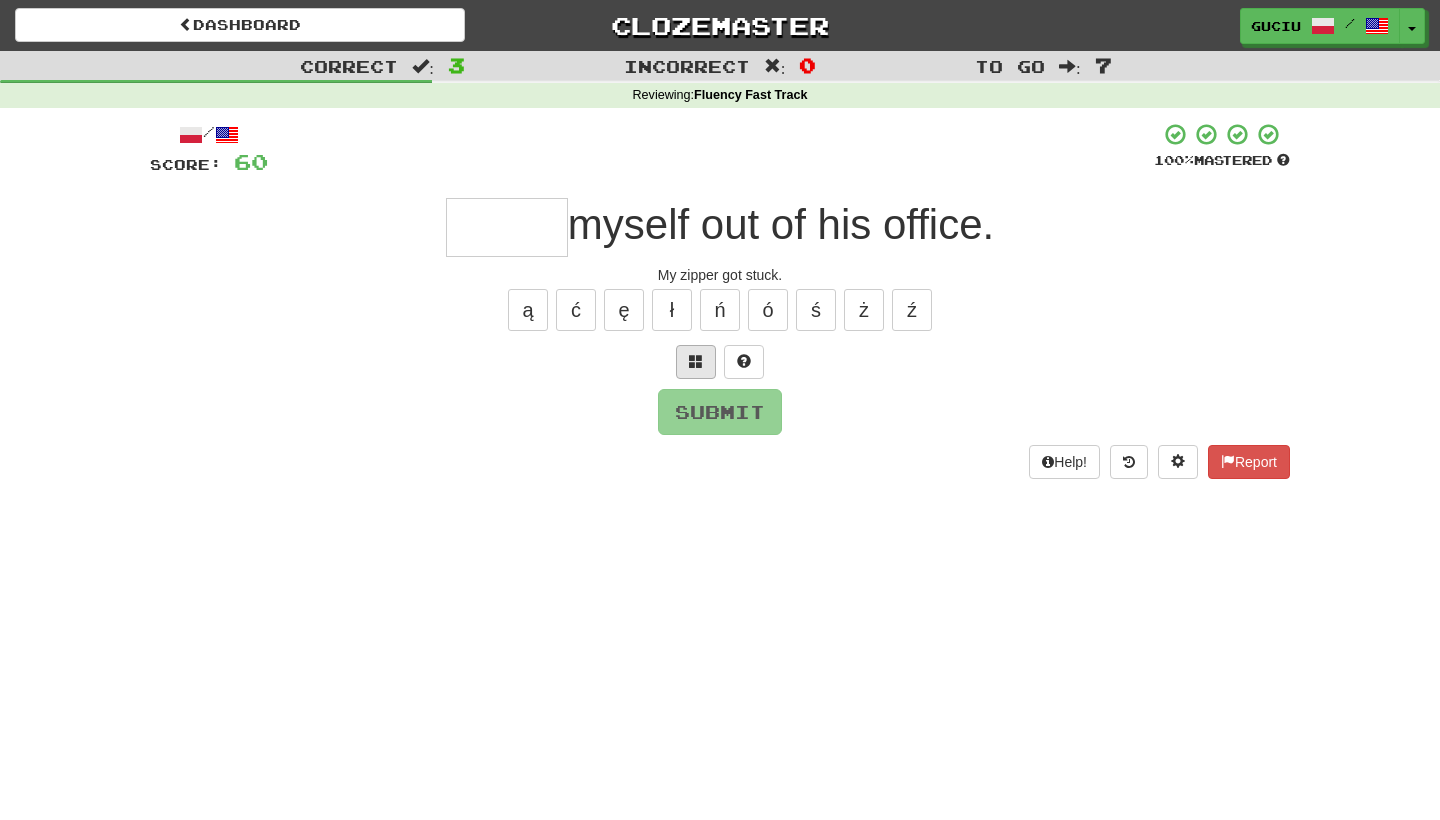 click at bounding box center [696, 361] 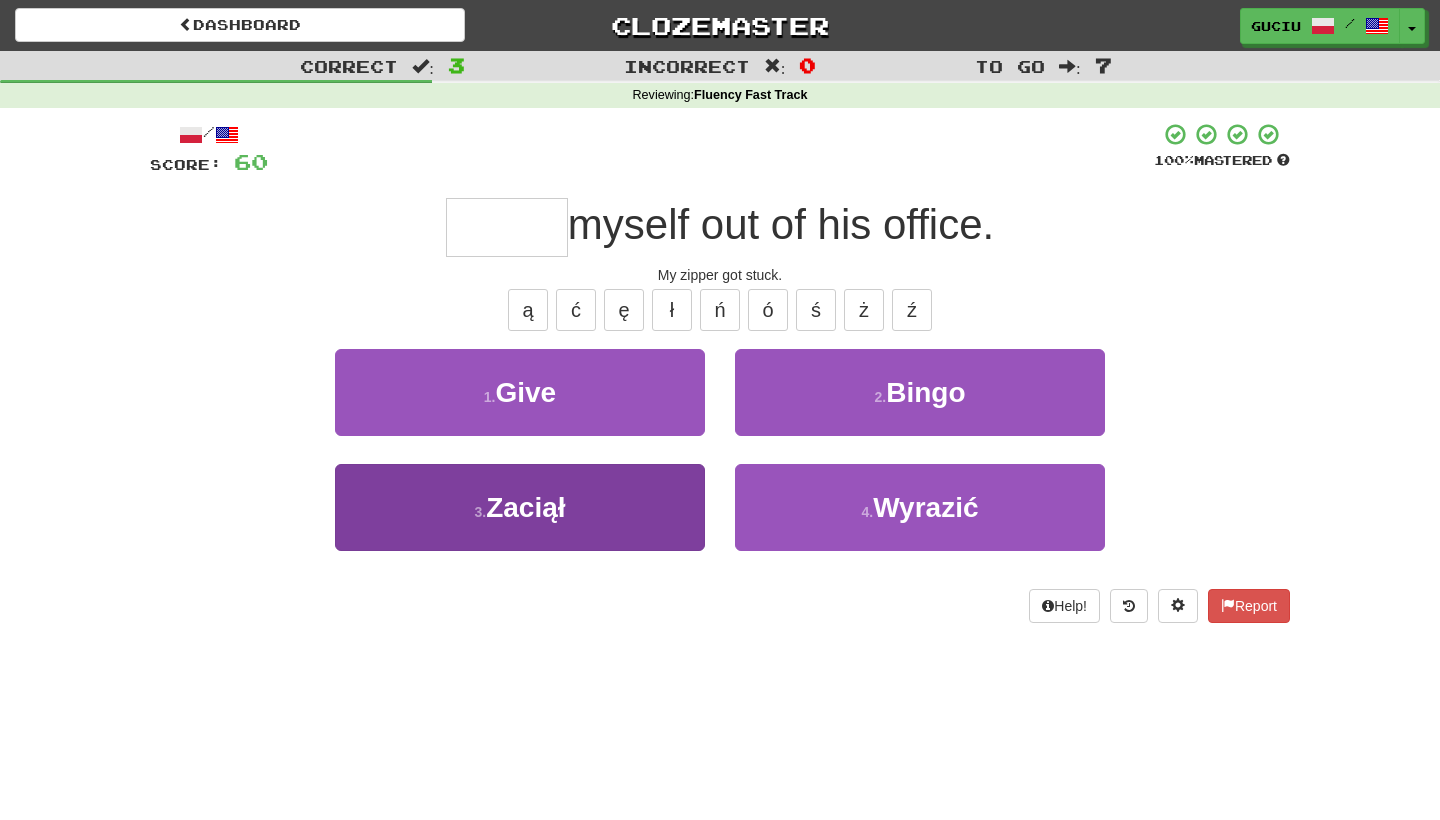 click on "3 .  Zaciął" at bounding box center [520, 507] 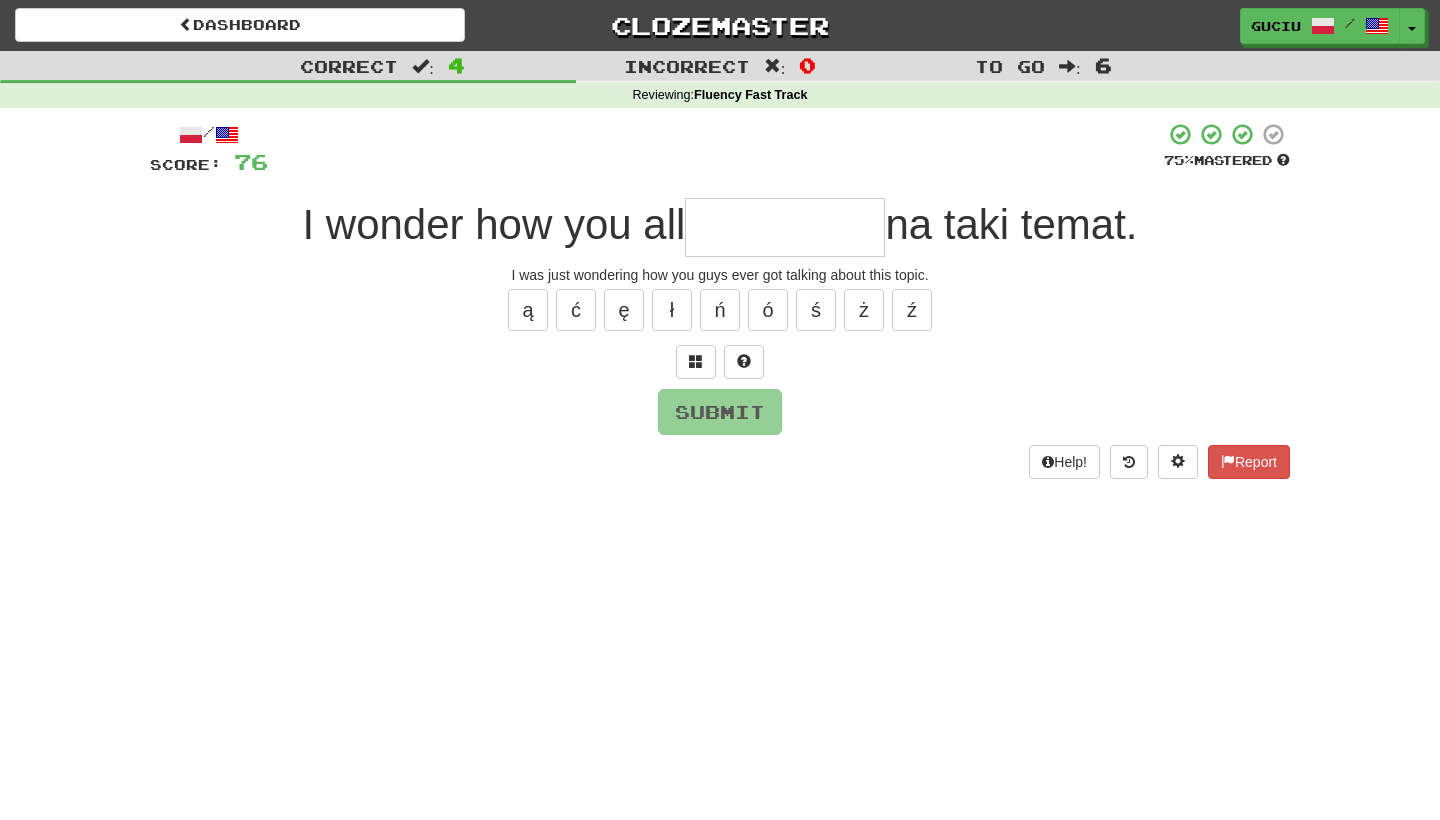 type on "*" 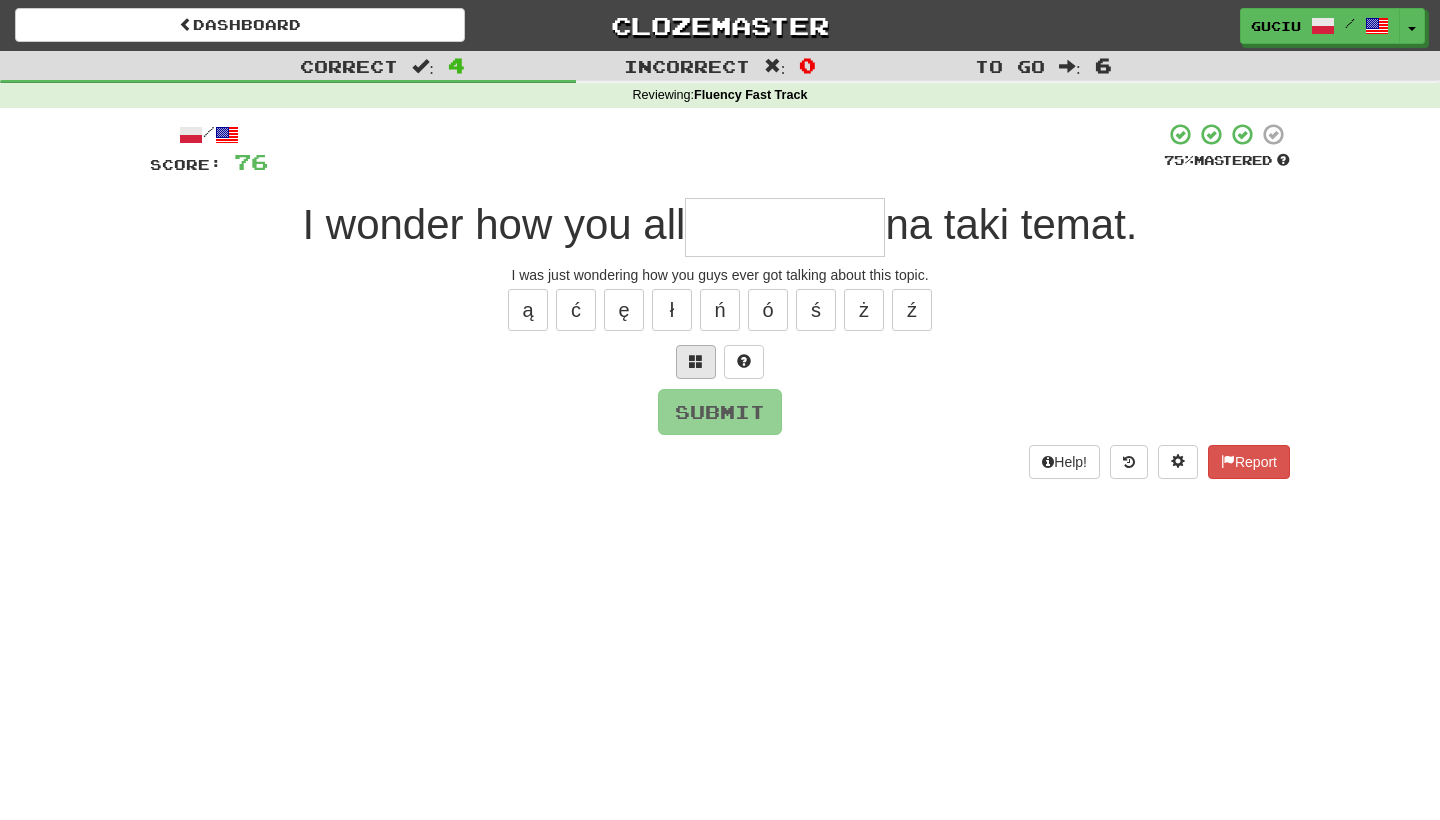 click at bounding box center [696, 362] 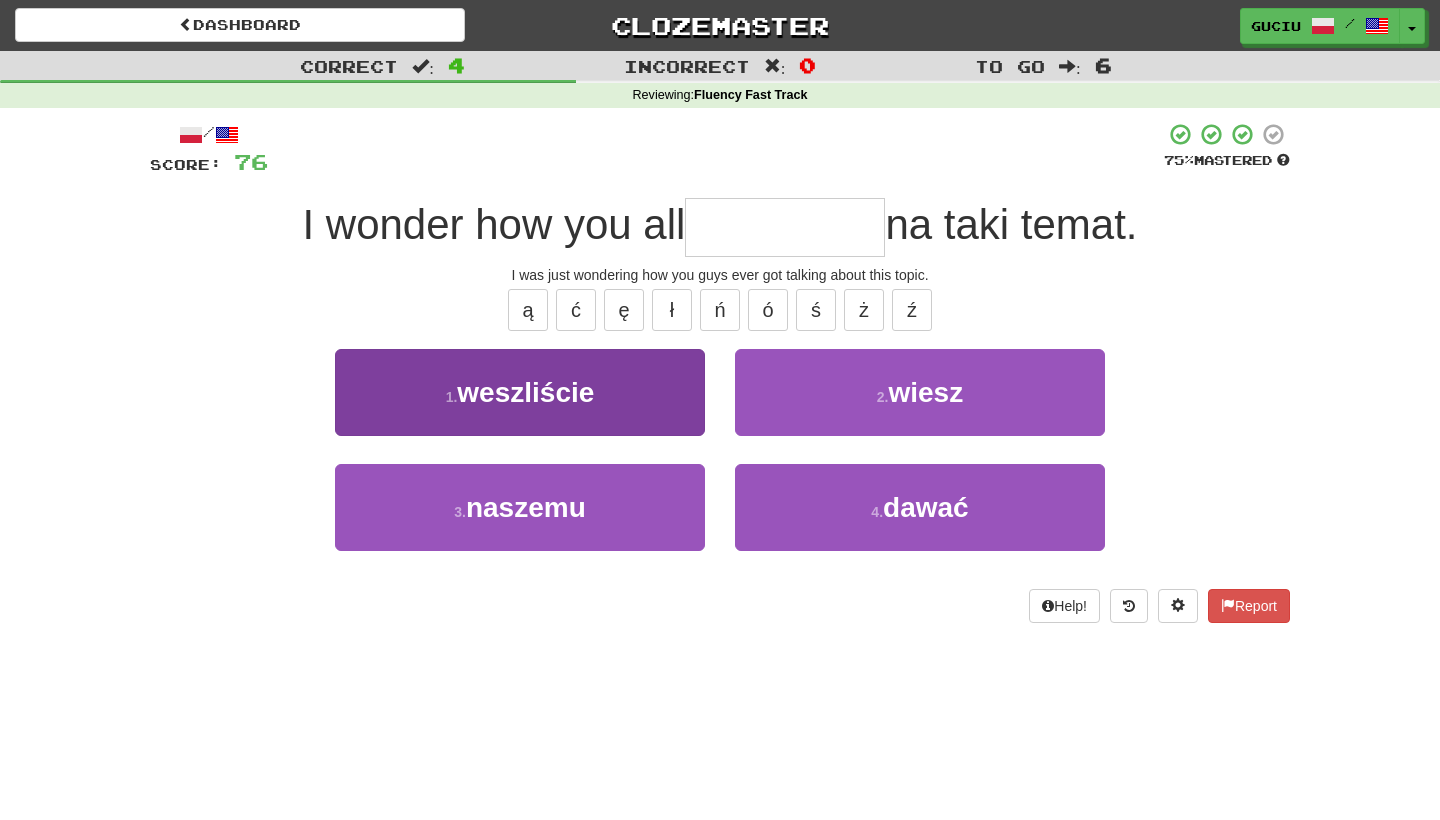 click on "you entered" at bounding box center (520, 392) 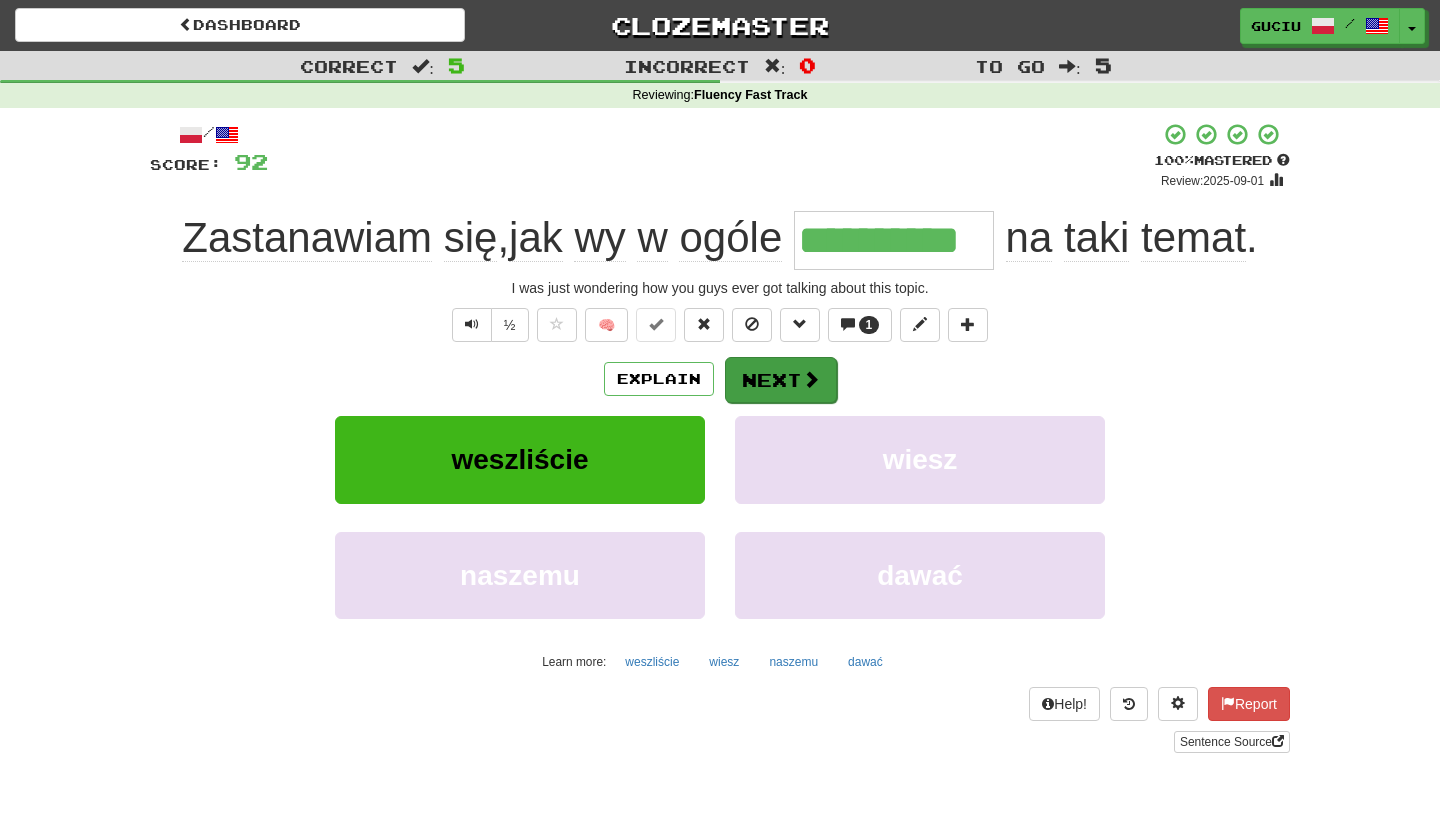 click on "Next" at bounding box center [781, 380] 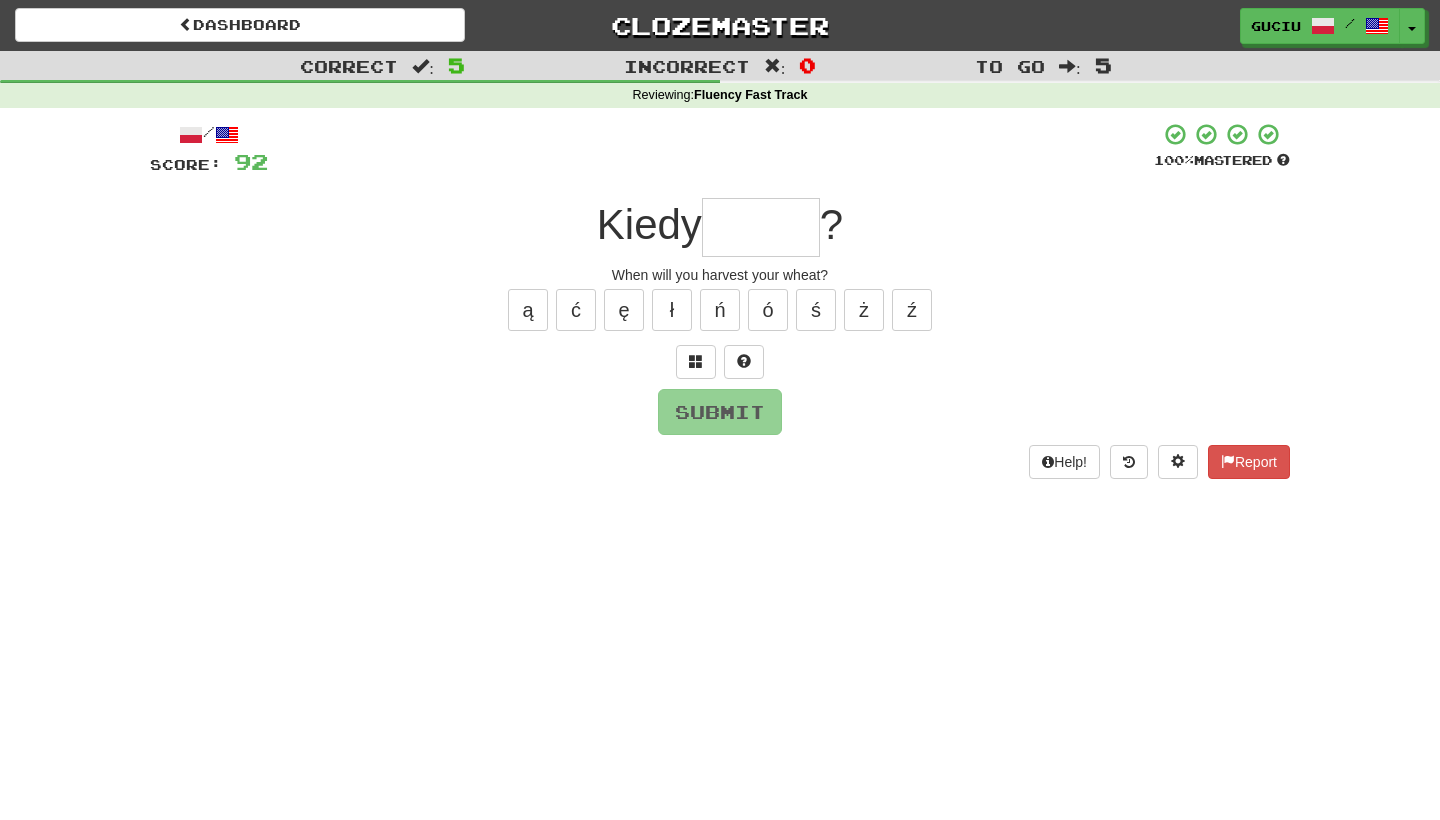 type on "*" 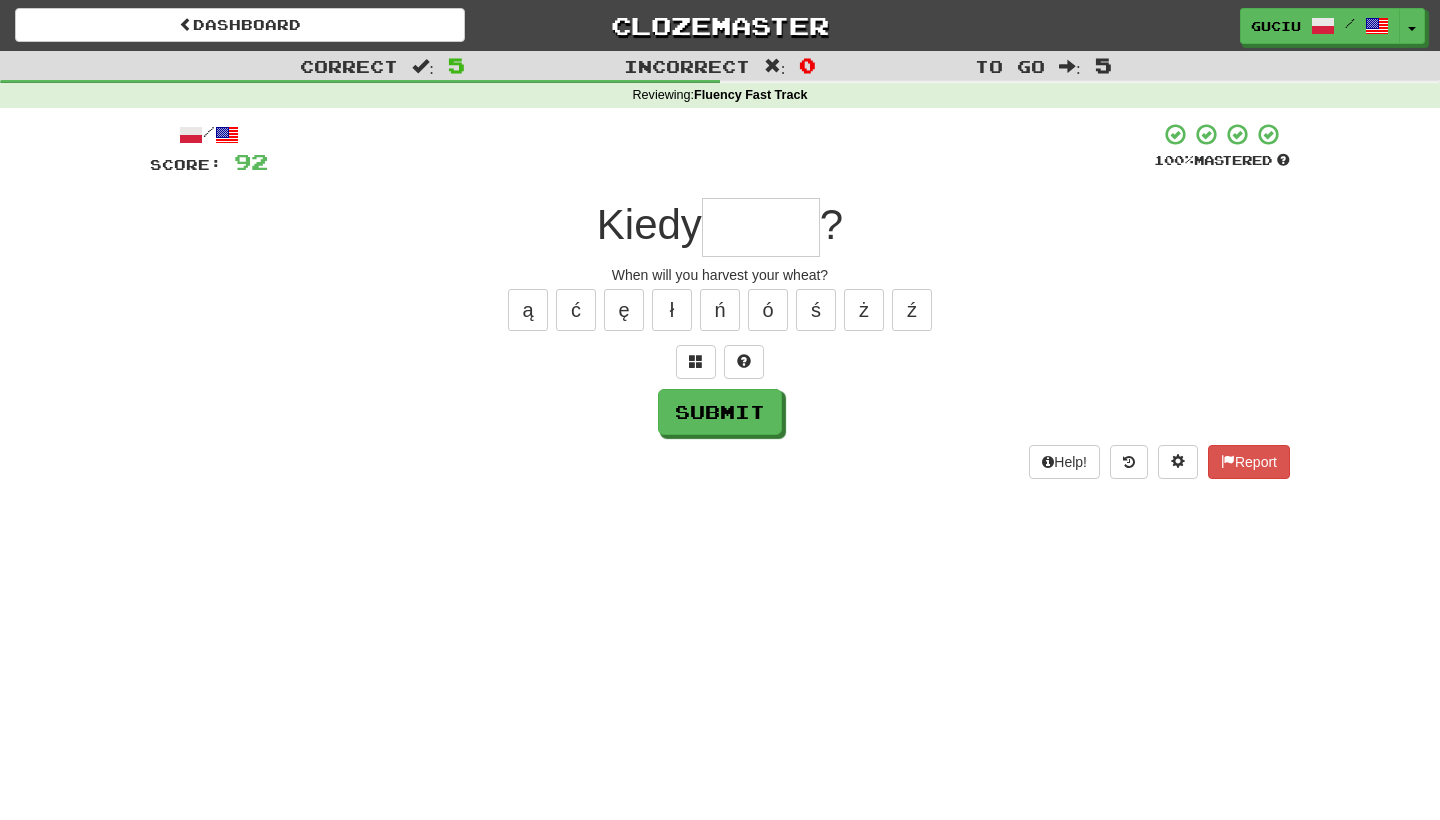 type on "*" 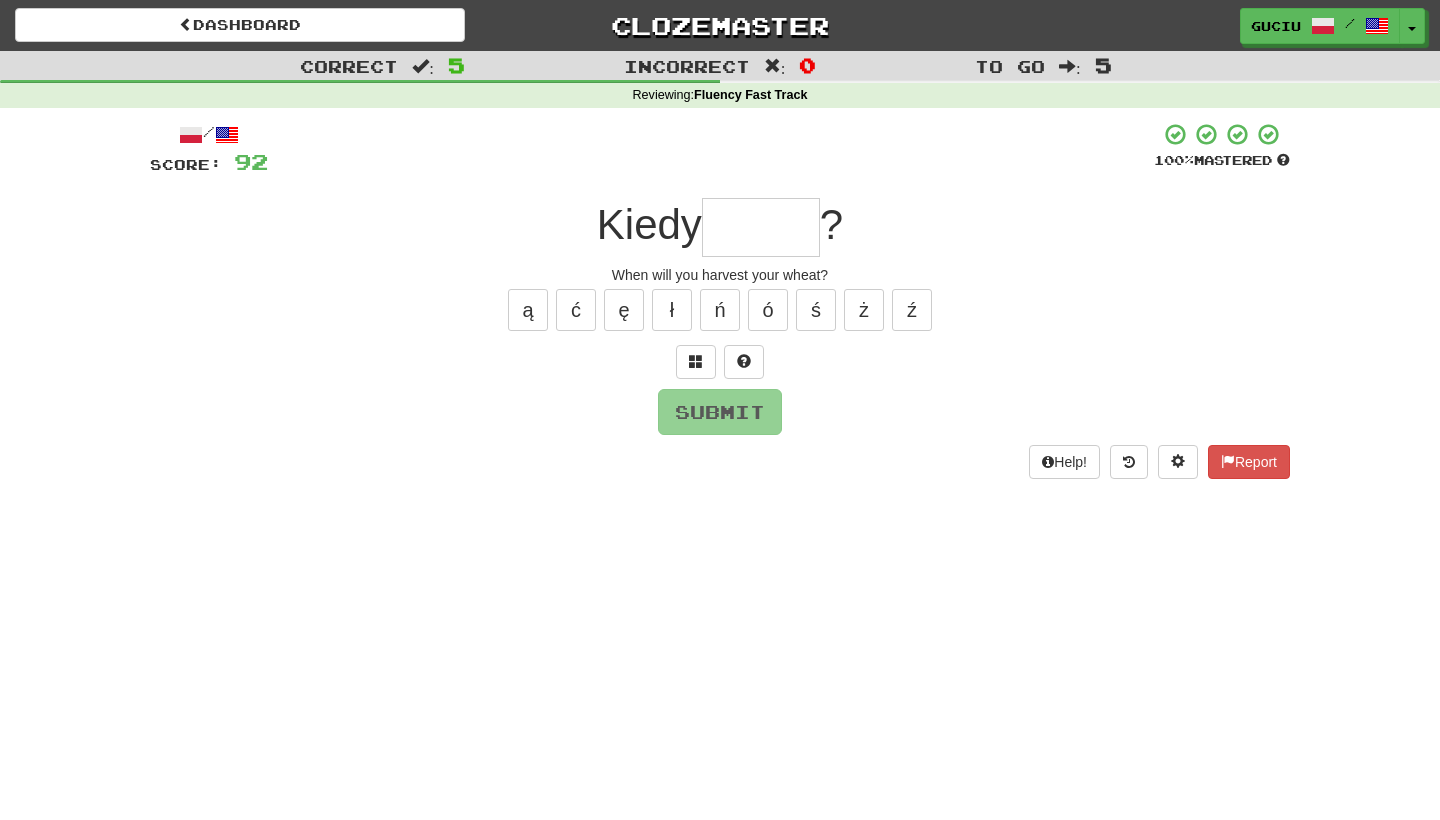type on "*" 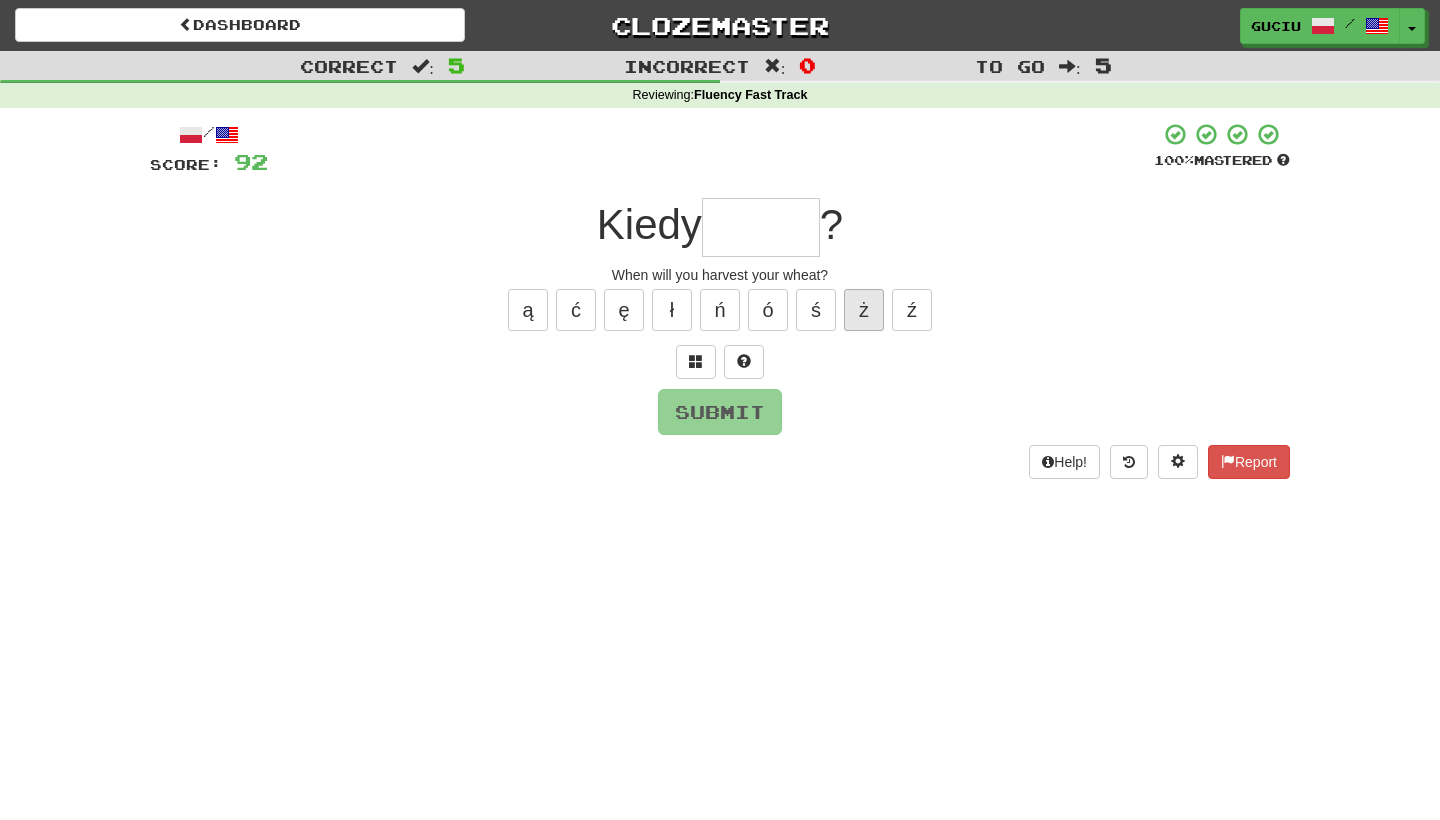 click on "ż" at bounding box center (864, 310) 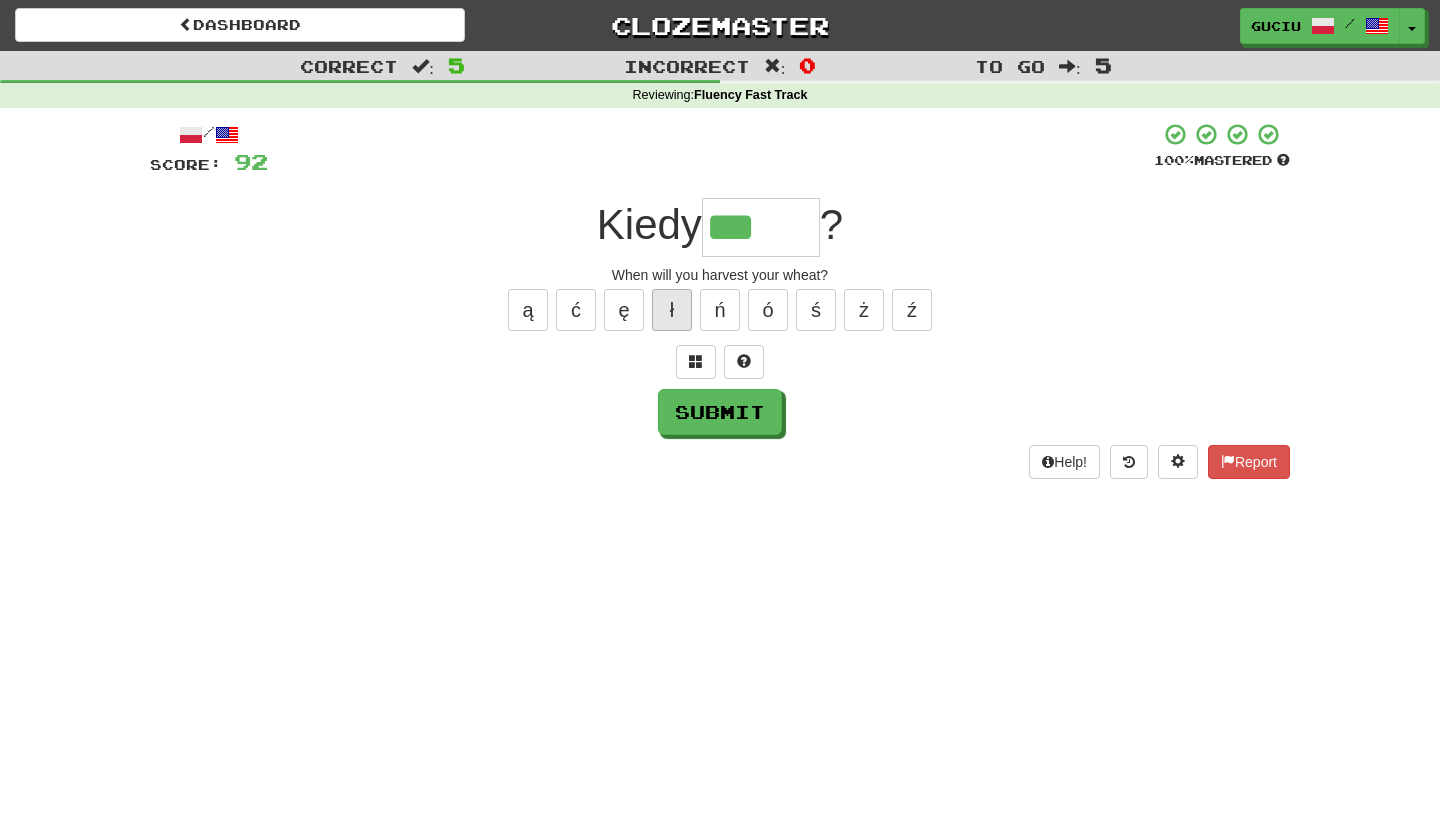 click on "ł" at bounding box center (672, 310) 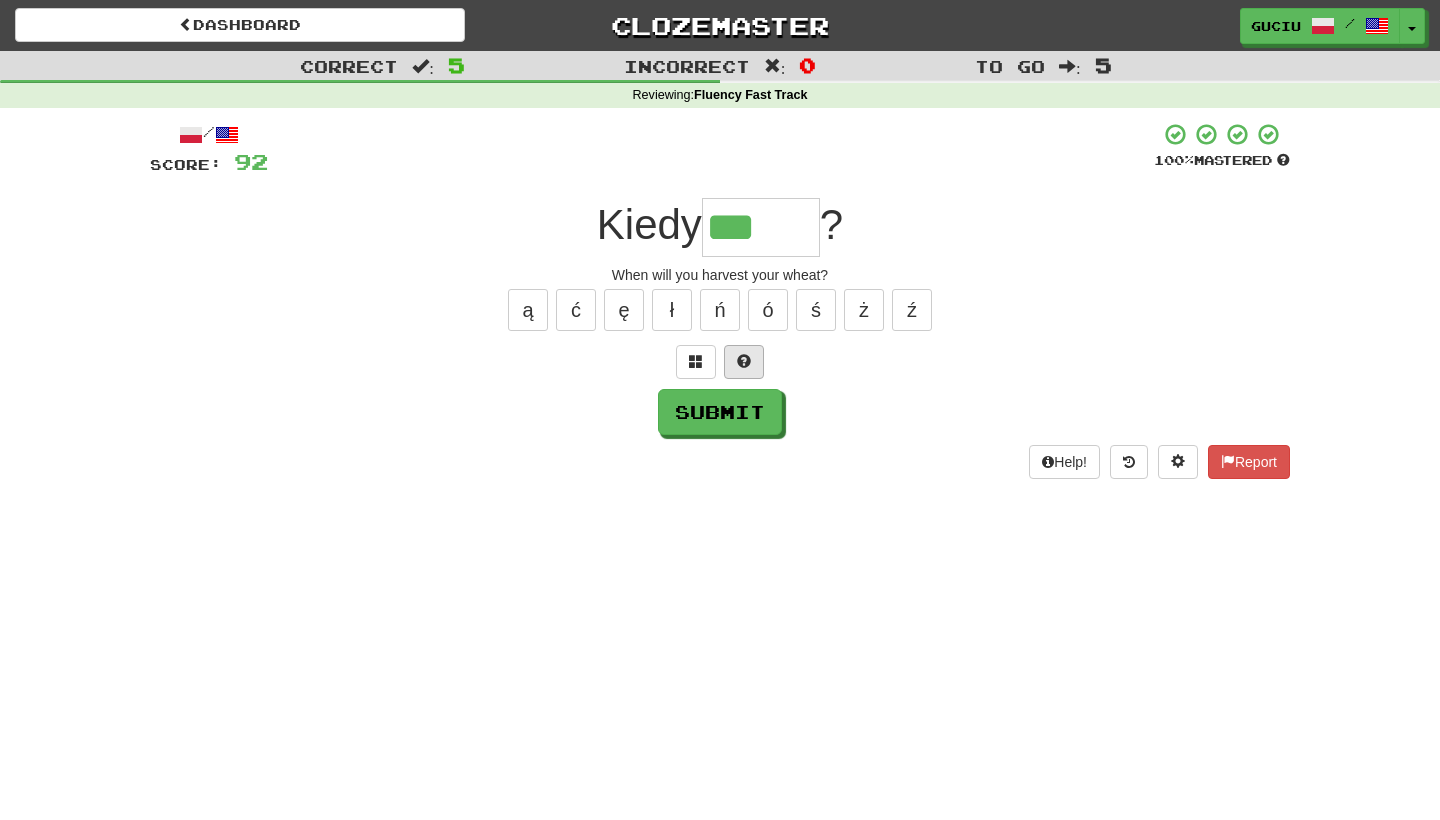 click at bounding box center [744, 361] 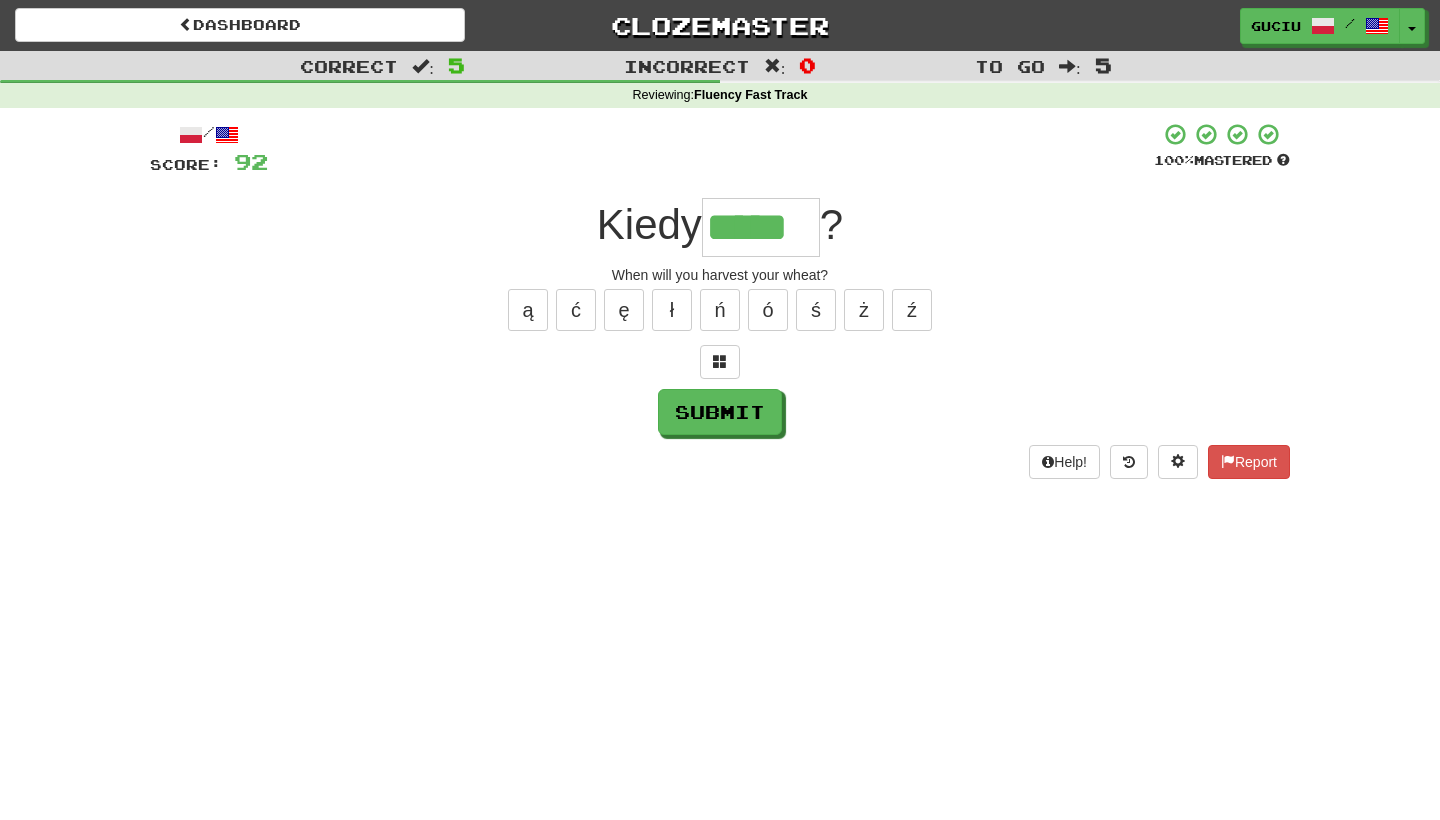 type on "*****" 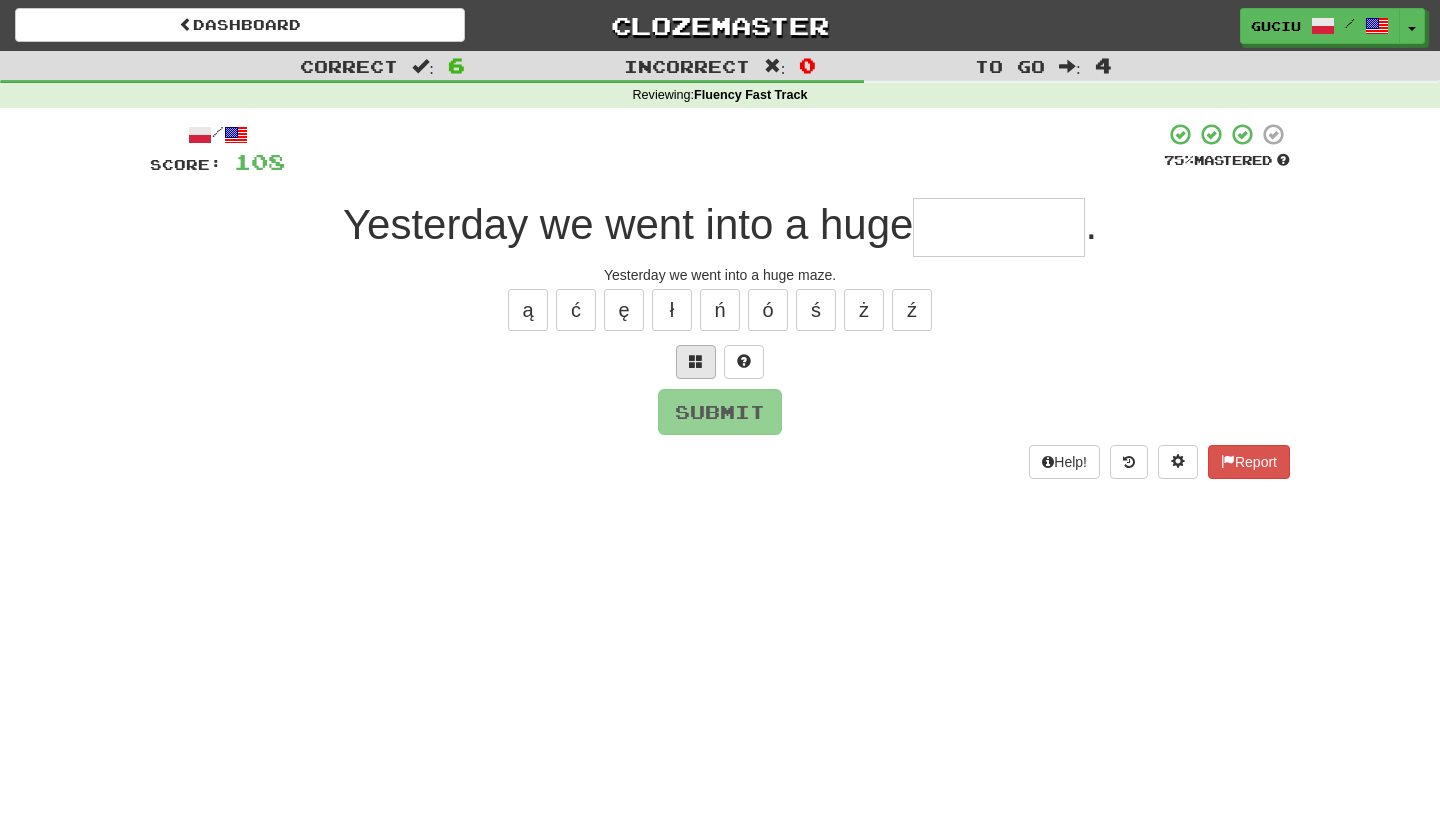 click at bounding box center [696, 361] 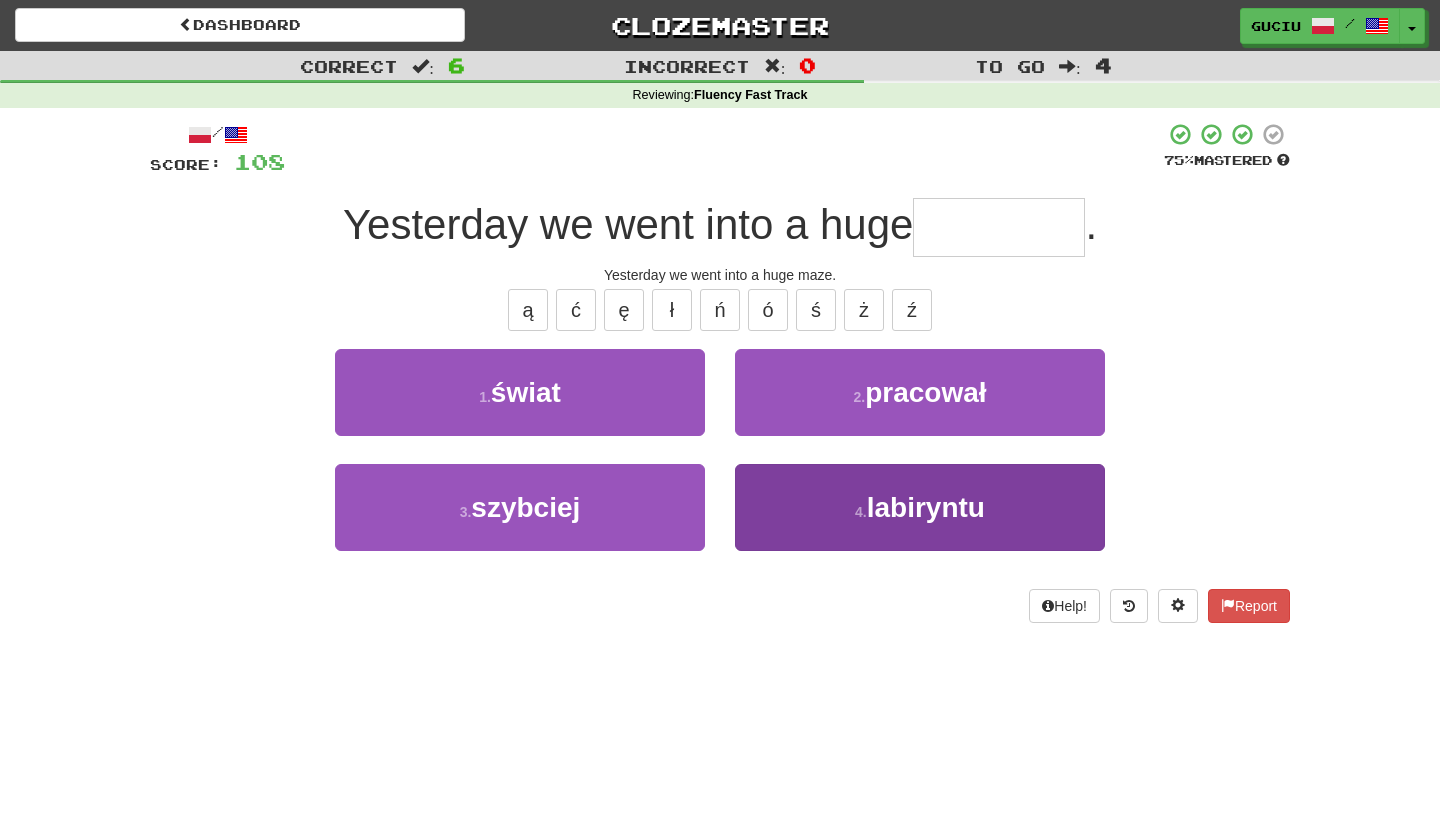 click on "4 .  labiryntu" at bounding box center (920, 507) 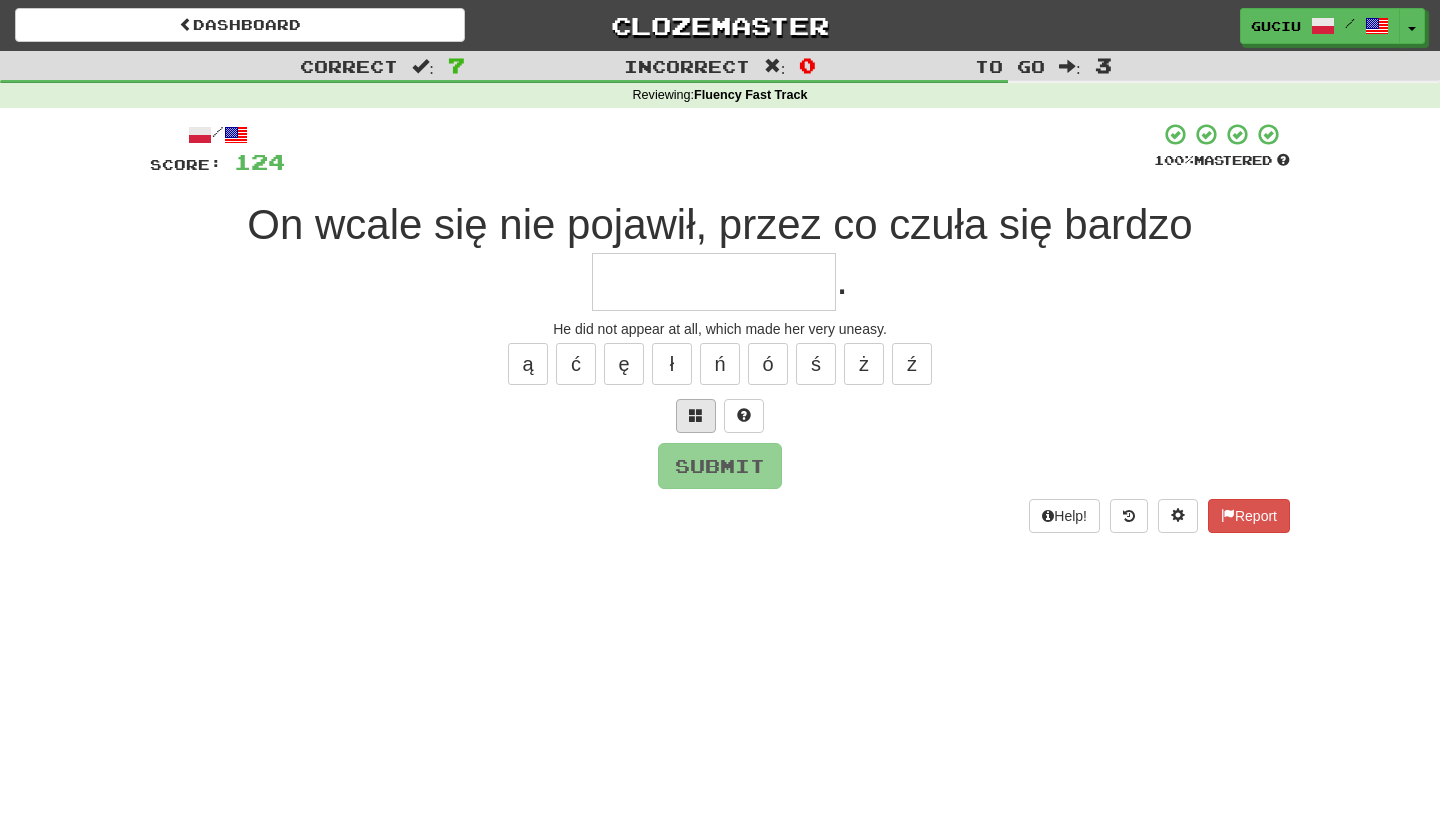 click at bounding box center [696, 415] 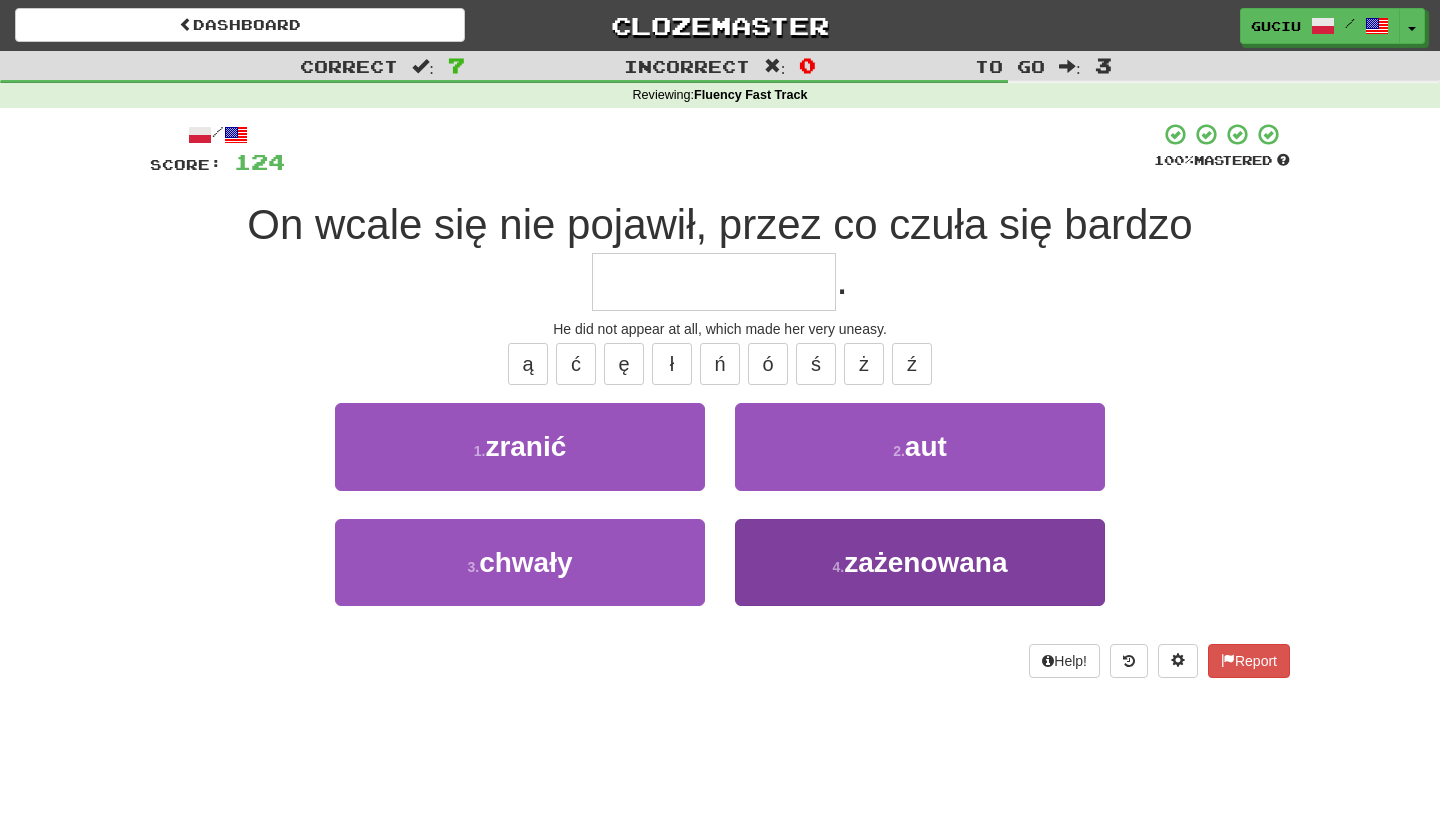 click on "4 .  zażenowana" at bounding box center (920, 562) 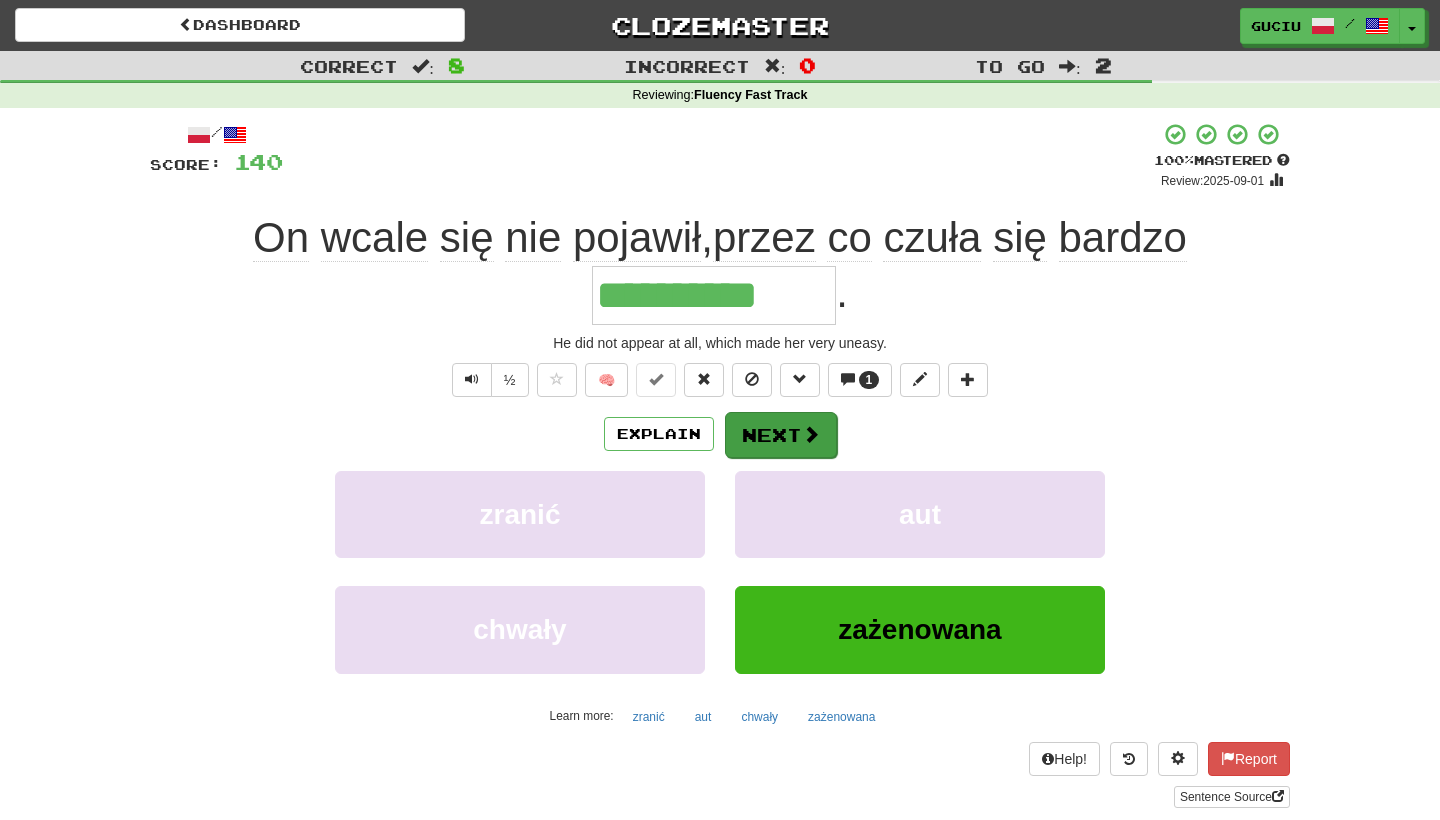 click at bounding box center (811, 434) 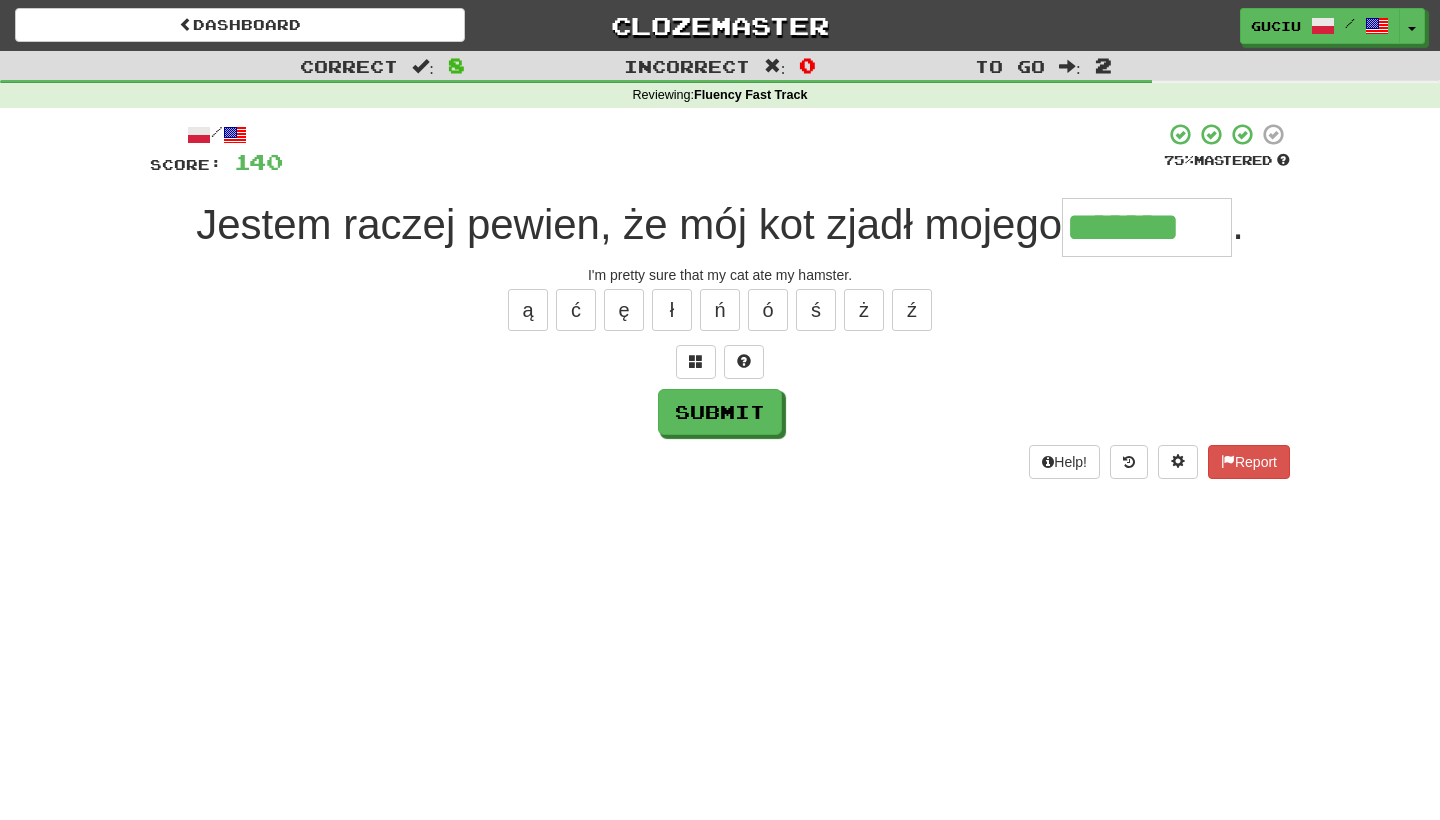 type on "*******" 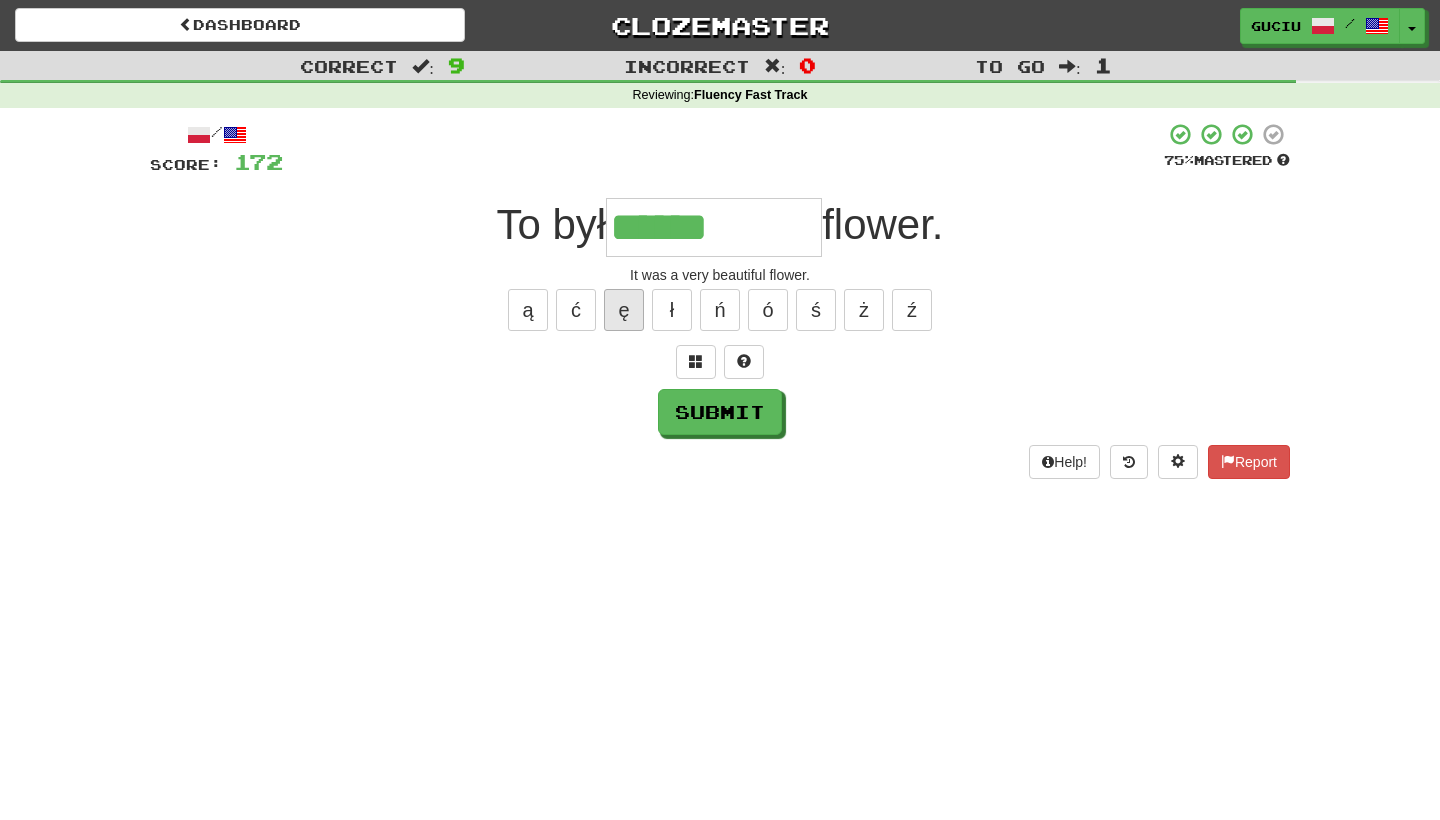 click on "ę" at bounding box center [624, 310] 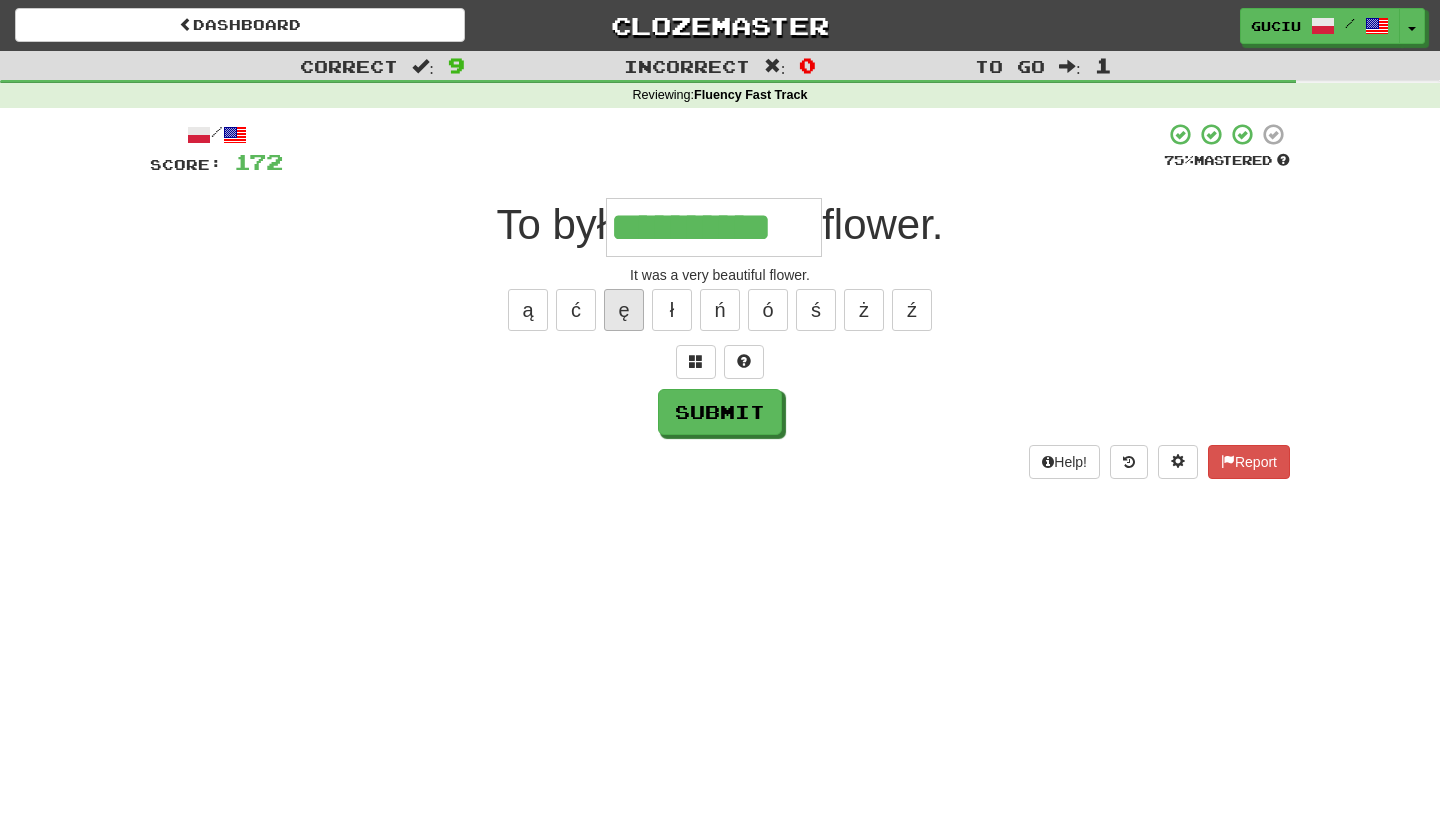 type on "**********" 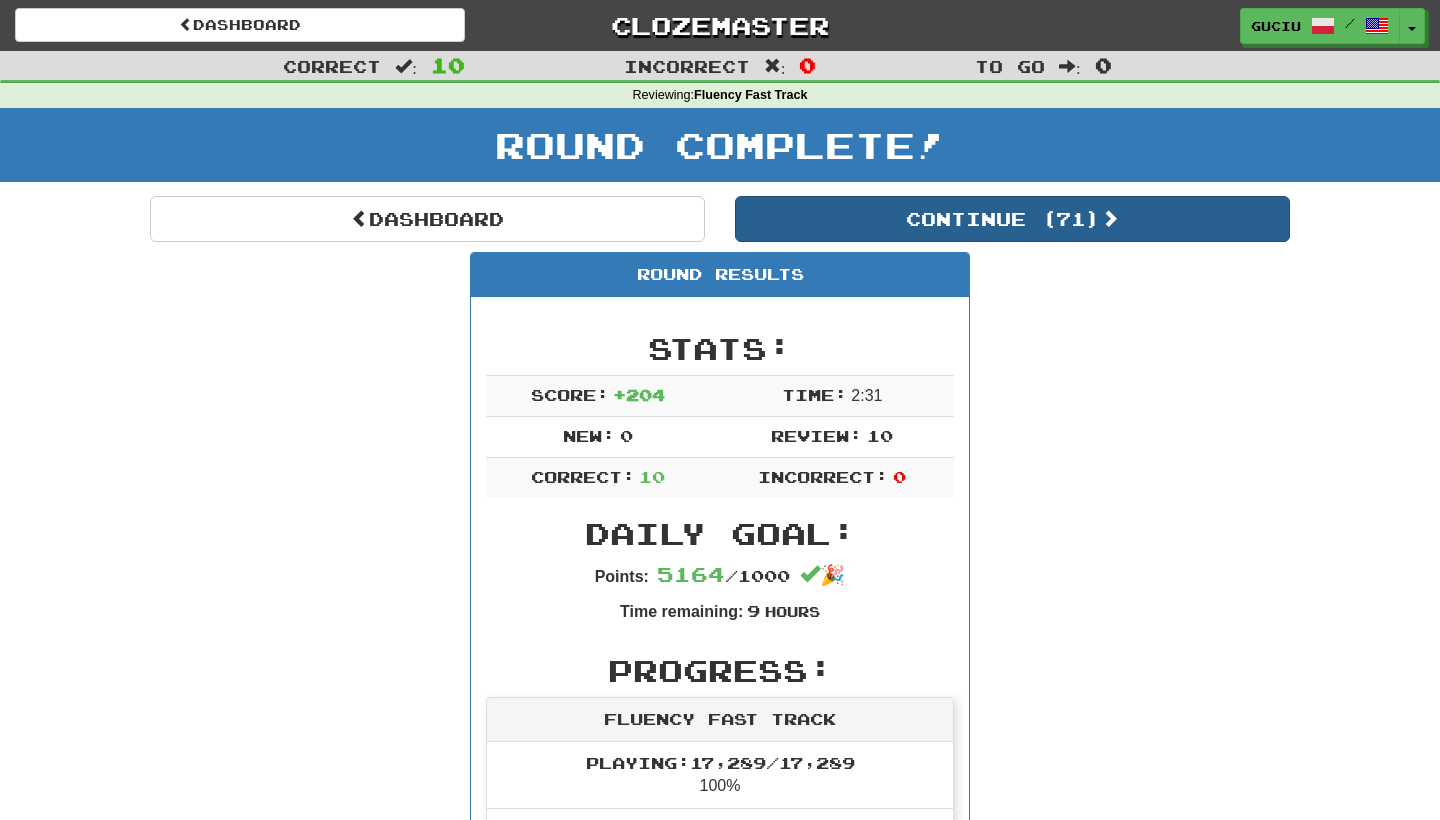 click on "Continue ( 71 )" at bounding box center [1012, 219] 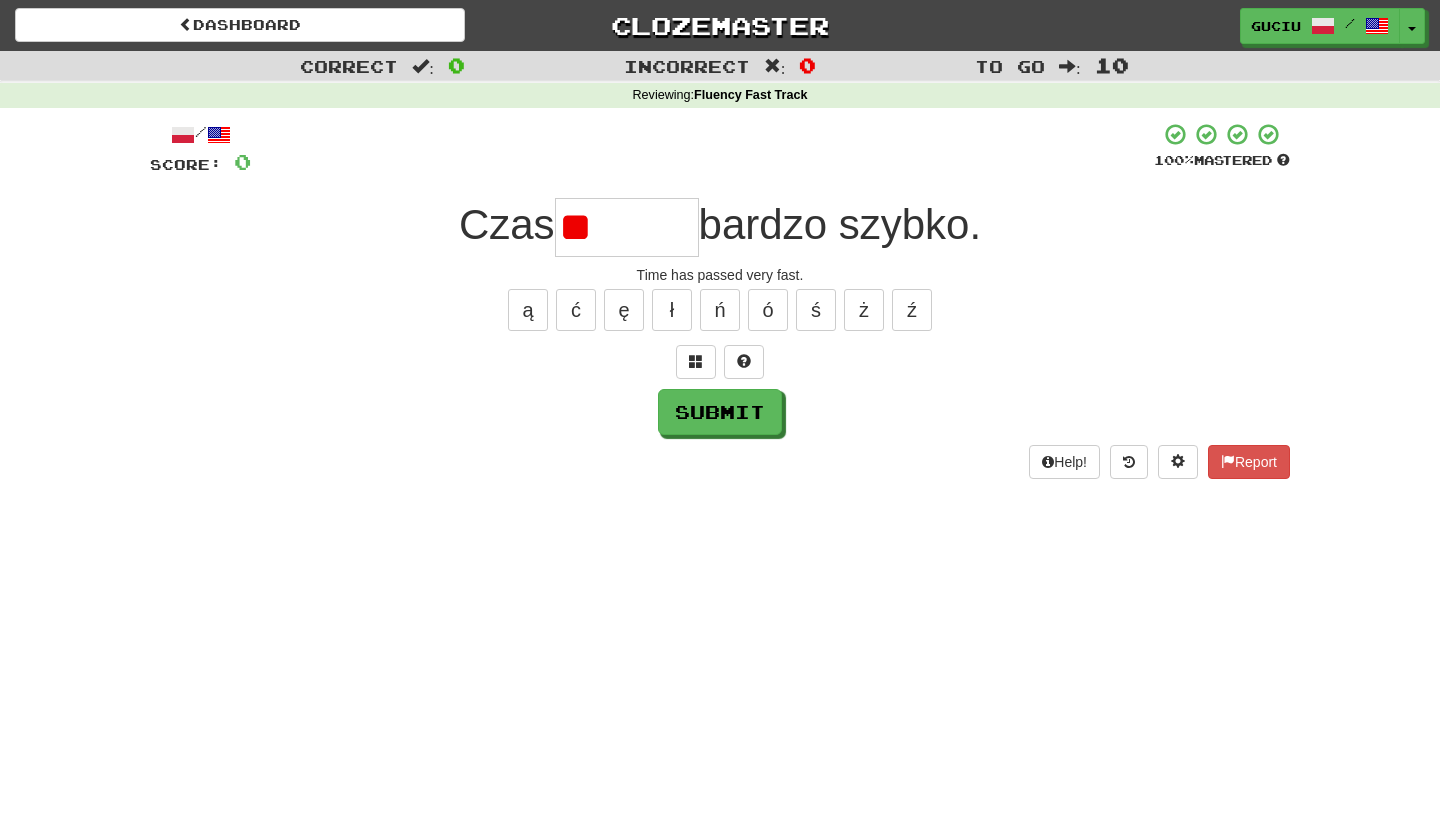 type on "*" 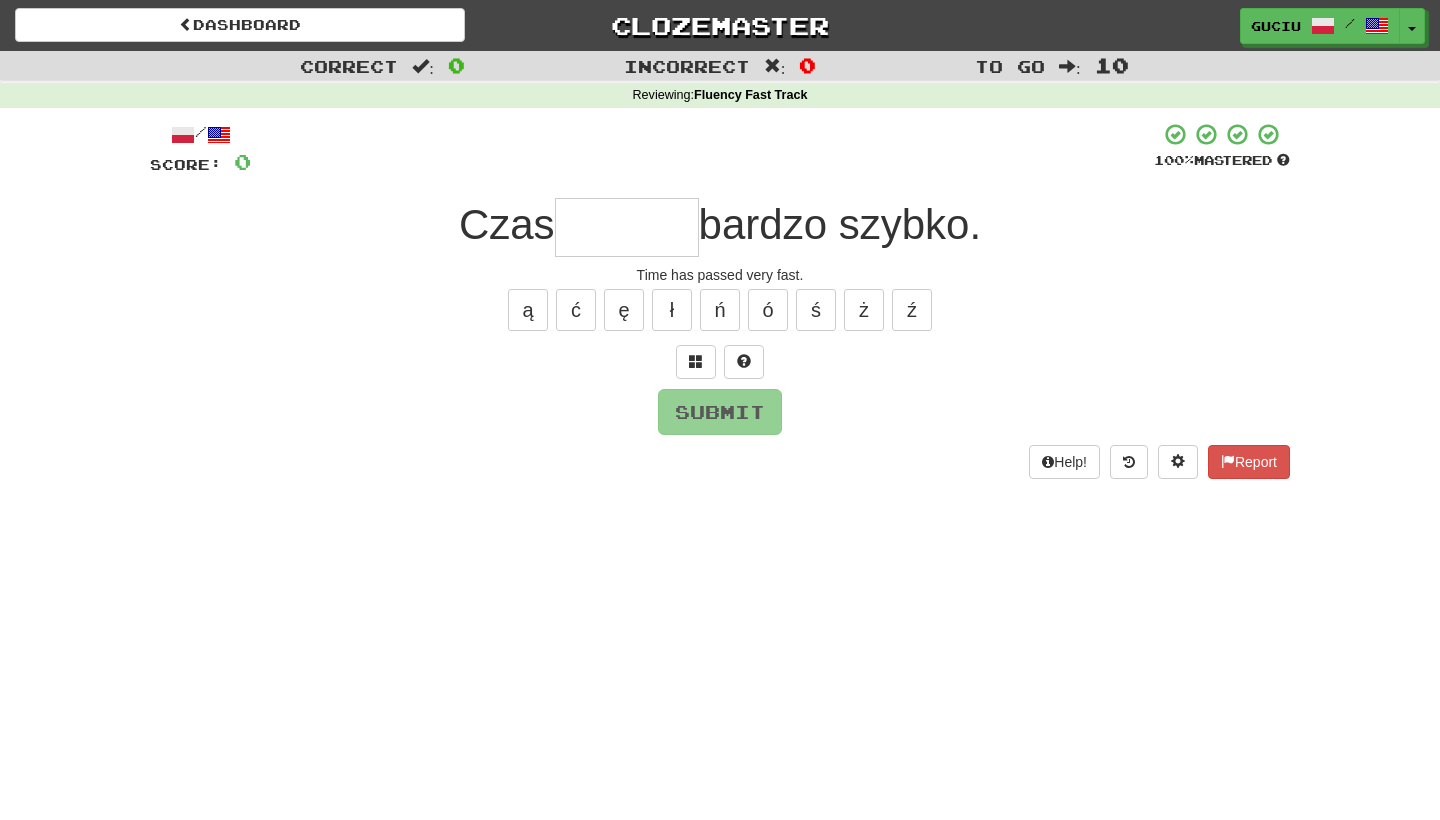 type on "*" 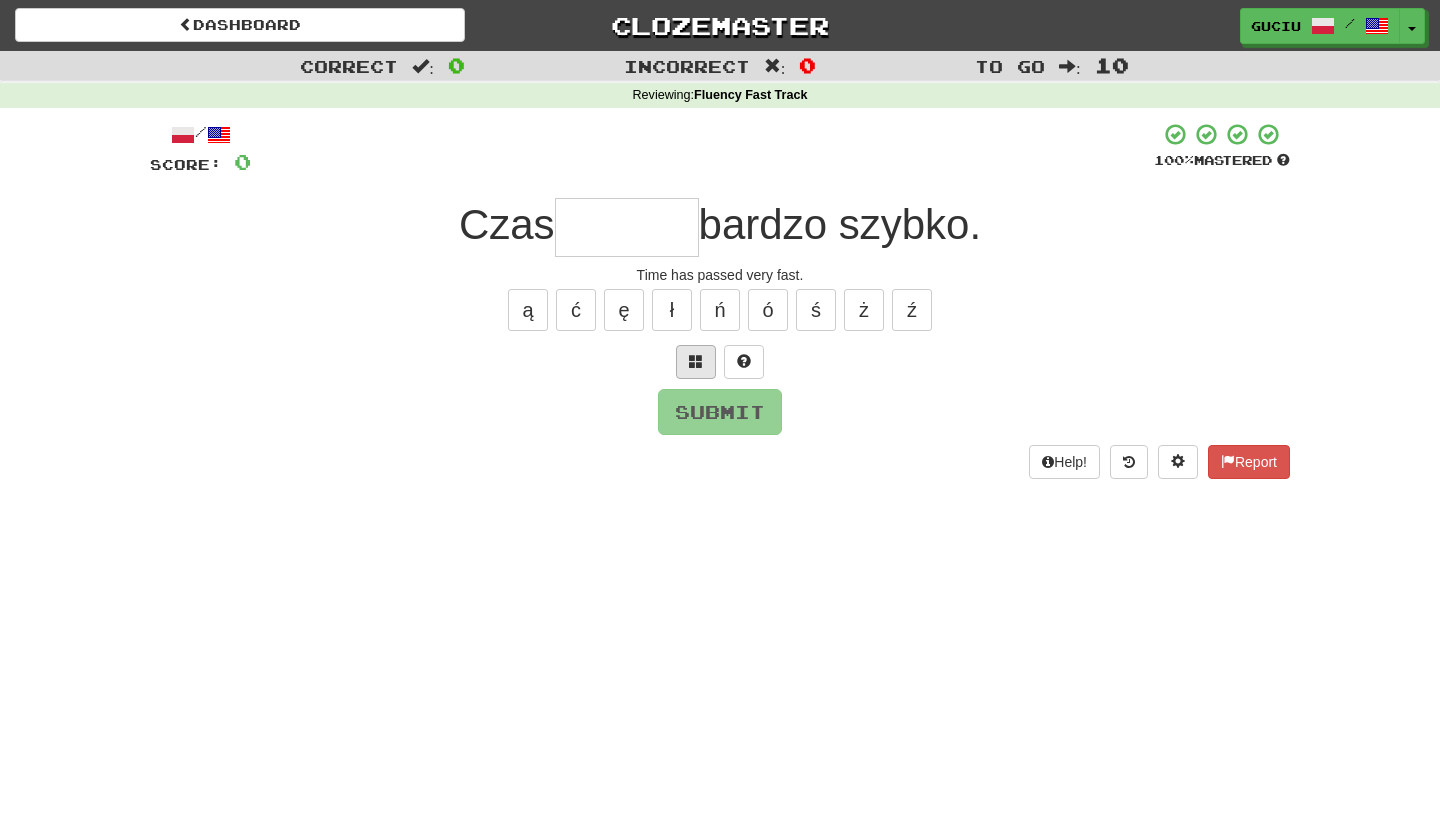 click at bounding box center (696, 362) 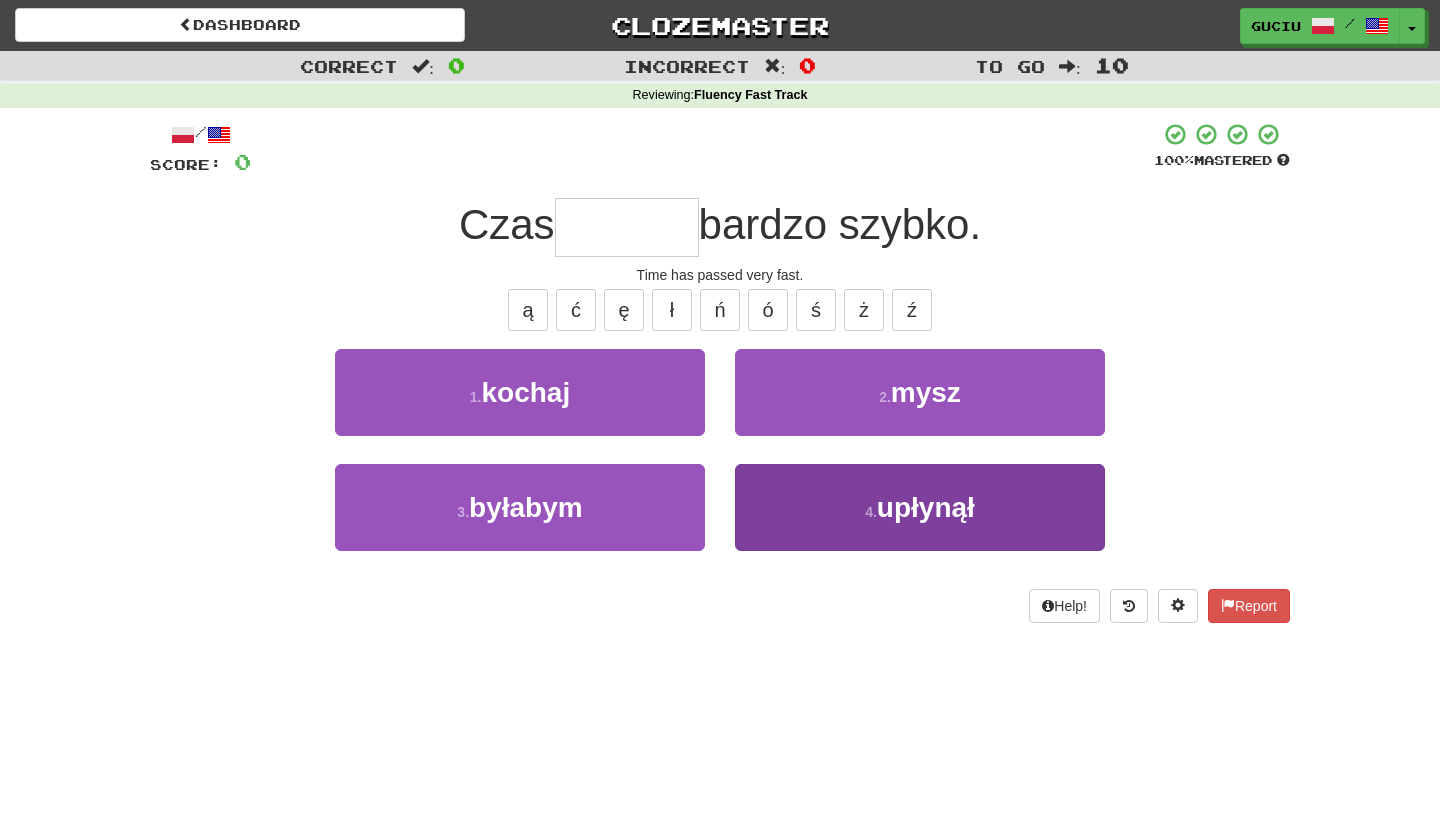 click on "4 .  upłynął" at bounding box center [920, 507] 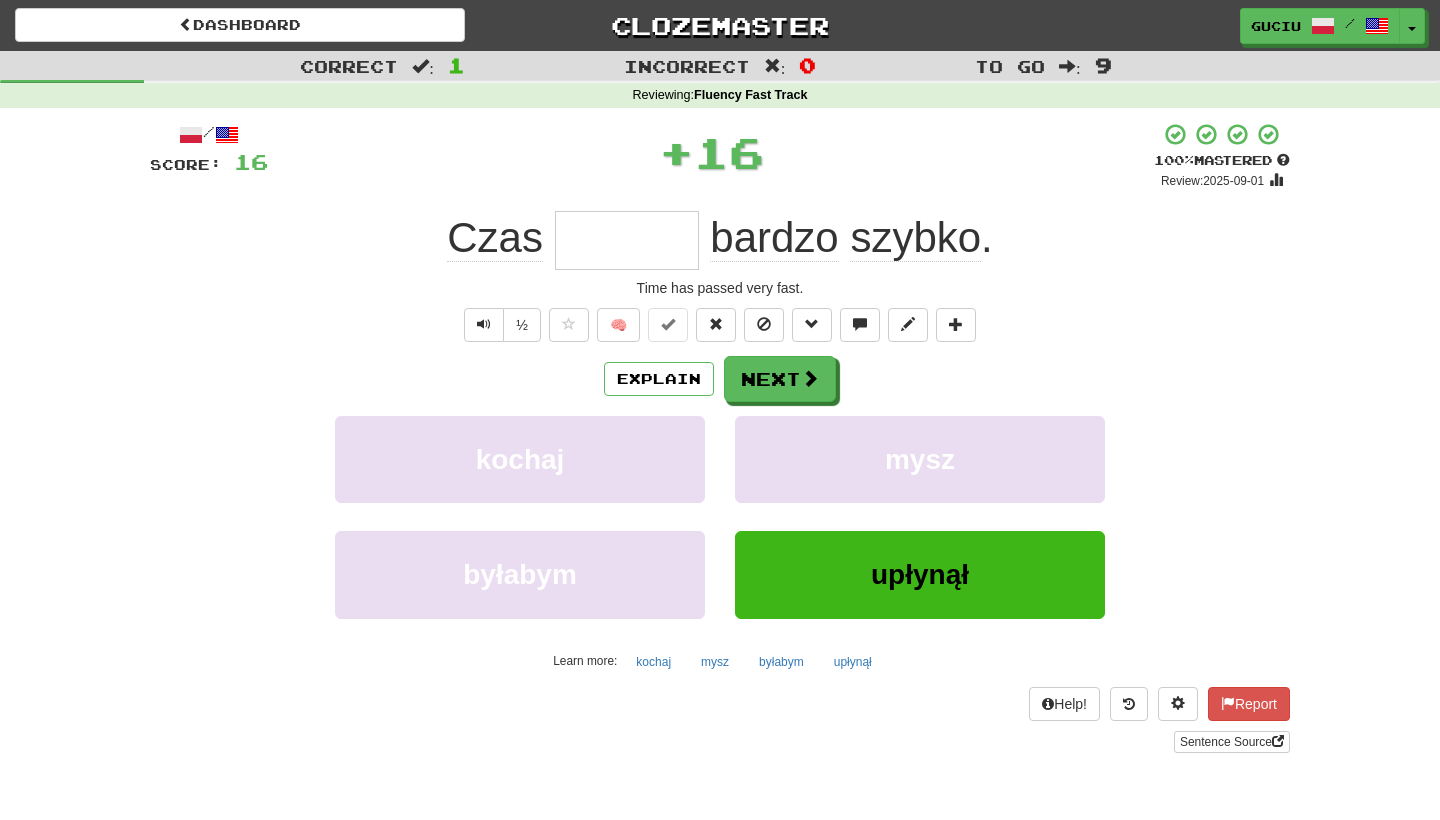type on "*******" 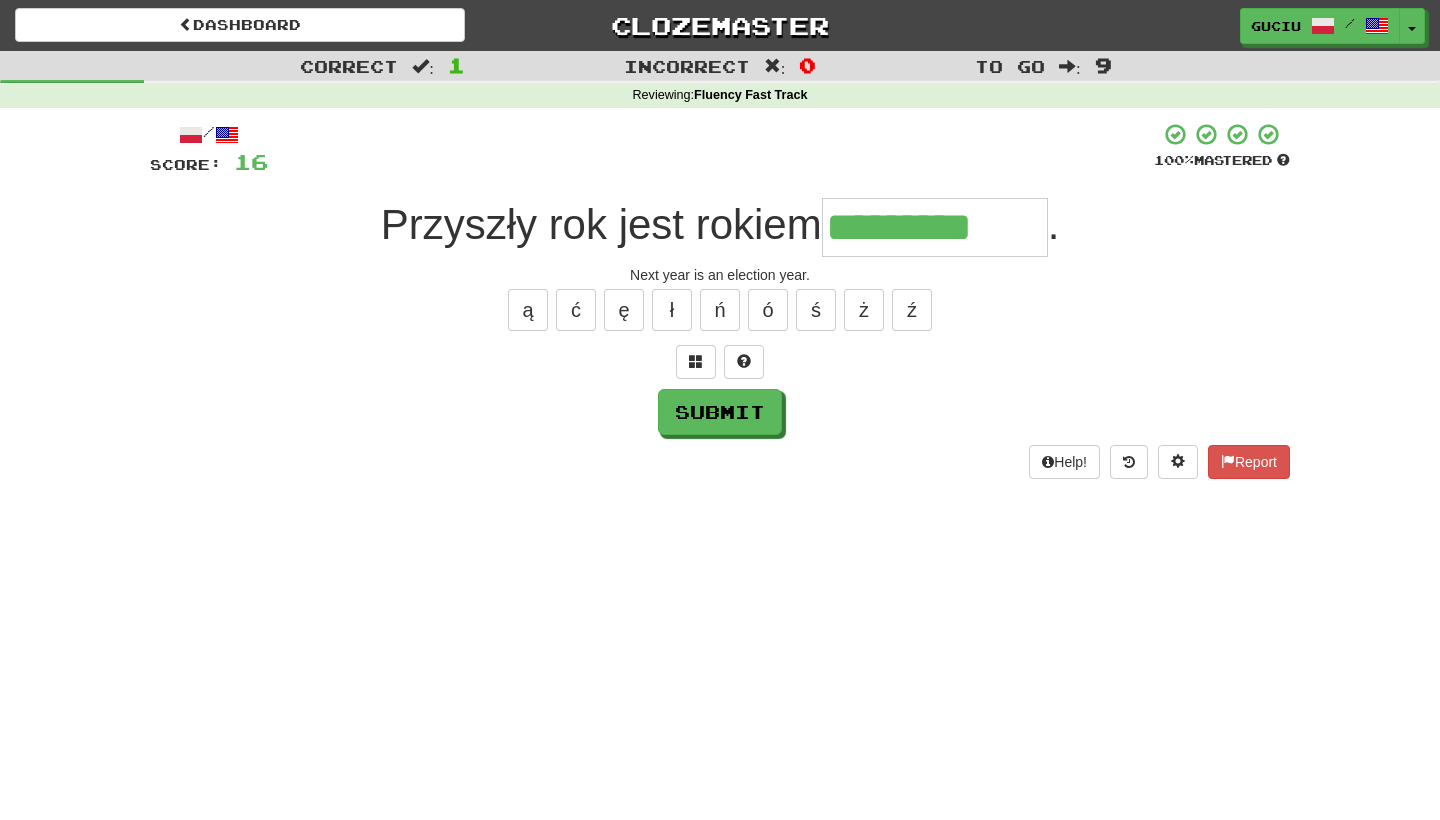 type on "*********" 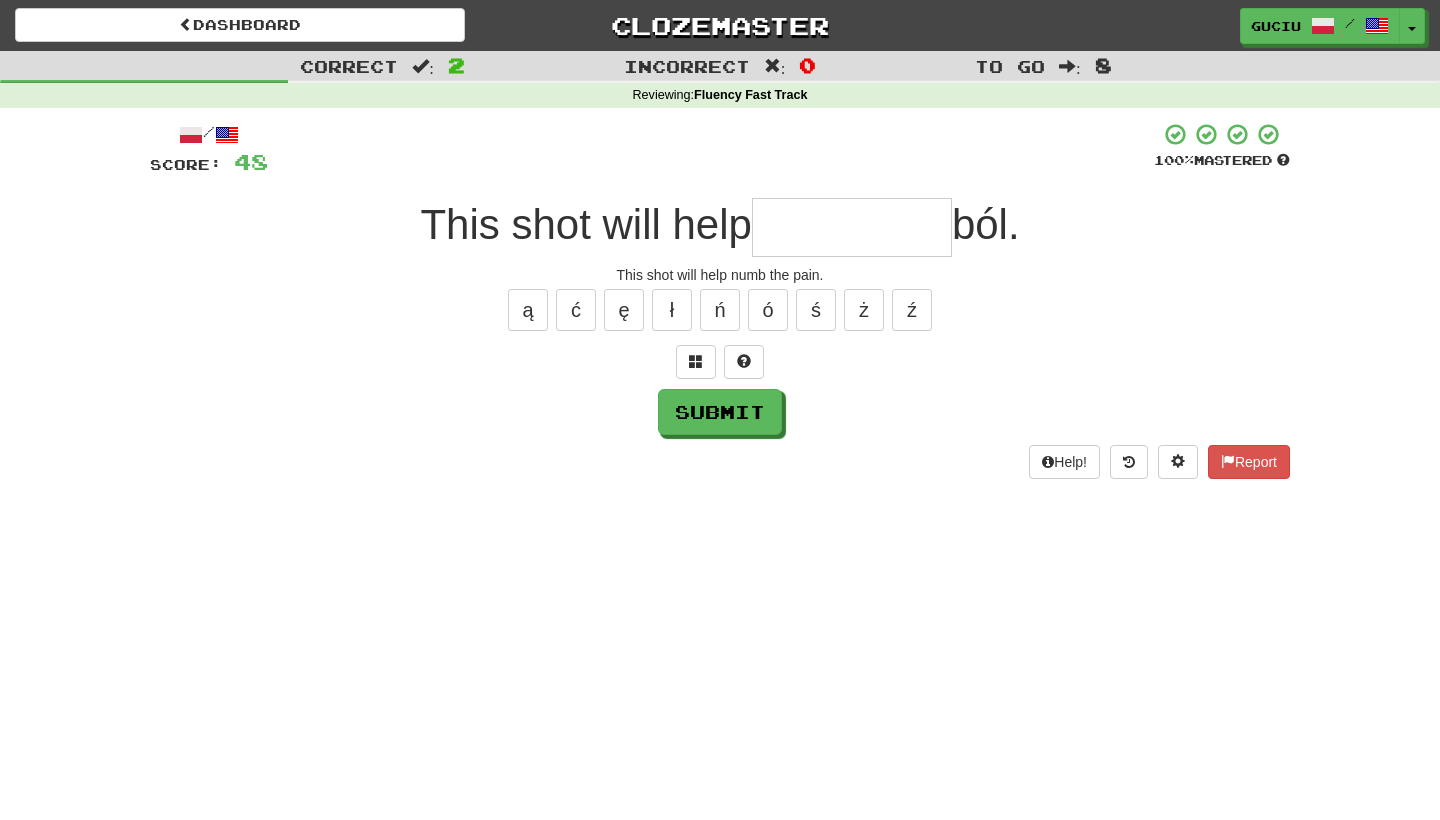 type on "*" 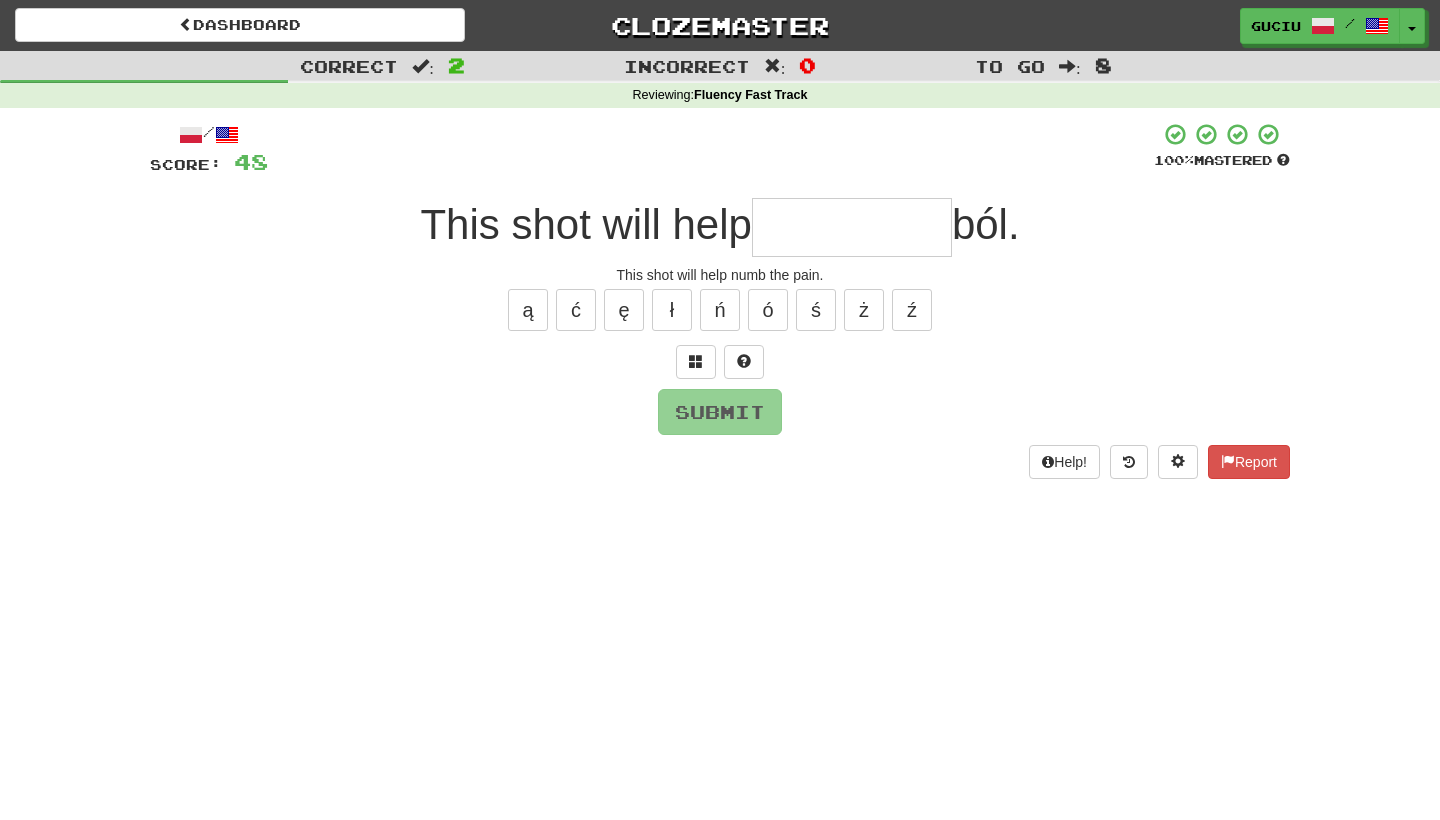 type on "*" 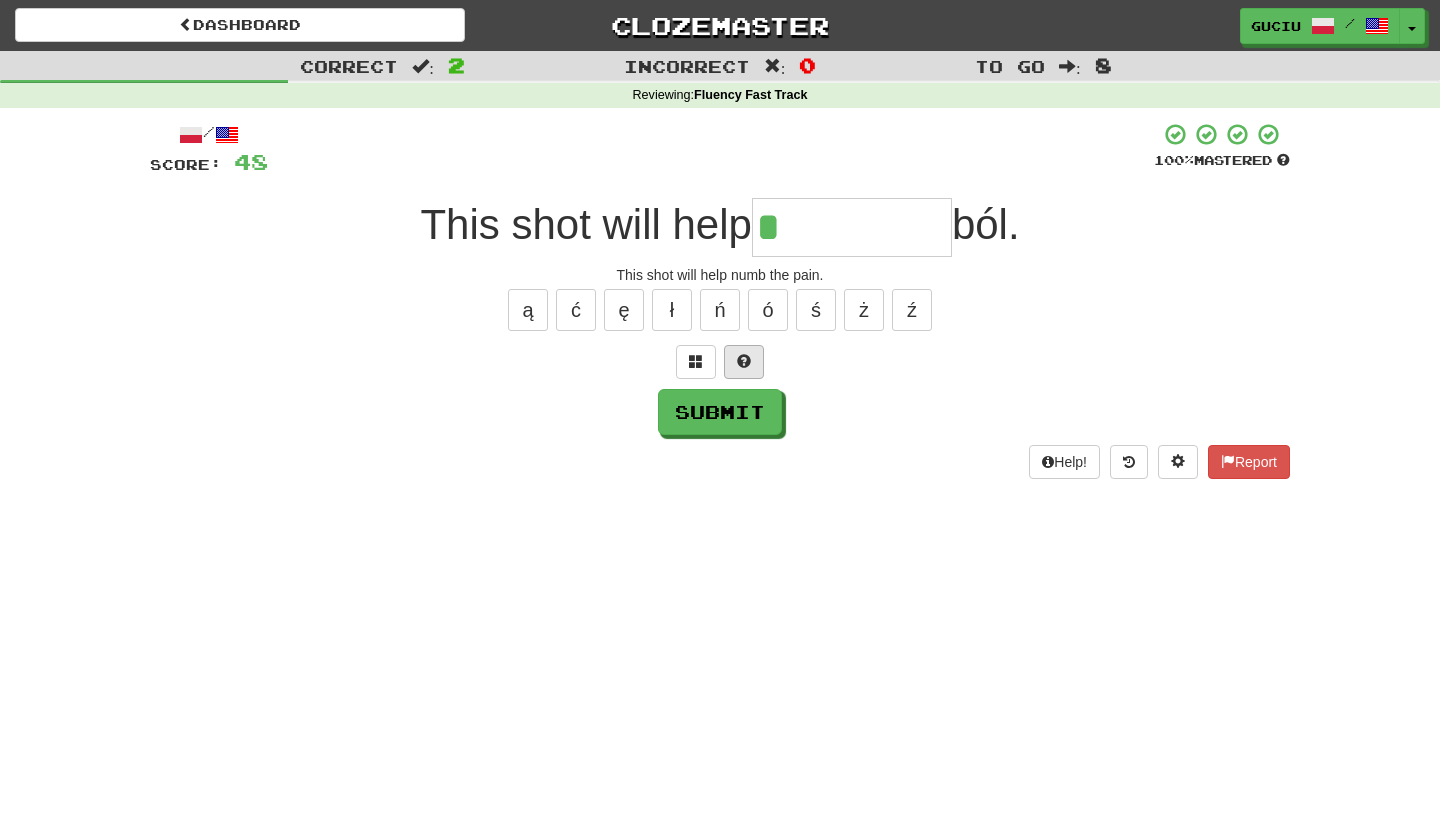 click at bounding box center [744, 362] 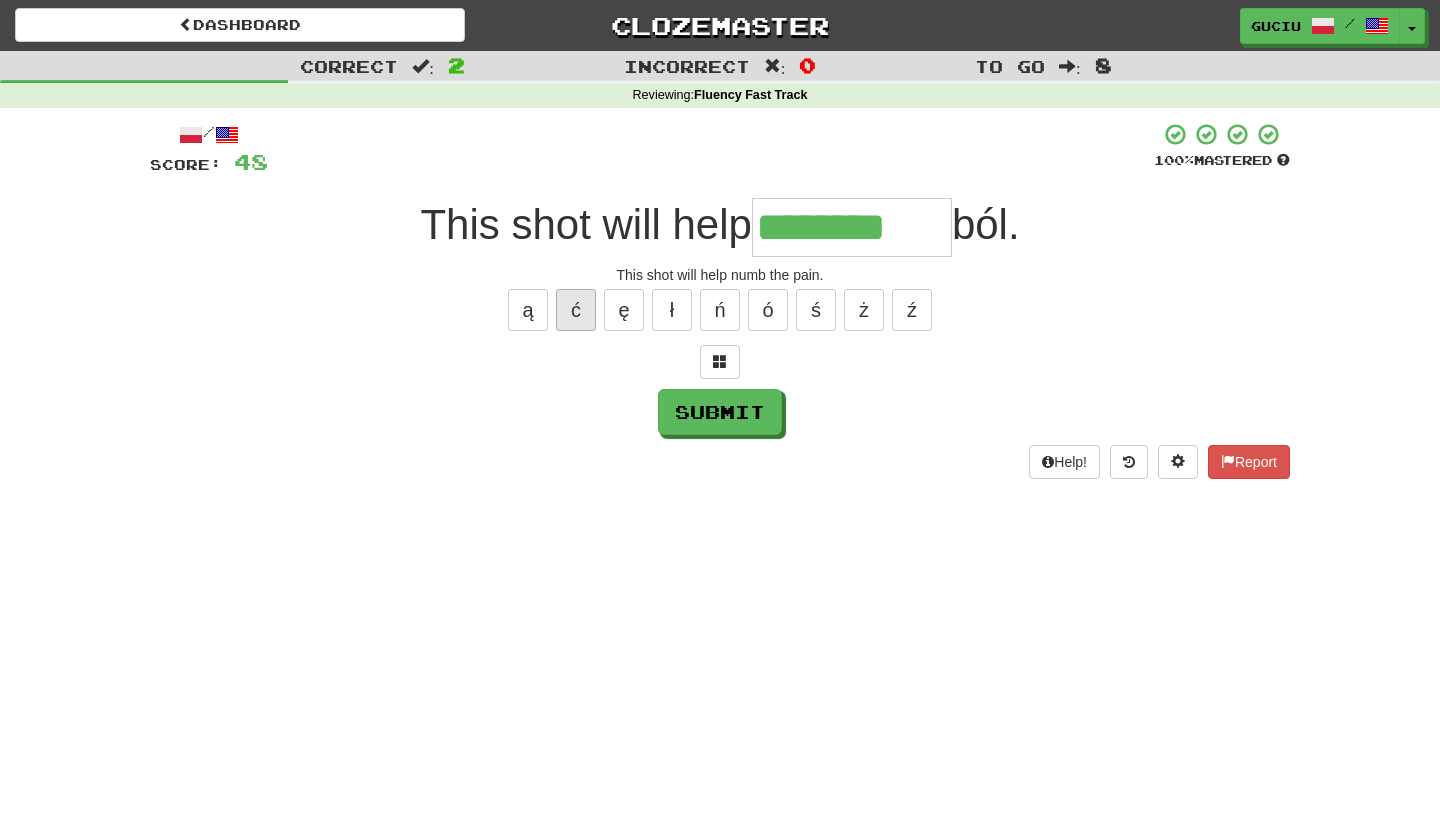 click on "ć" at bounding box center [576, 310] 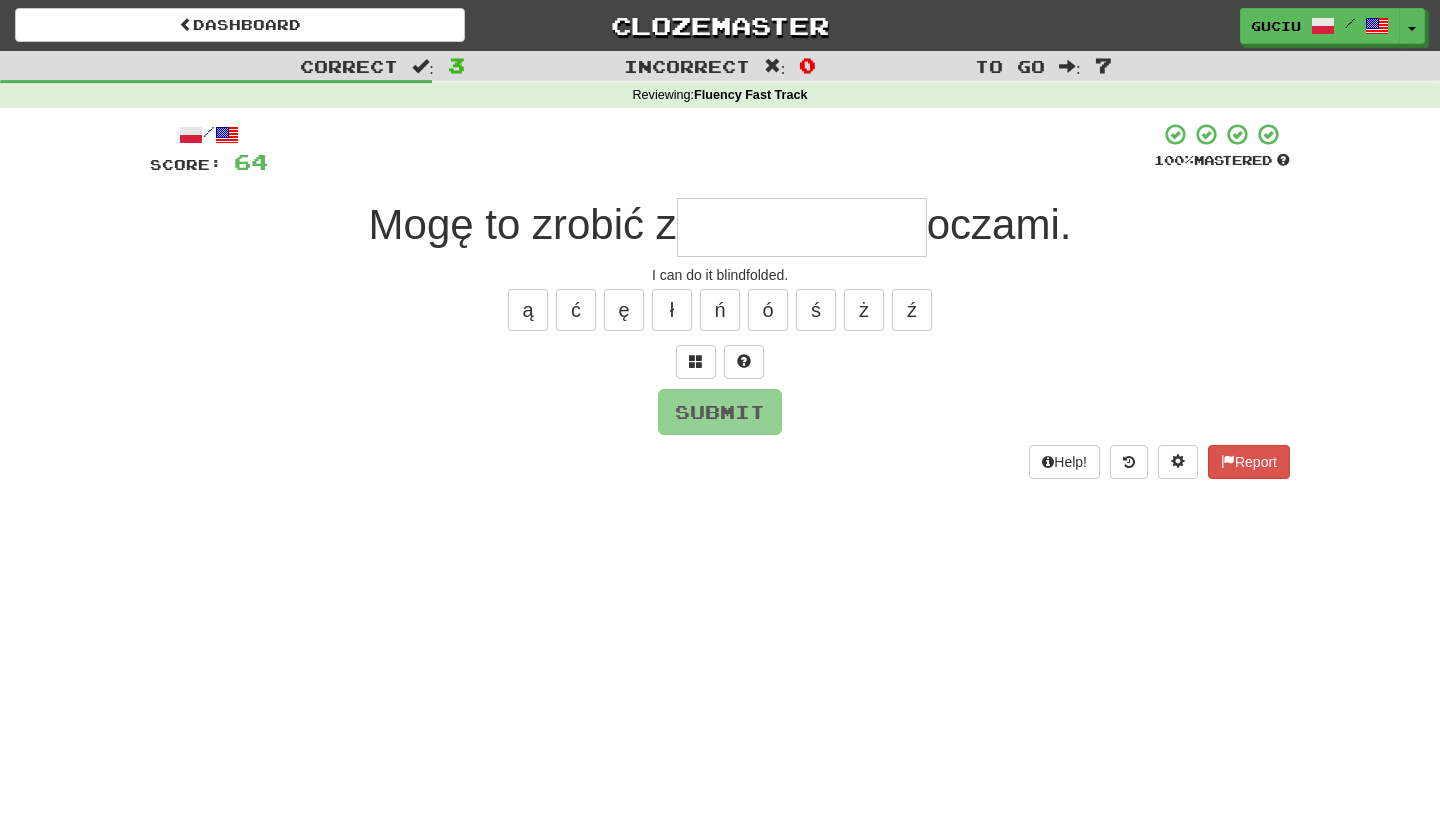 type on "*" 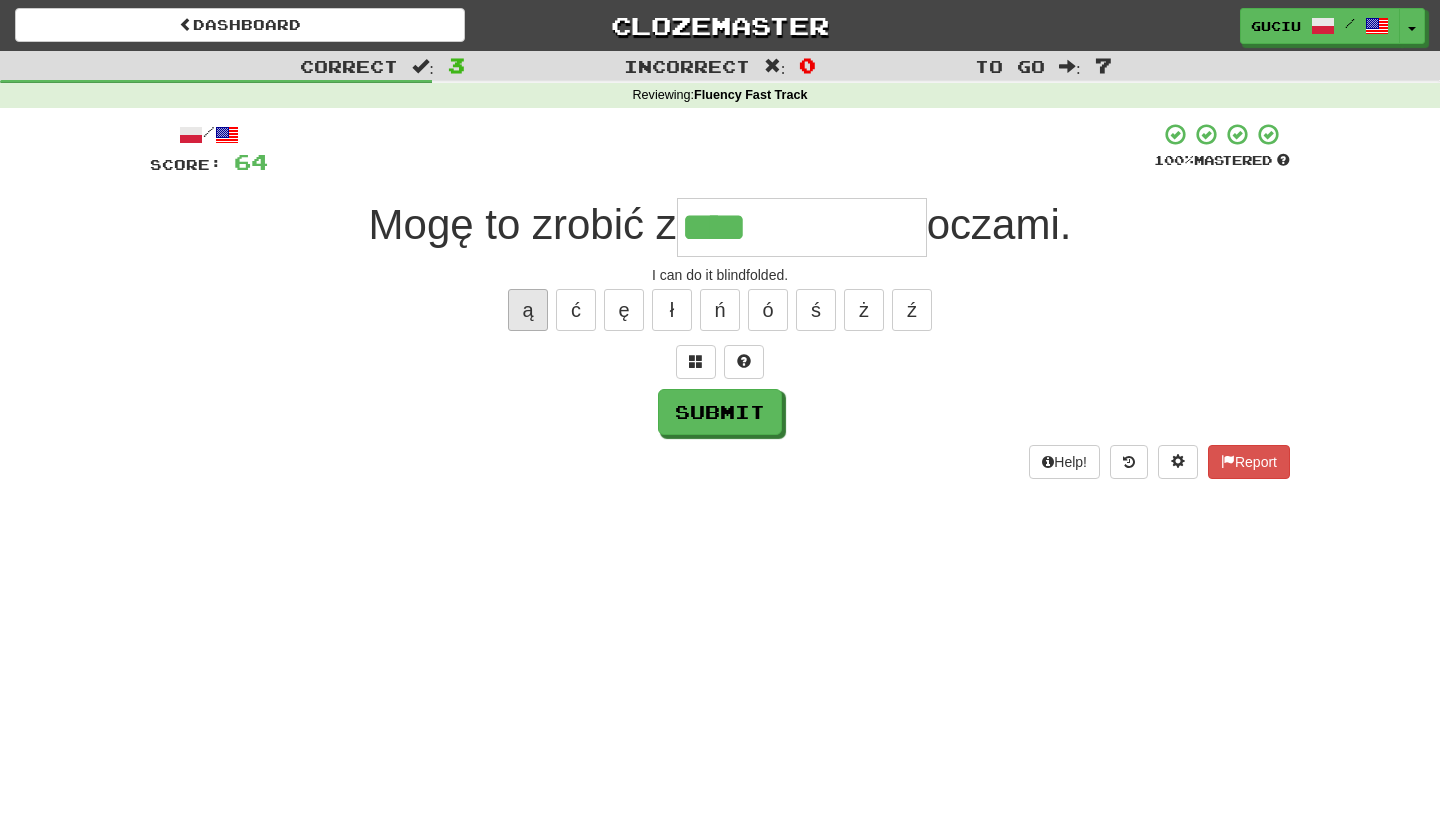 click on "ą" at bounding box center [528, 310] 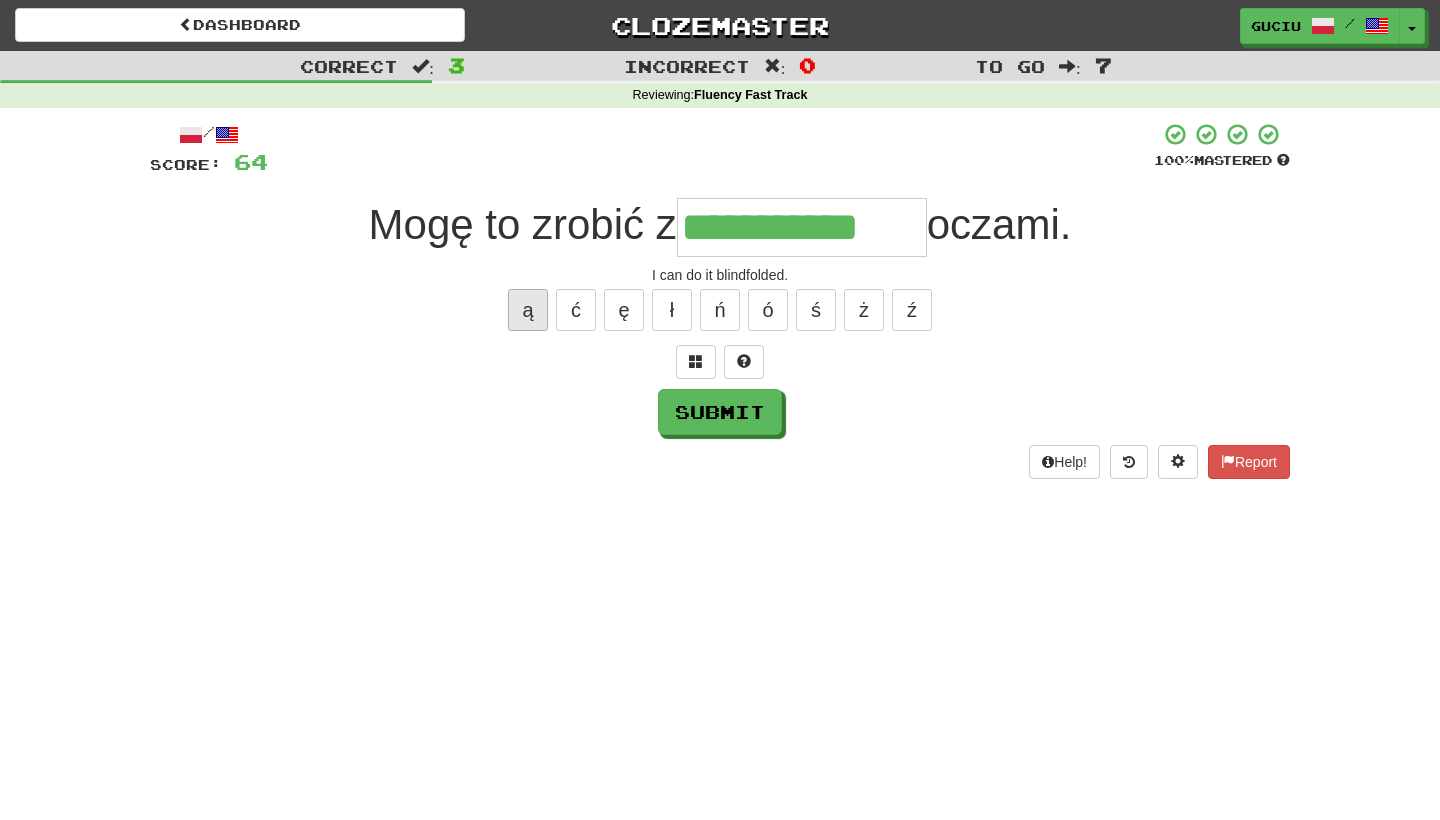 type on "**********" 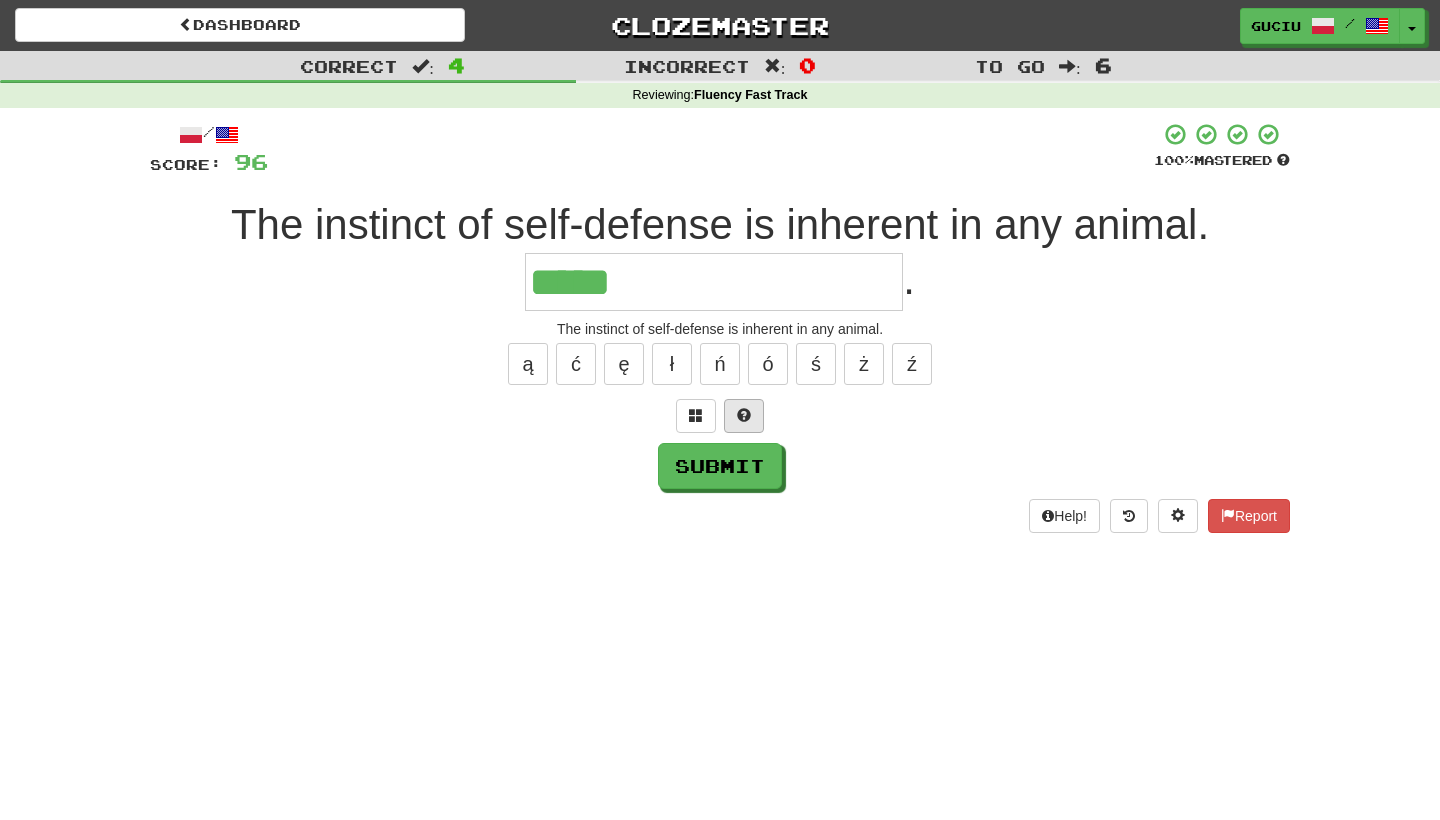 click at bounding box center [744, 415] 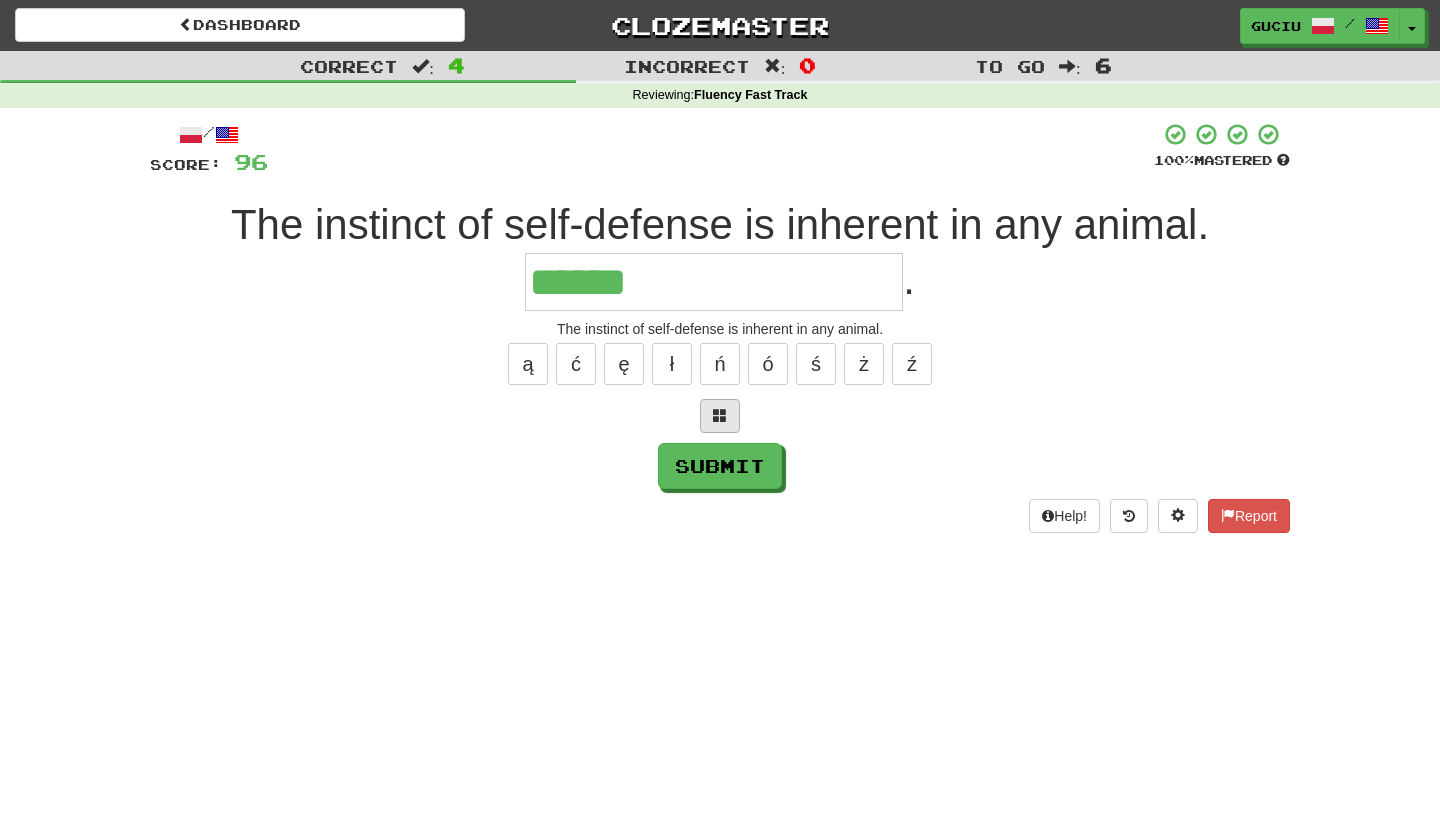 click at bounding box center (720, 415) 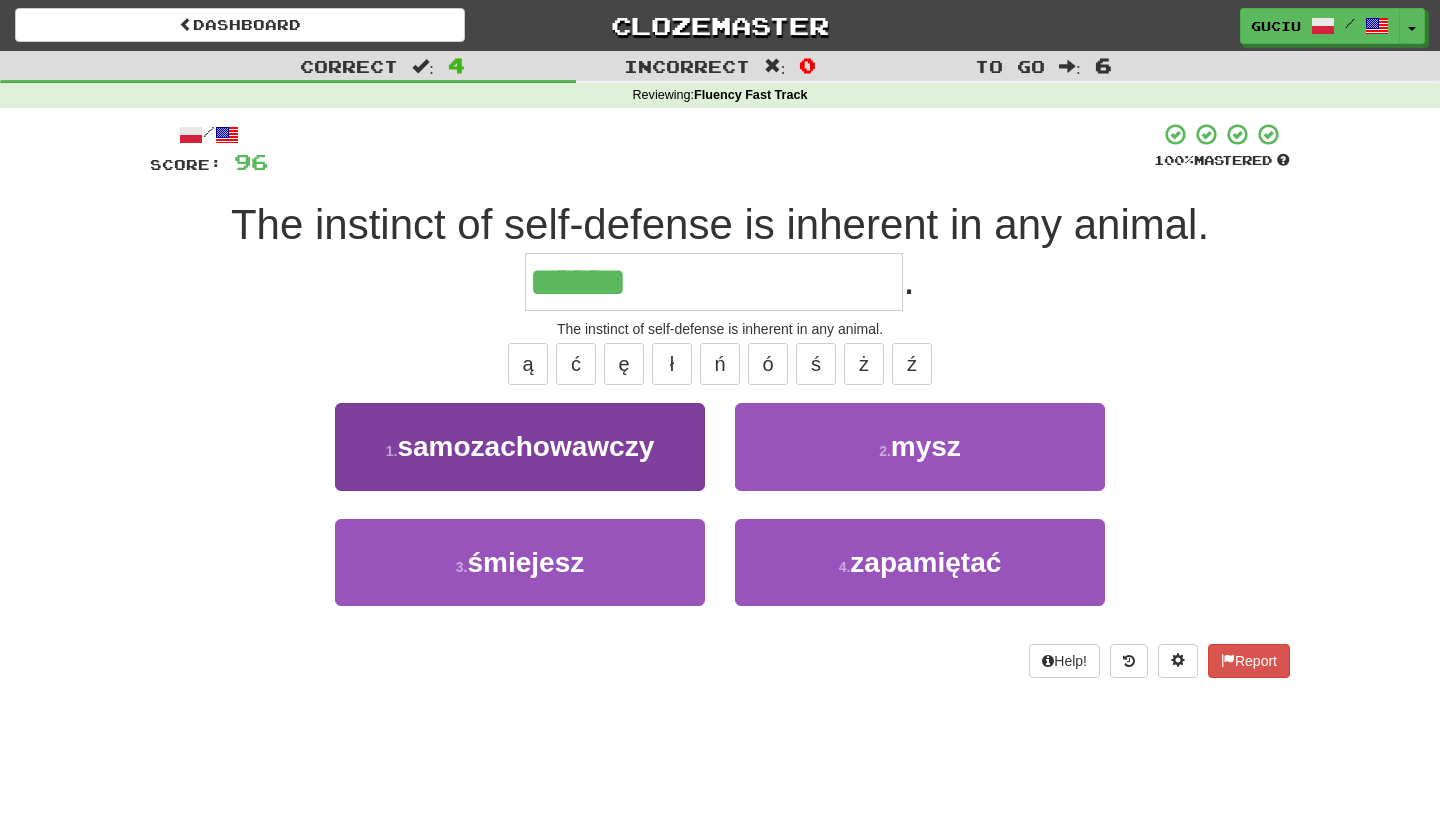 click on "self-preservation" at bounding box center [520, 446] 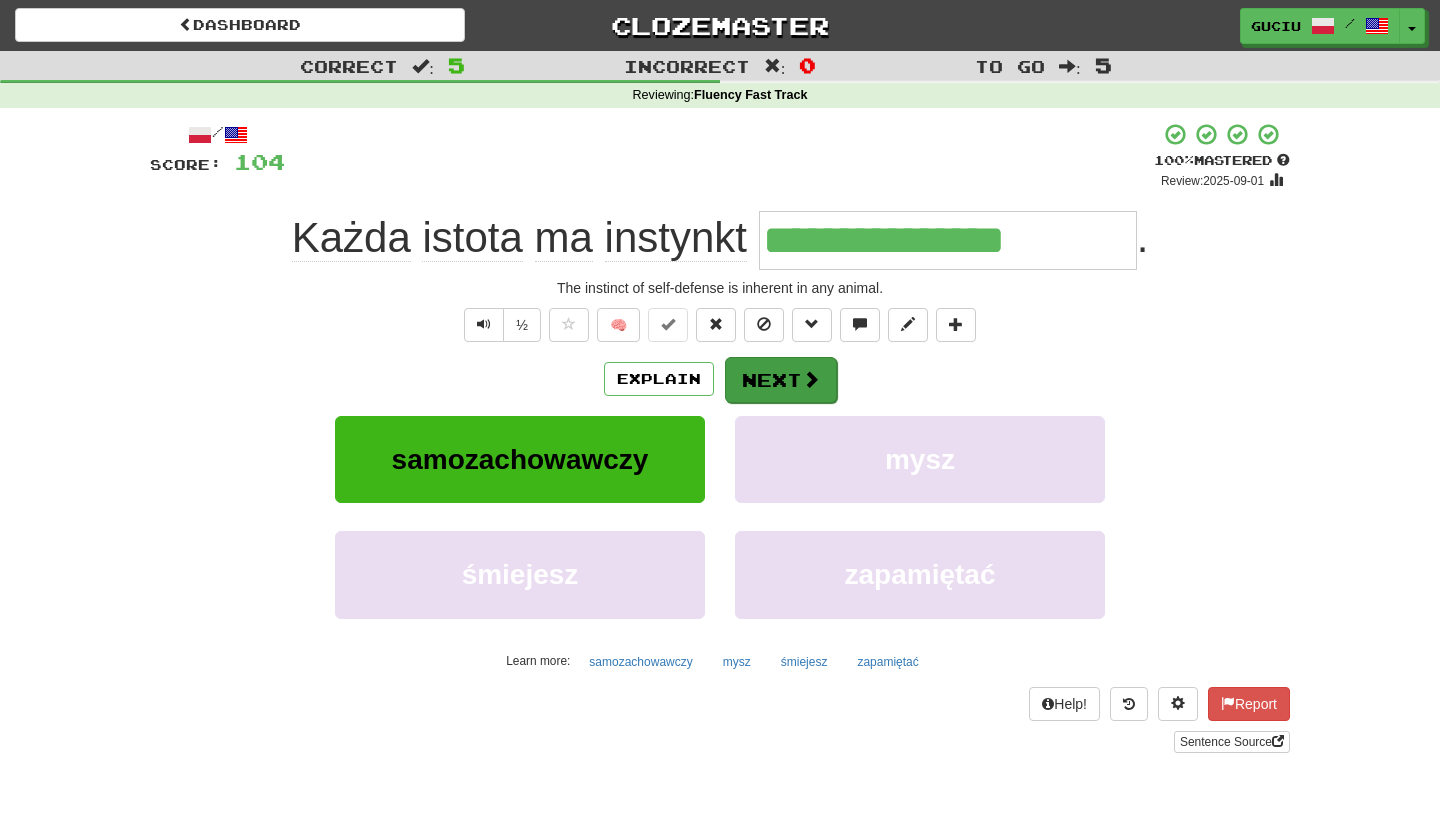 click on "Next" at bounding box center [781, 380] 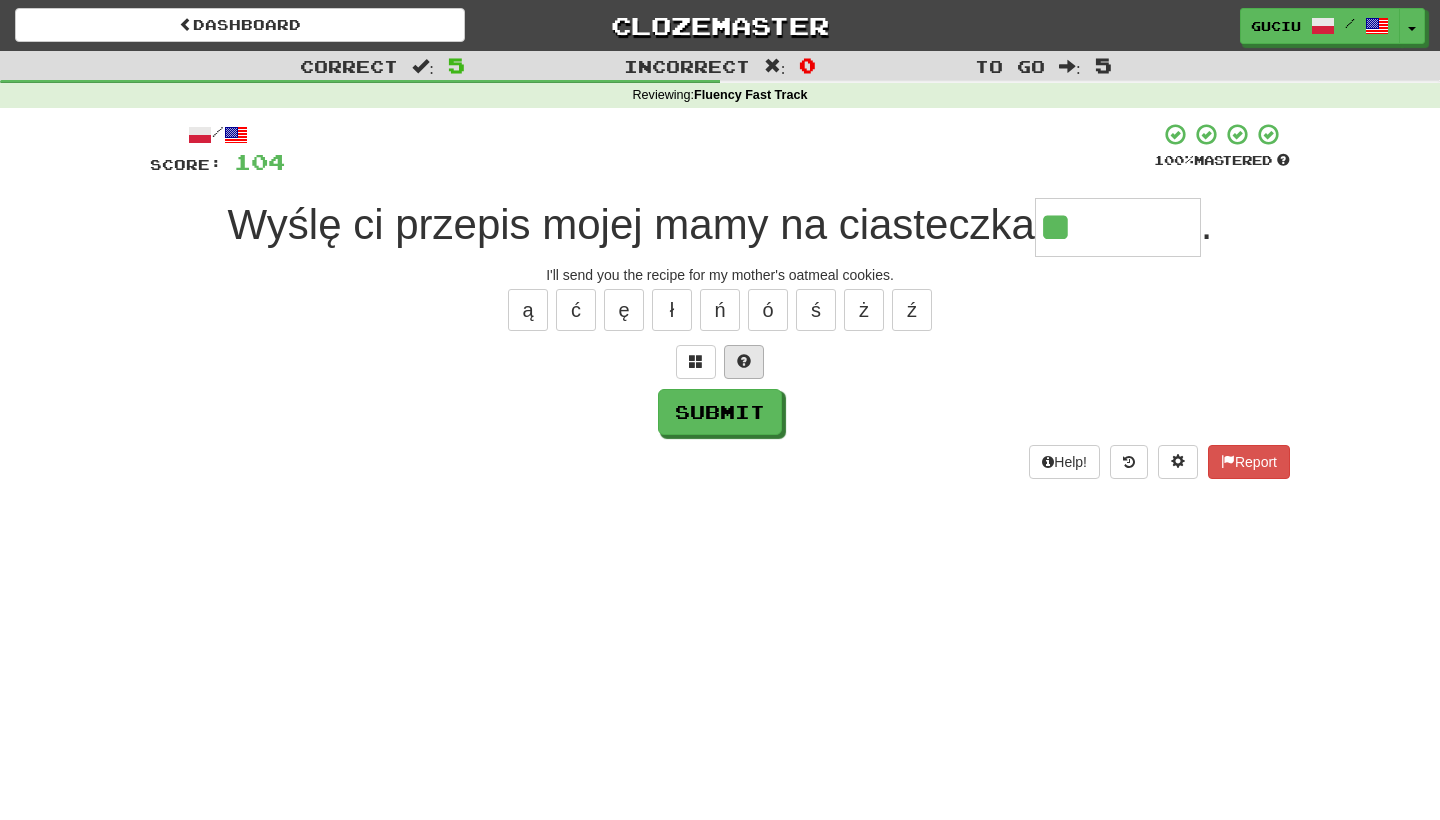click at bounding box center (744, 362) 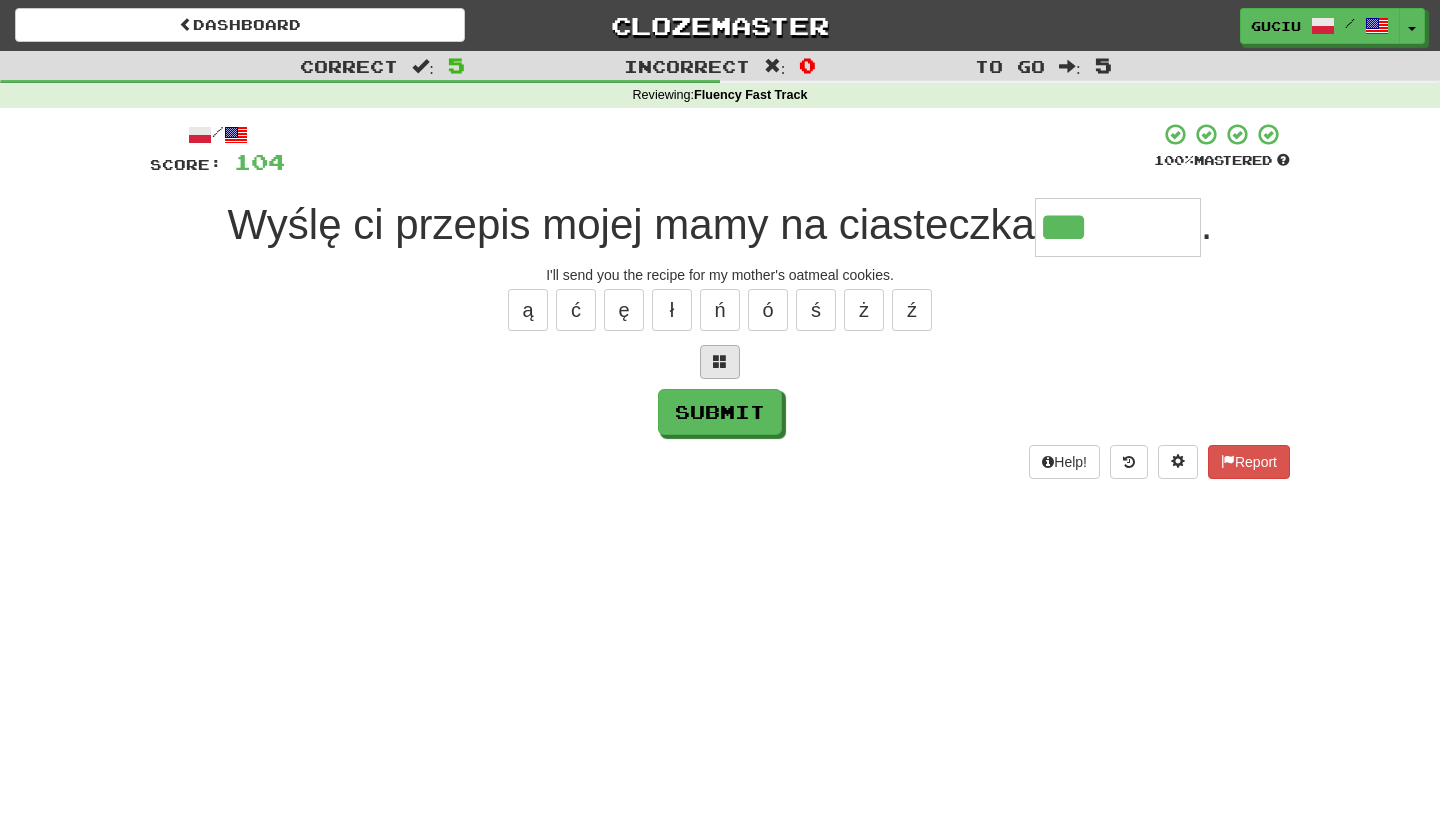 click at bounding box center [720, 362] 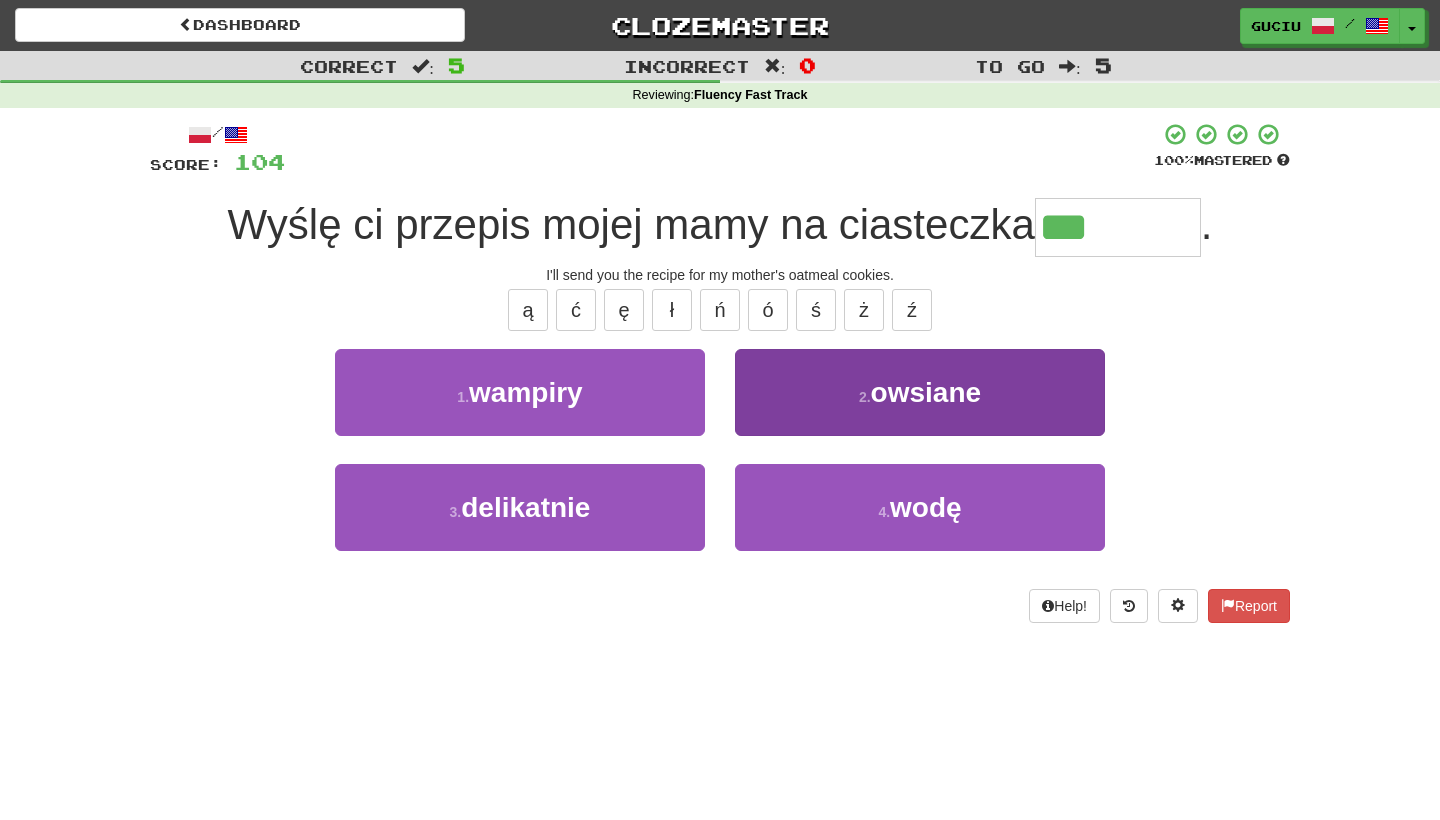 click on "2 .  owsiane" at bounding box center [920, 392] 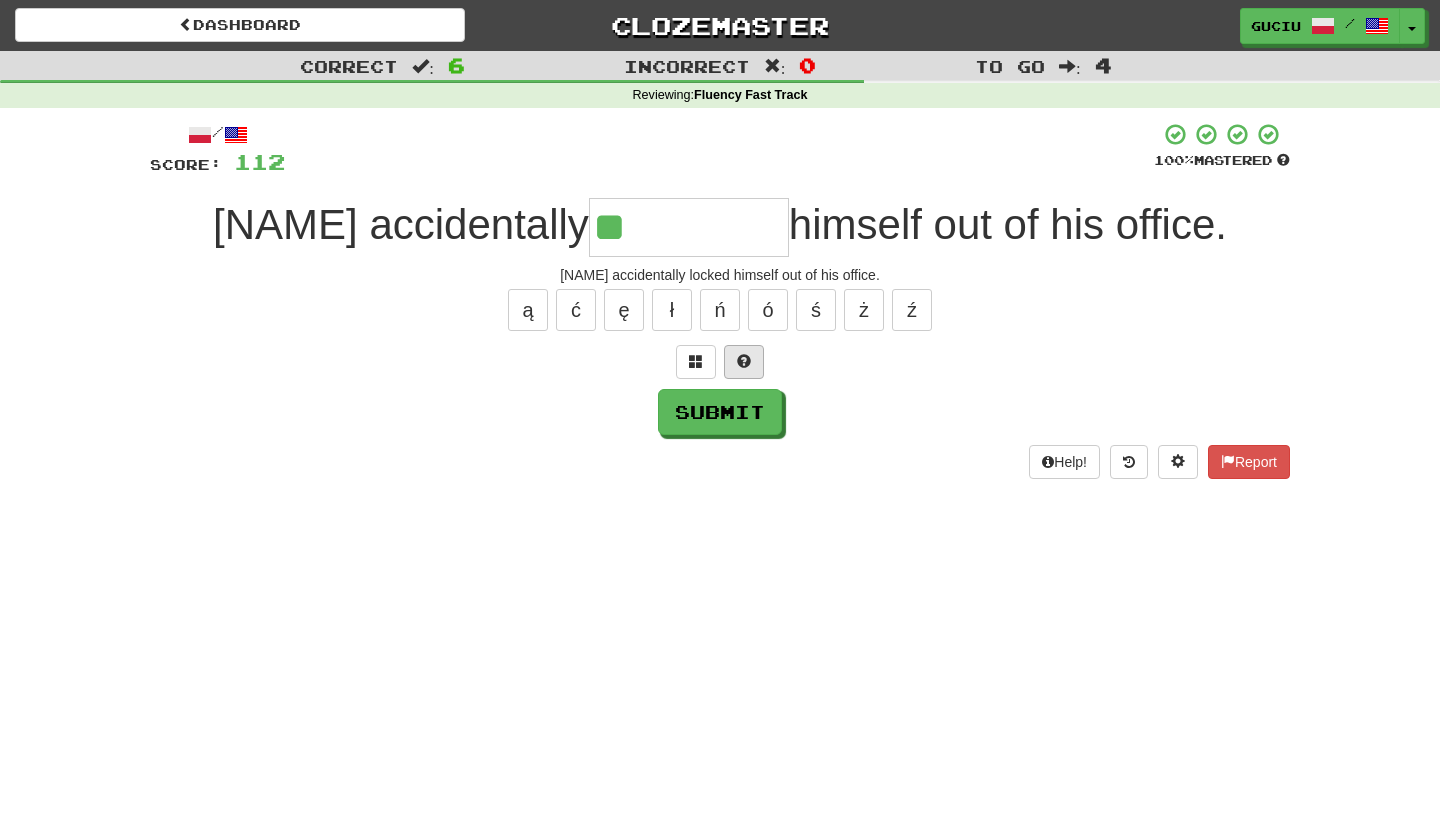 click at bounding box center (744, 361) 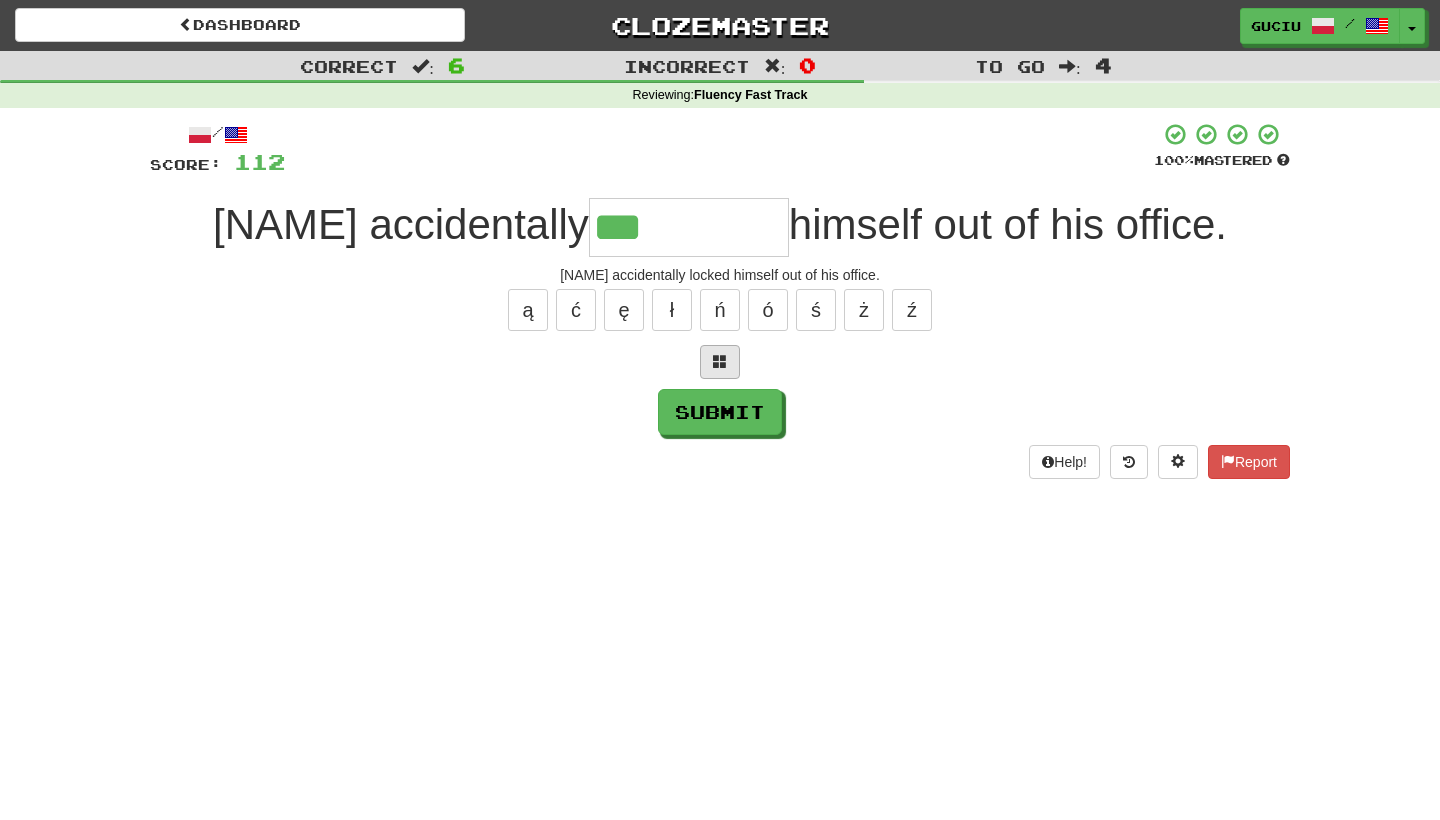 click at bounding box center [720, 361] 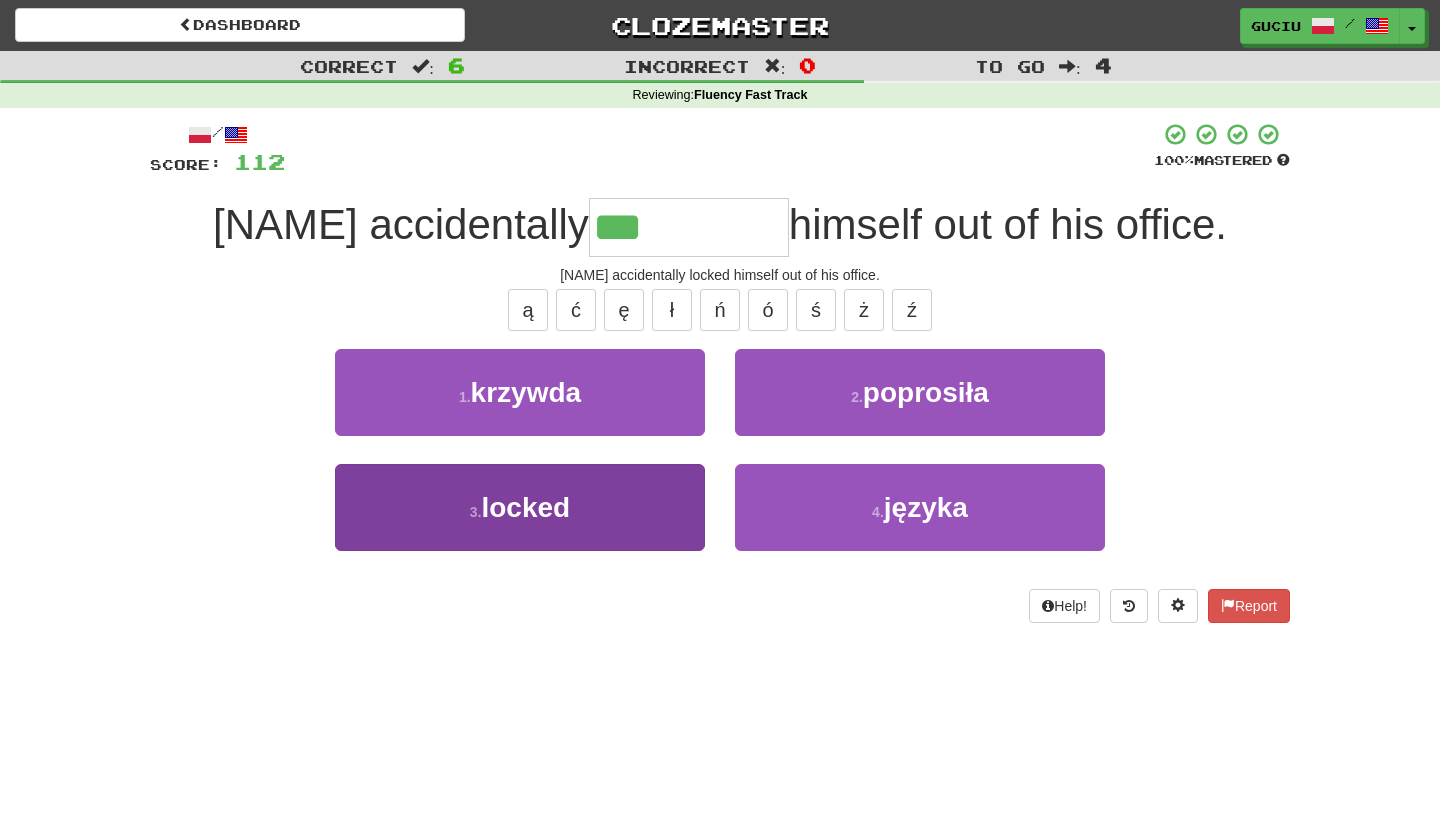 click on "locked himself" at bounding box center (520, 507) 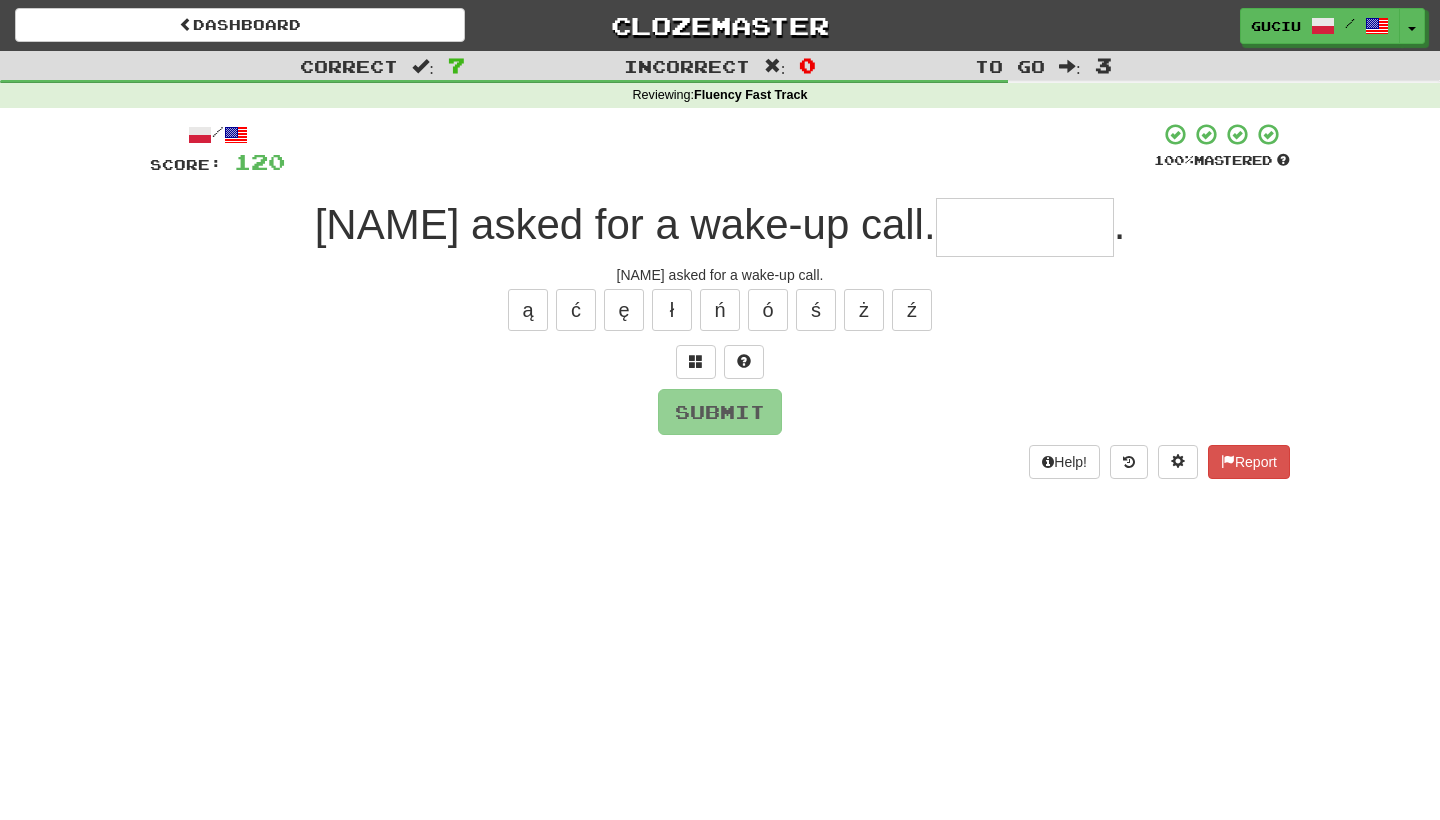 type on "*" 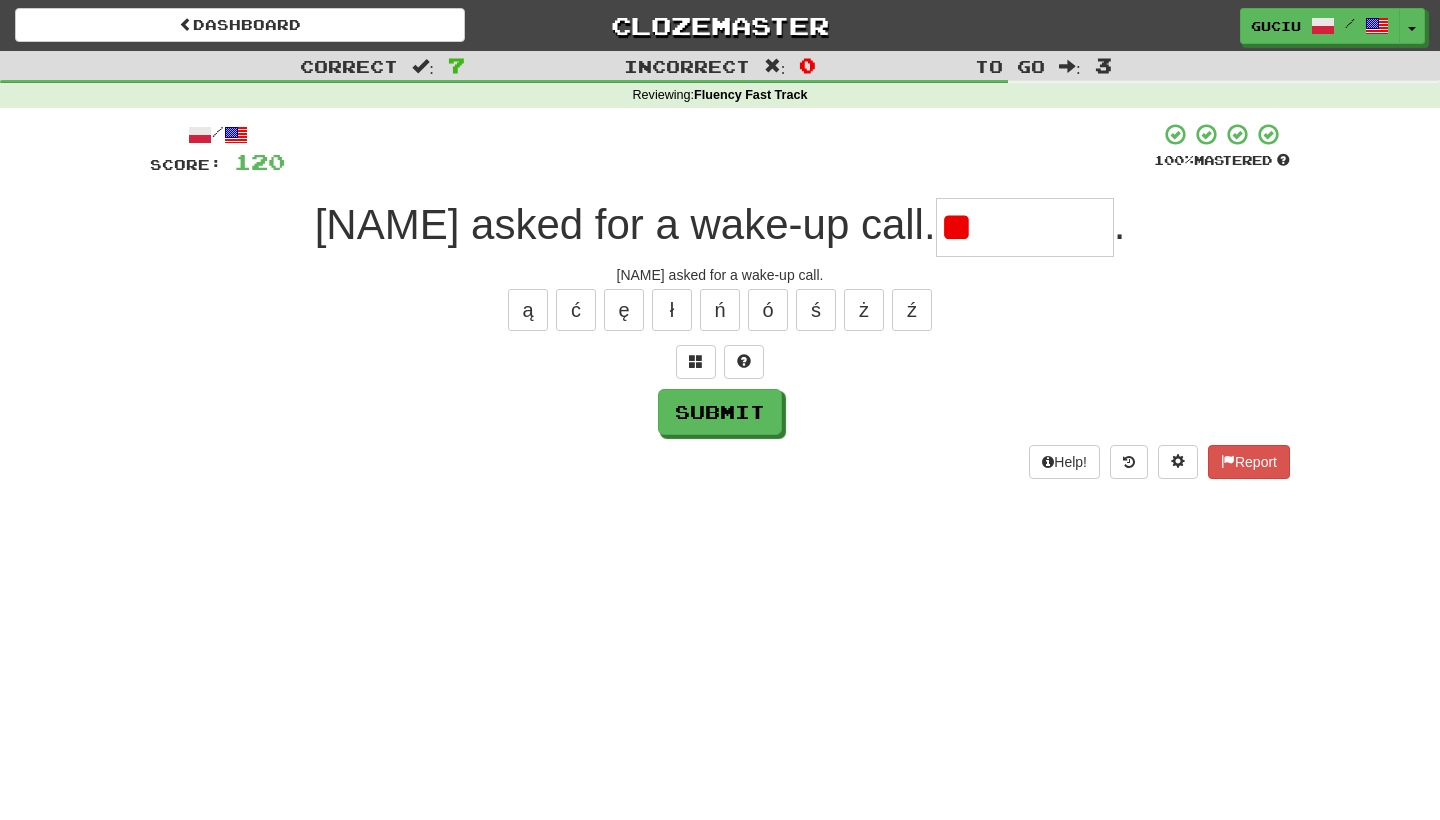 type on "*" 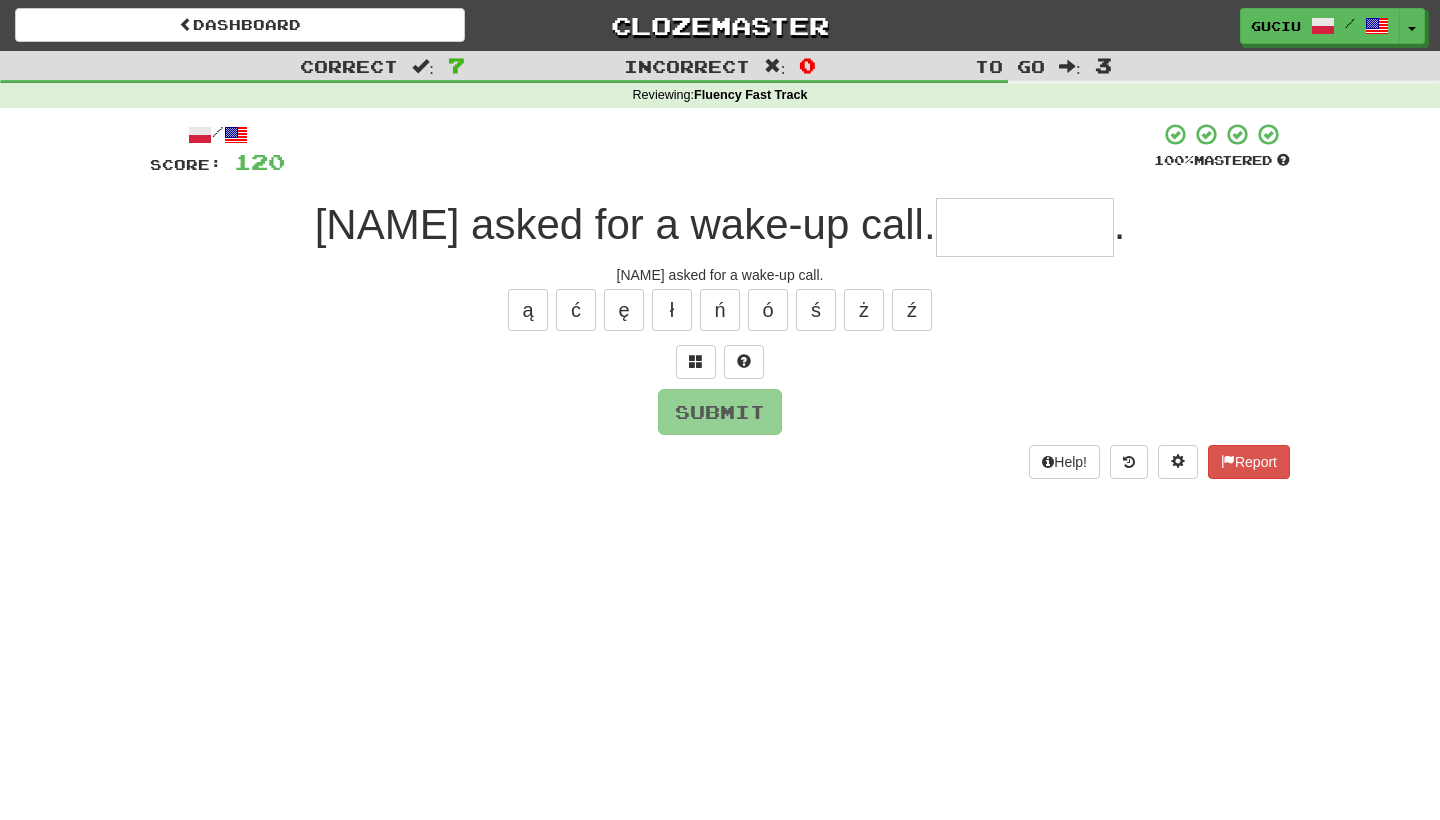 type on "*" 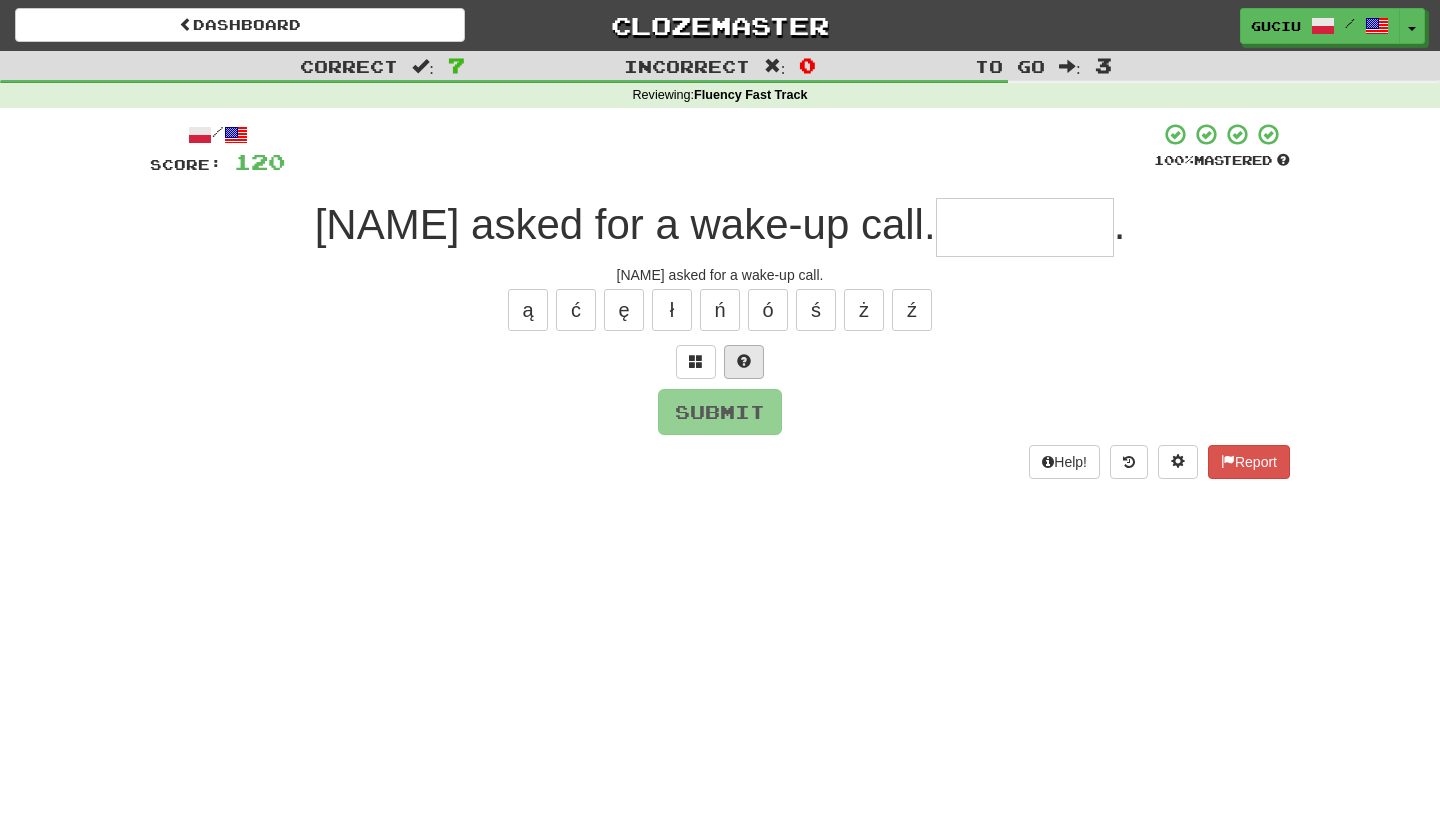 click at bounding box center [744, 361] 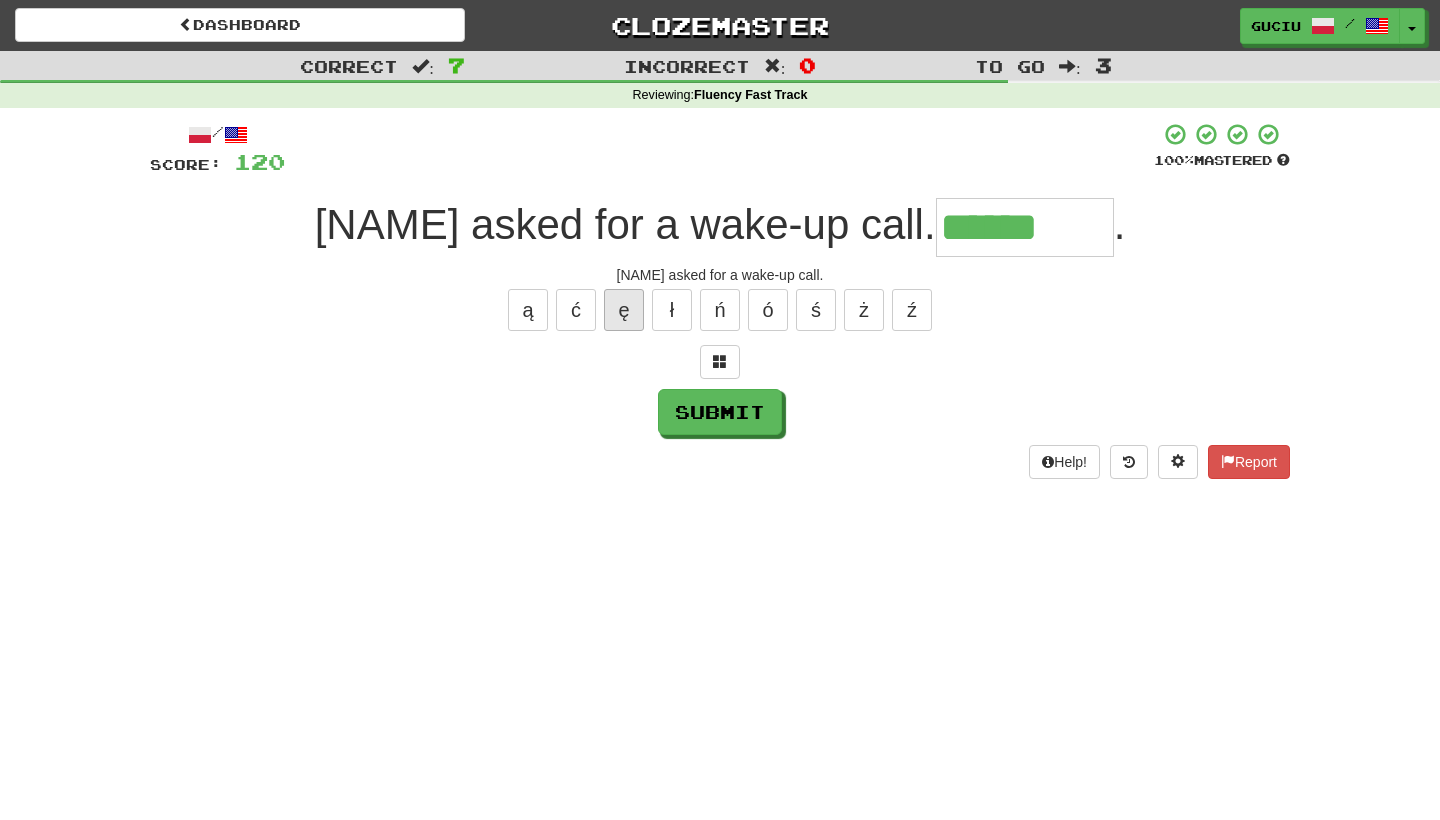 click on "ę" at bounding box center [624, 310] 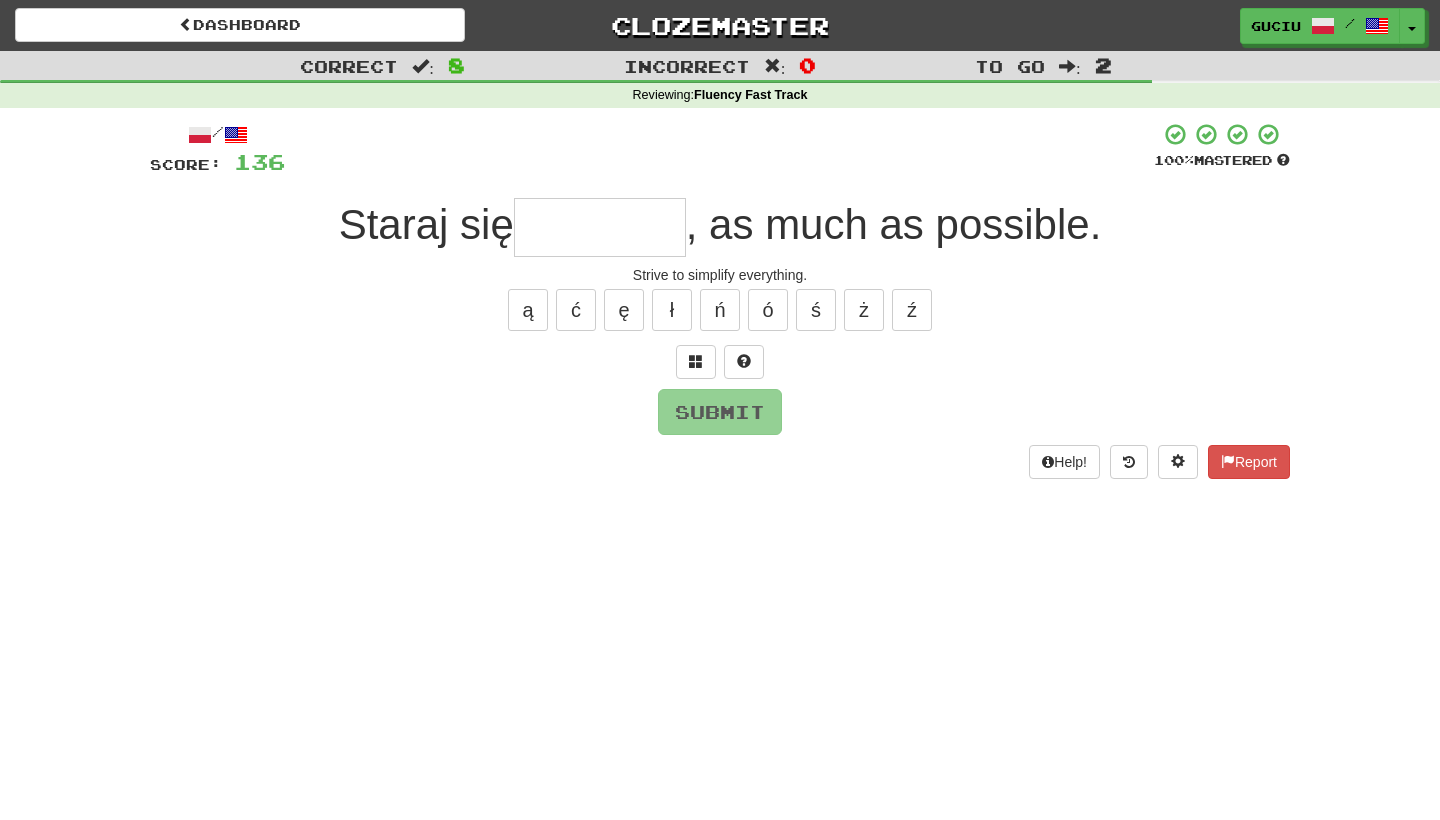 type on "*" 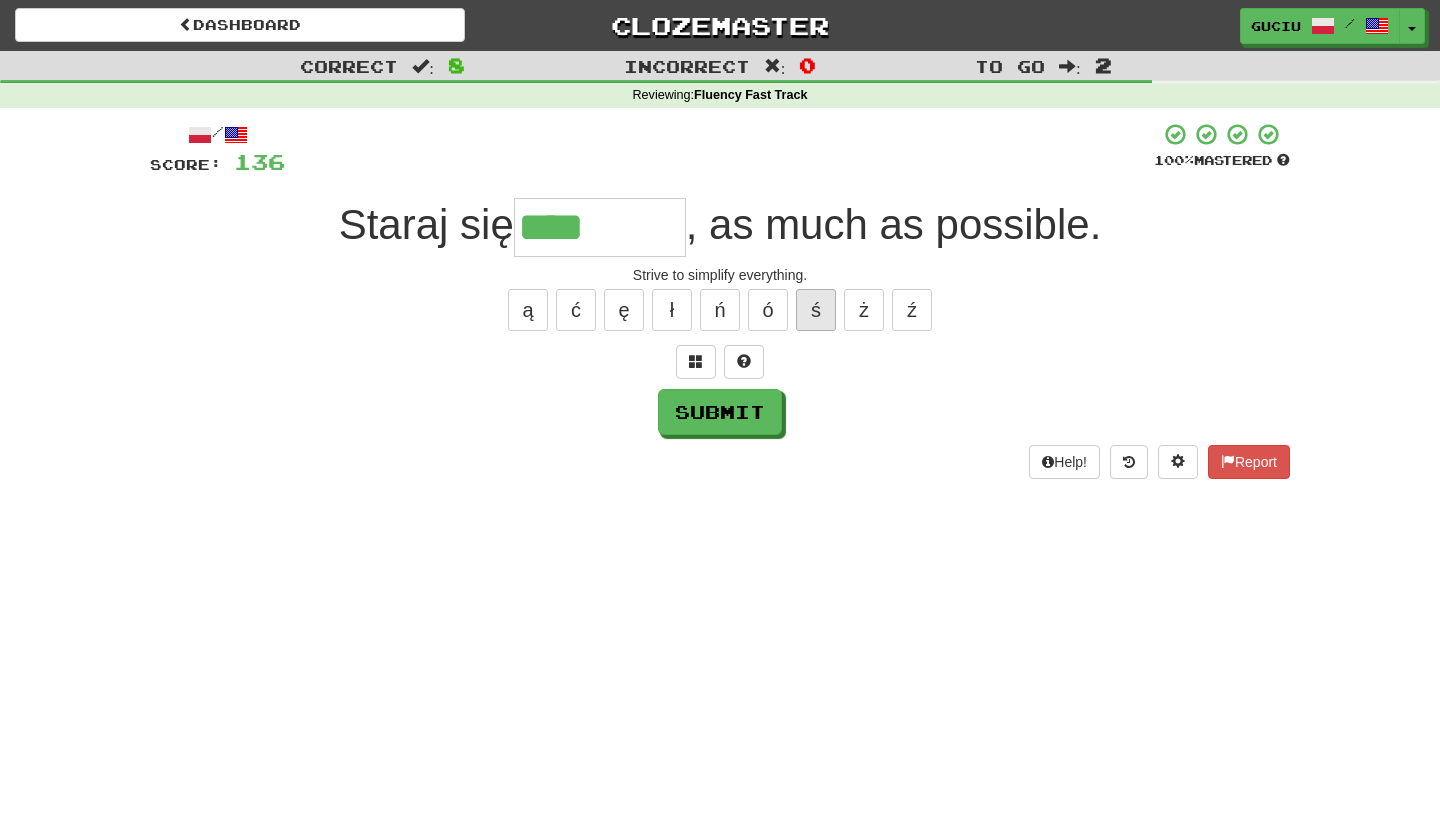 click on "ś" at bounding box center [816, 310] 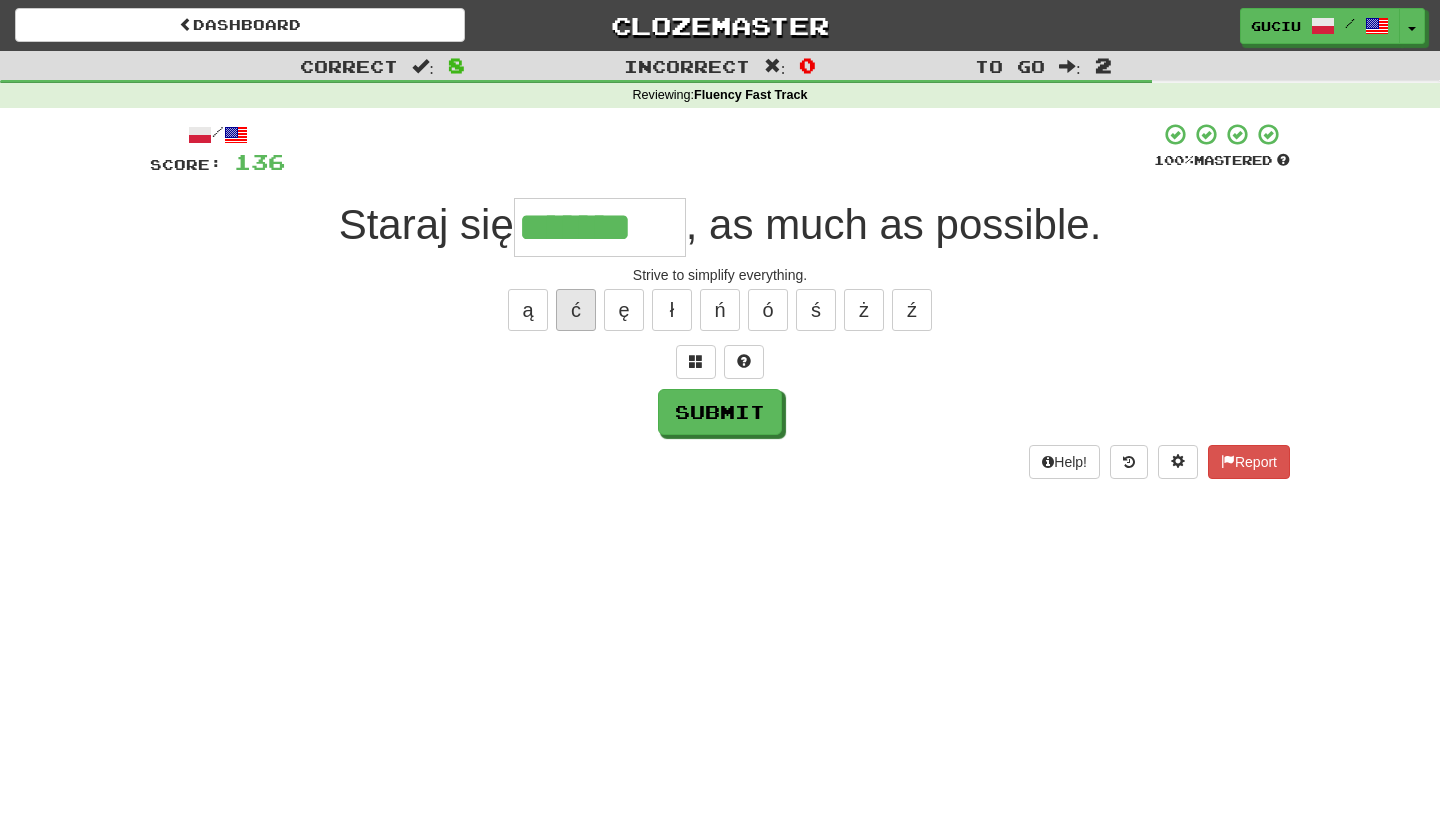 click on "ć" at bounding box center [576, 310] 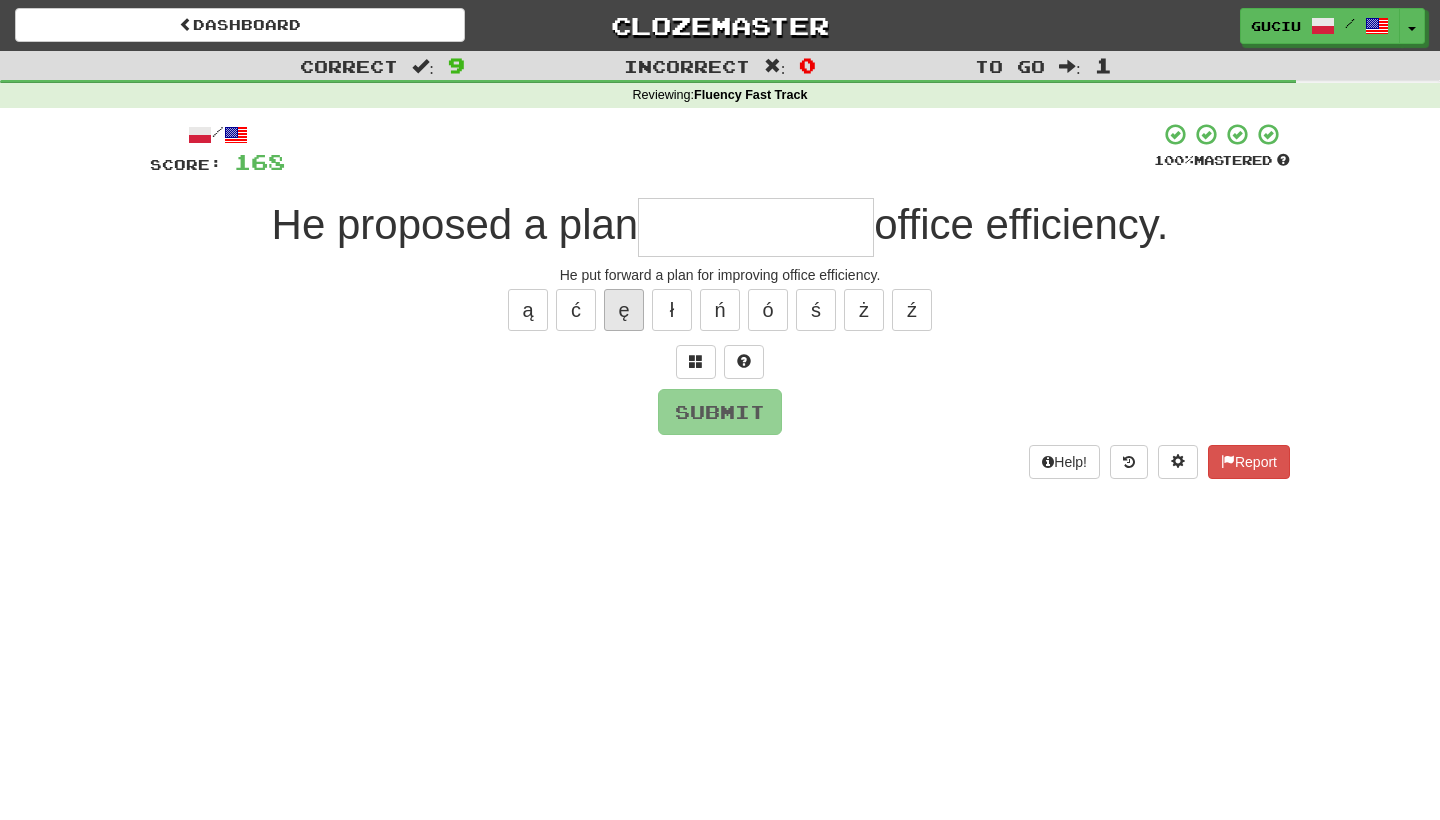 type on "*" 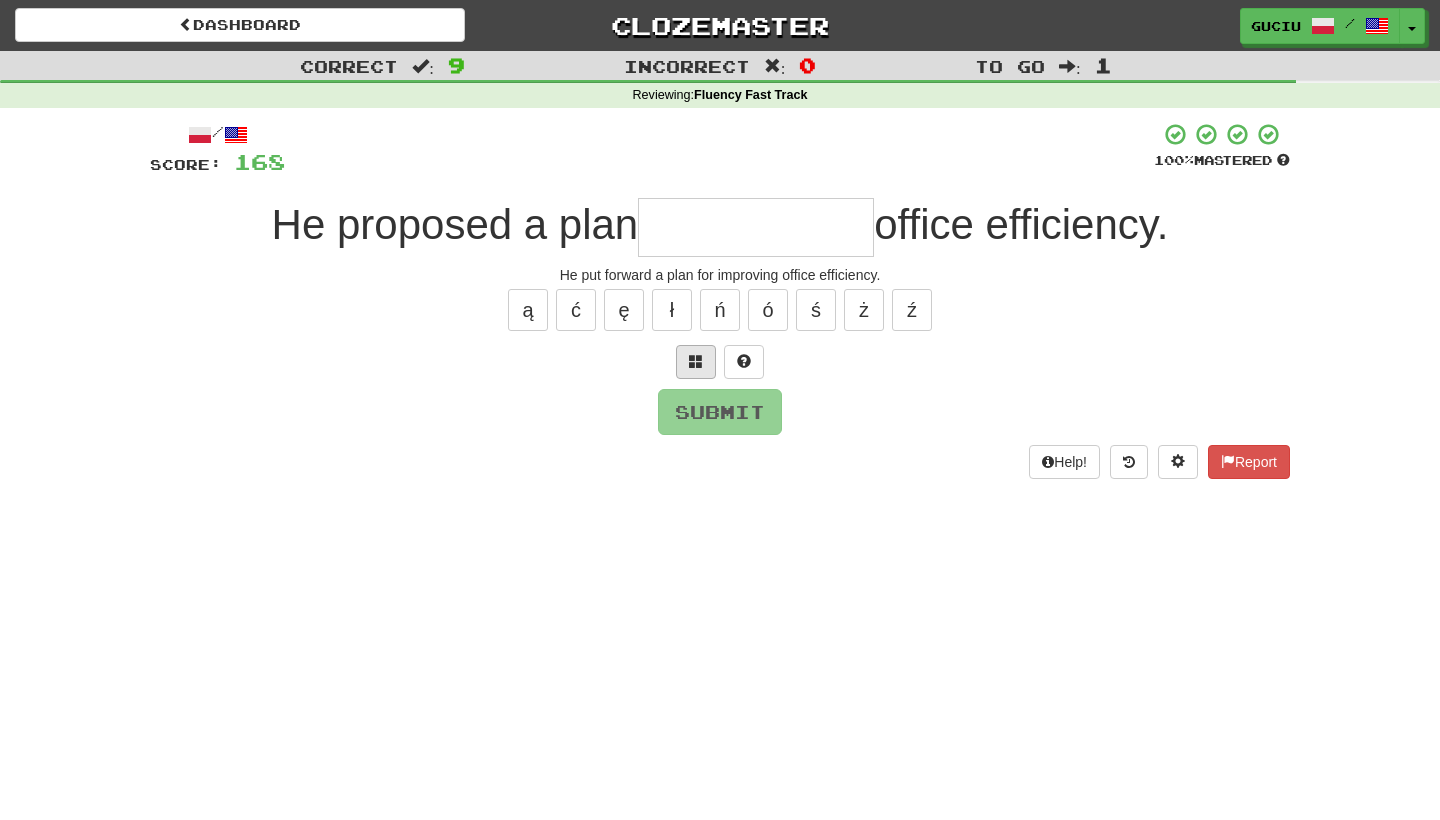 click at bounding box center (696, 361) 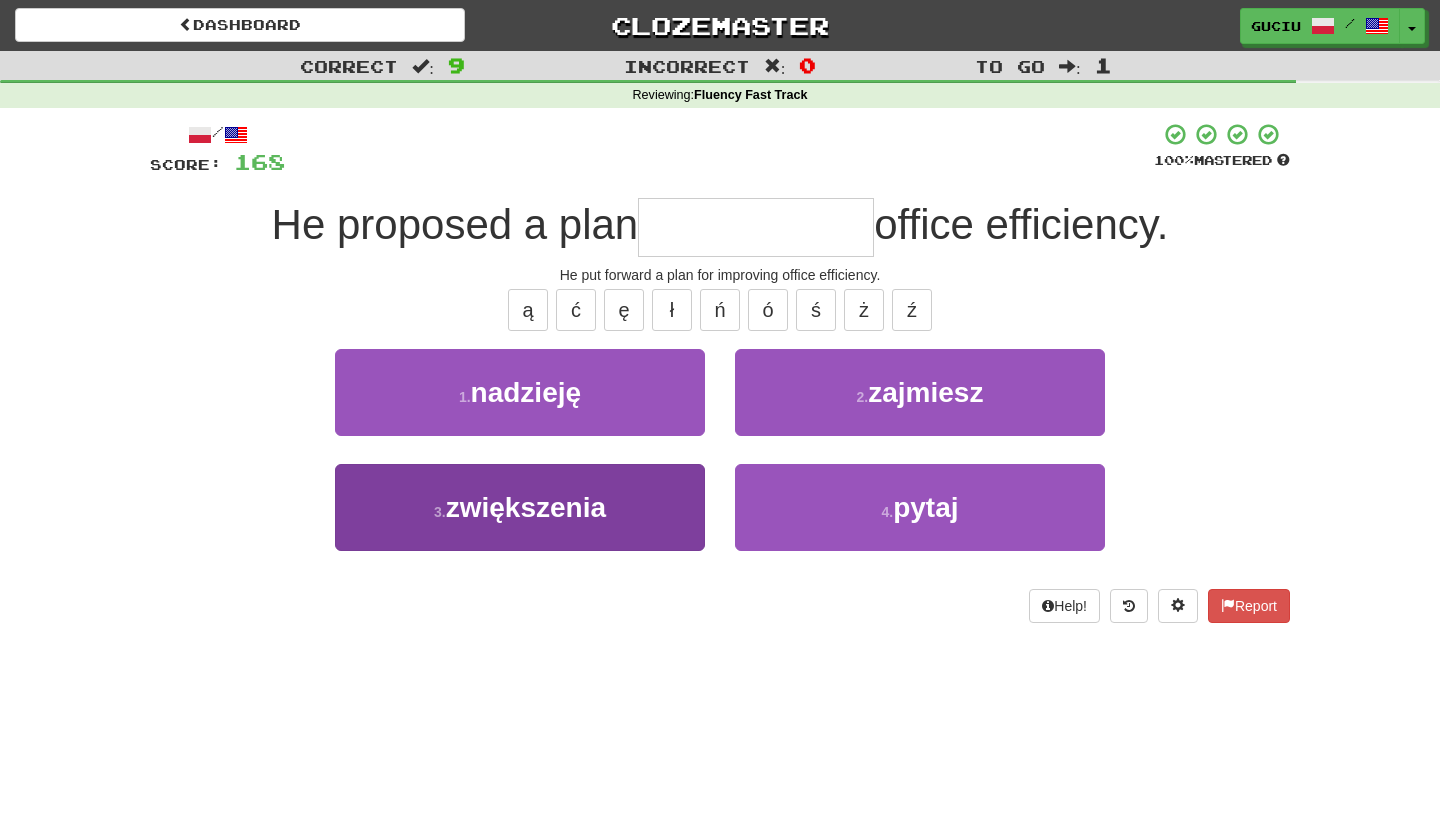 click on "increase" at bounding box center (520, 507) 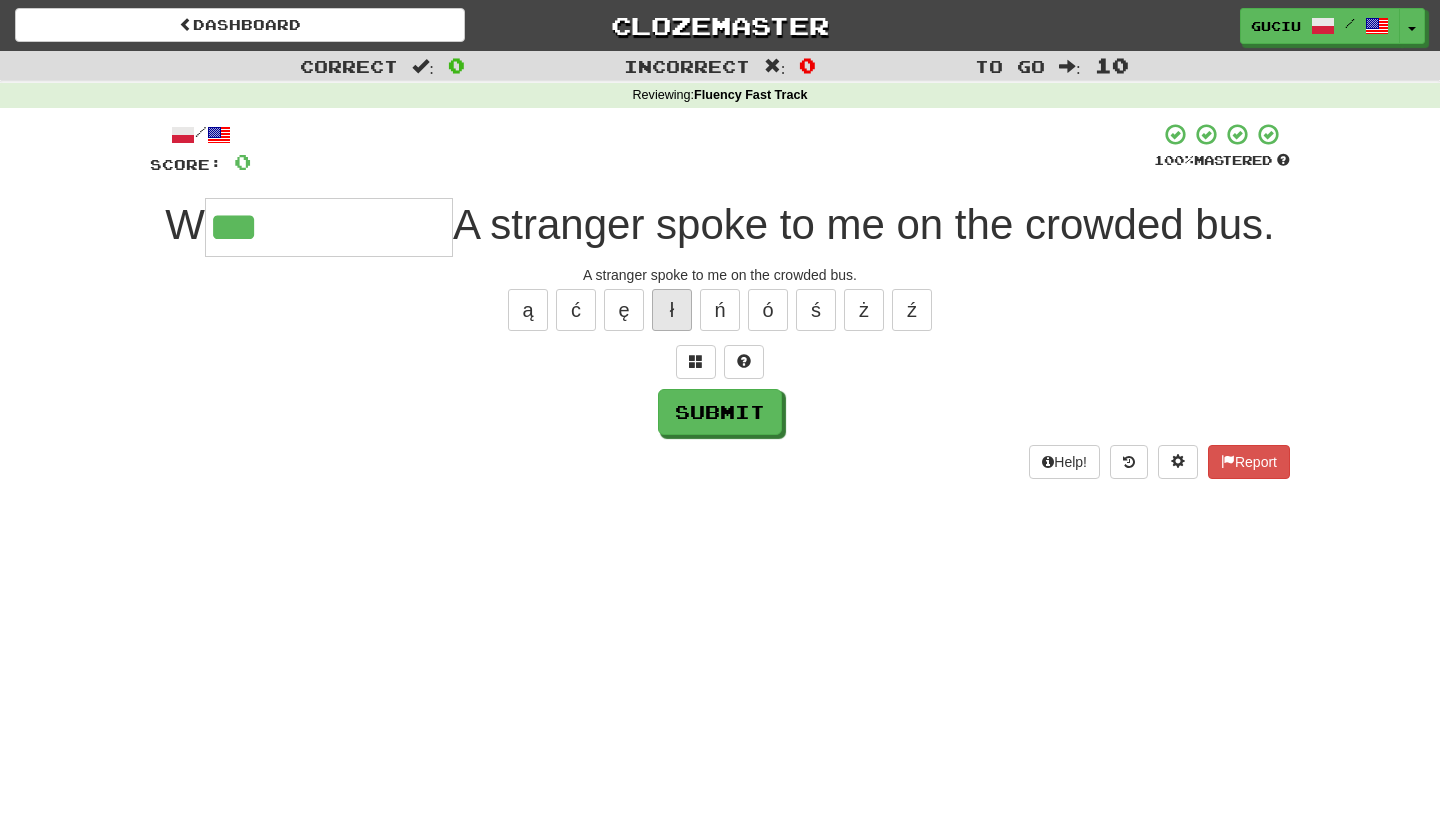 click on "ł" at bounding box center (672, 310) 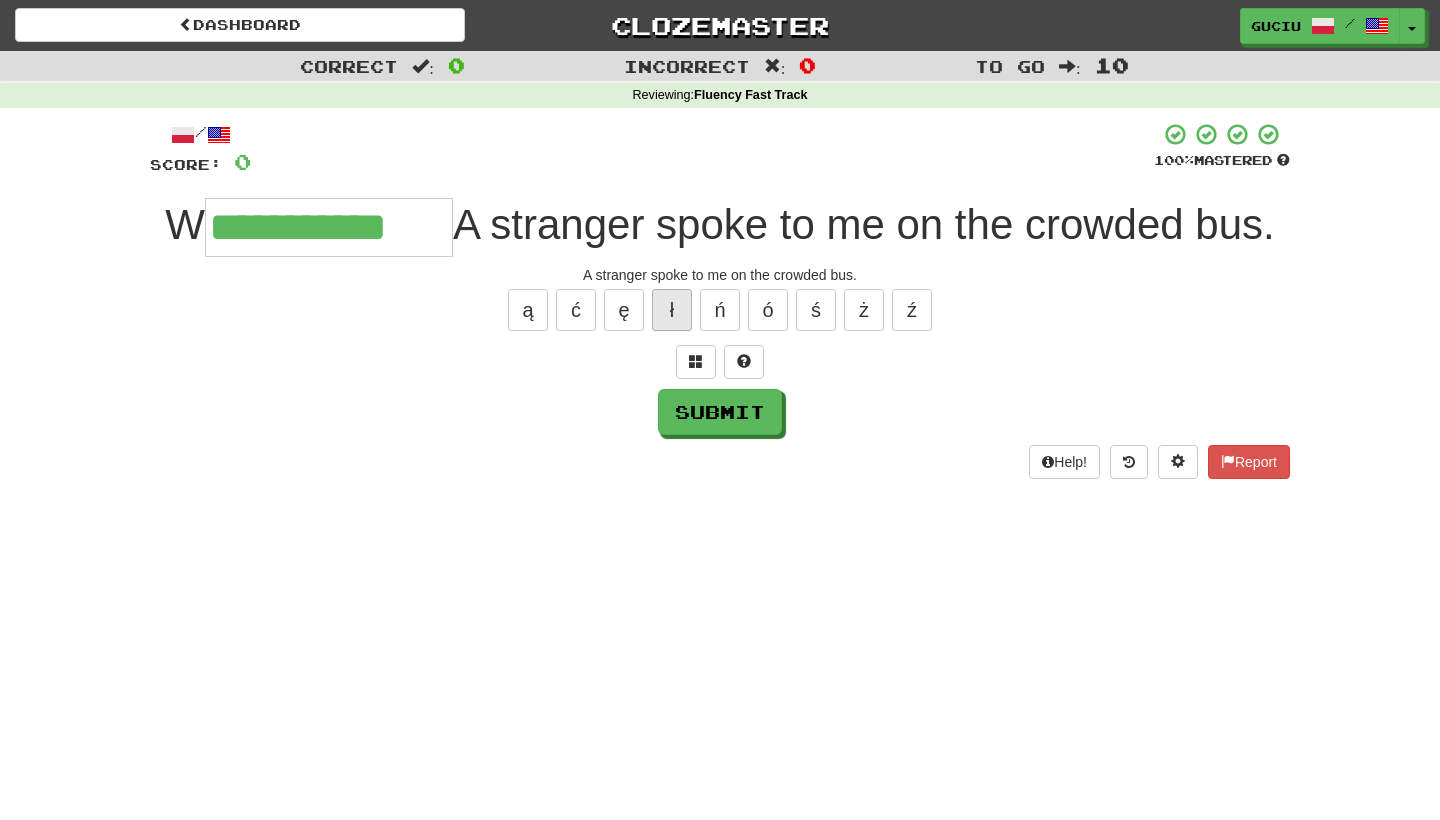 type on "**********" 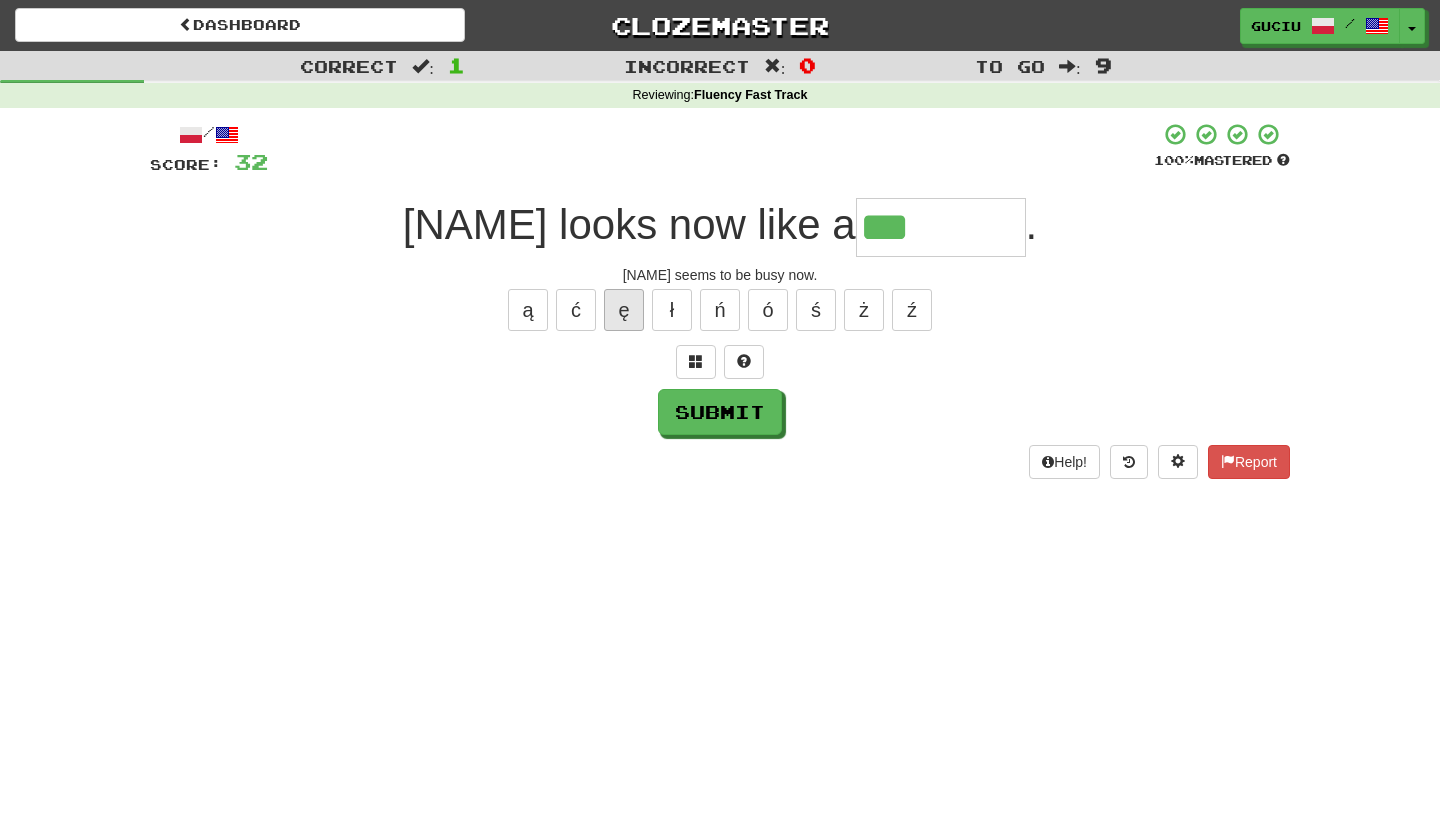 click on "ę" at bounding box center (624, 310) 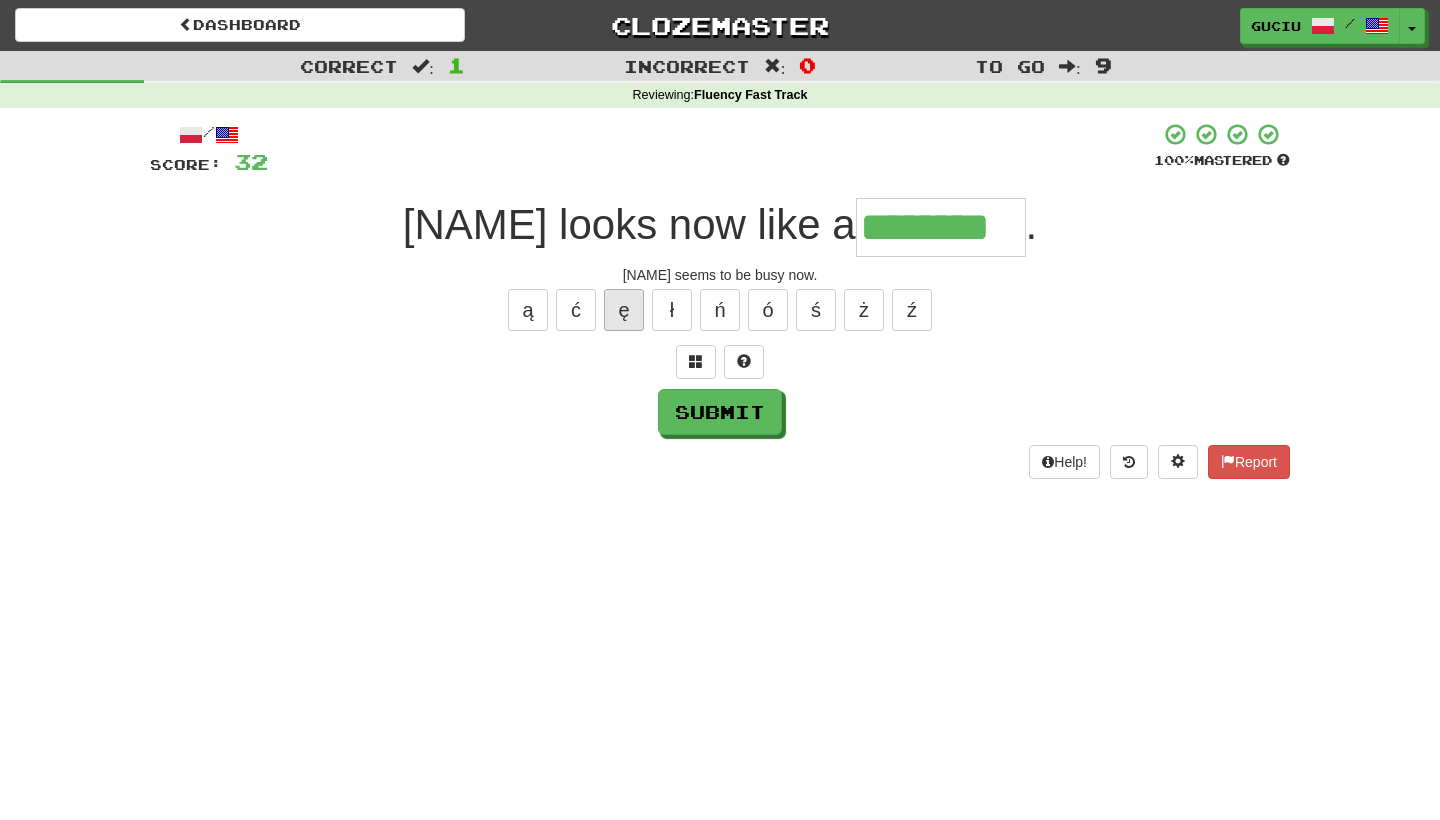 type on "********" 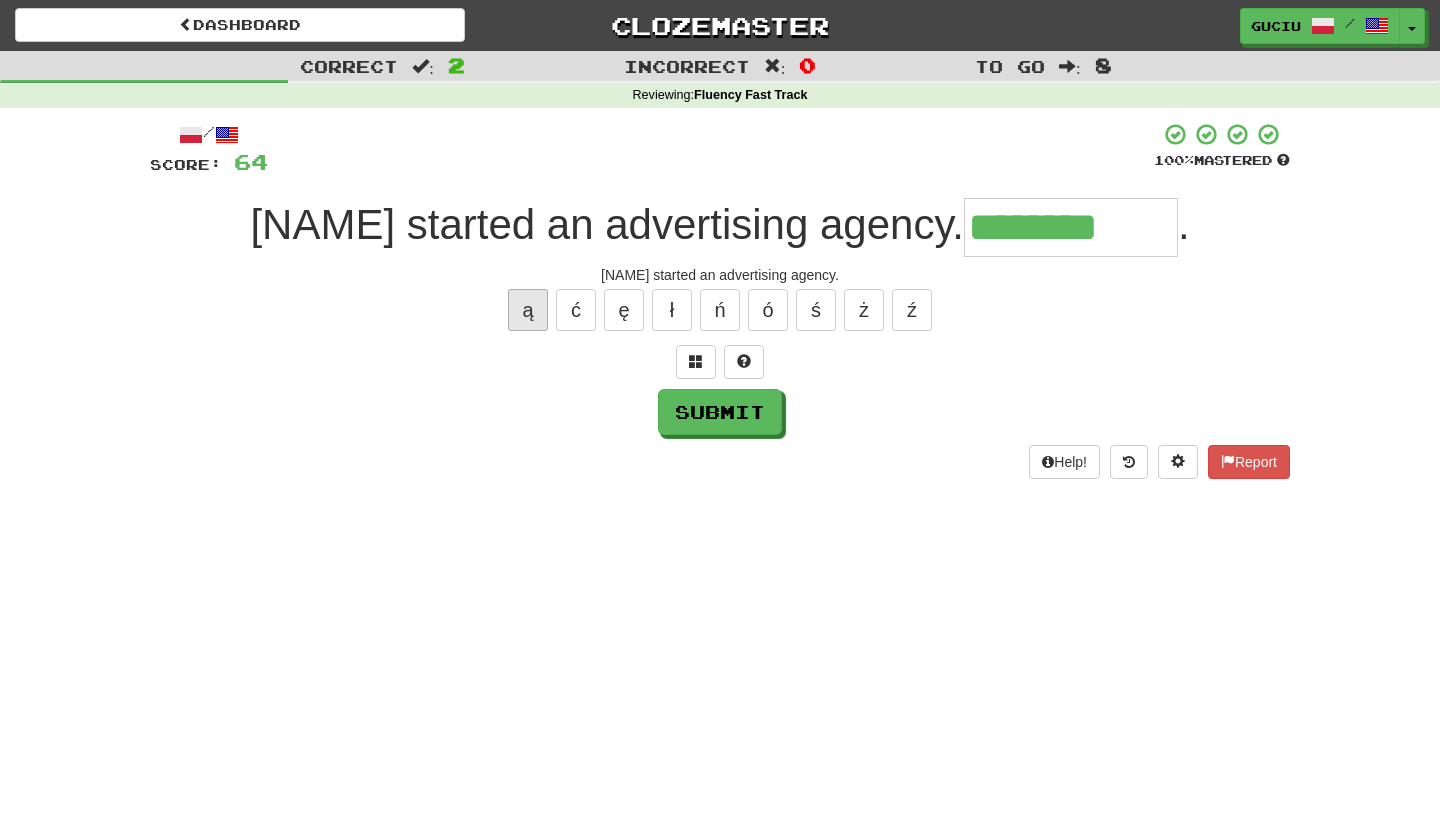click on "ą" at bounding box center [528, 310] 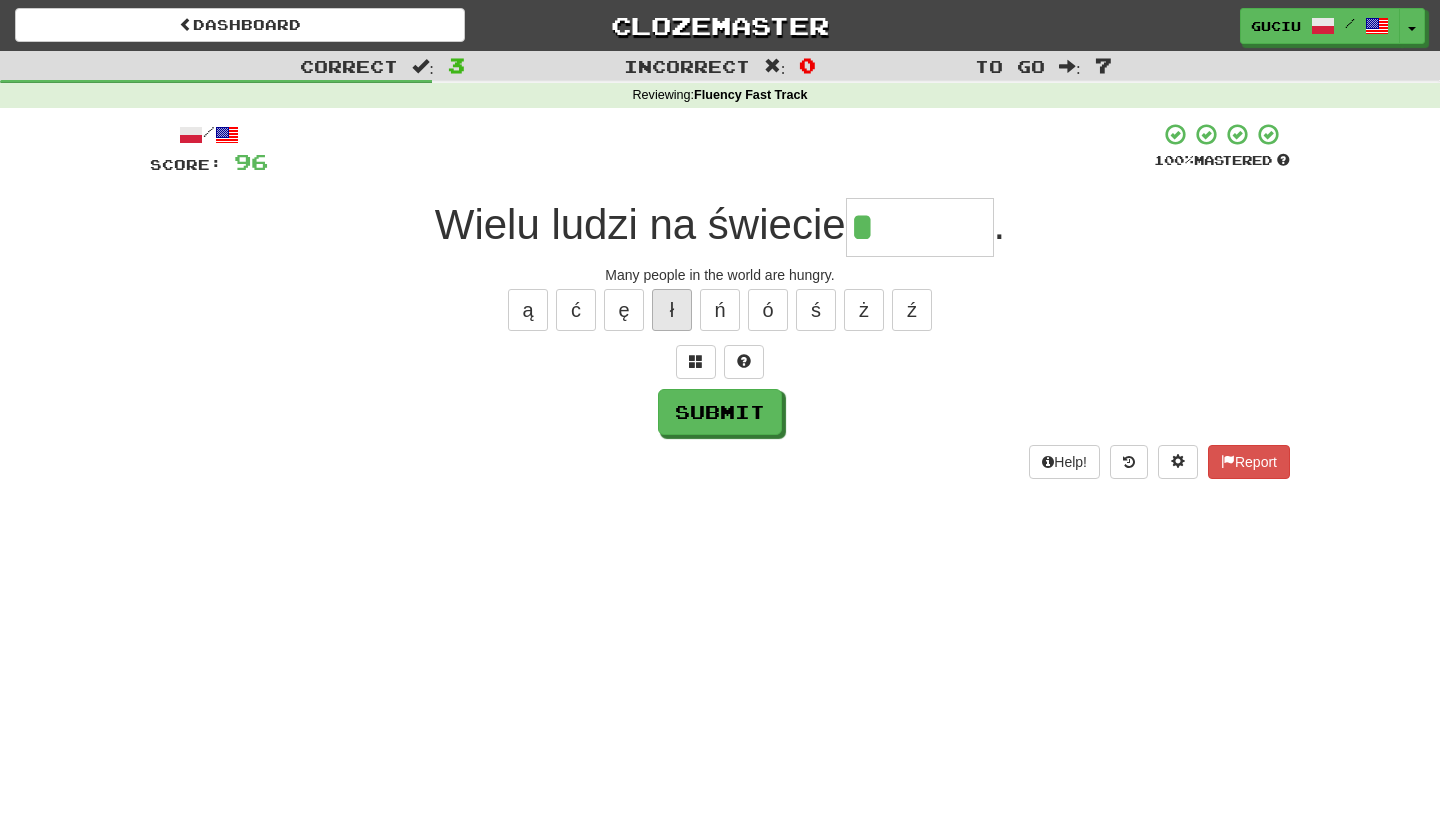click on "ł" at bounding box center (672, 310) 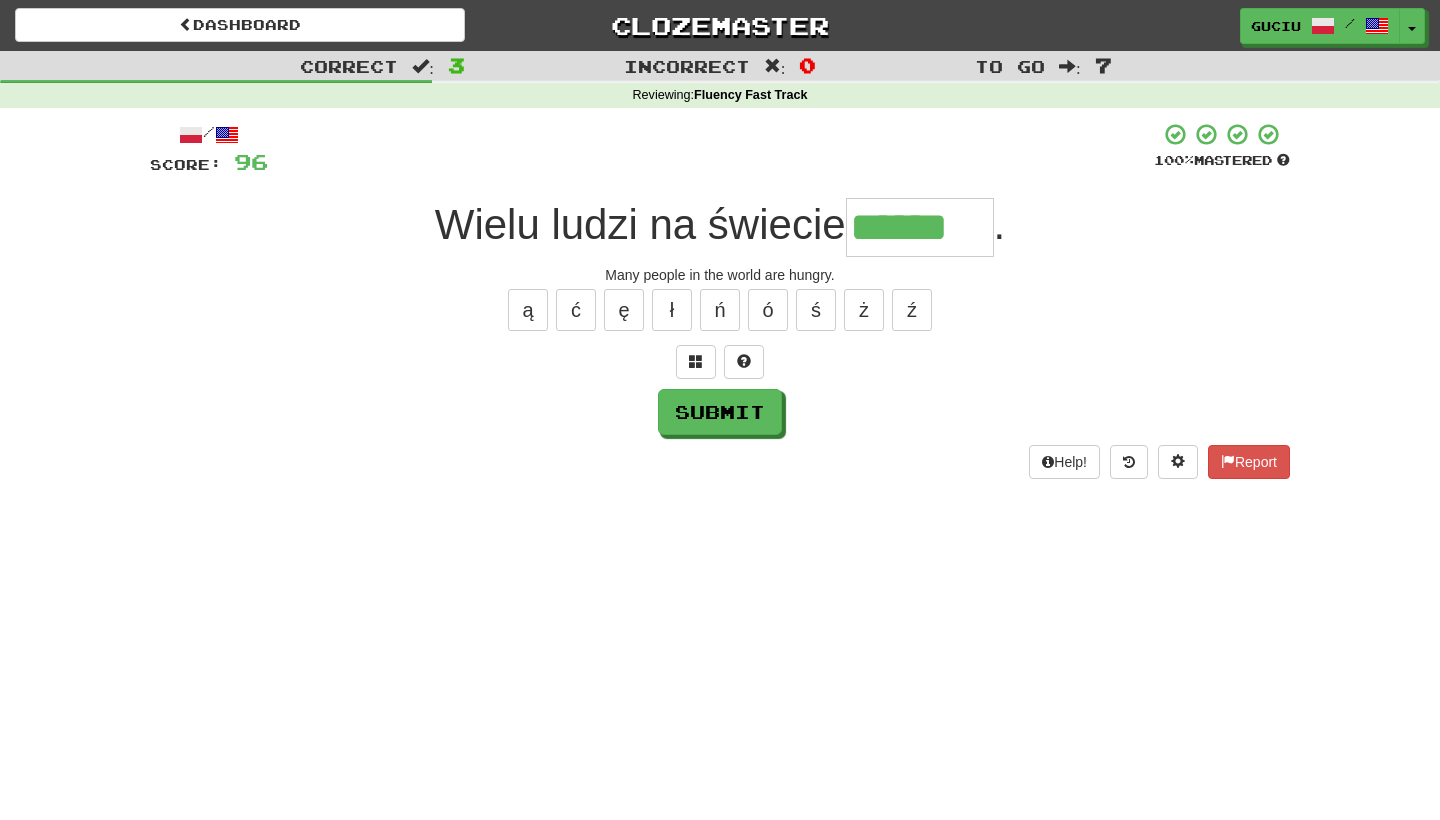 click on "ą ć ę ł ń ó ś ż ź" at bounding box center [720, 310] 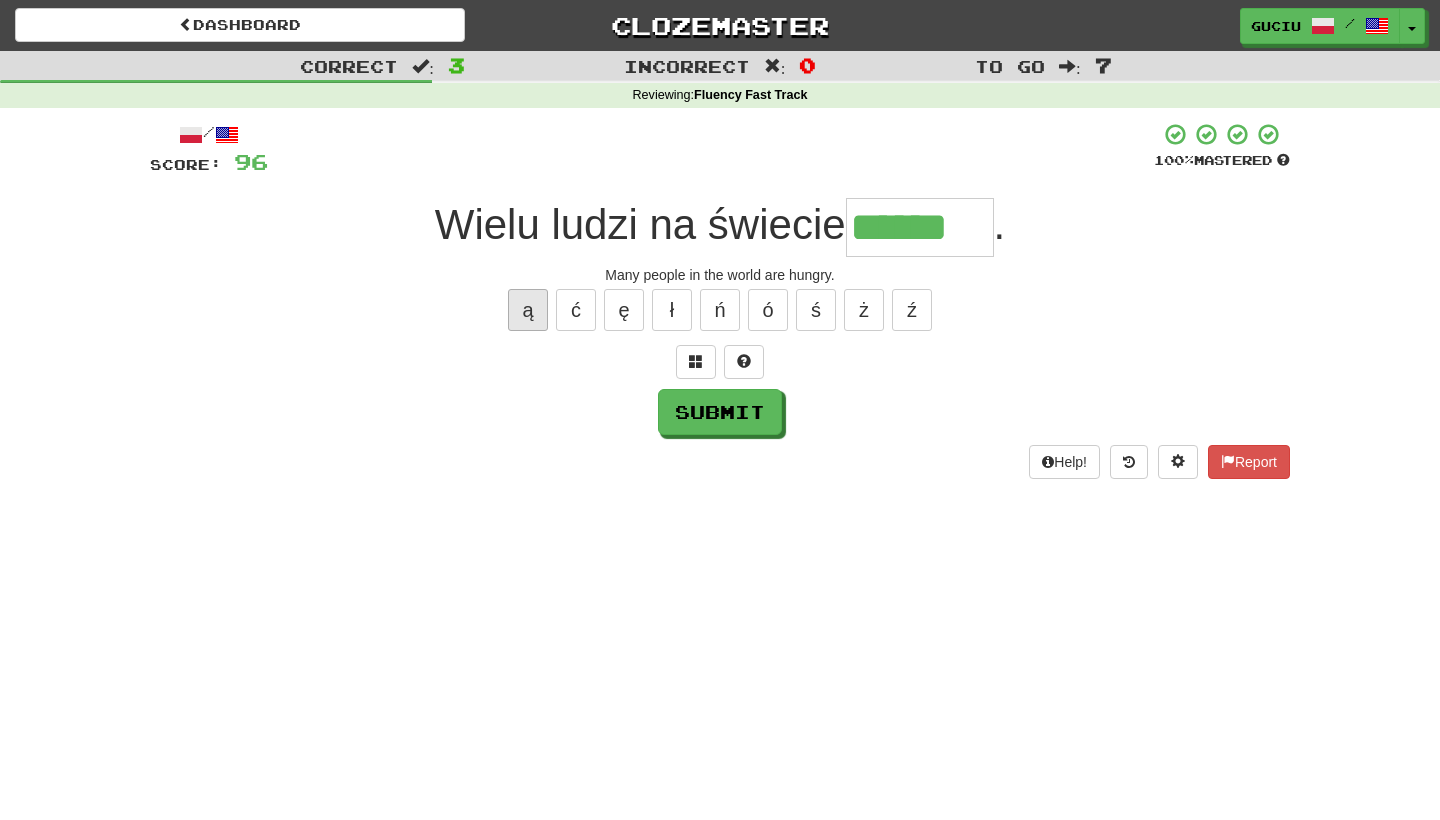 click on "ą" at bounding box center (528, 310) 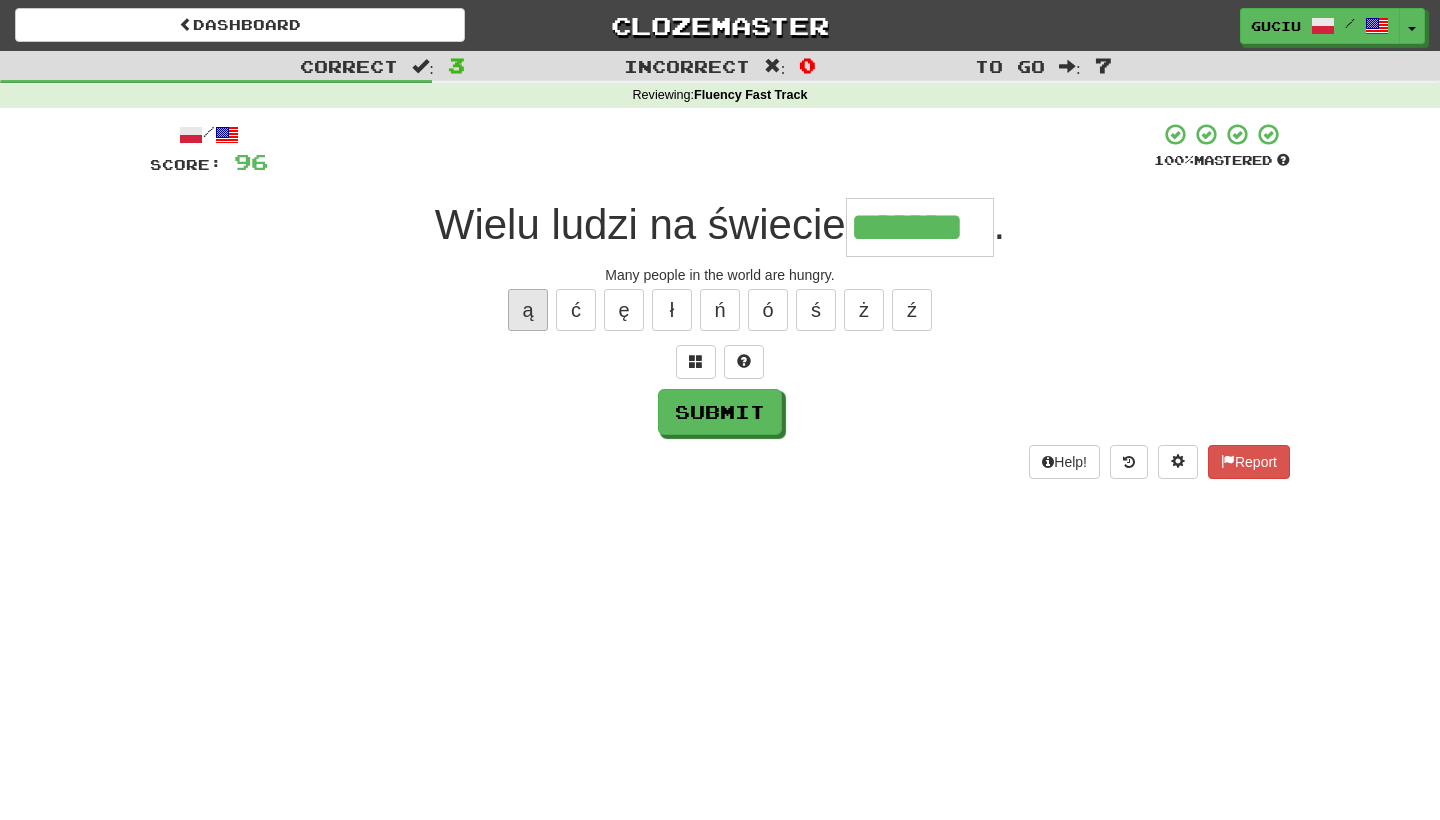 type on "*******" 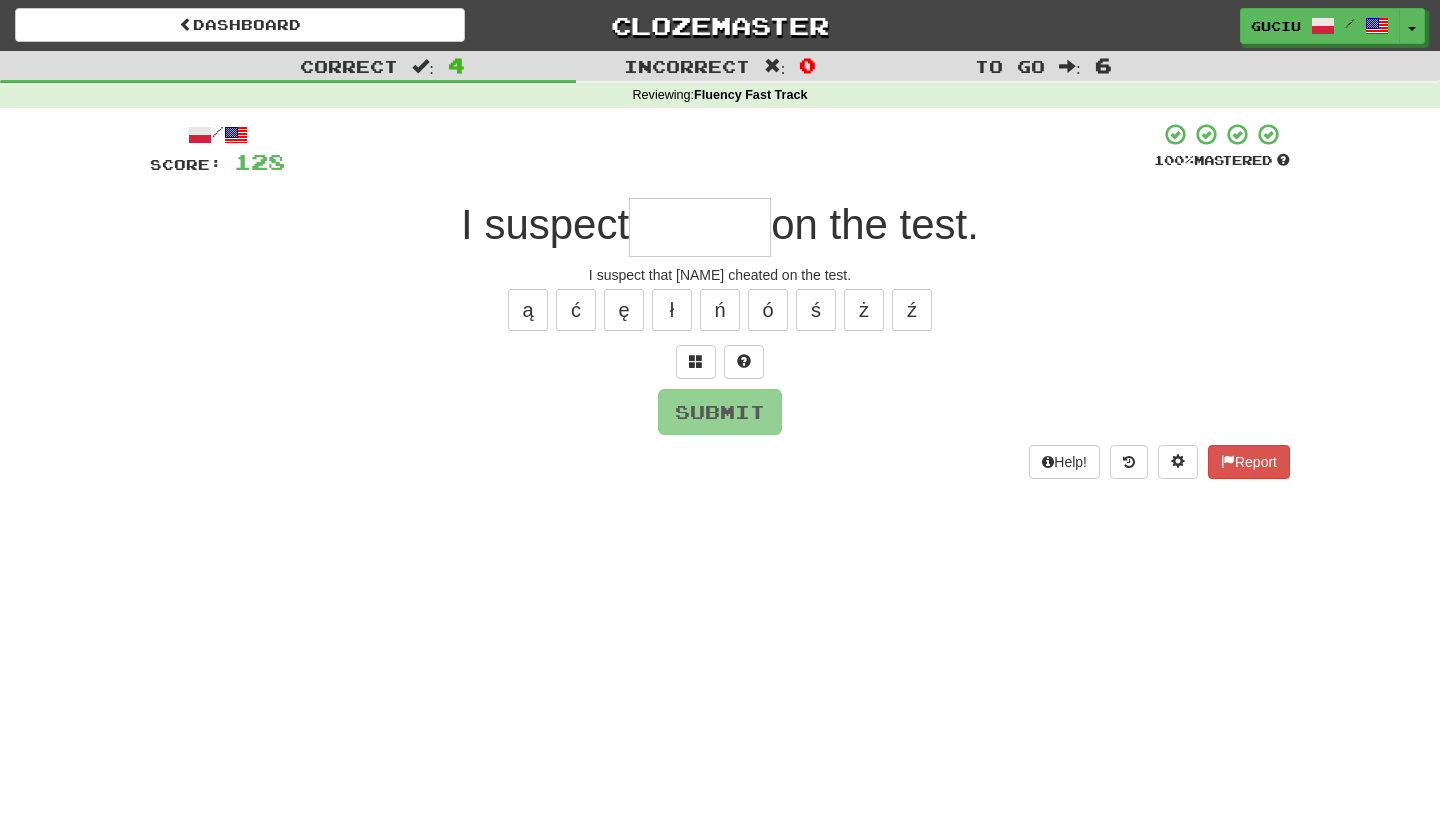 type on "*" 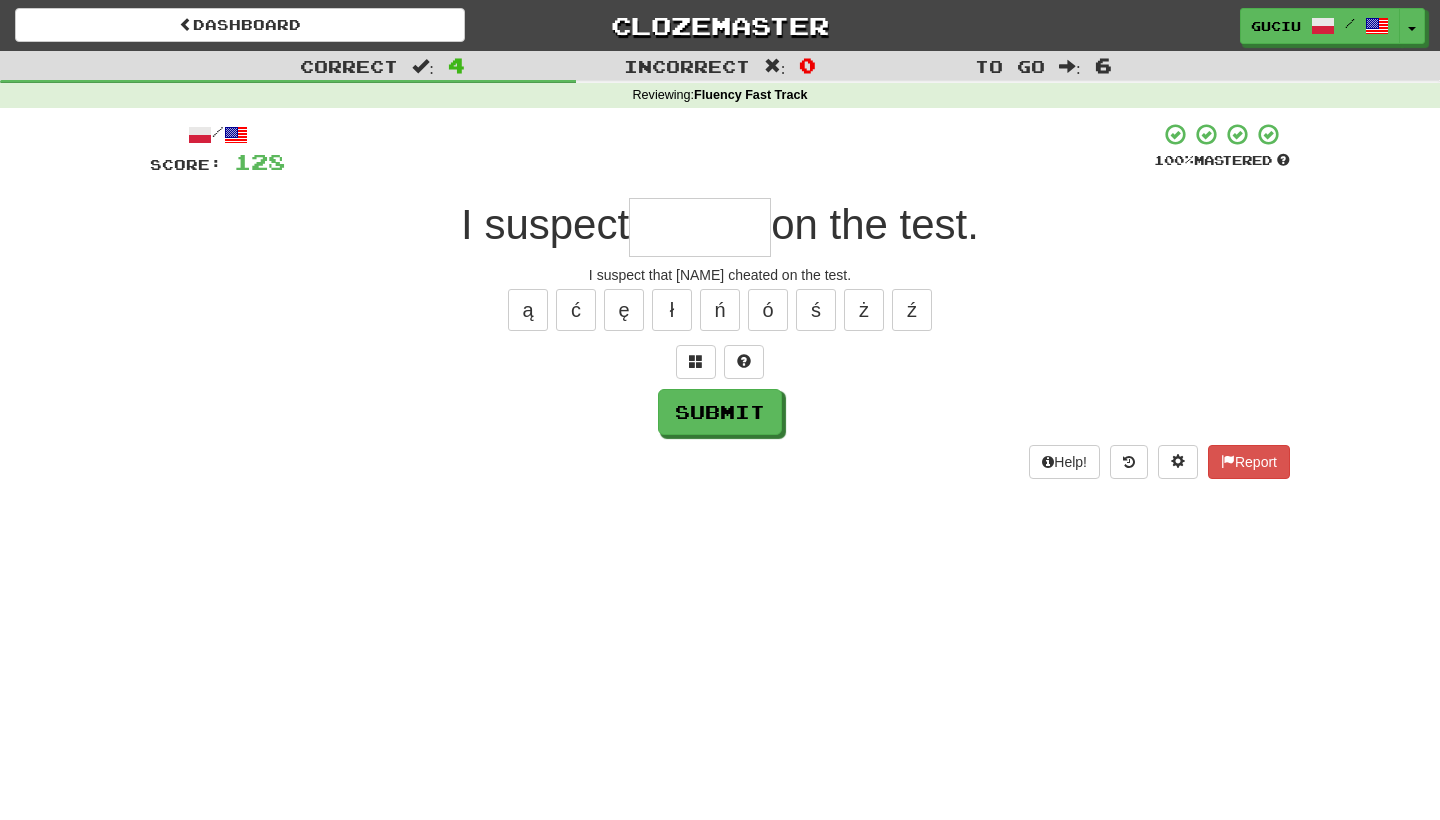 type on "*" 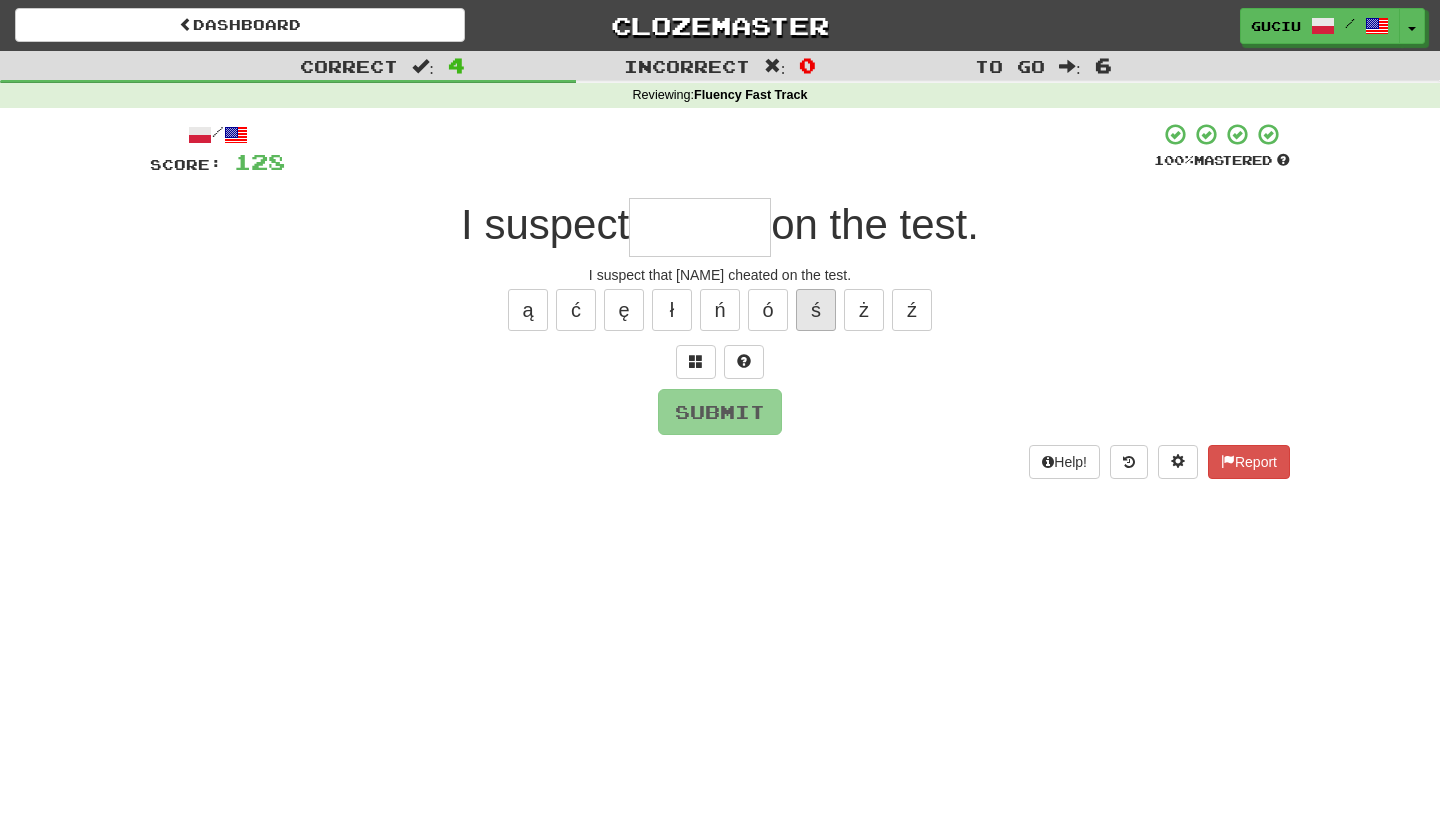 click on "ś" at bounding box center (816, 310) 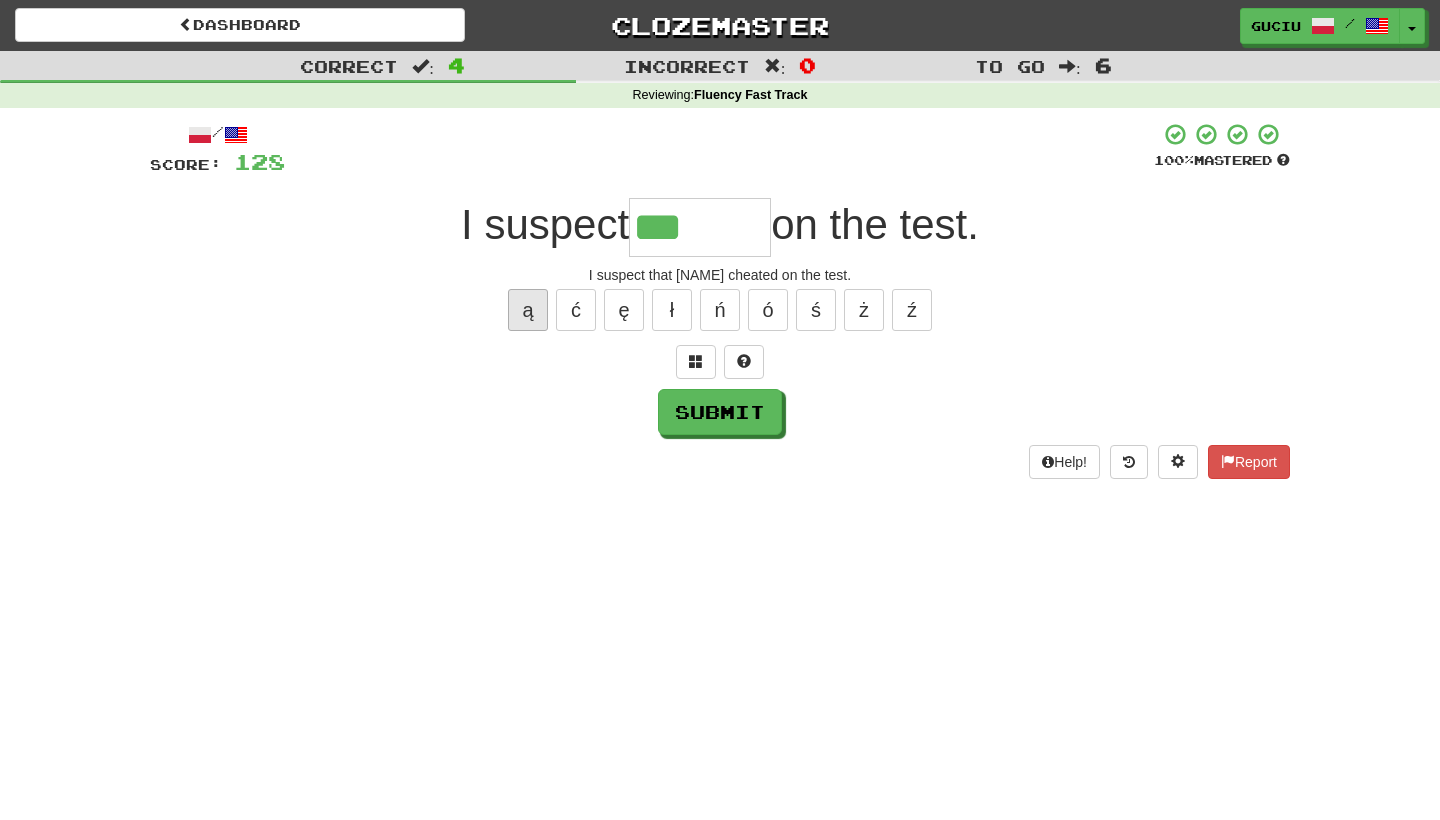 click on "ą" at bounding box center (528, 310) 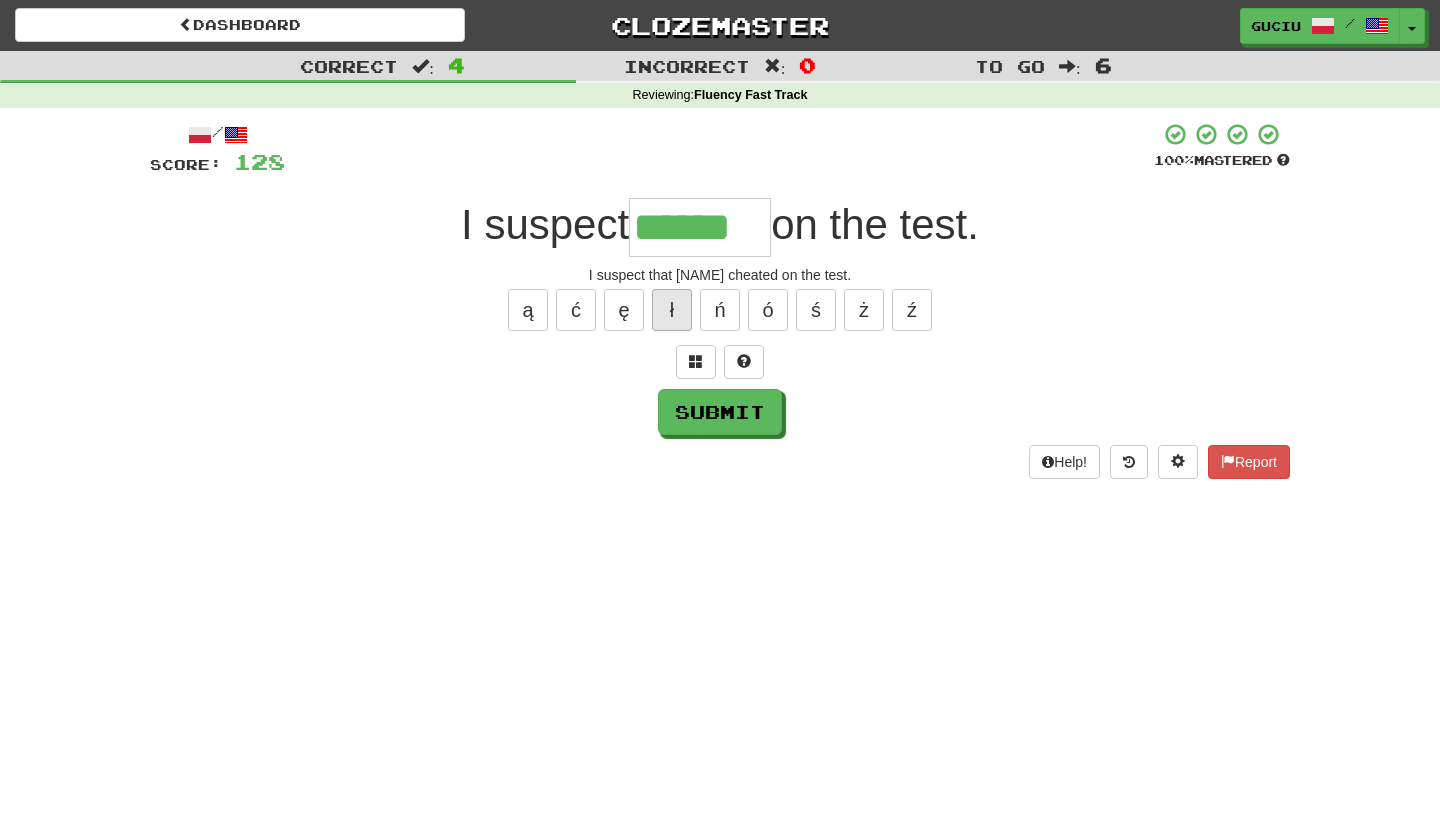 click on "ł" at bounding box center (672, 310) 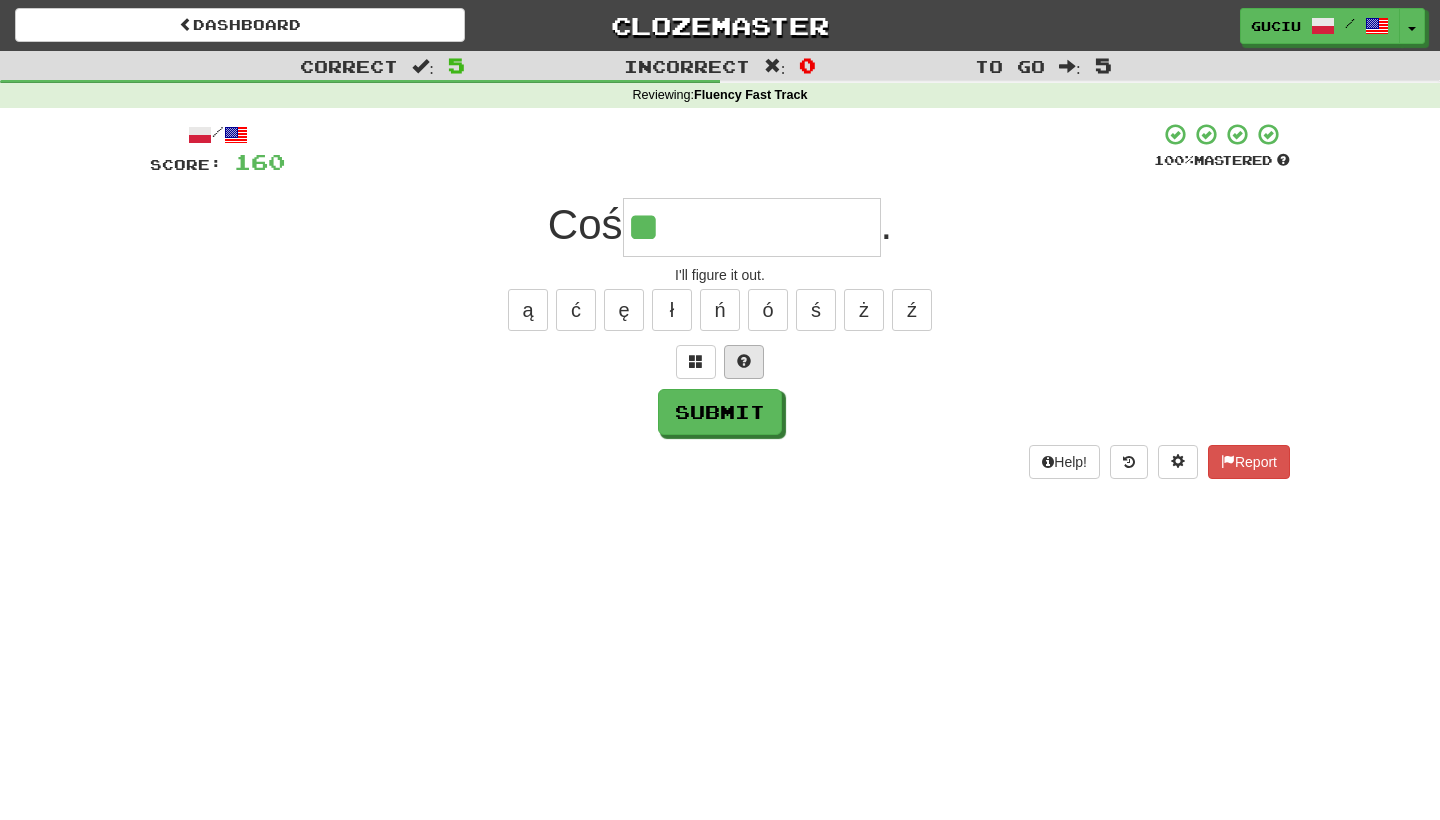 click at bounding box center [744, 361] 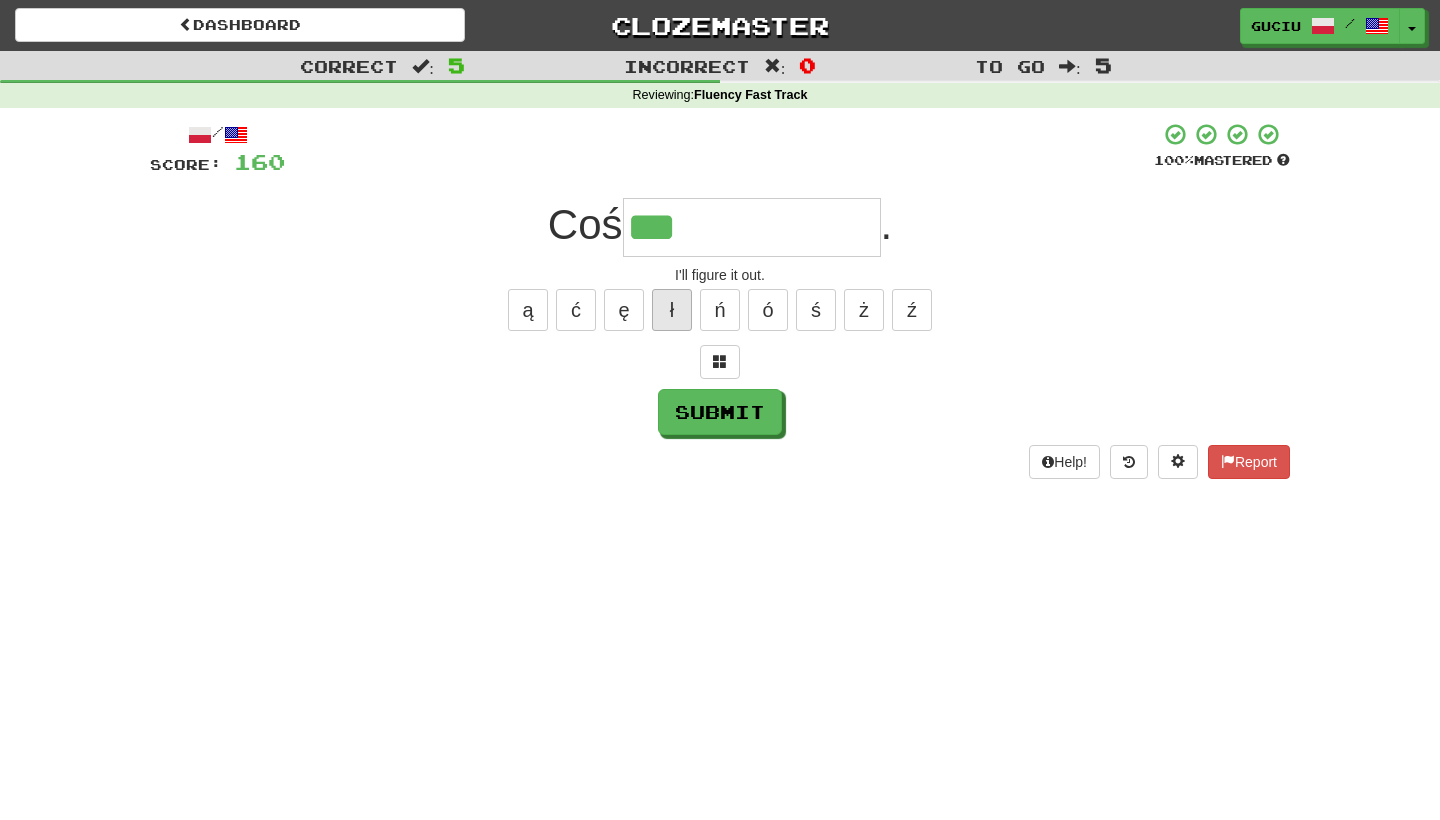 click on "ł" at bounding box center [672, 310] 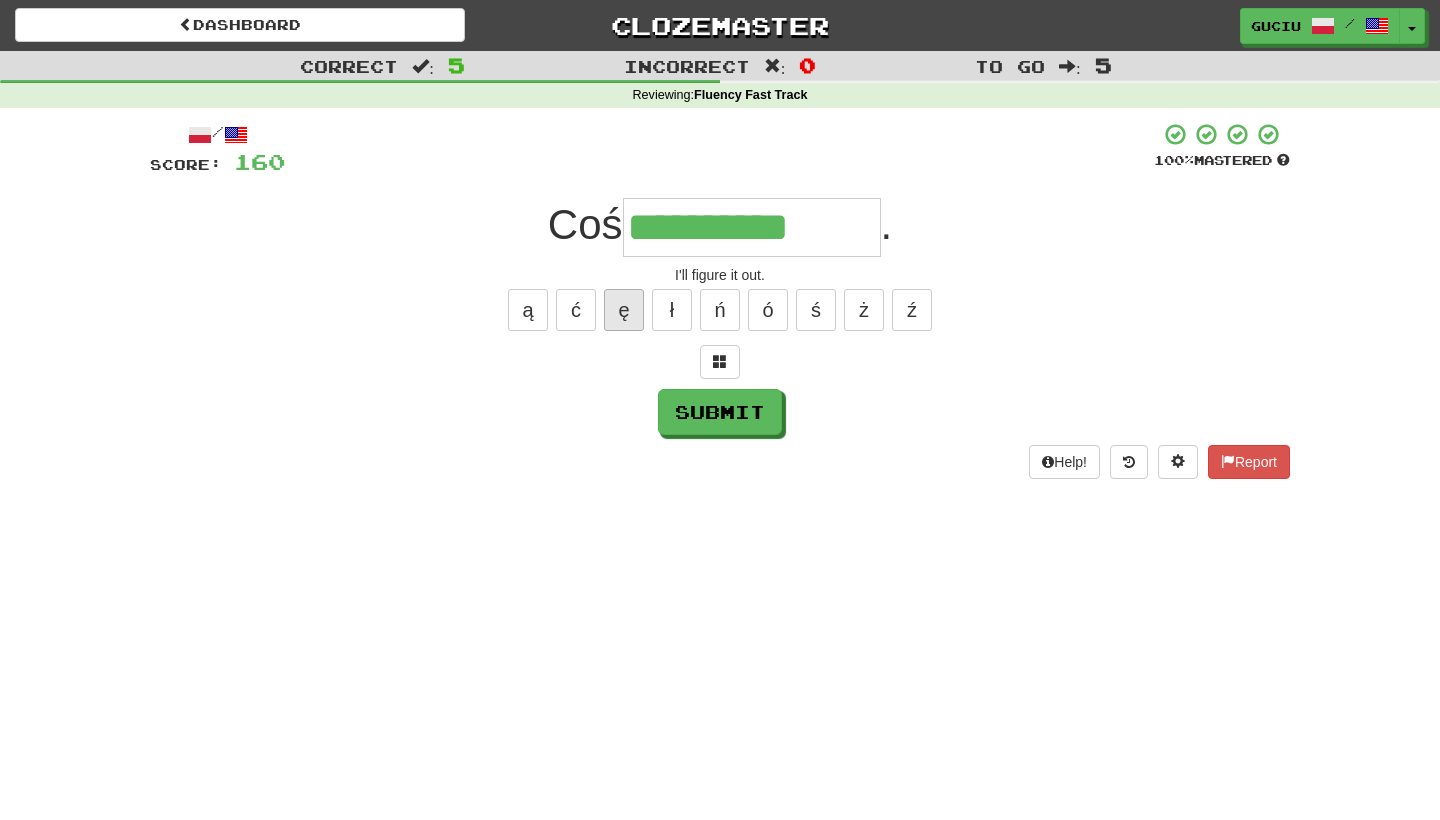 click on "ę" at bounding box center [624, 310] 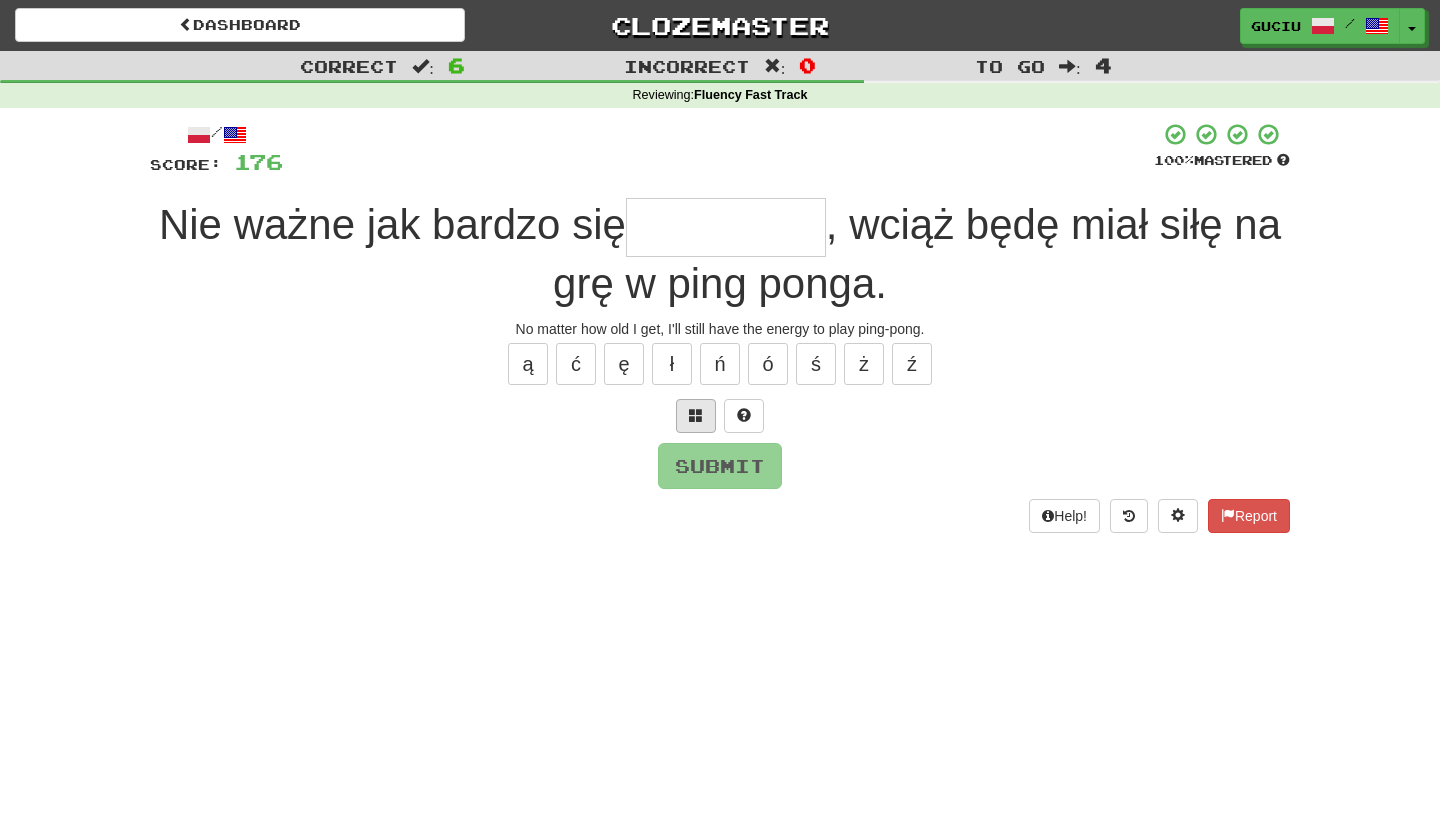 click at bounding box center [696, 416] 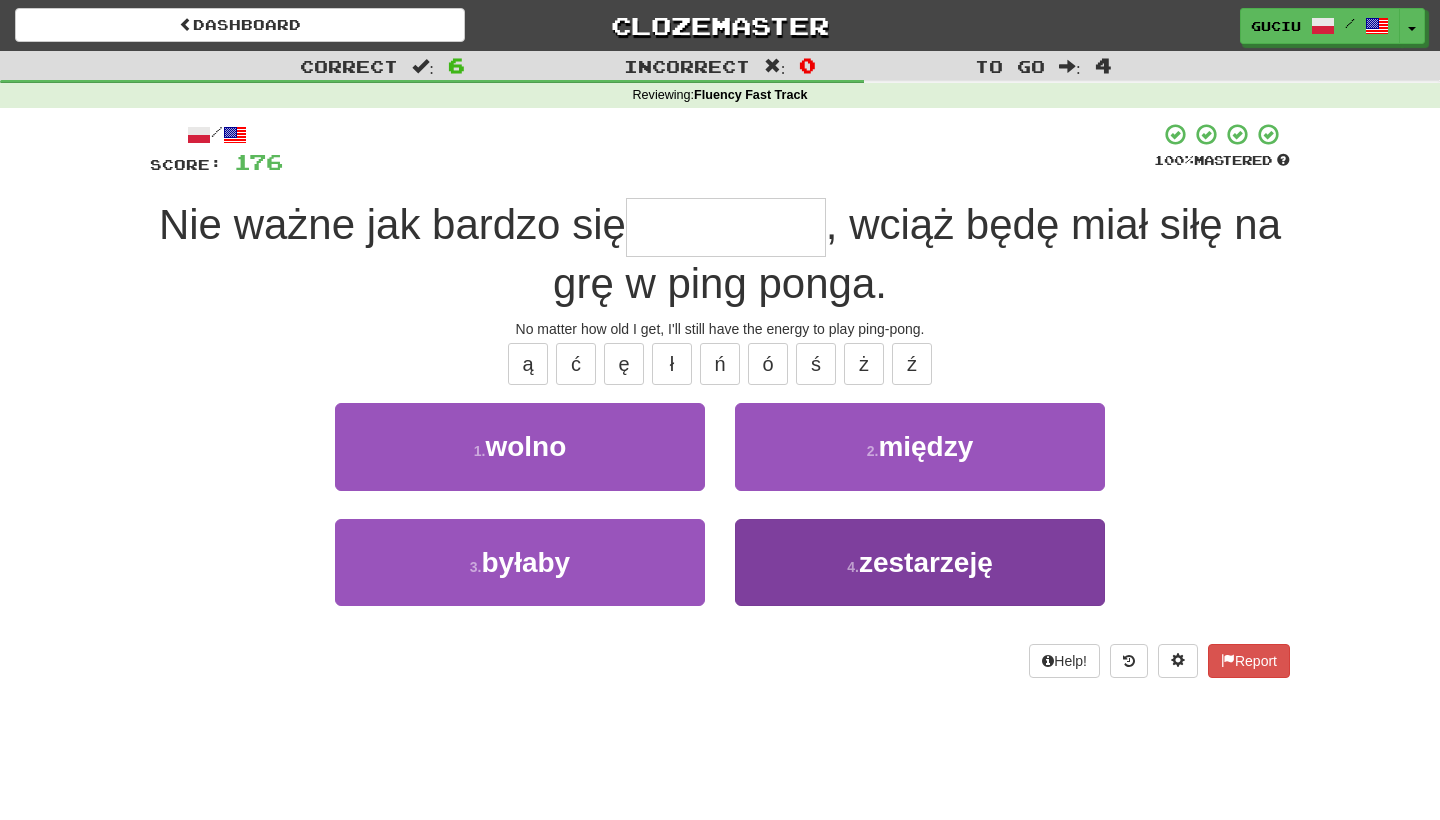 click on "zestarzeję" at bounding box center [926, 562] 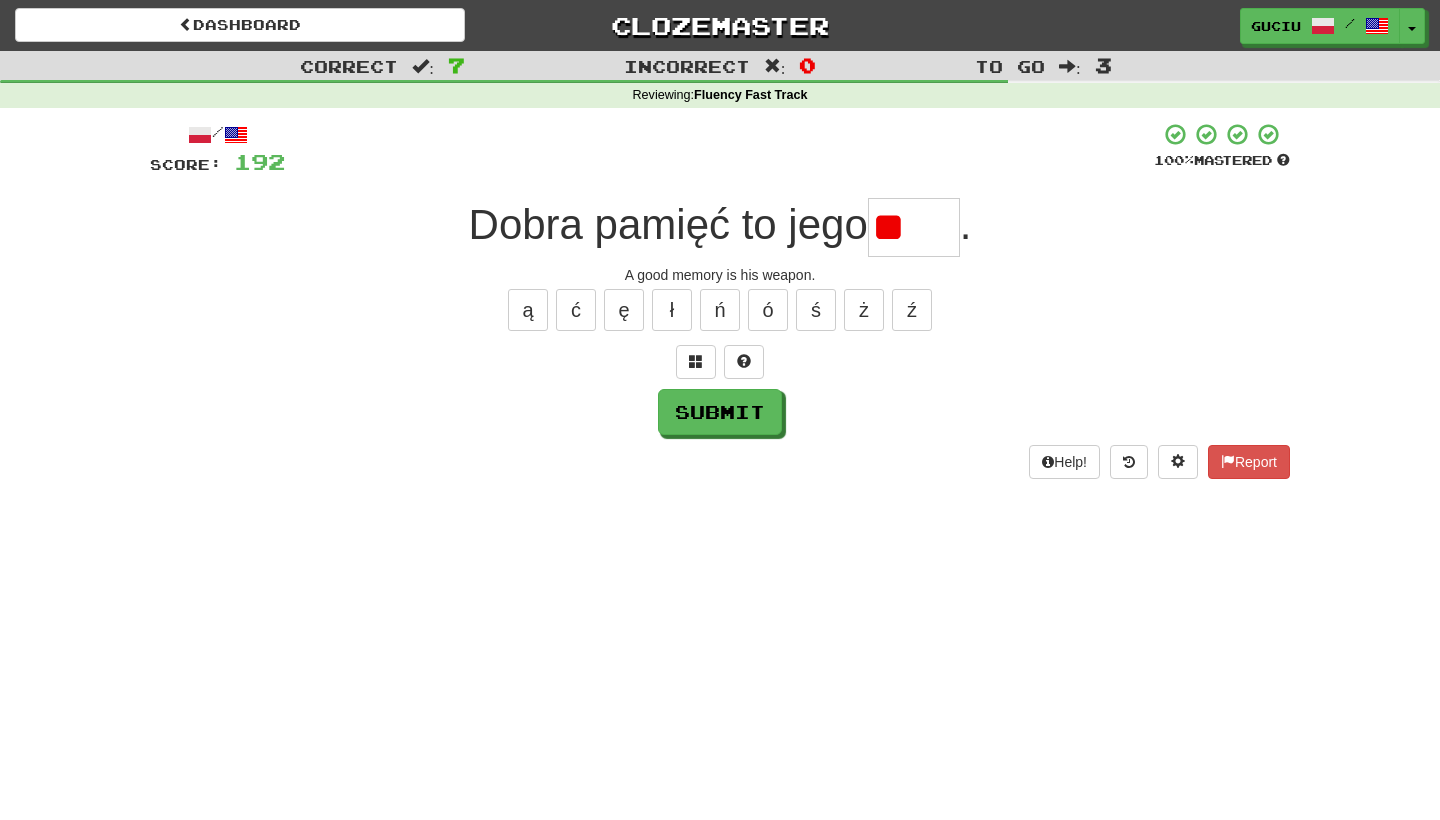 type on "*" 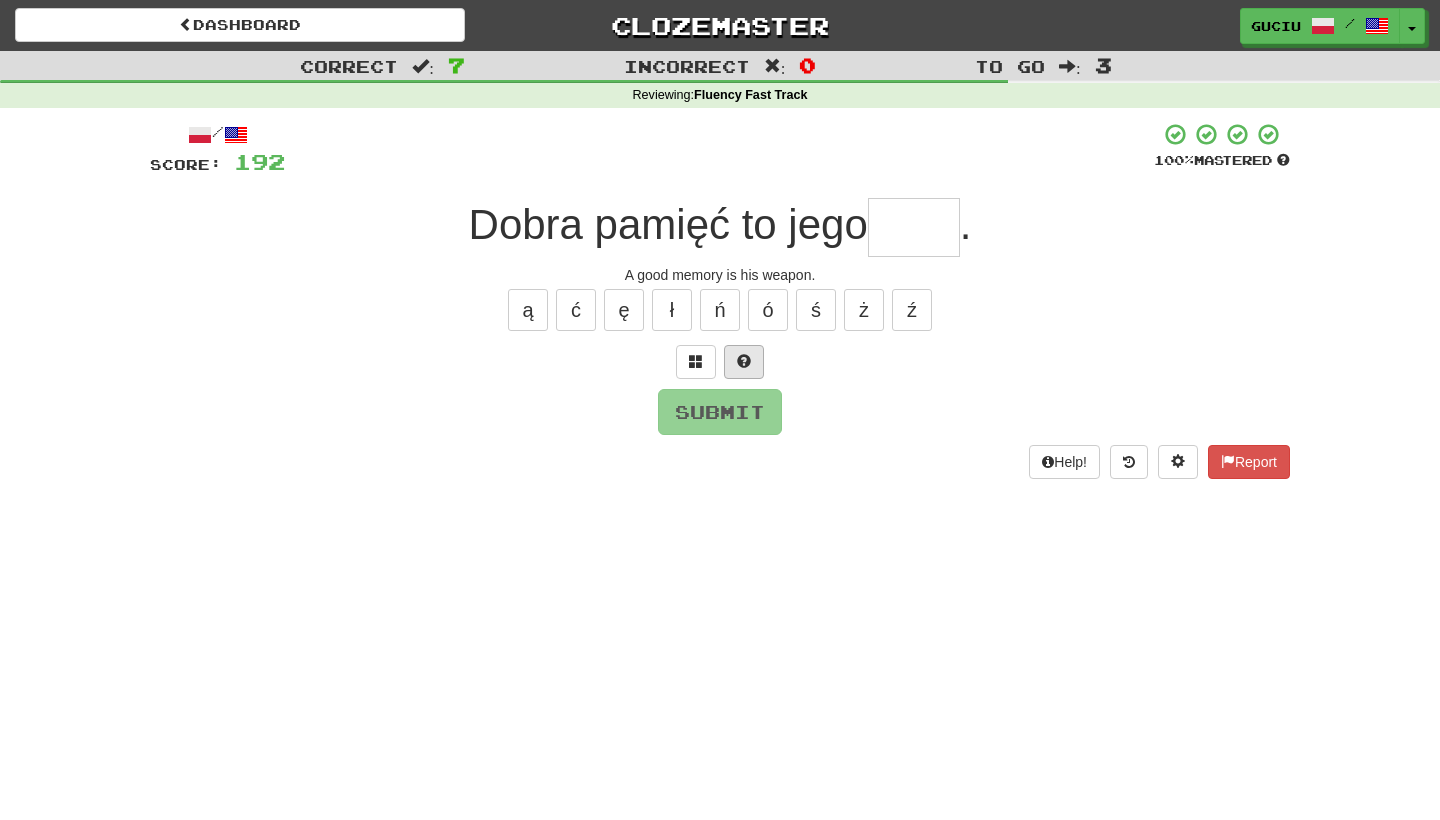 click at bounding box center (744, 362) 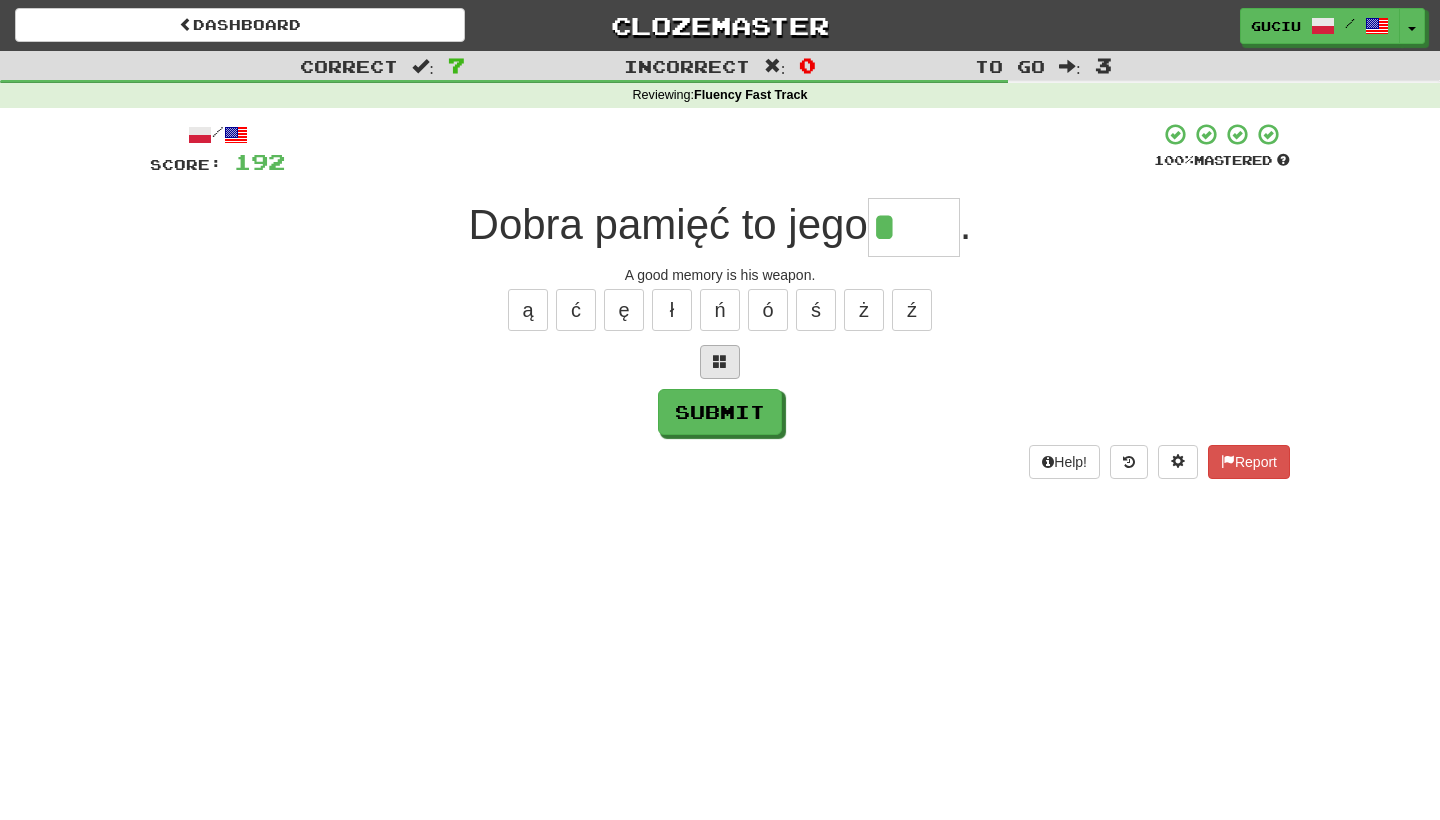 click at bounding box center (720, 362) 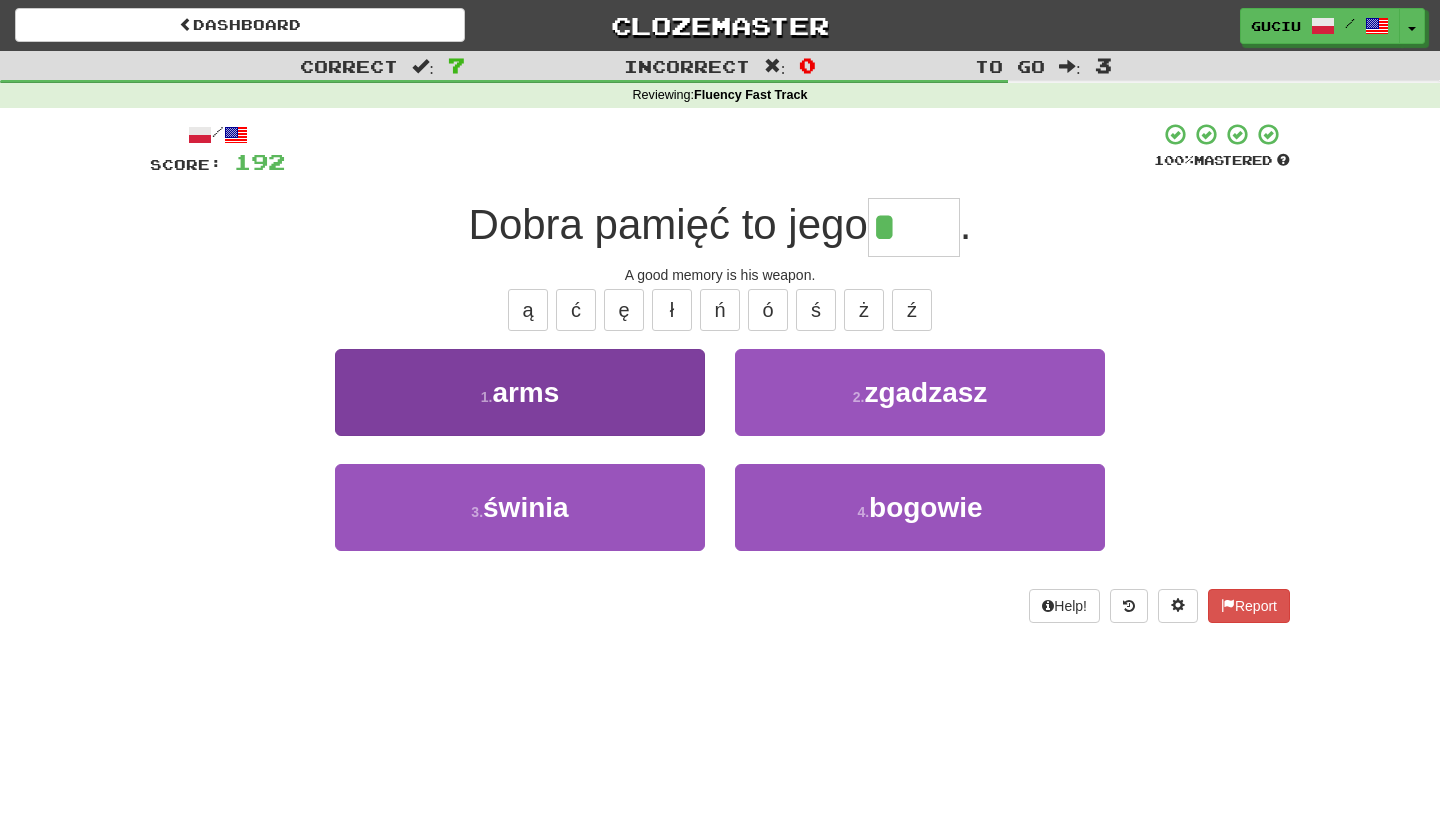 click on "1 .  oręż" at bounding box center (520, 392) 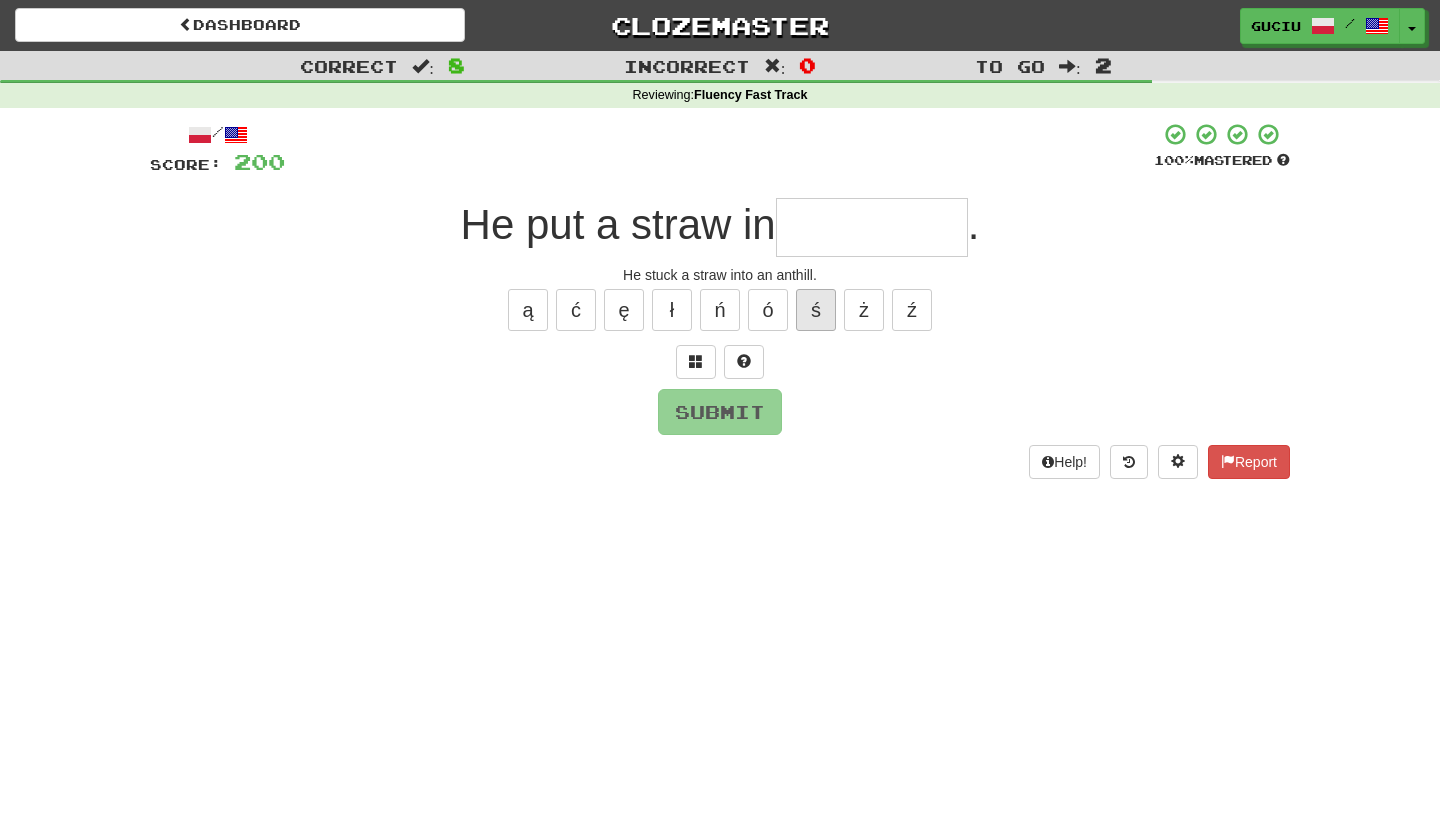 click on "ś" at bounding box center (816, 310) 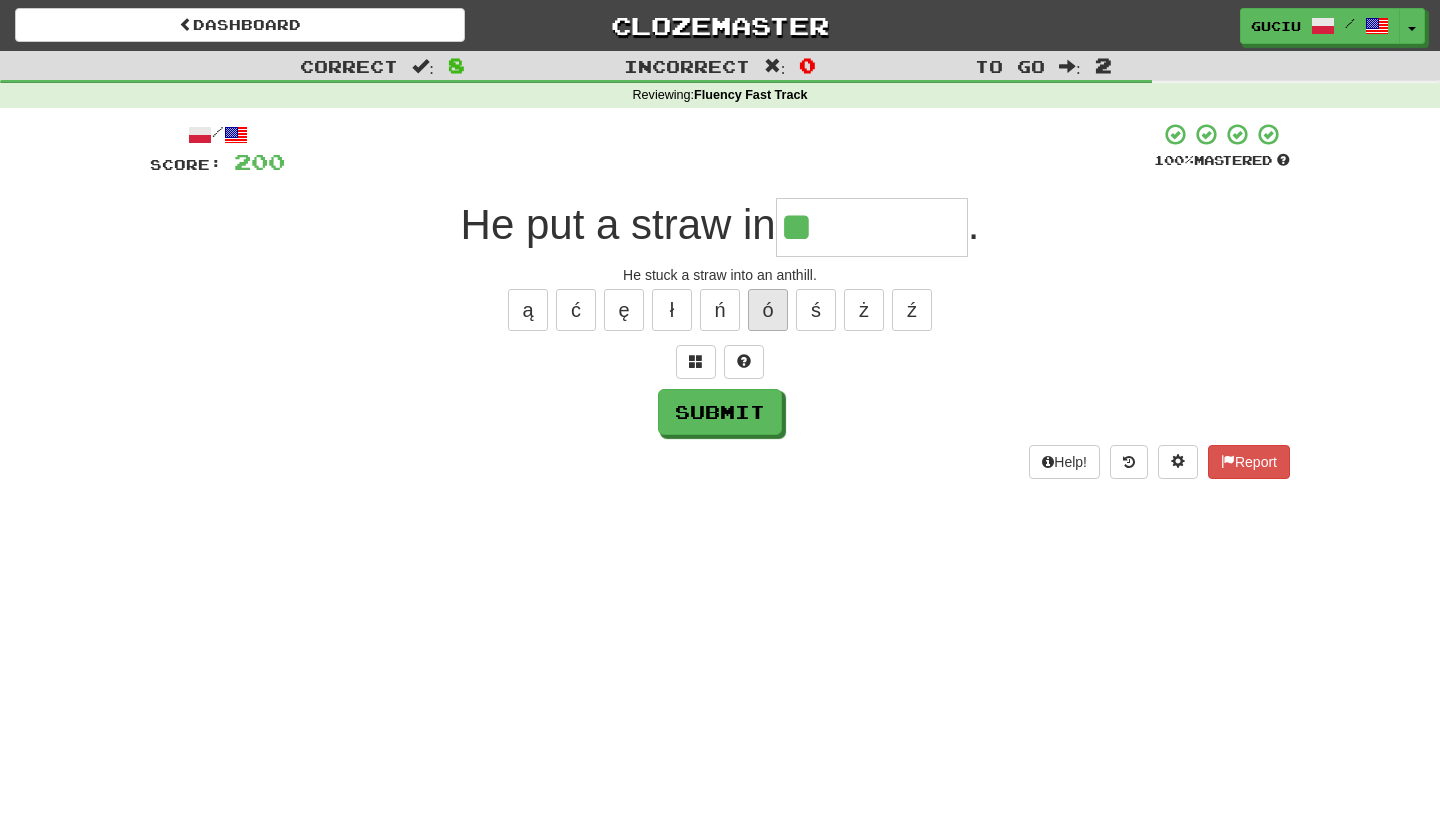 click on "ó" at bounding box center [768, 310] 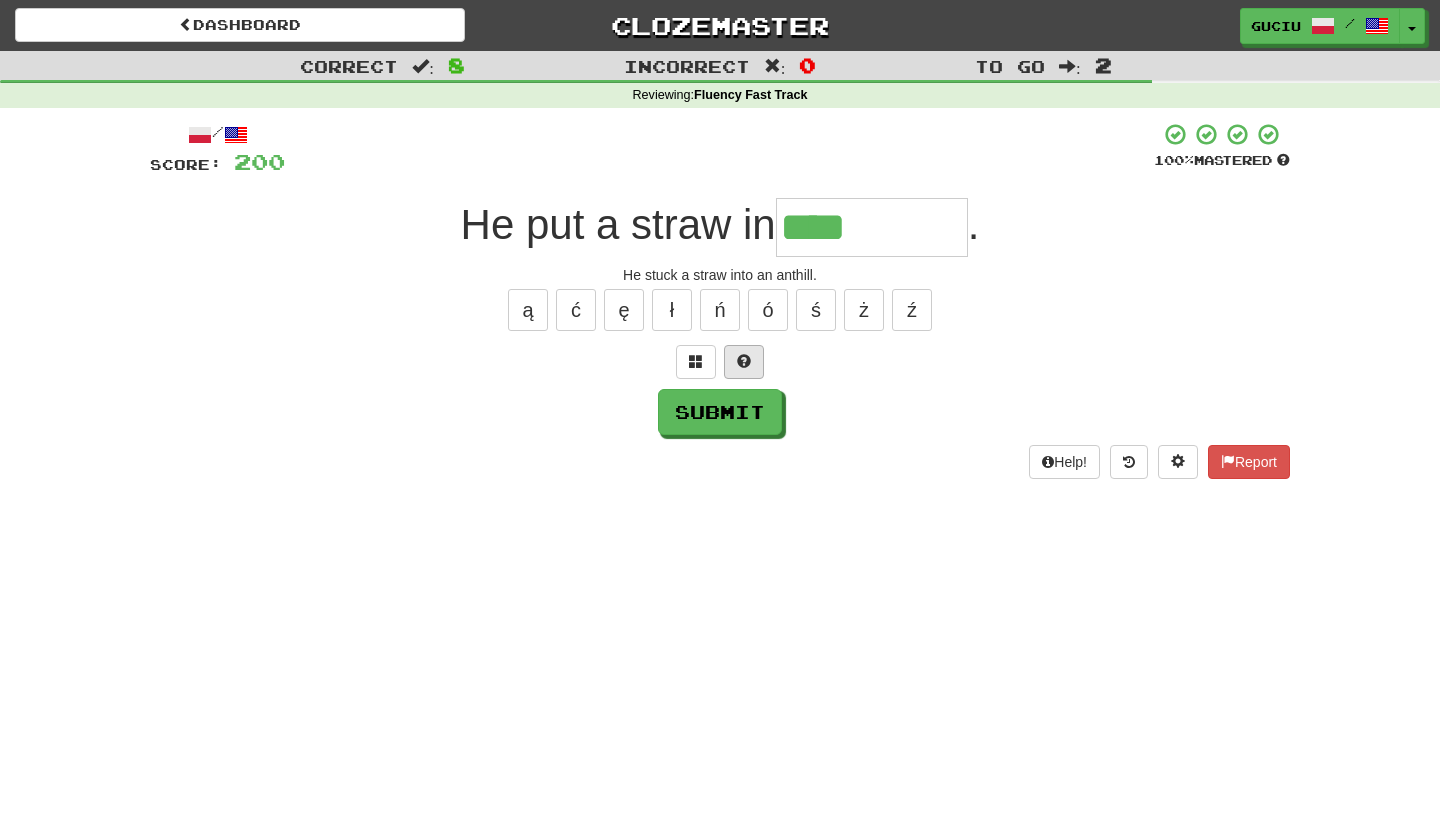 click at bounding box center (744, 361) 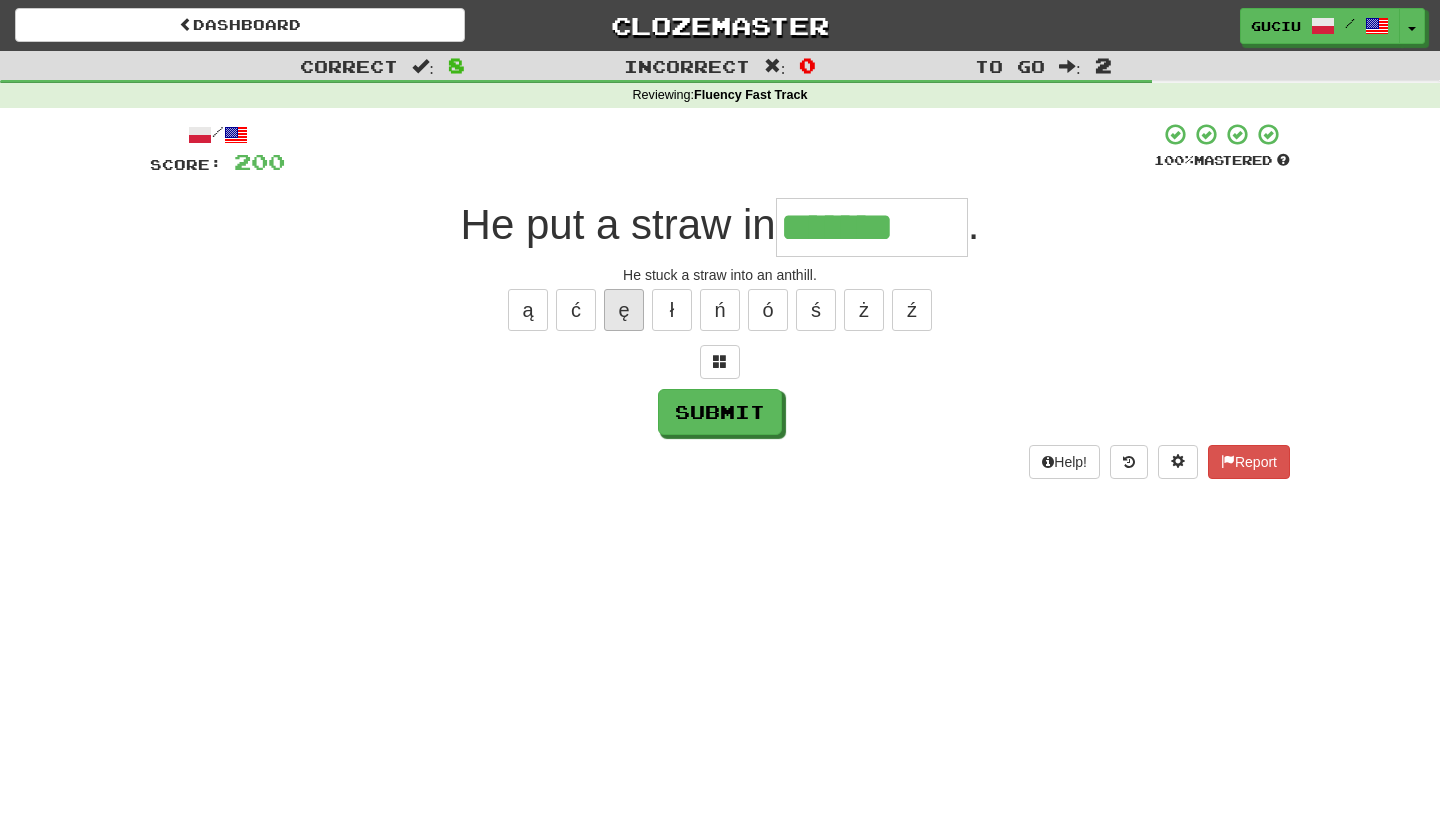 click on "ę" at bounding box center (624, 310) 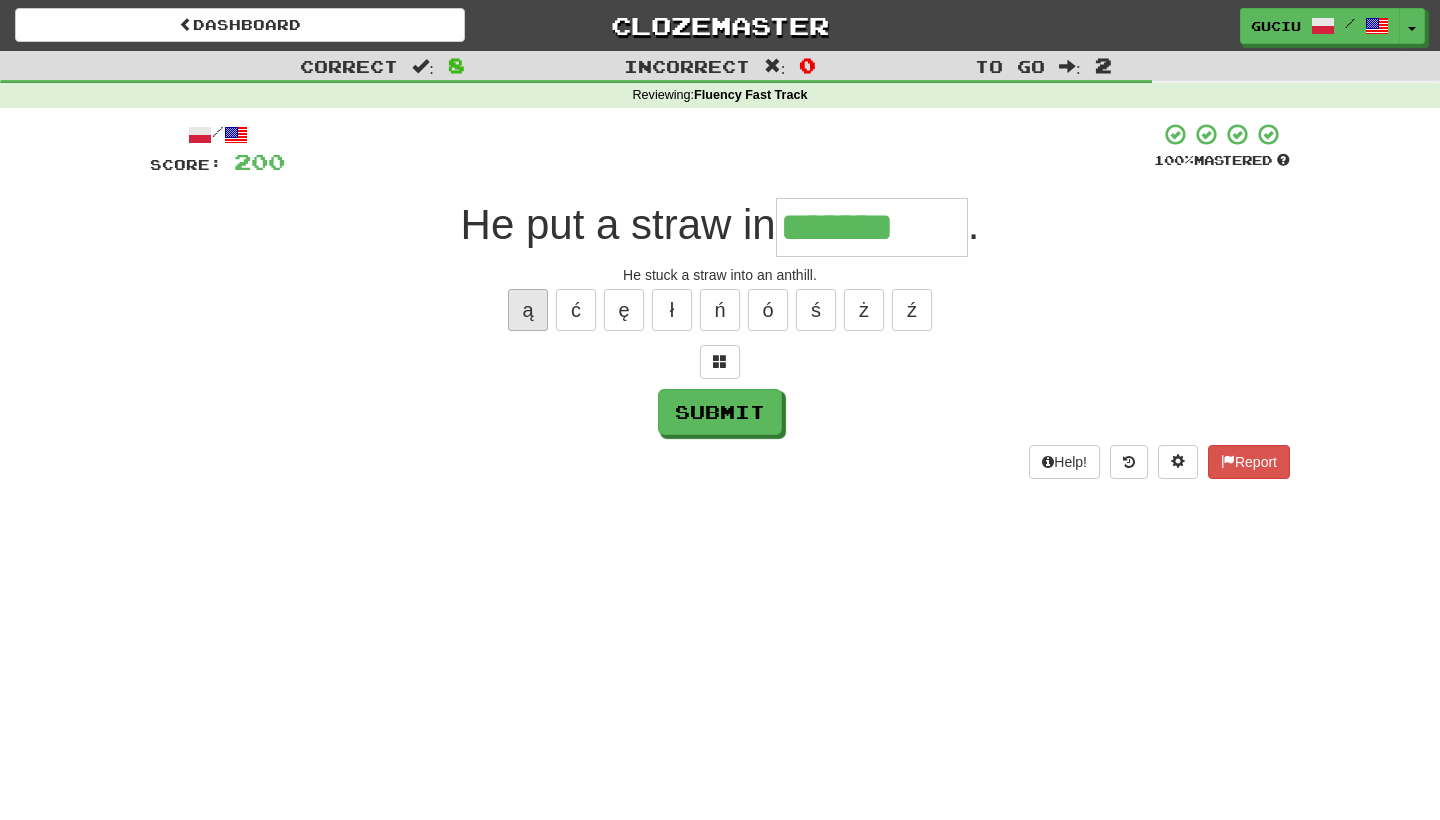 click on "ą" at bounding box center [528, 310] 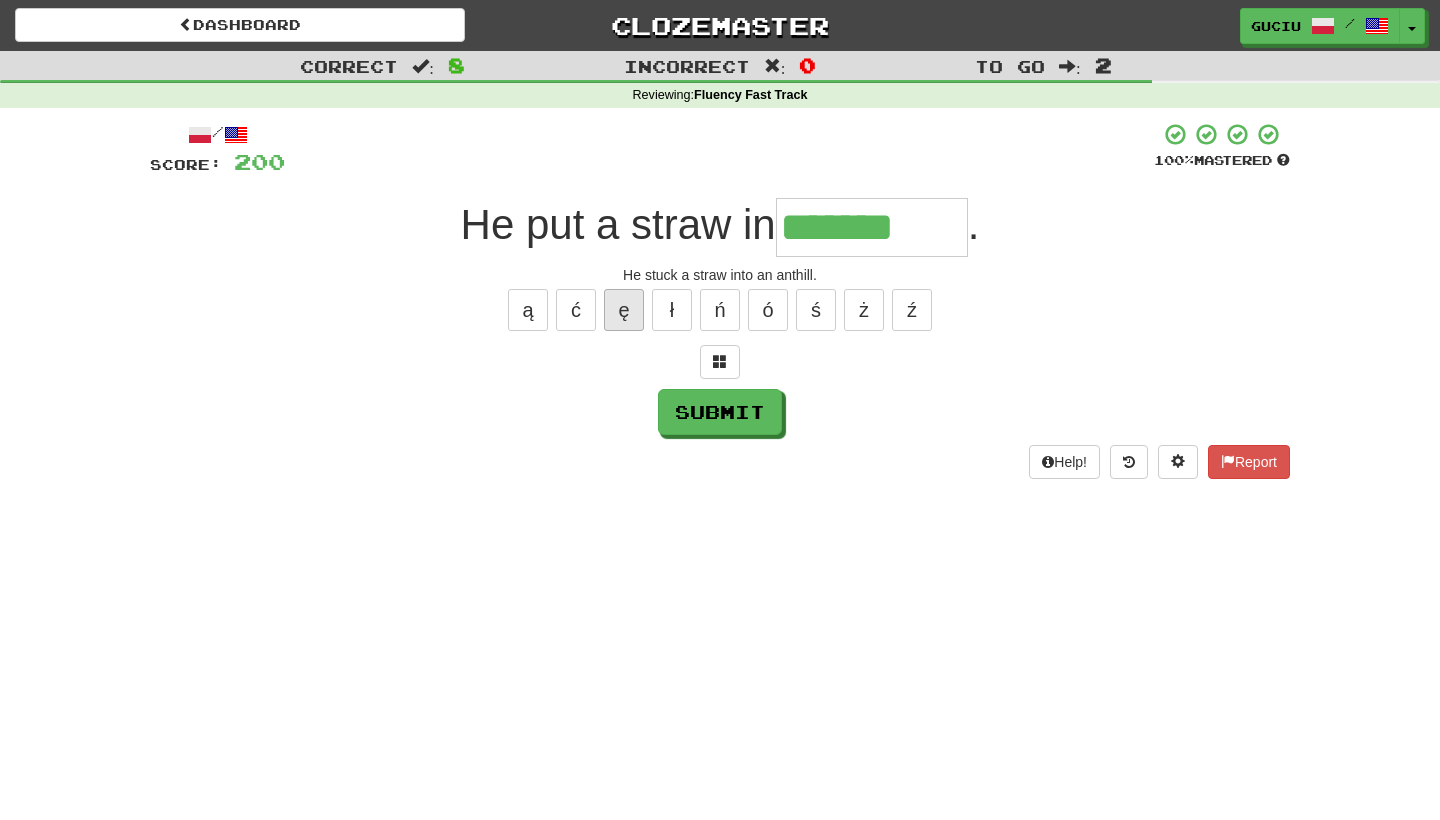 click on "ę" at bounding box center [624, 310] 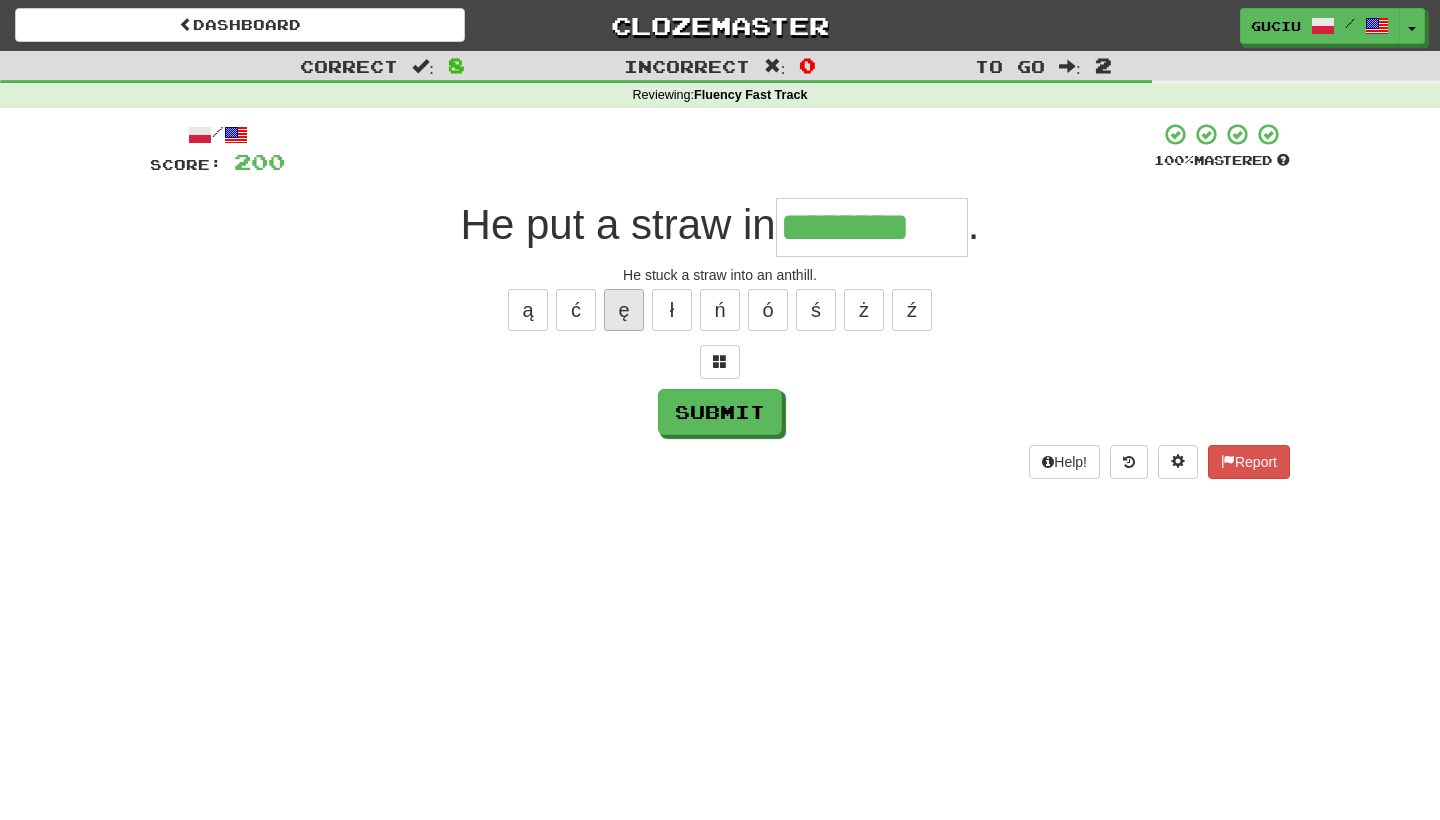 type on "********" 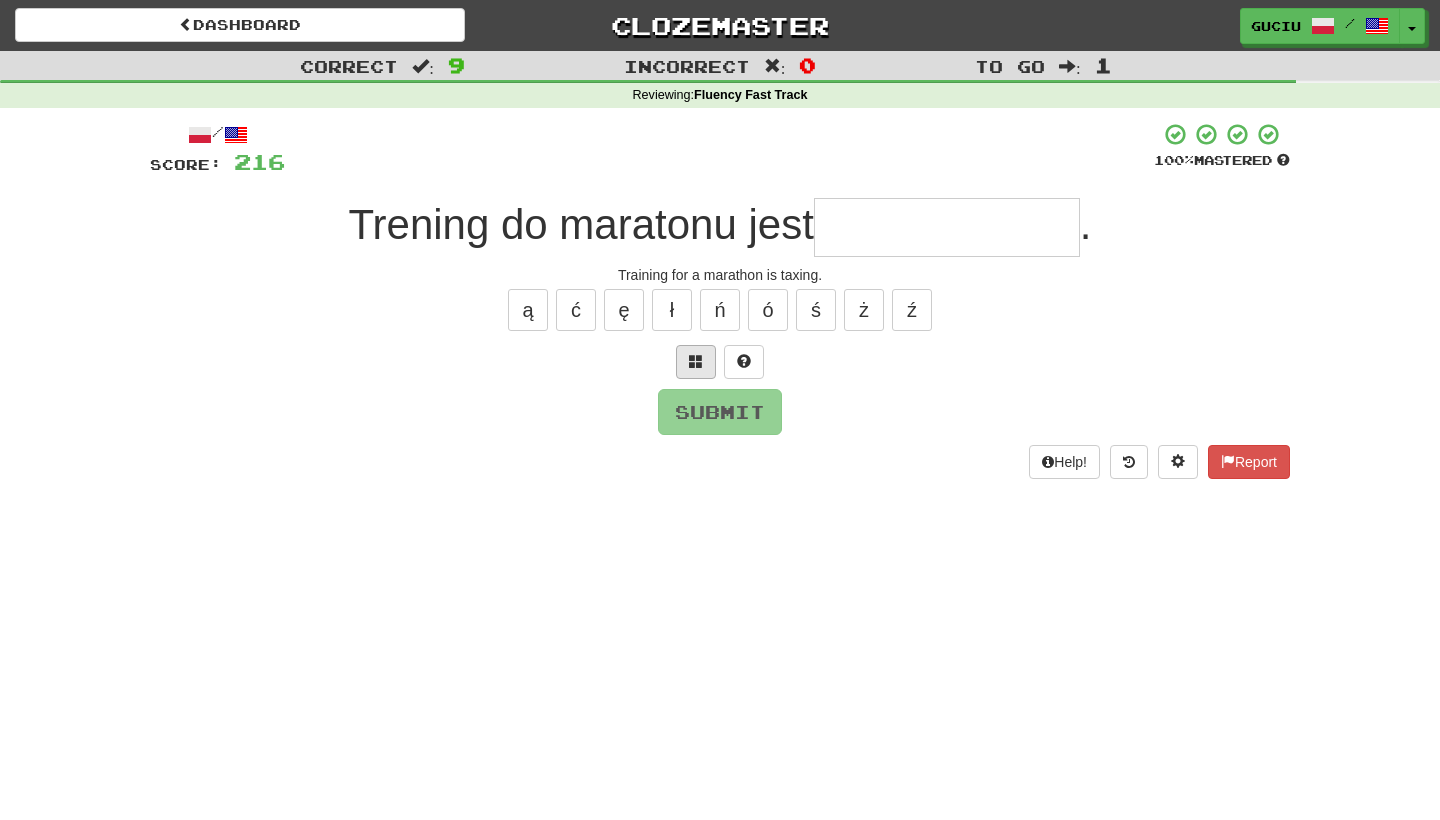 click at bounding box center (696, 362) 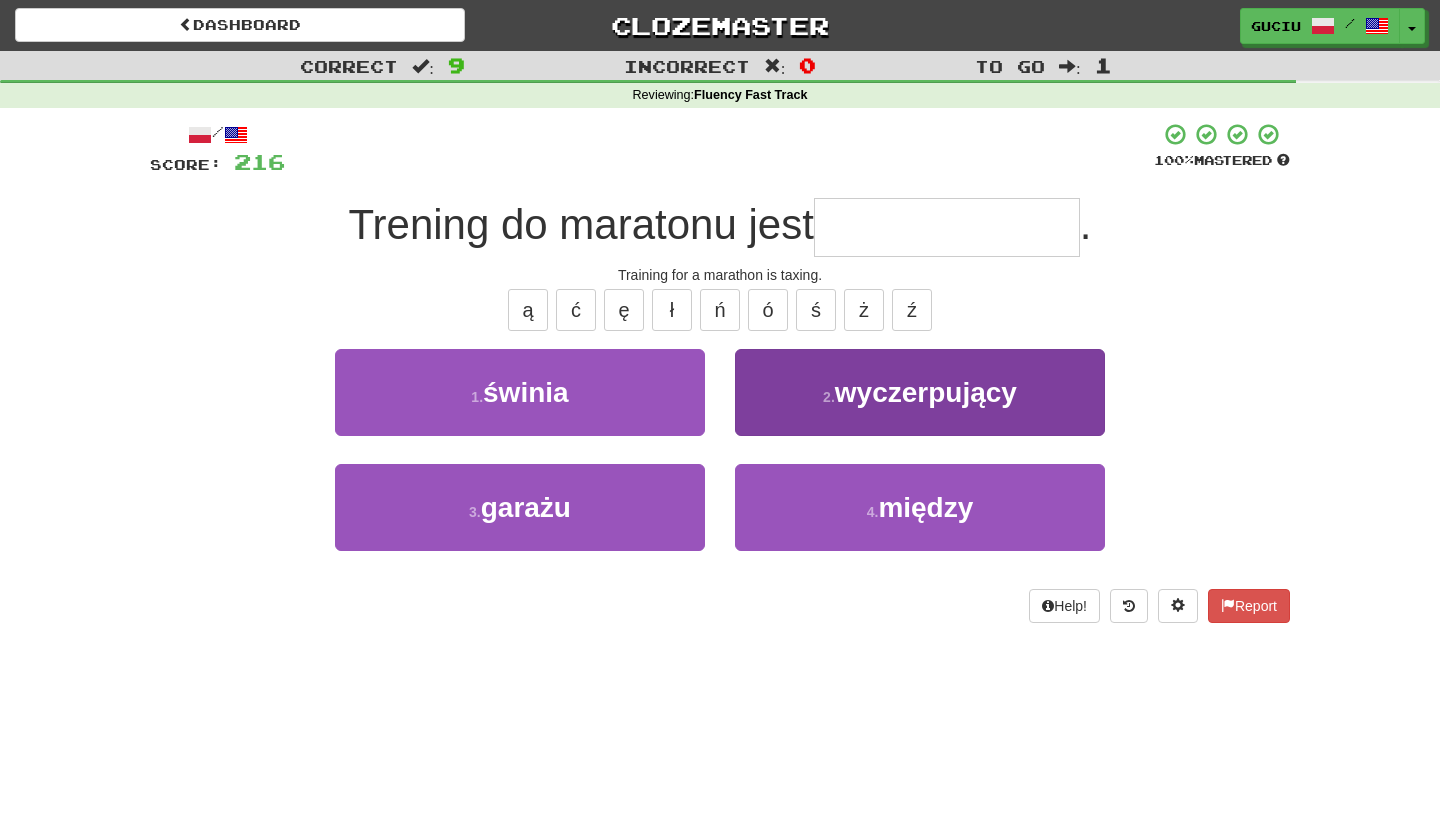 click on "2 .  wyczerpujący" at bounding box center [920, 392] 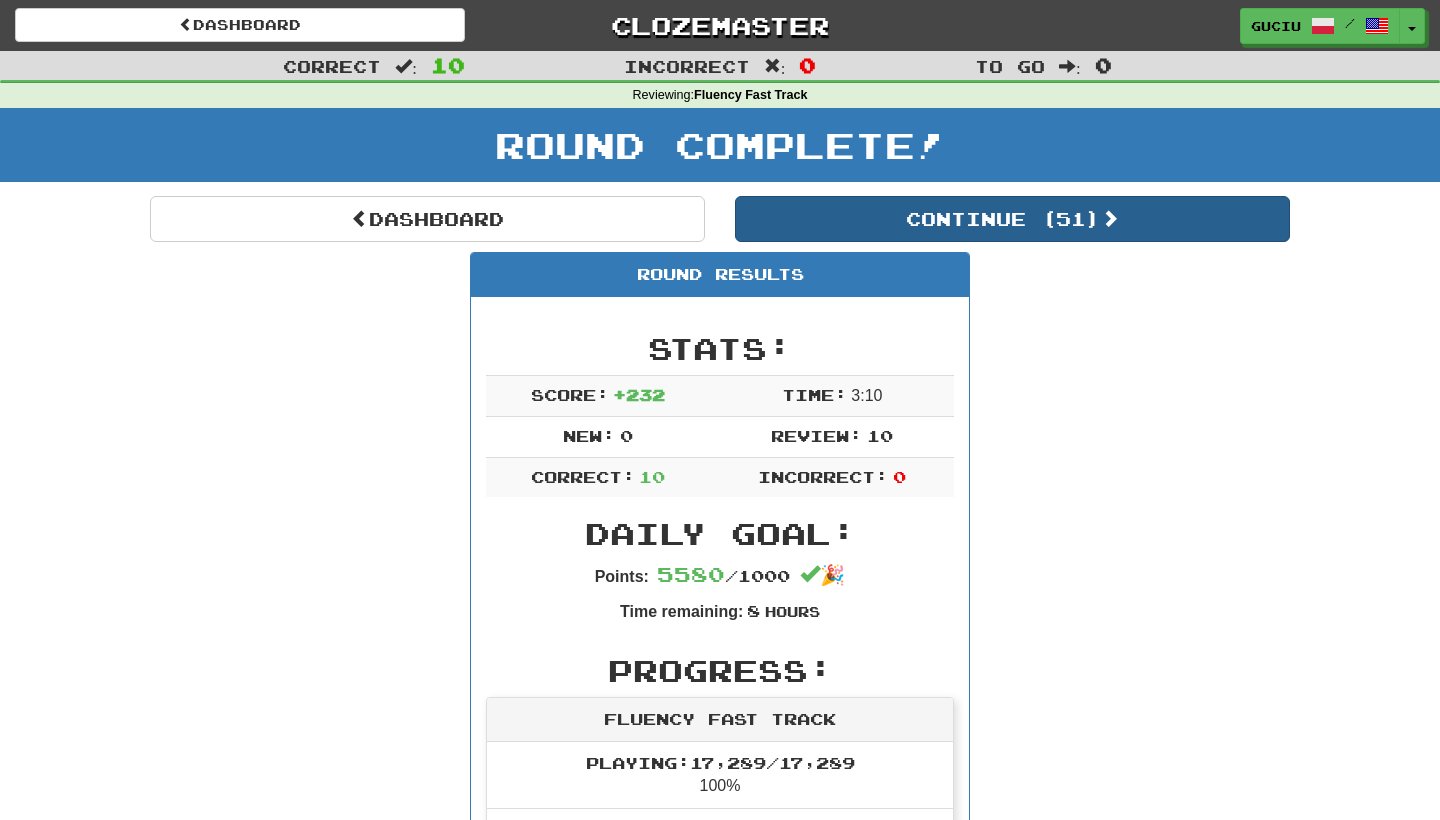 click on "Continue ( 51 )" at bounding box center (1012, 219) 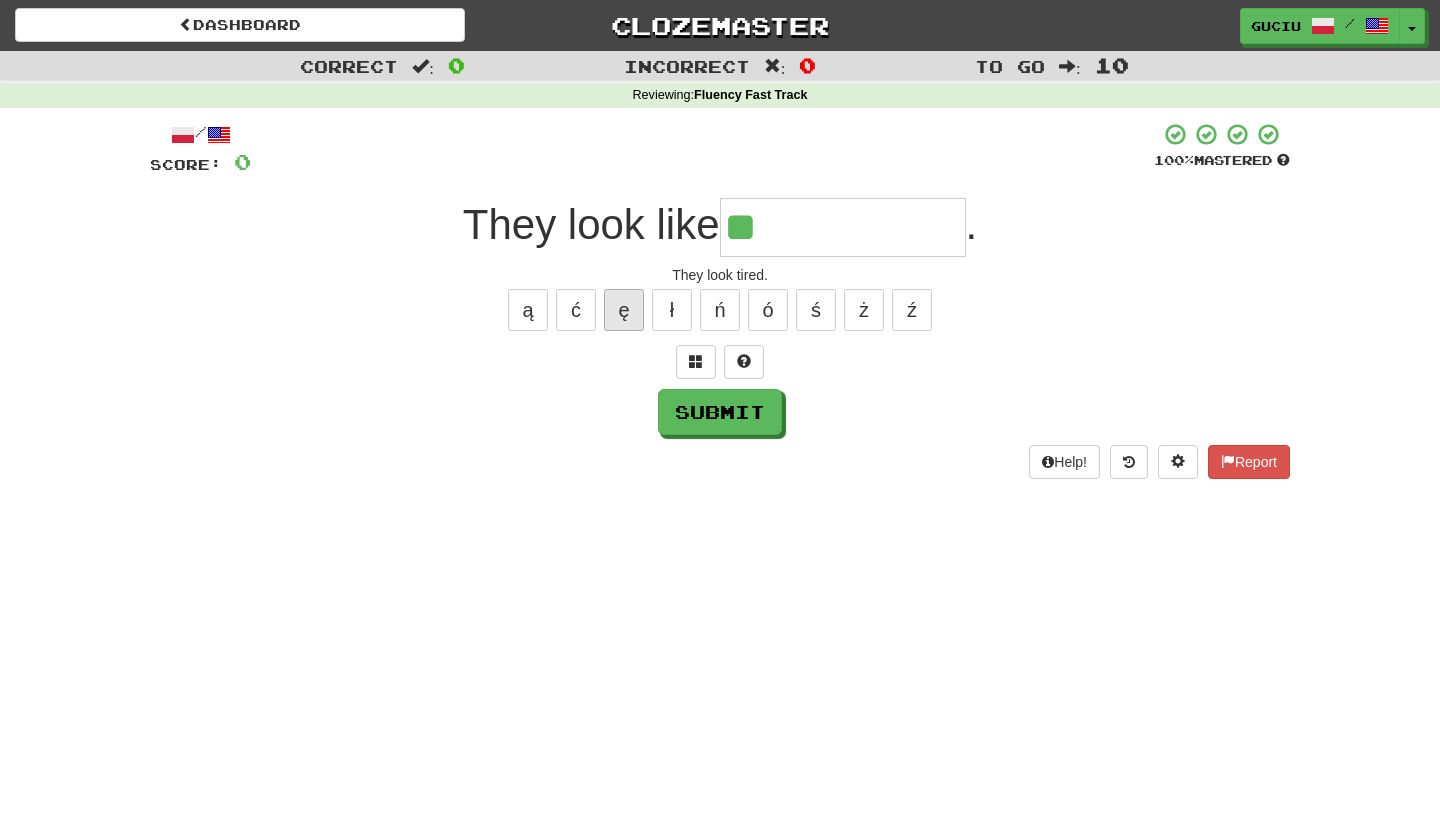 click on "ę" at bounding box center [624, 310] 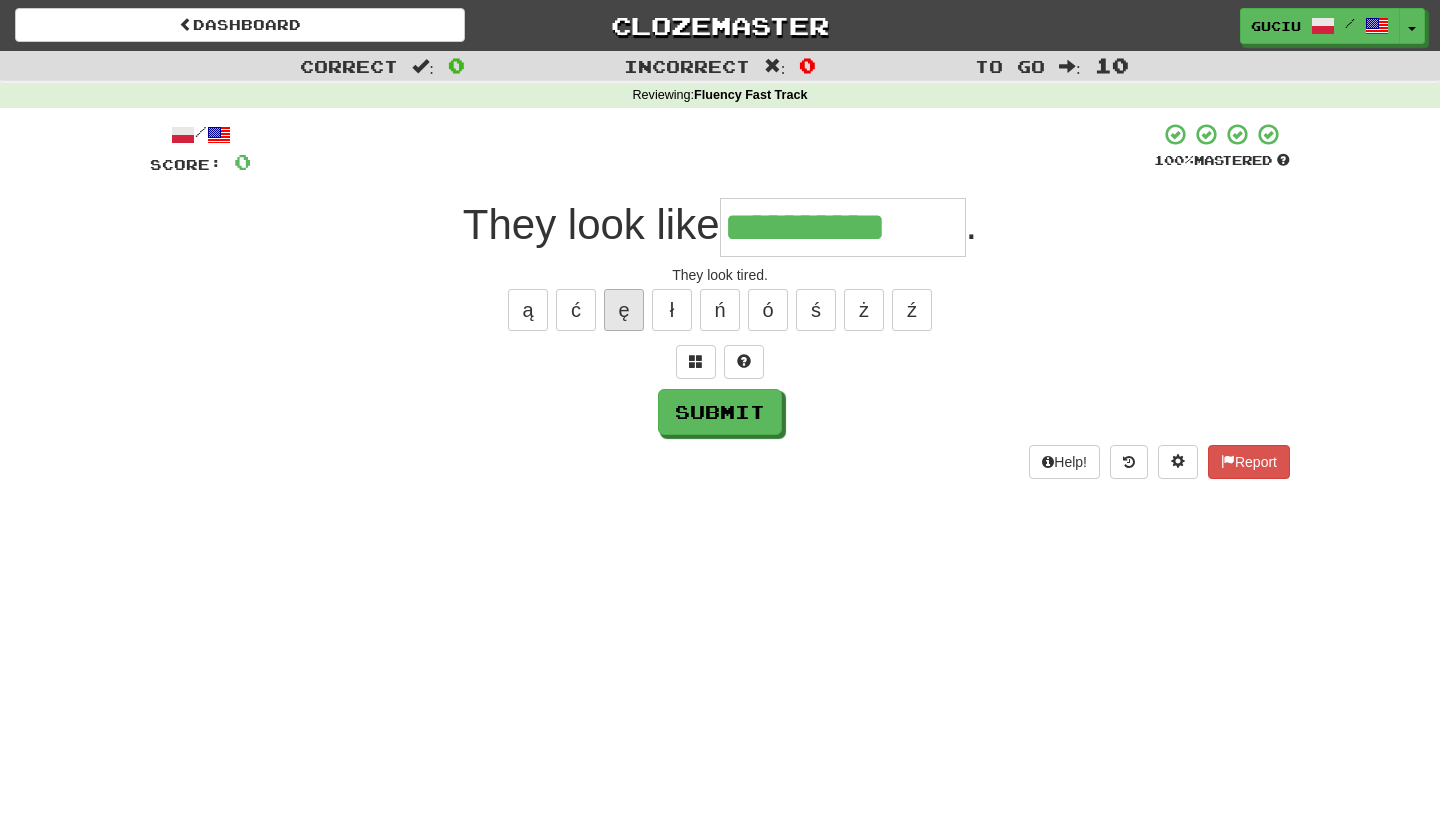 type on "**********" 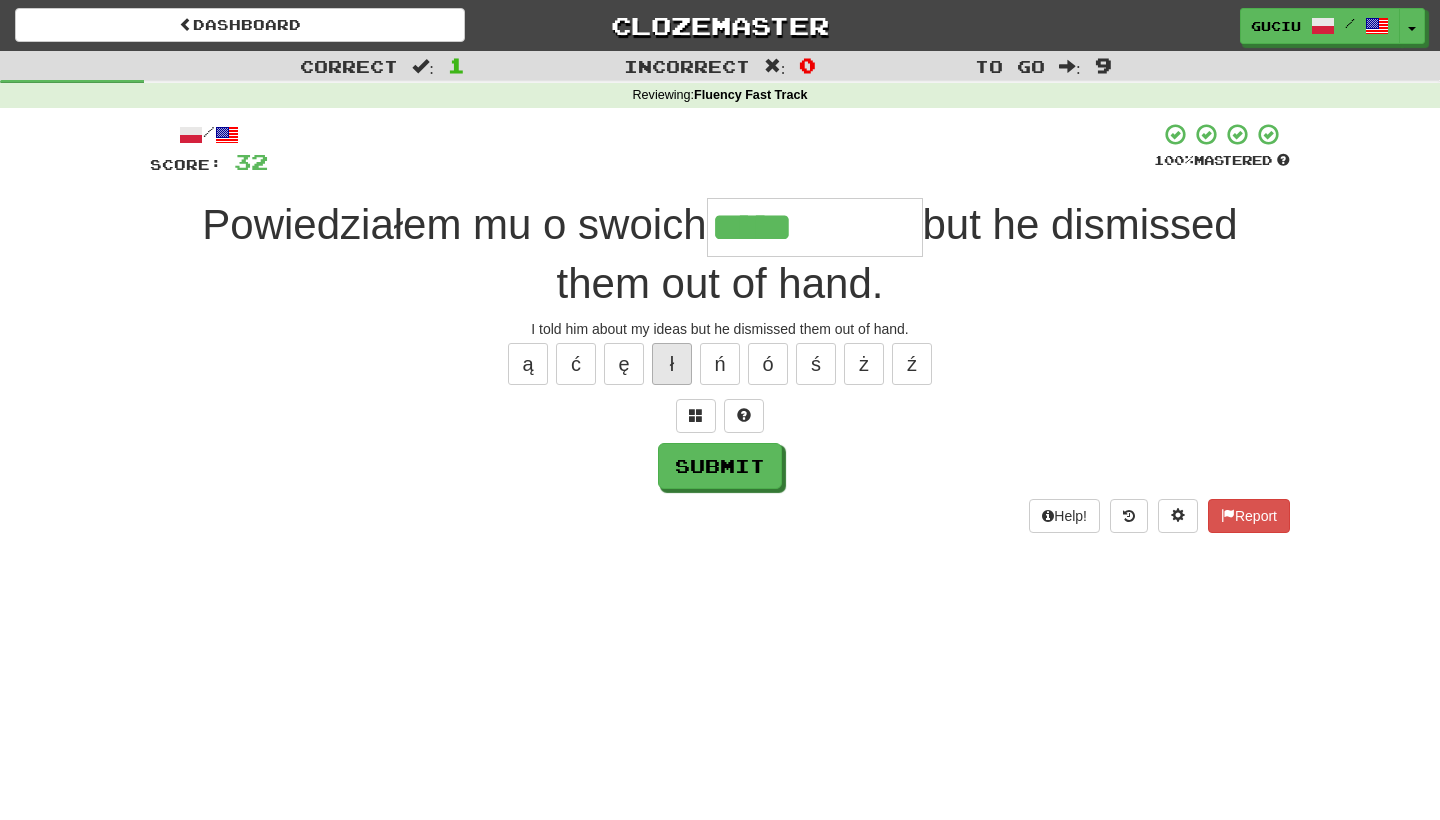 click on "ł" at bounding box center (672, 364) 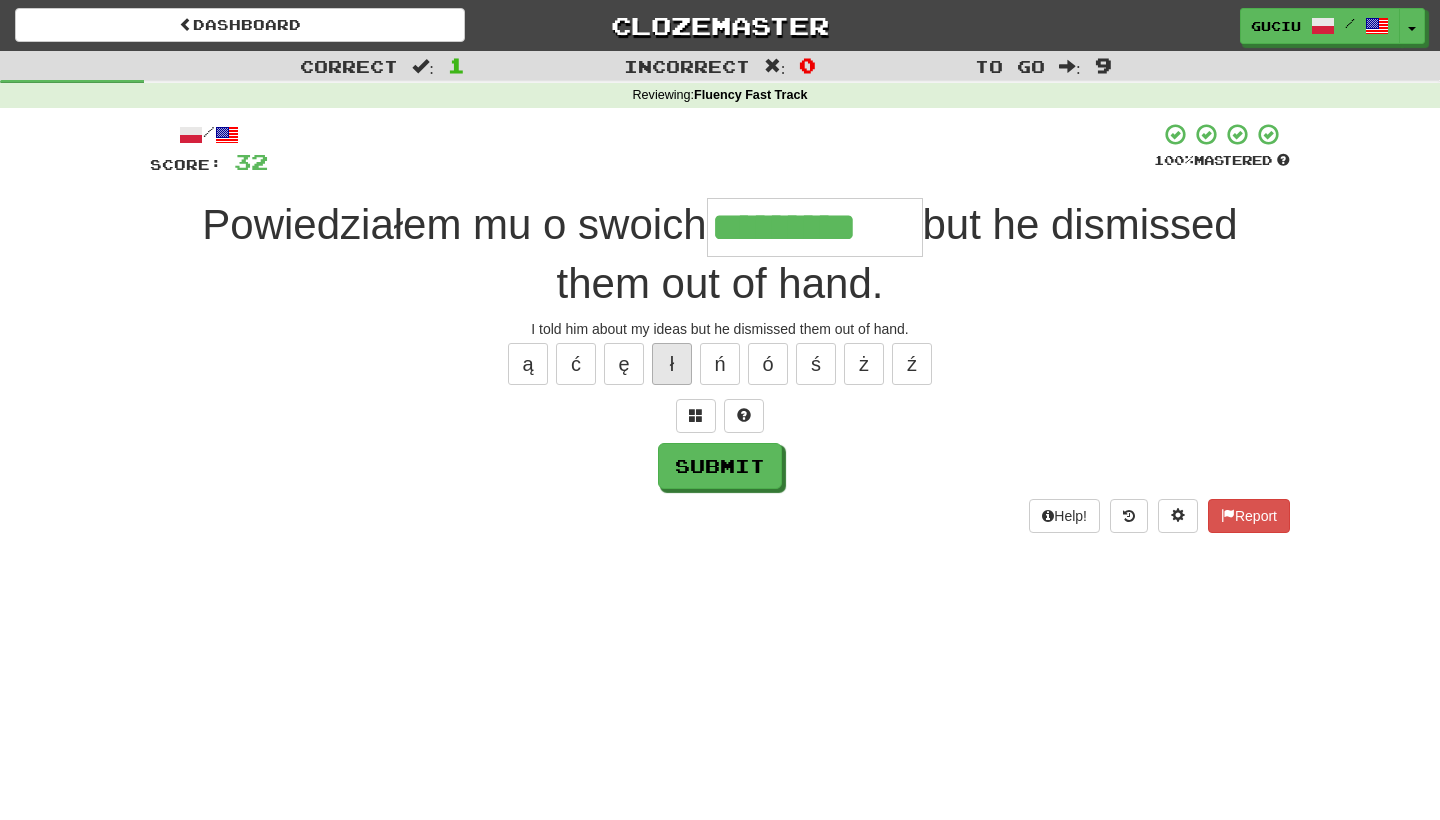 type on "*********" 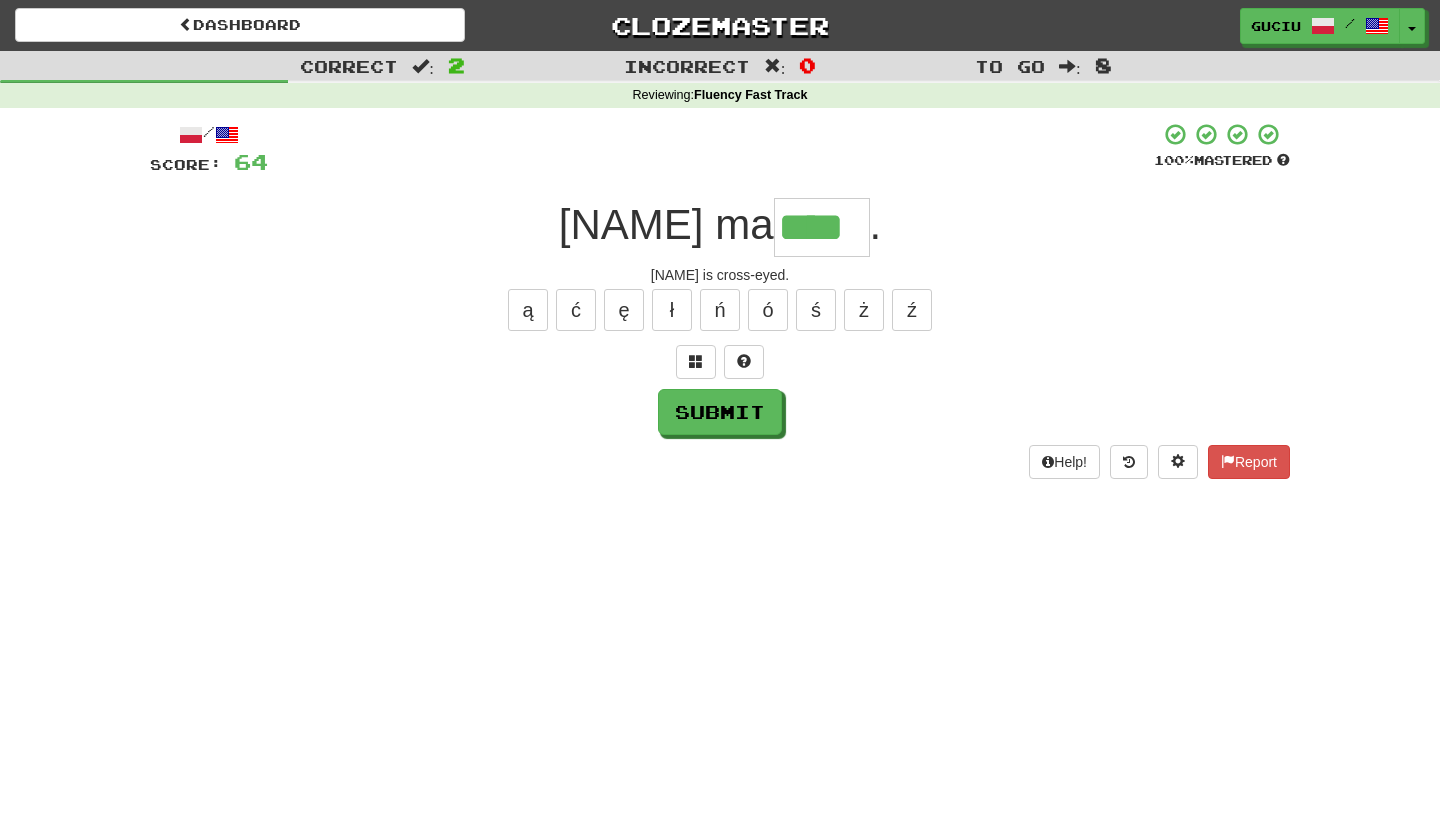 type on "****" 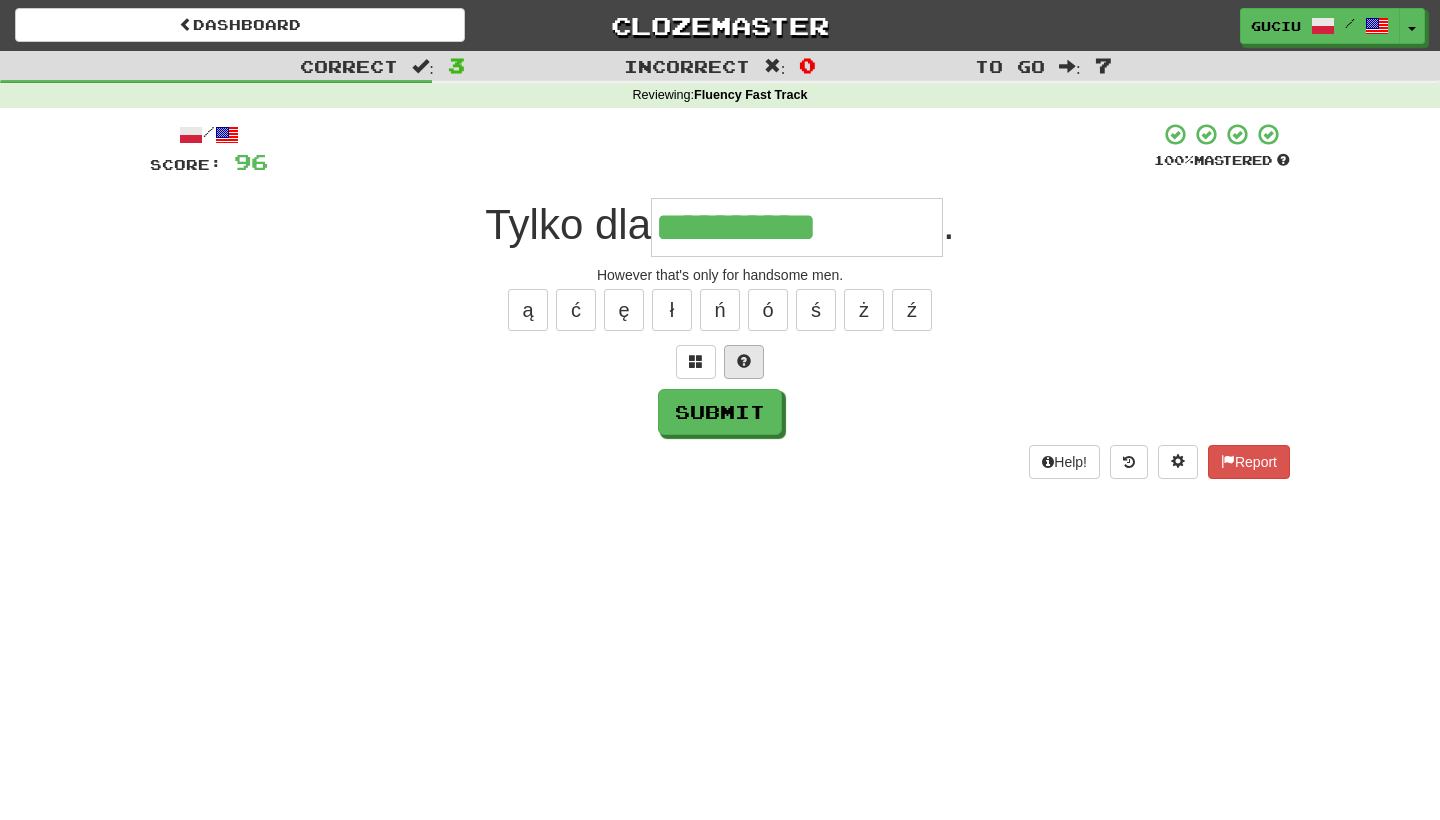 click at bounding box center [744, 361] 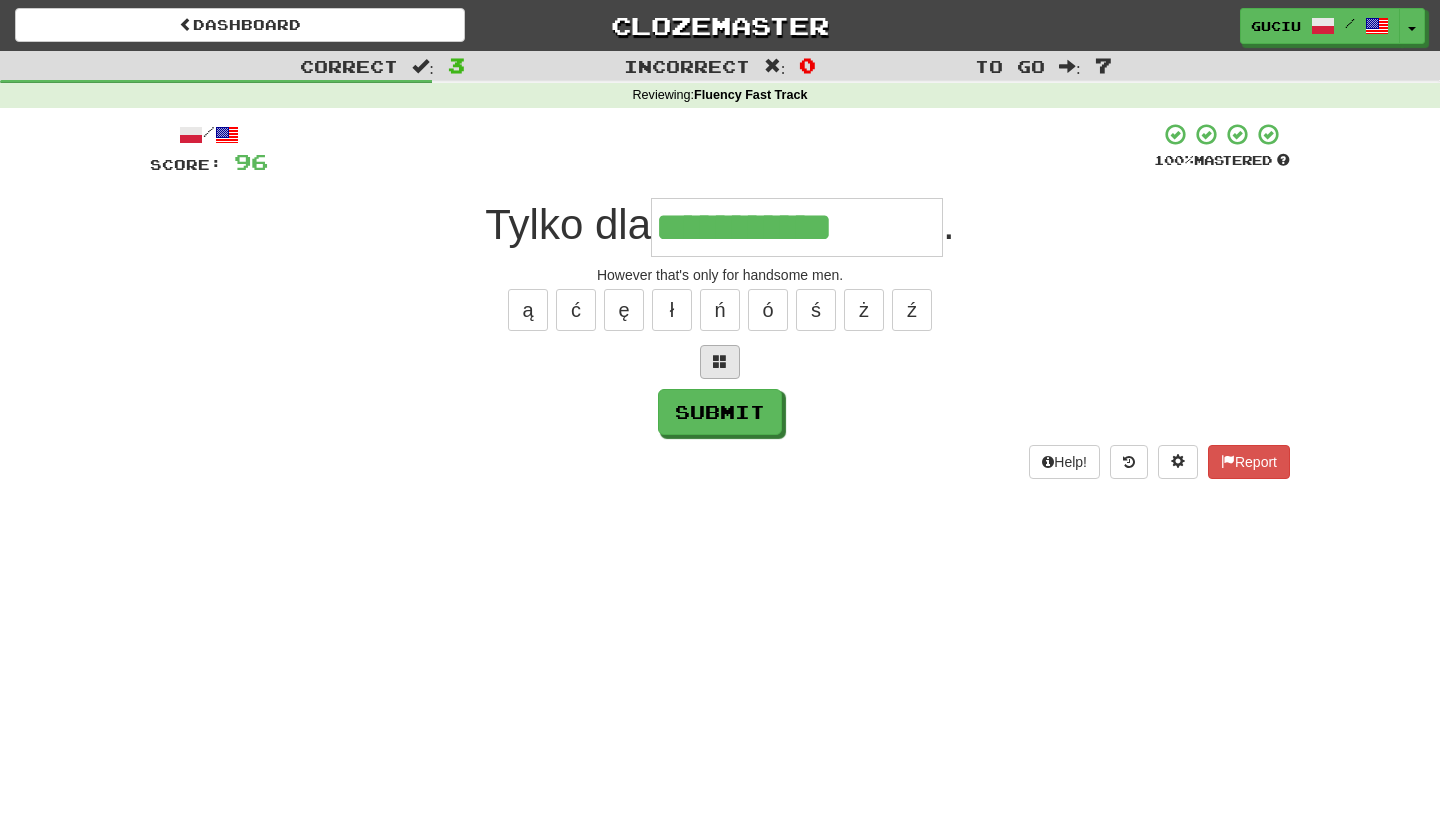 click at bounding box center [720, 362] 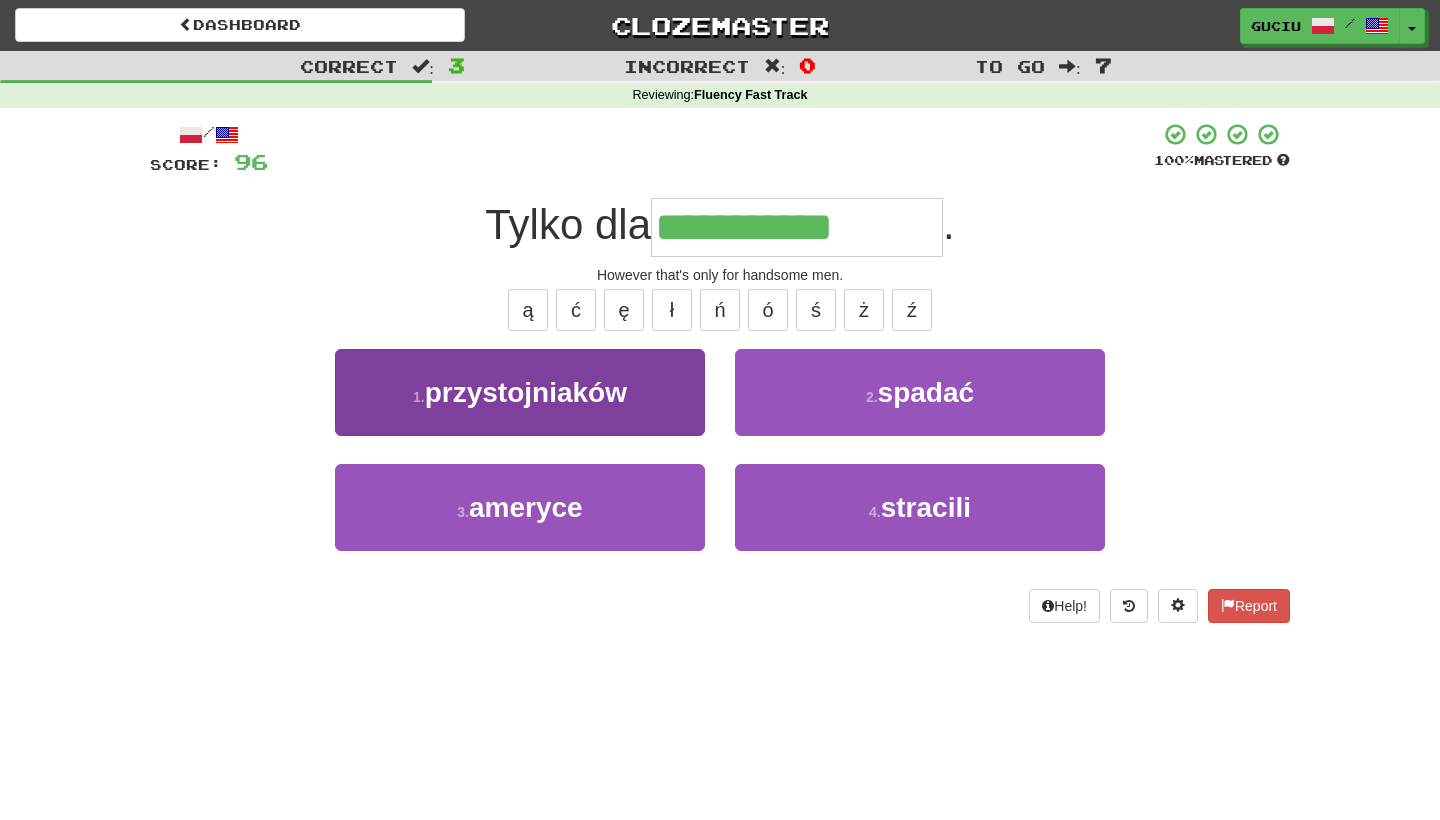 click on "1 .  przystojniaków" at bounding box center [520, 392] 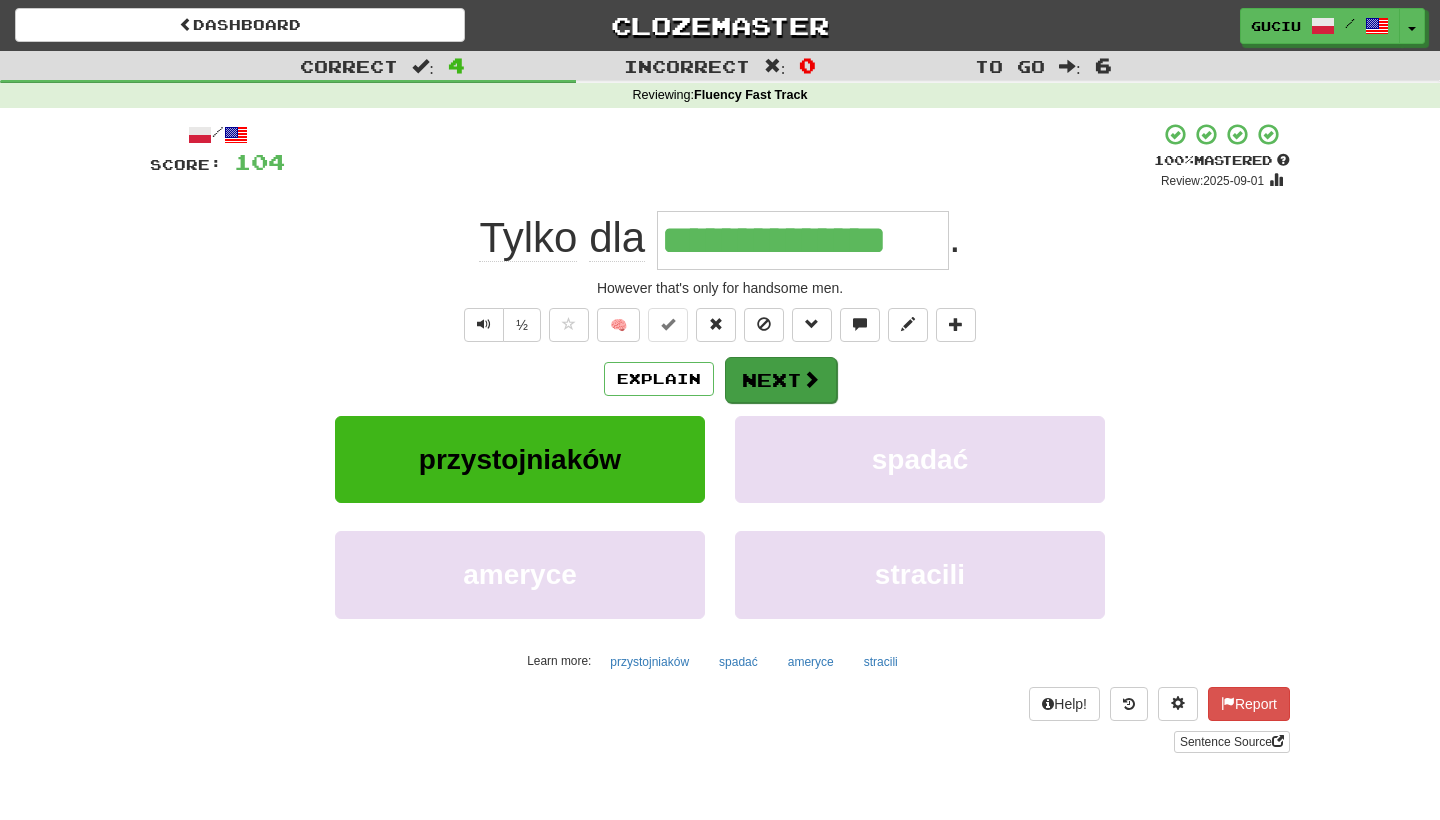 click on "Next" at bounding box center [781, 380] 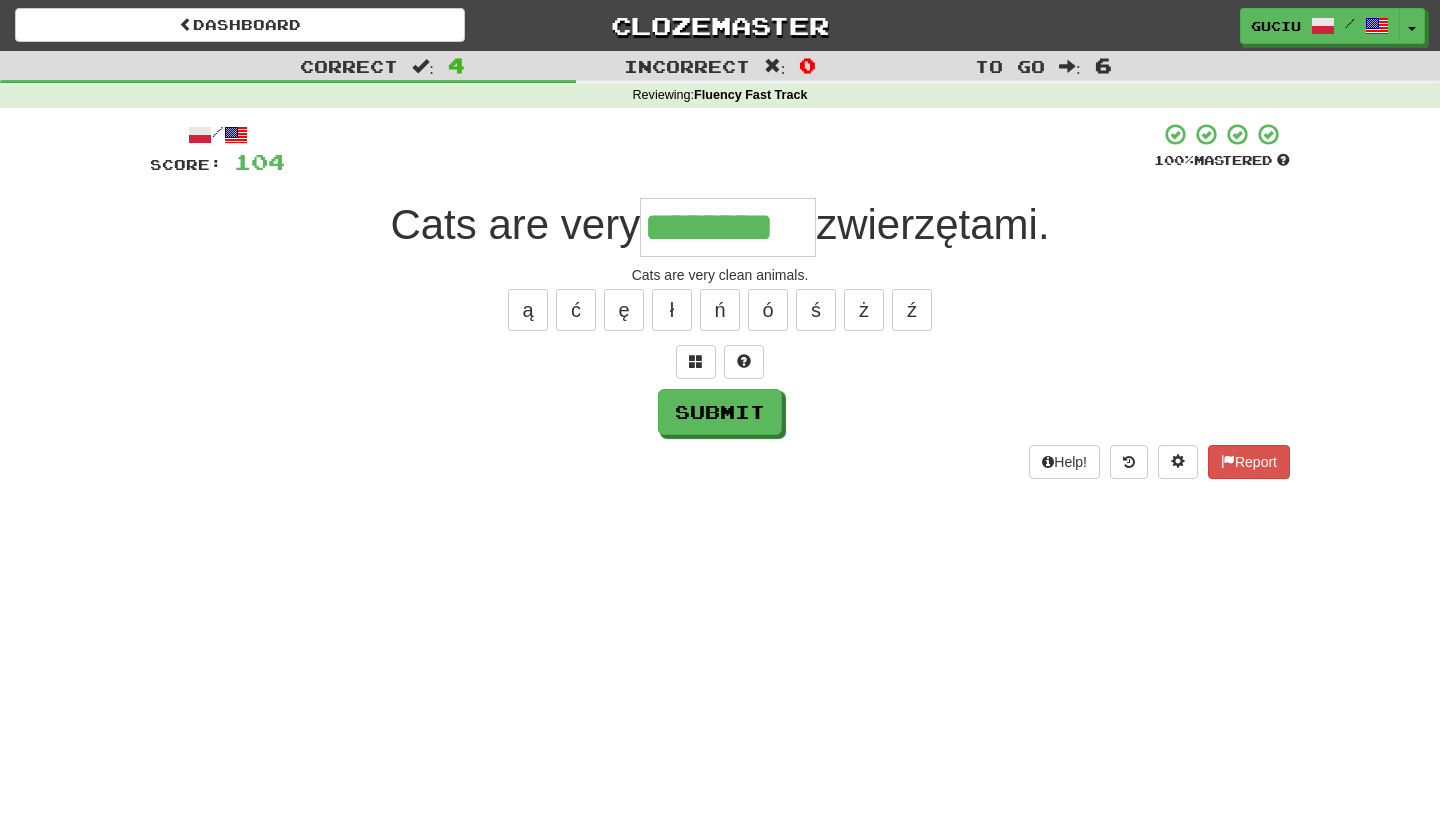 type on "********" 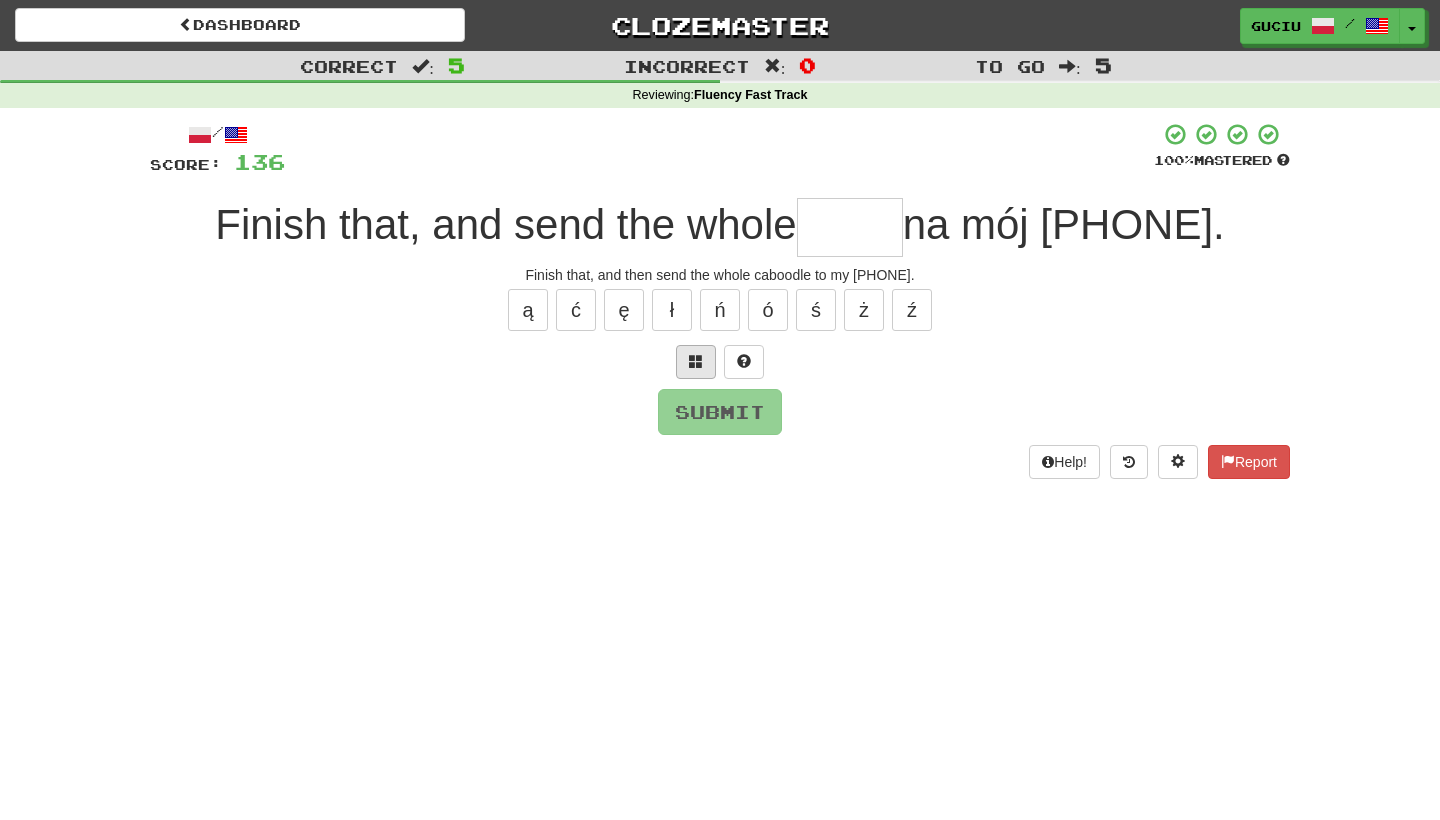 click at bounding box center (696, 361) 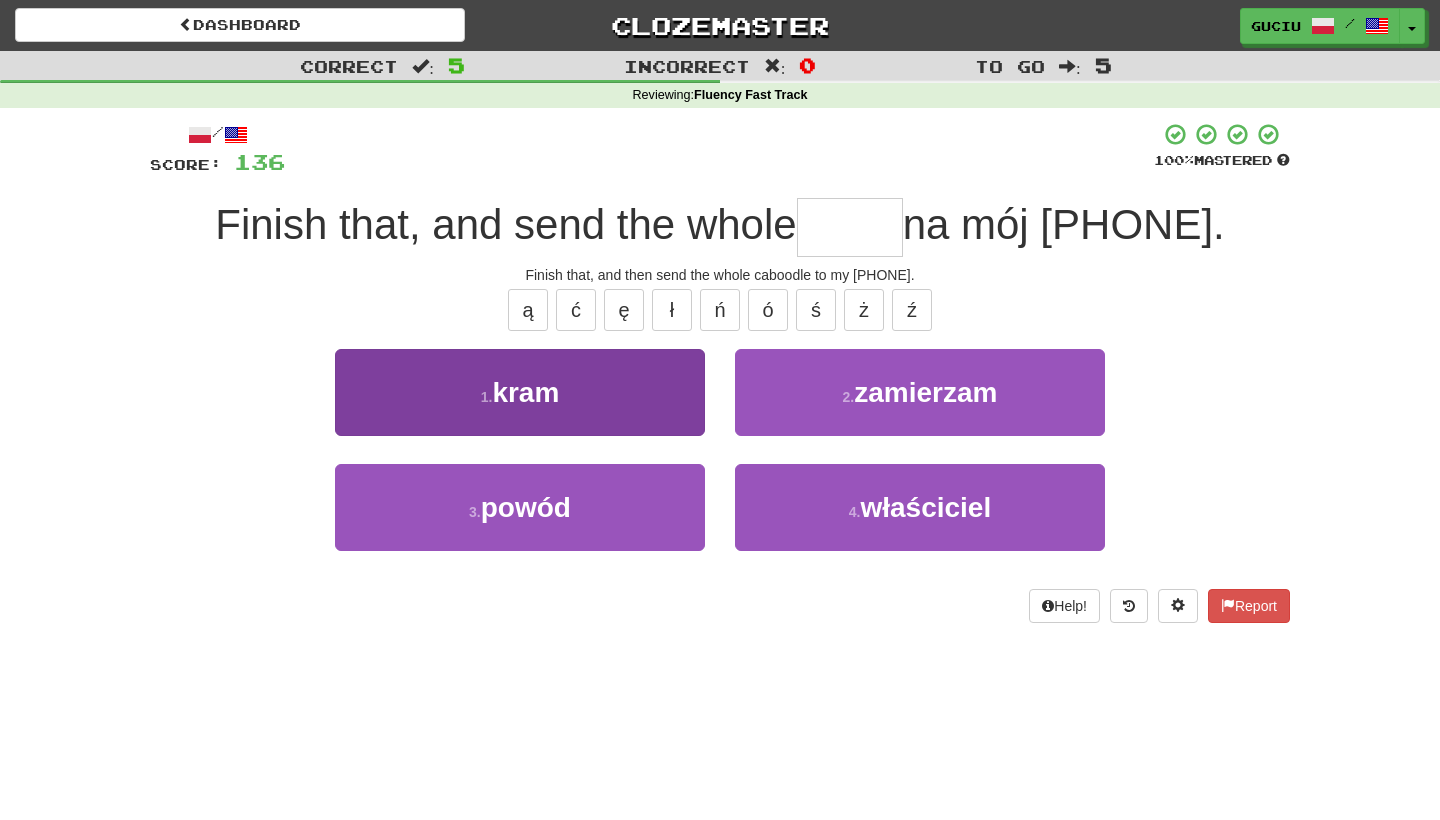click on "stall" at bounding box center (520, 392) 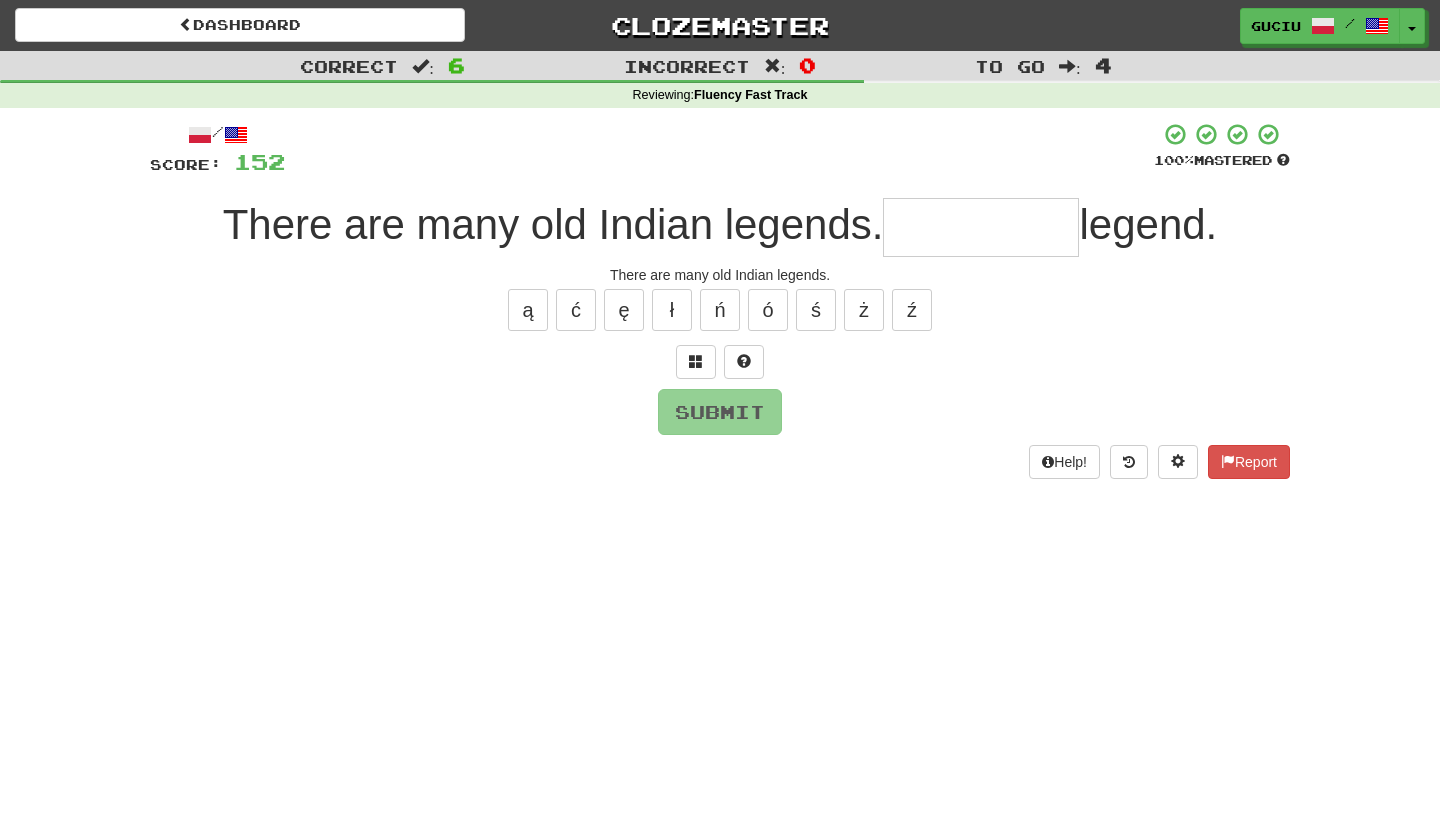 type on "*" 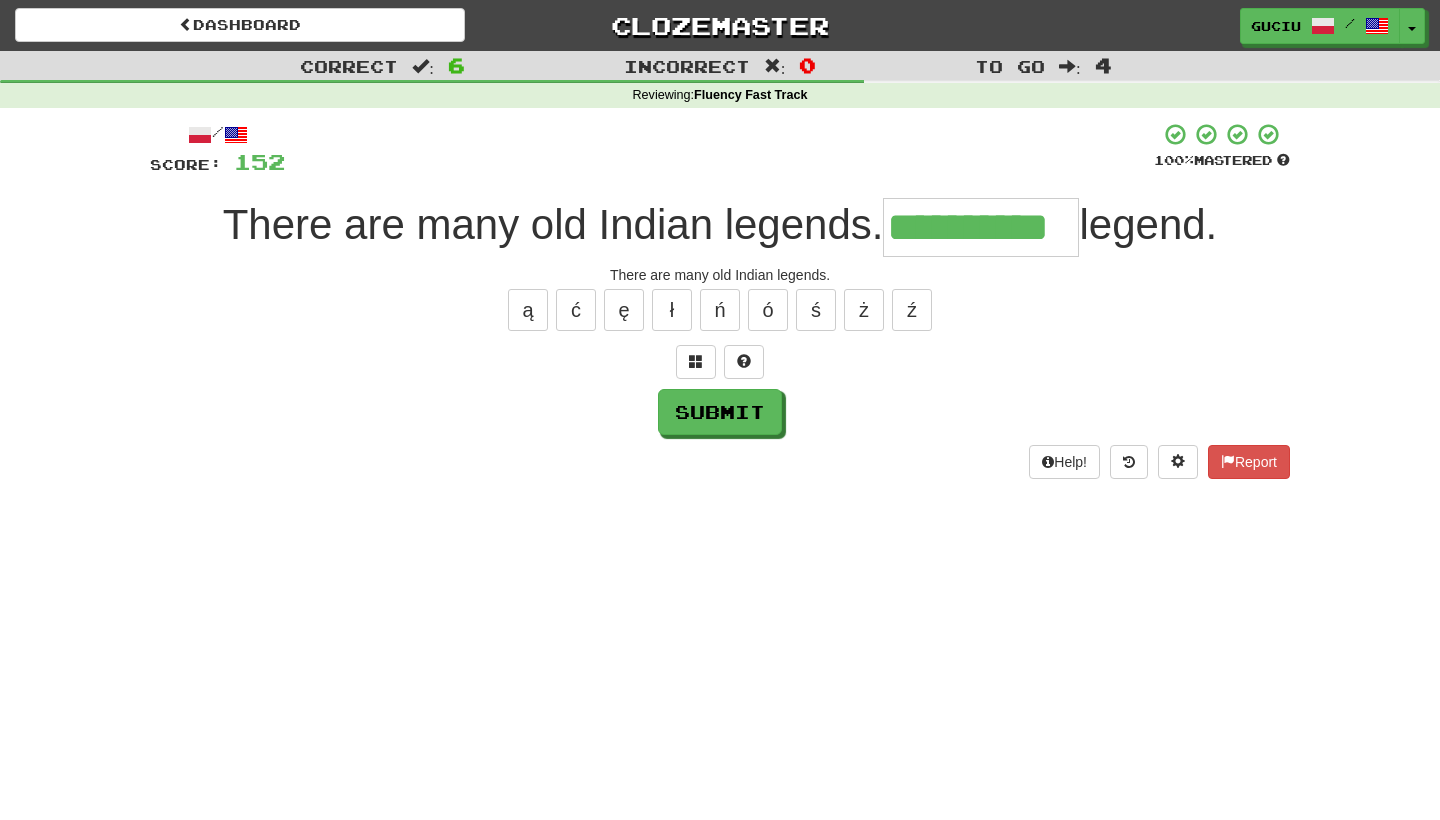 type on "**********" 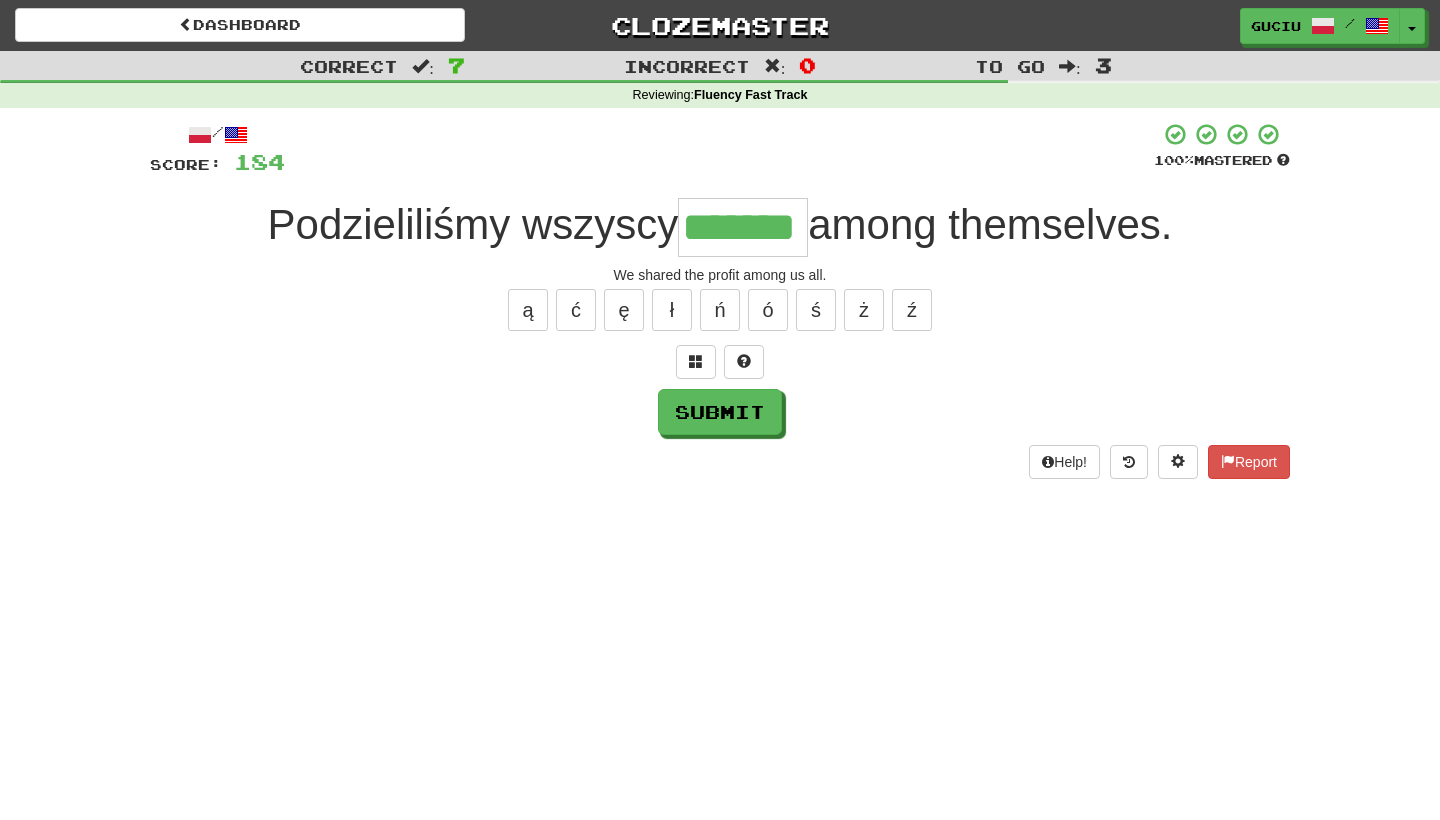 type on "*******" 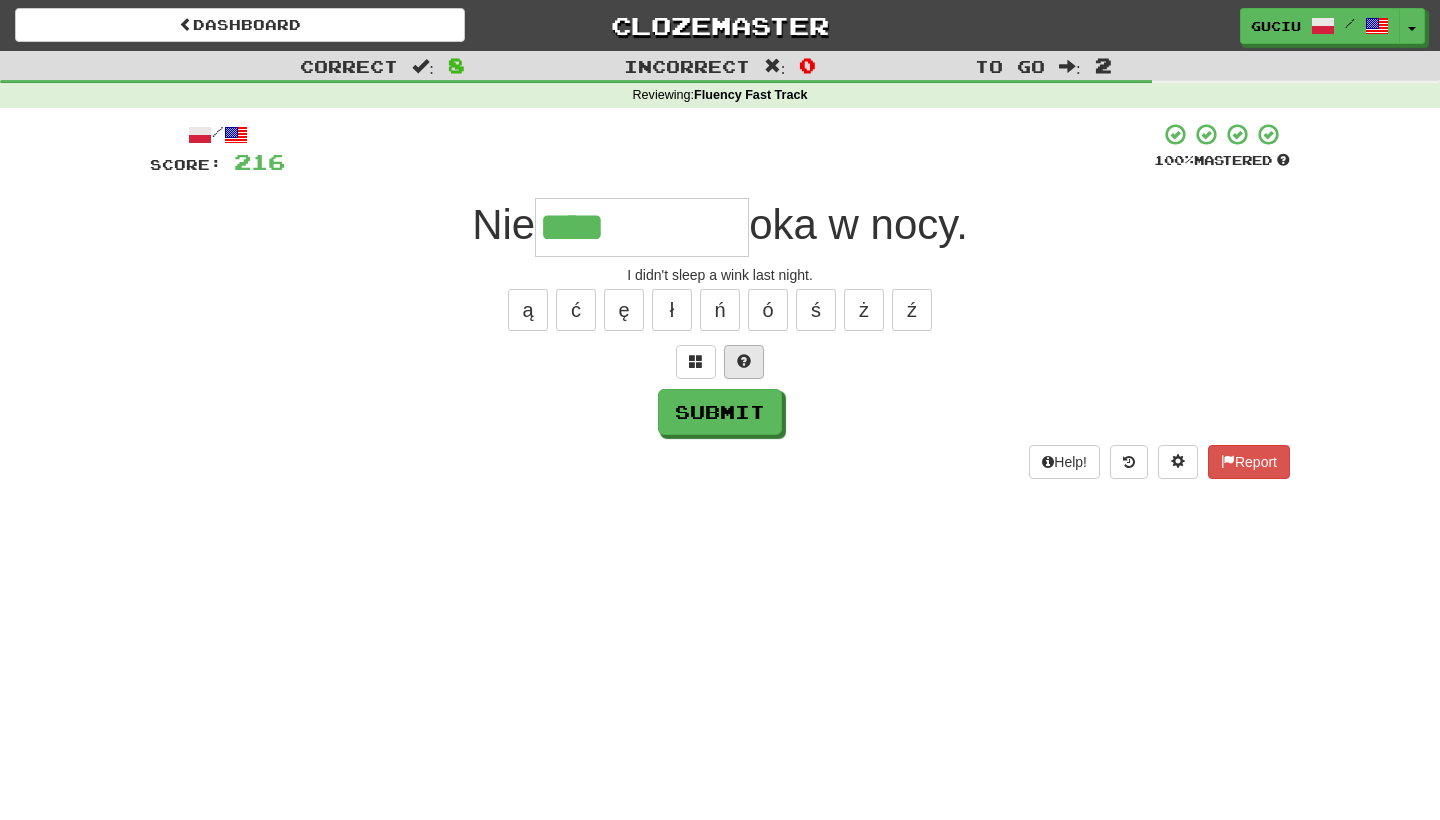 click at bounding box center [744, 362] 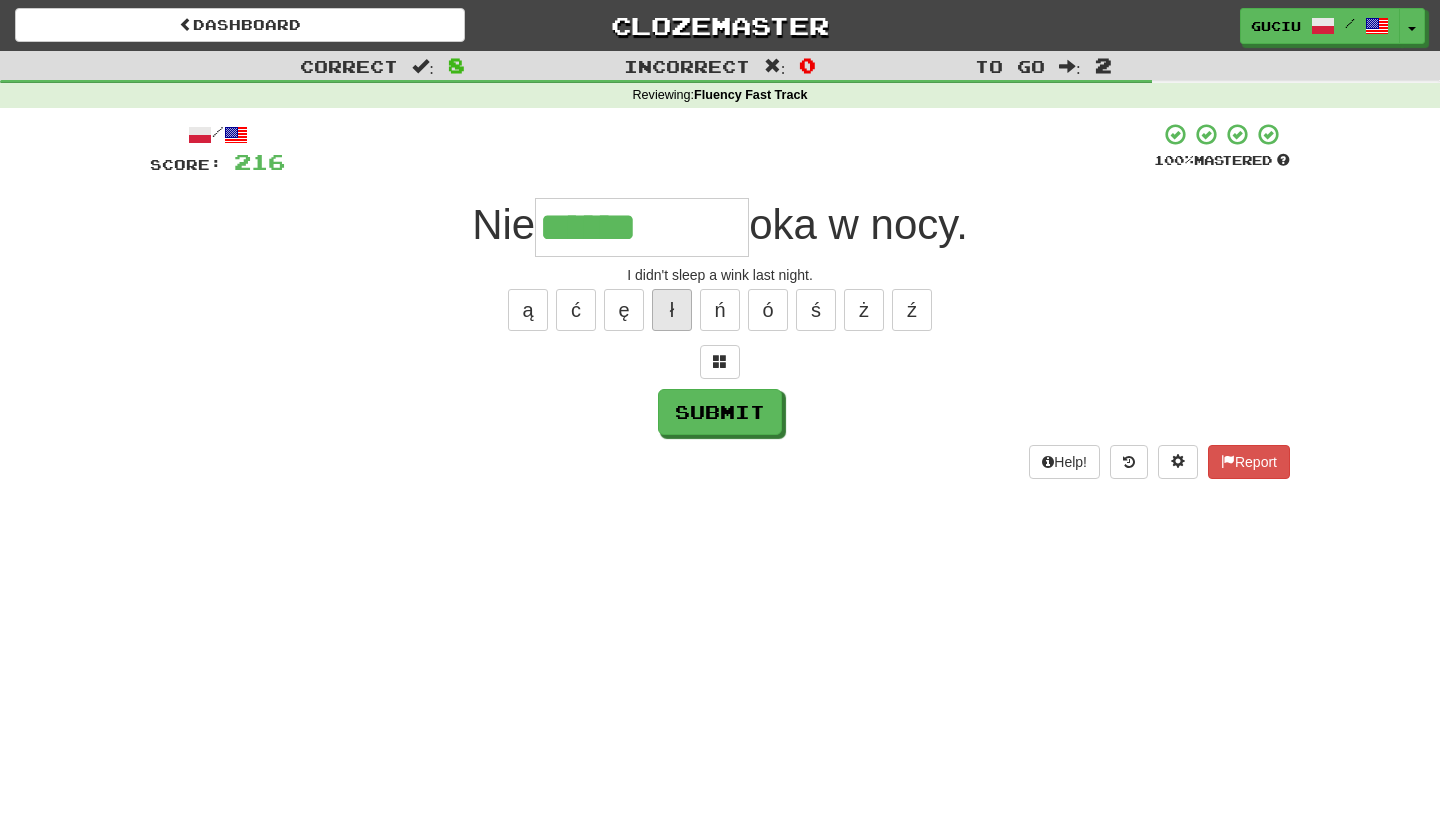 click on "ł" at bounding box center (672, 310) 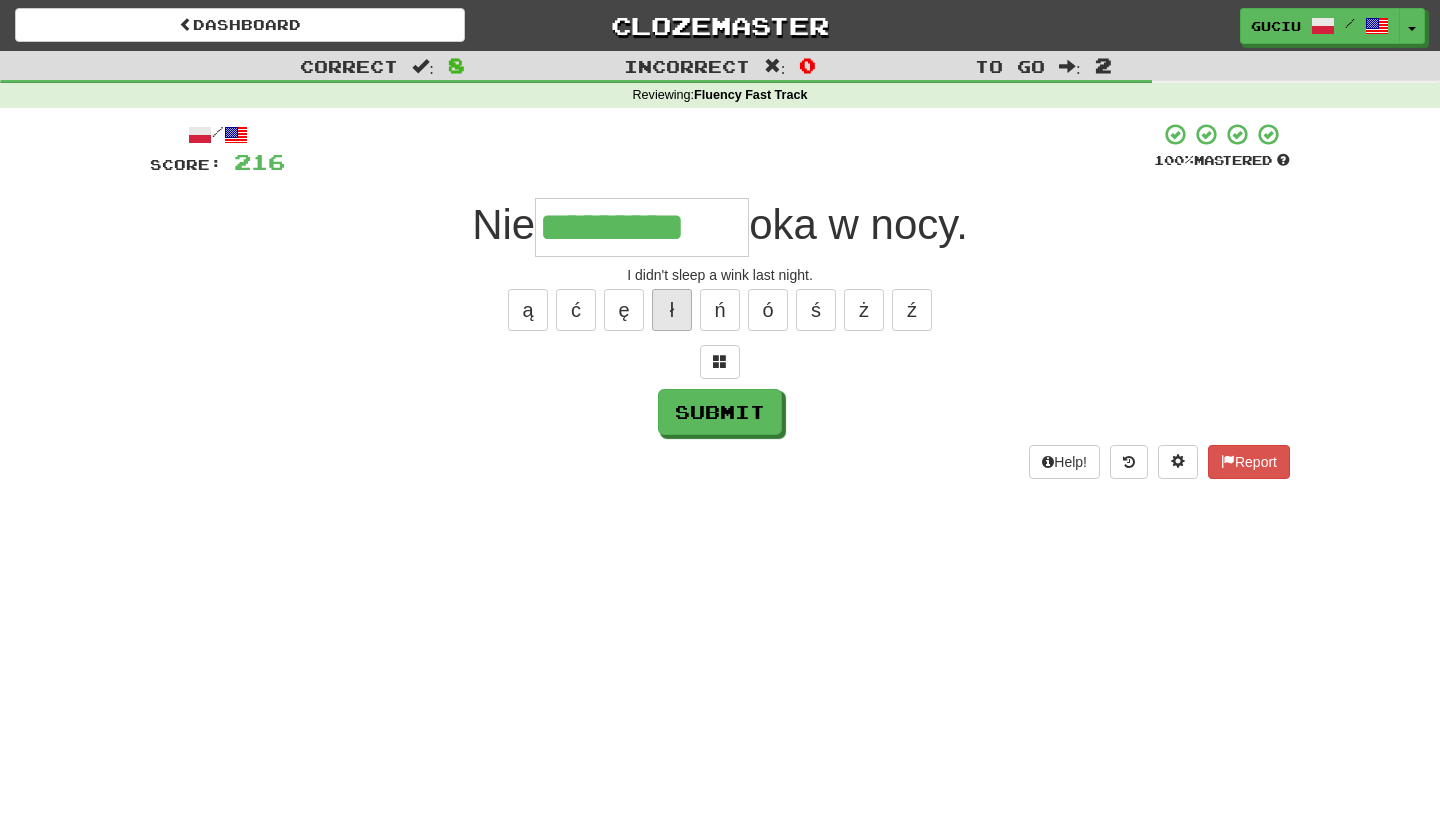 type on "*********" 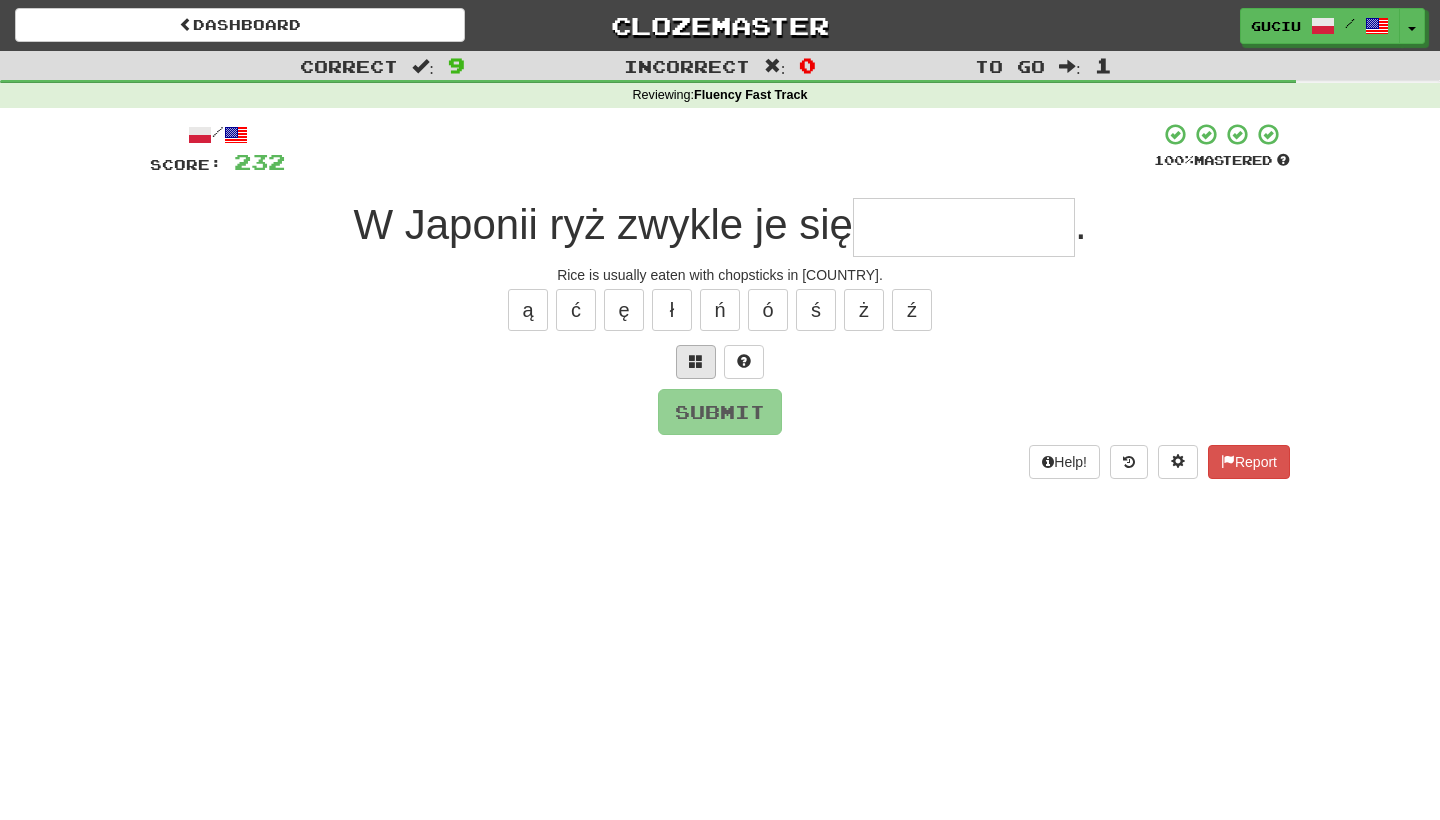 click at bounding box center [696, 362] 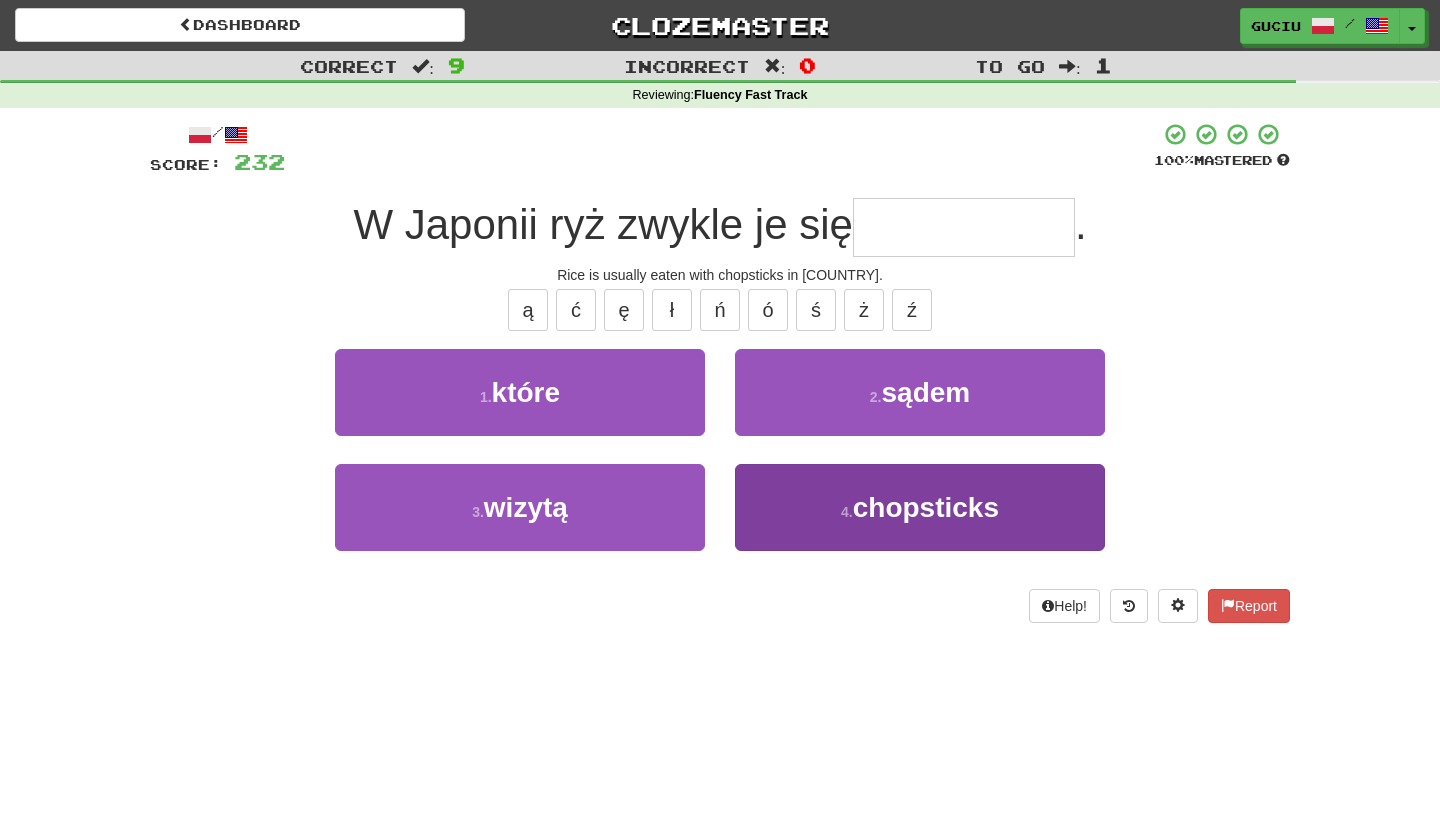 click on "chopsticks" at bounding box center (920, 507) 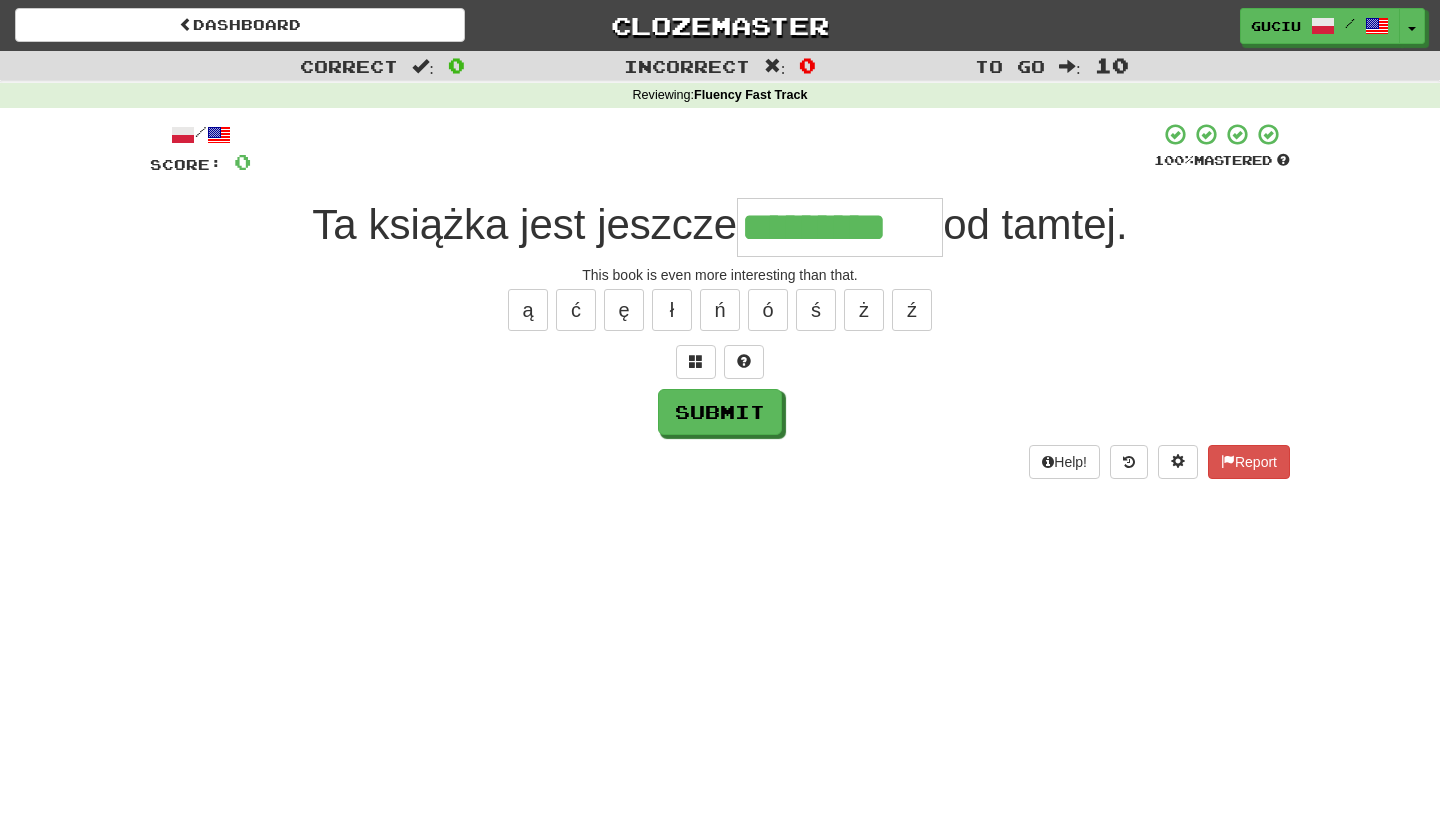 type on "*********" 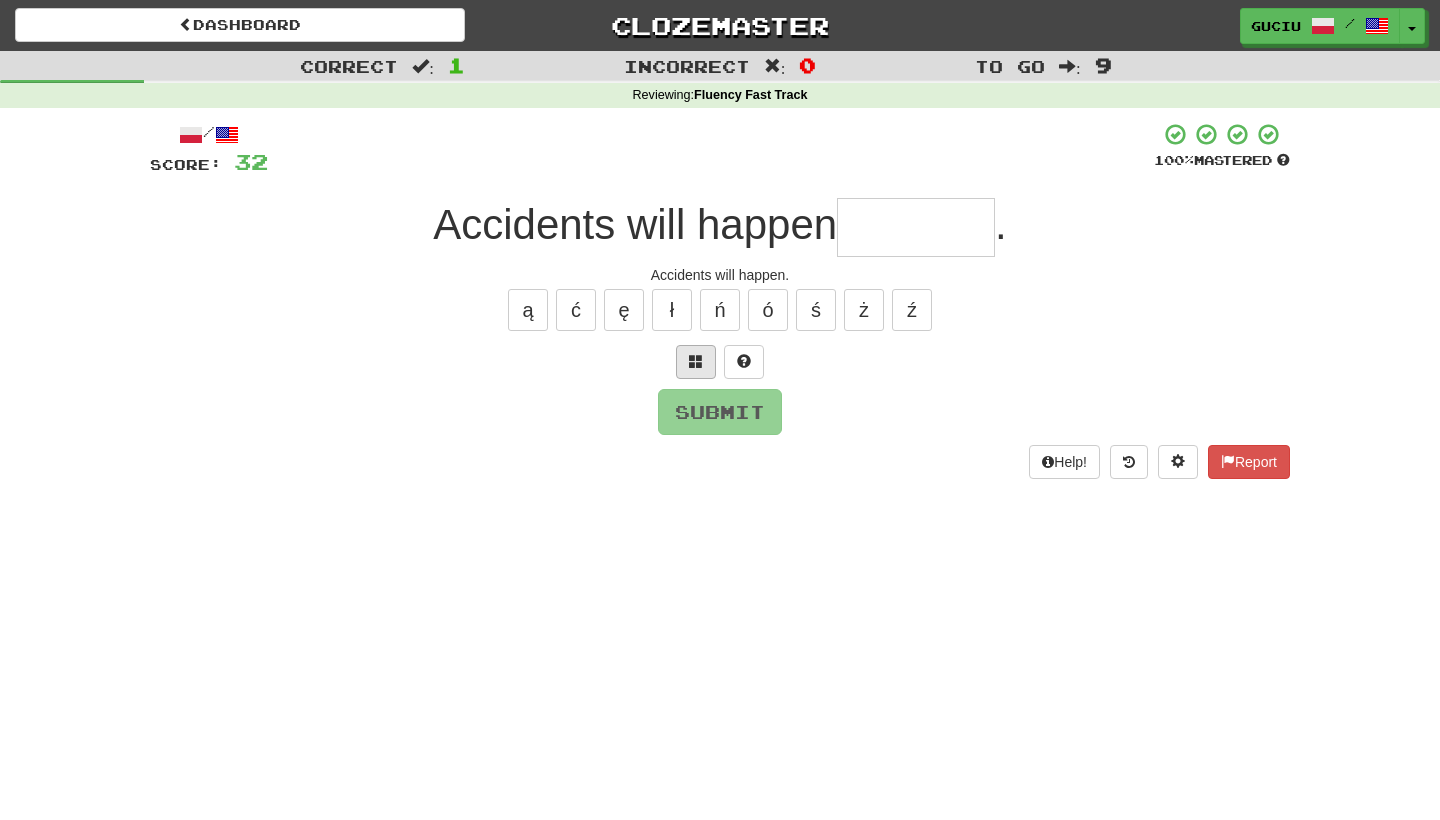 click at bounding box center (696, 362) 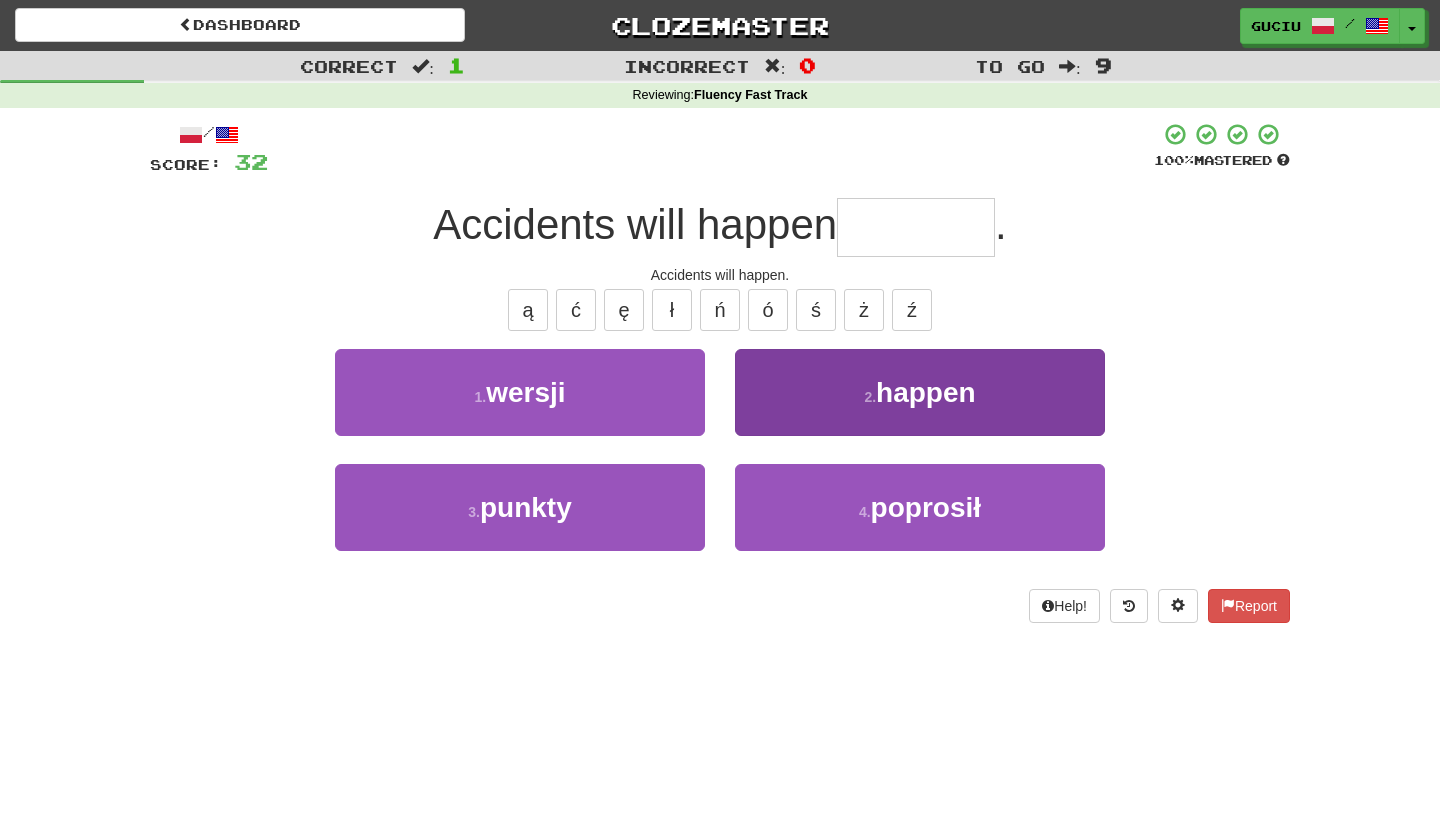 click on "happen" at bounding box center [920, 392] 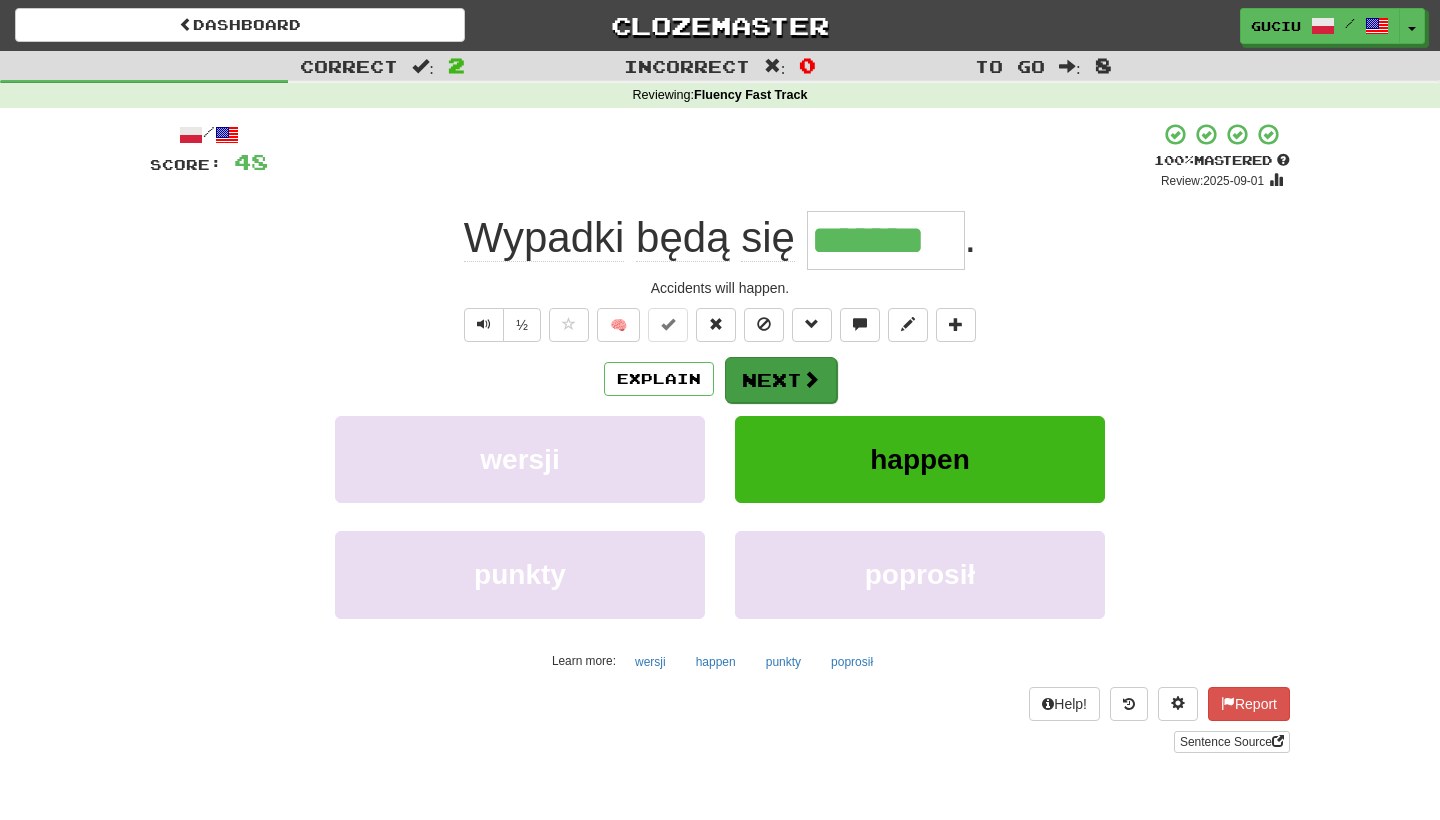 click on "Next" at bounding box center (781, 380) 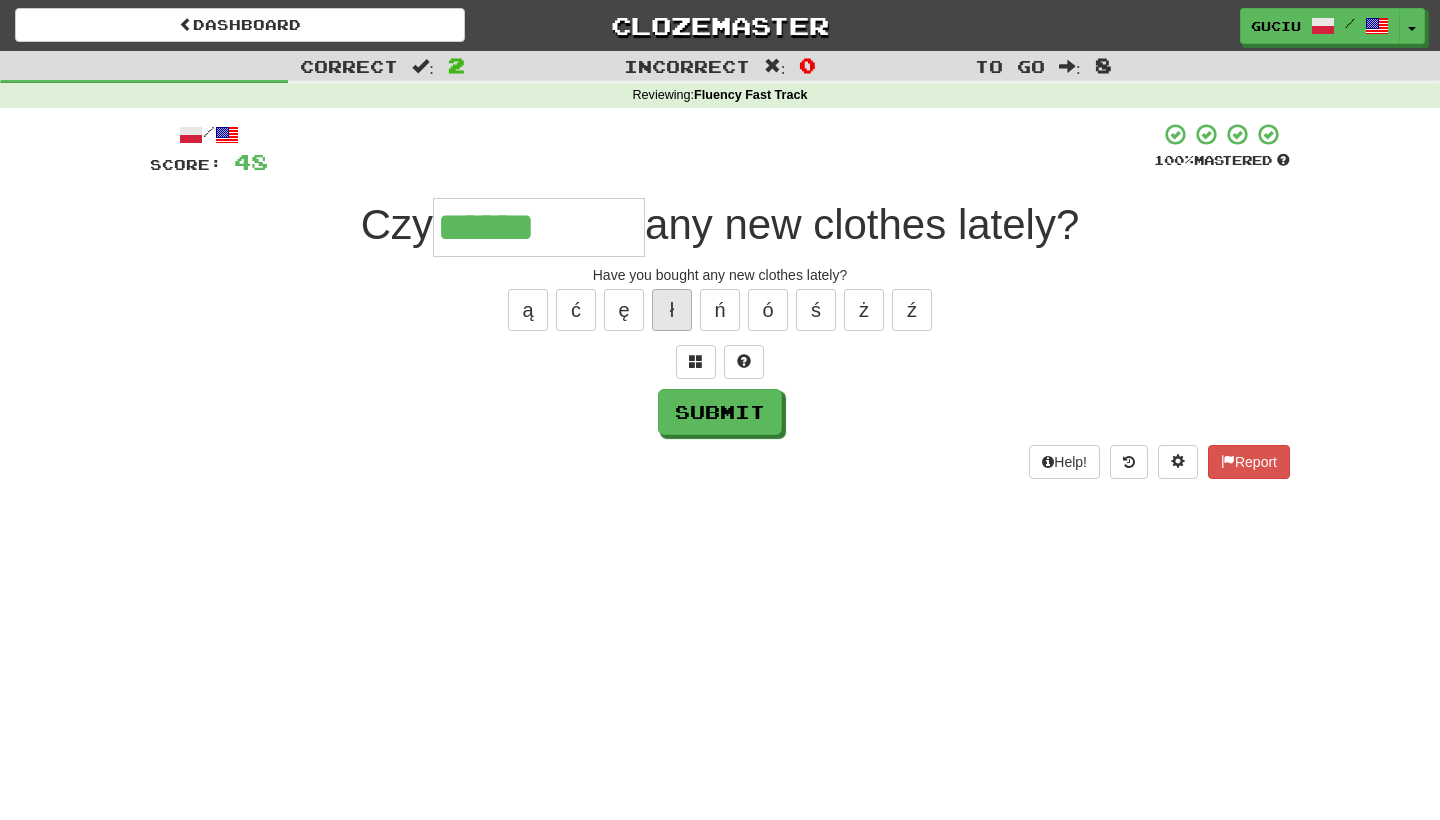 click on "ł" at bounding box center [672, 310] 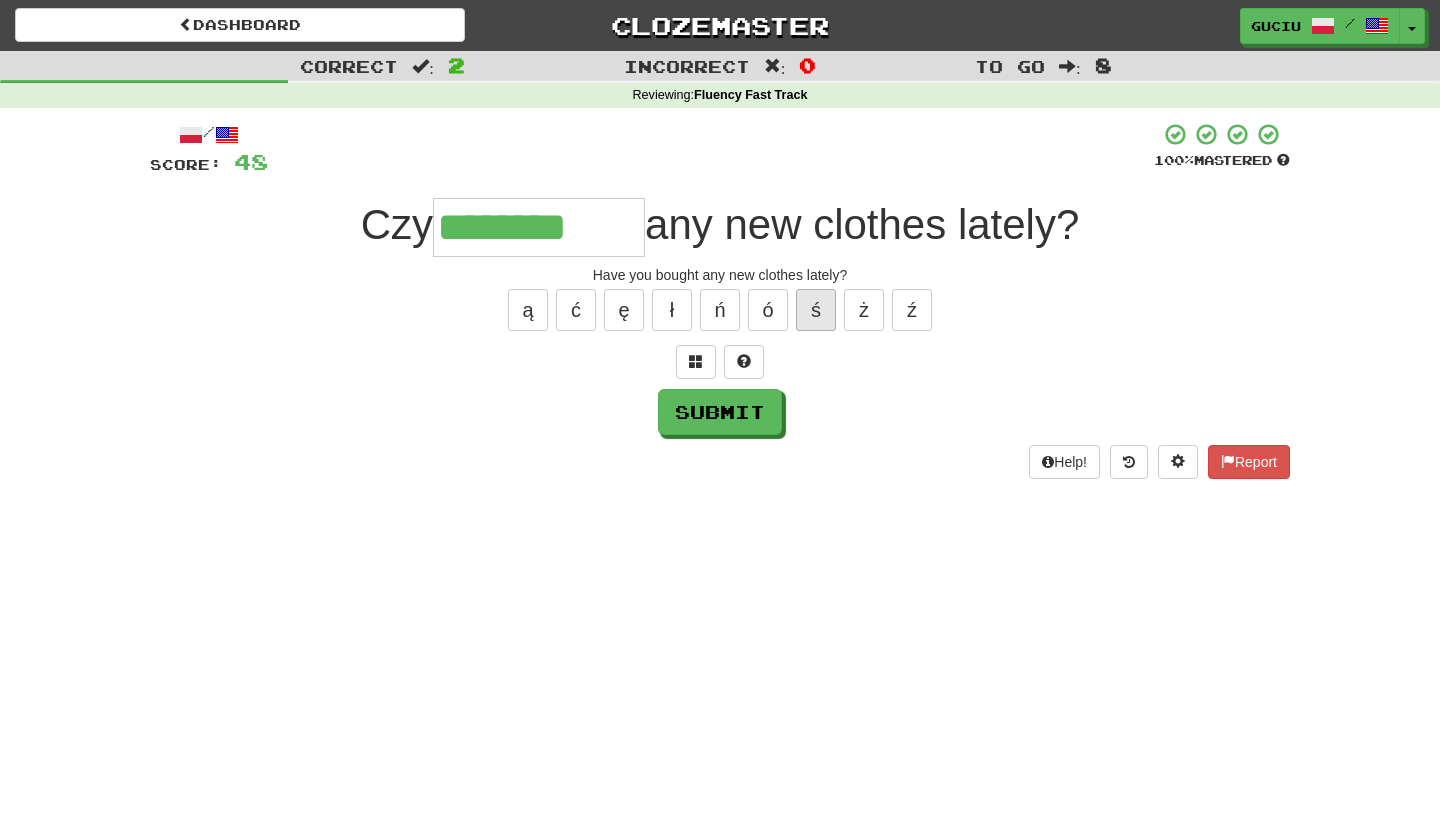 click on "ś" at bounding box center [816, 310] 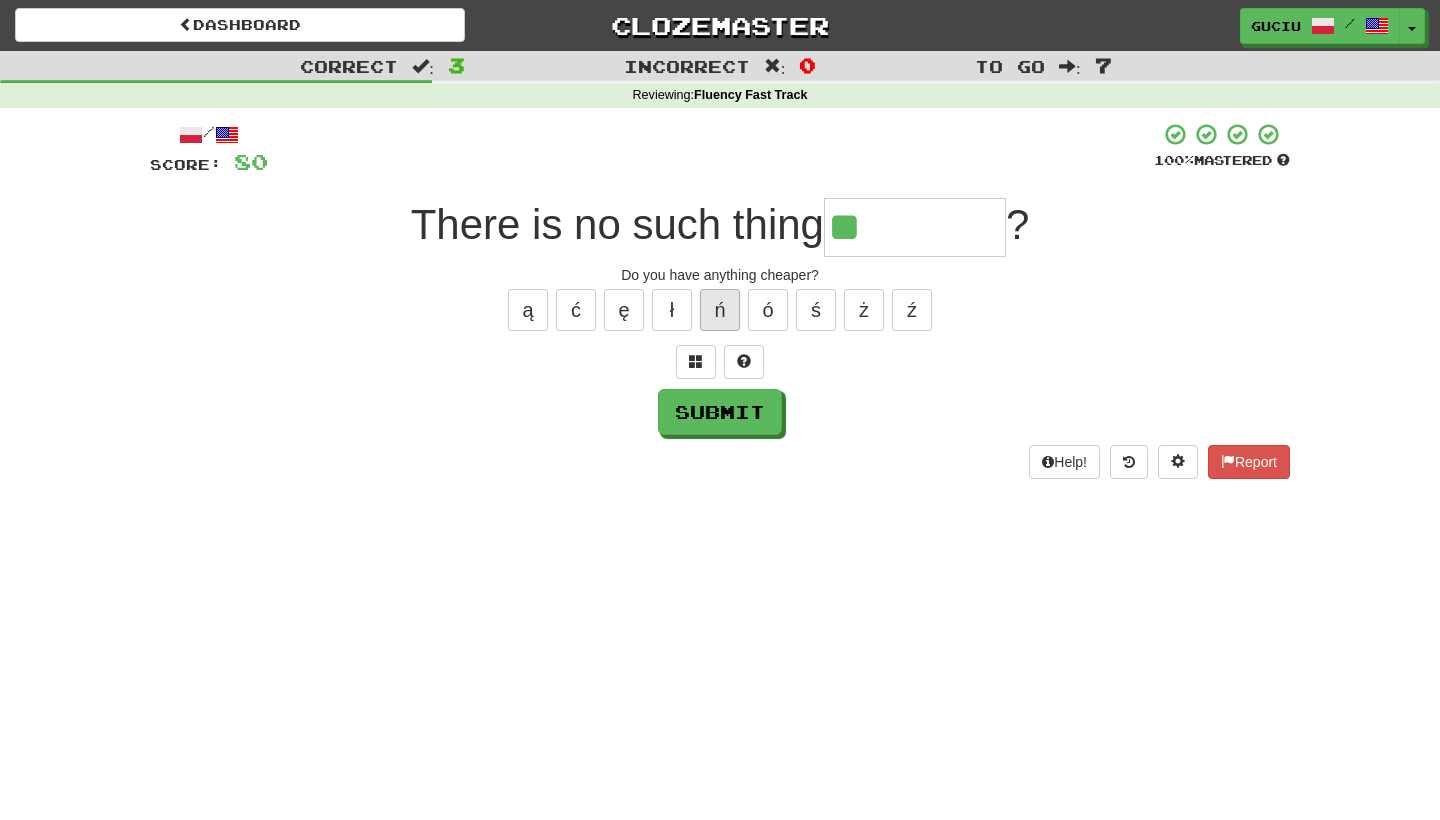 click on "ń" at bounding box center (720, 310) 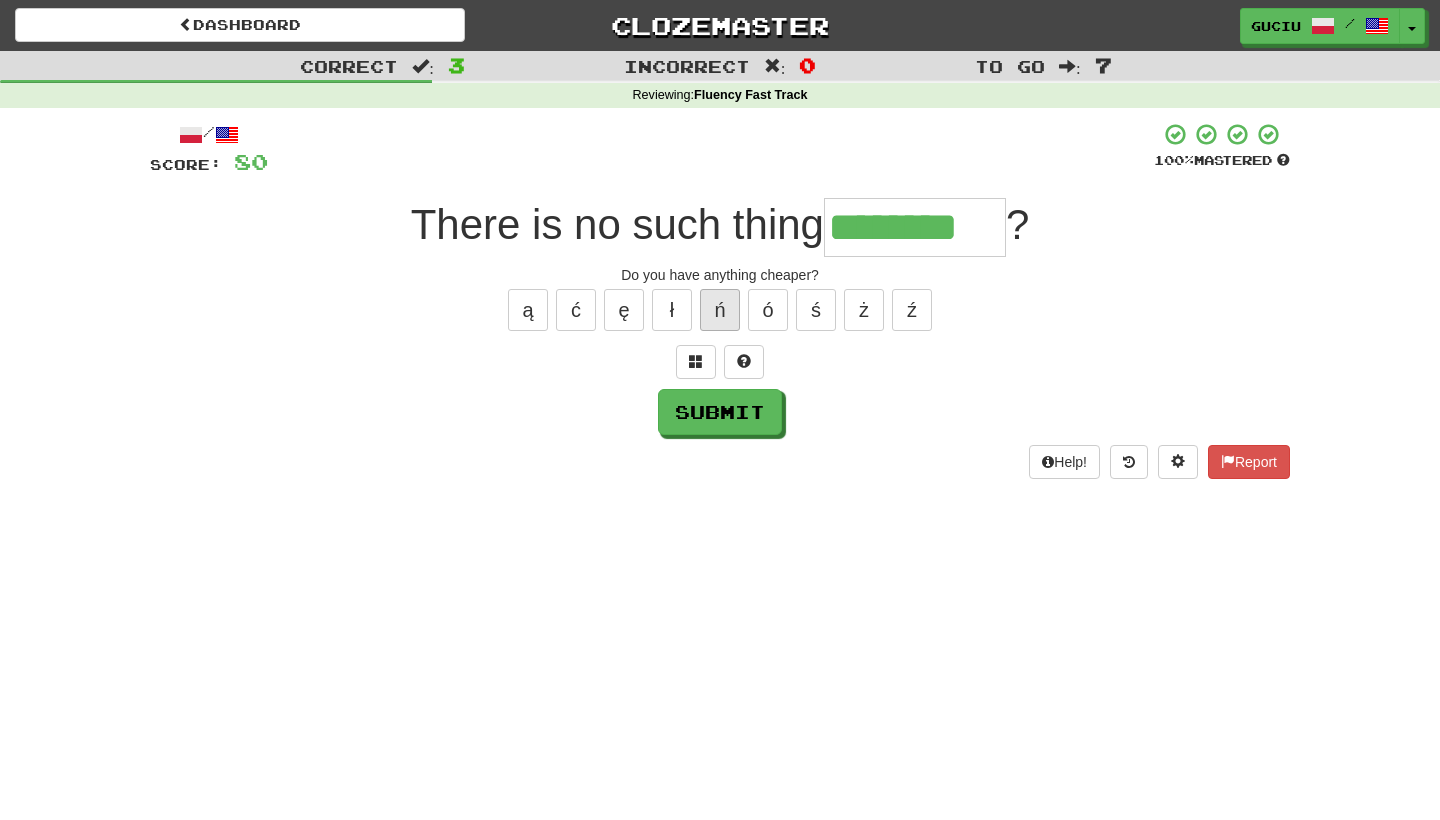 type on "********" 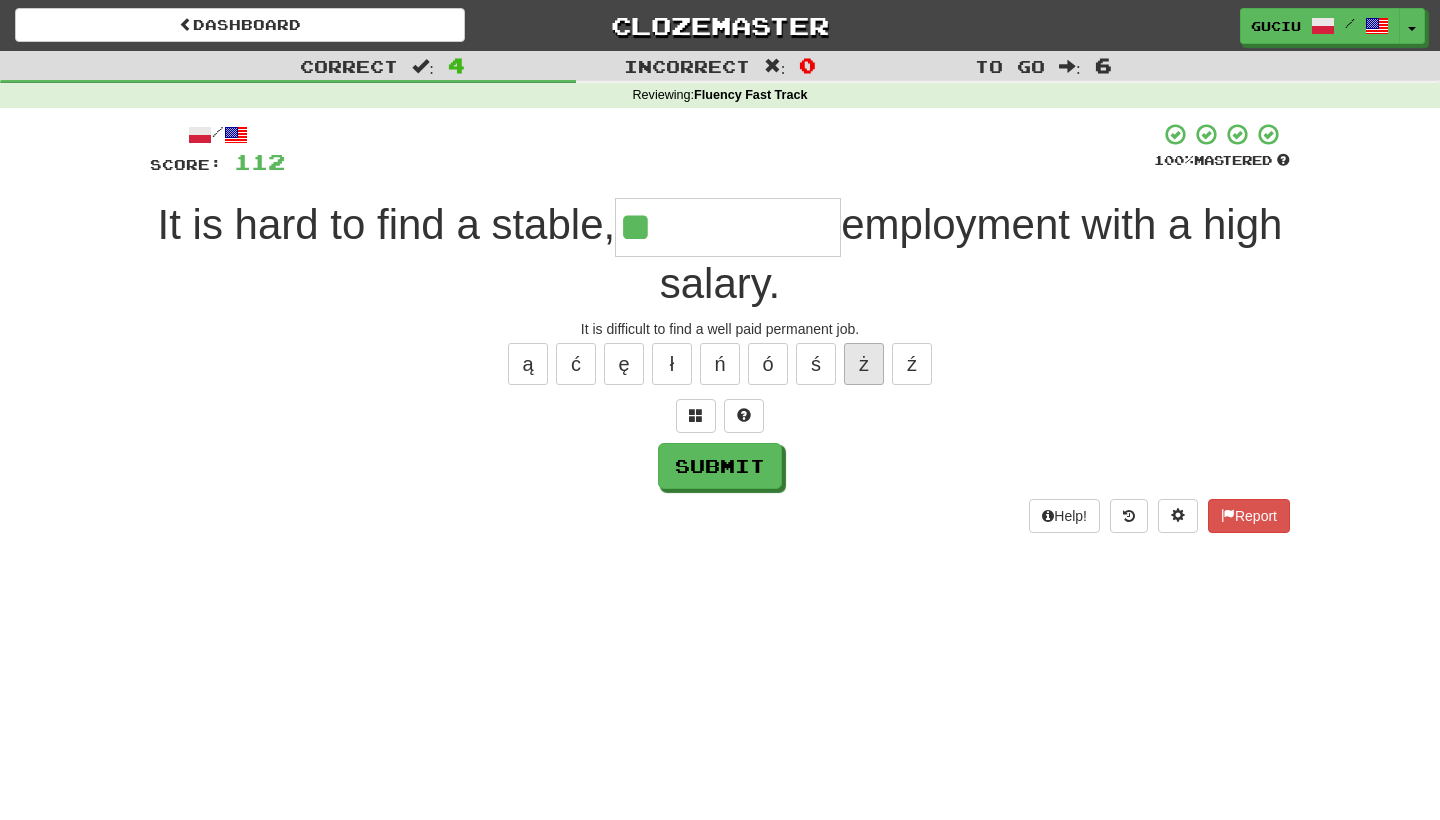 click on "ż" at bounding box center (864, 364) 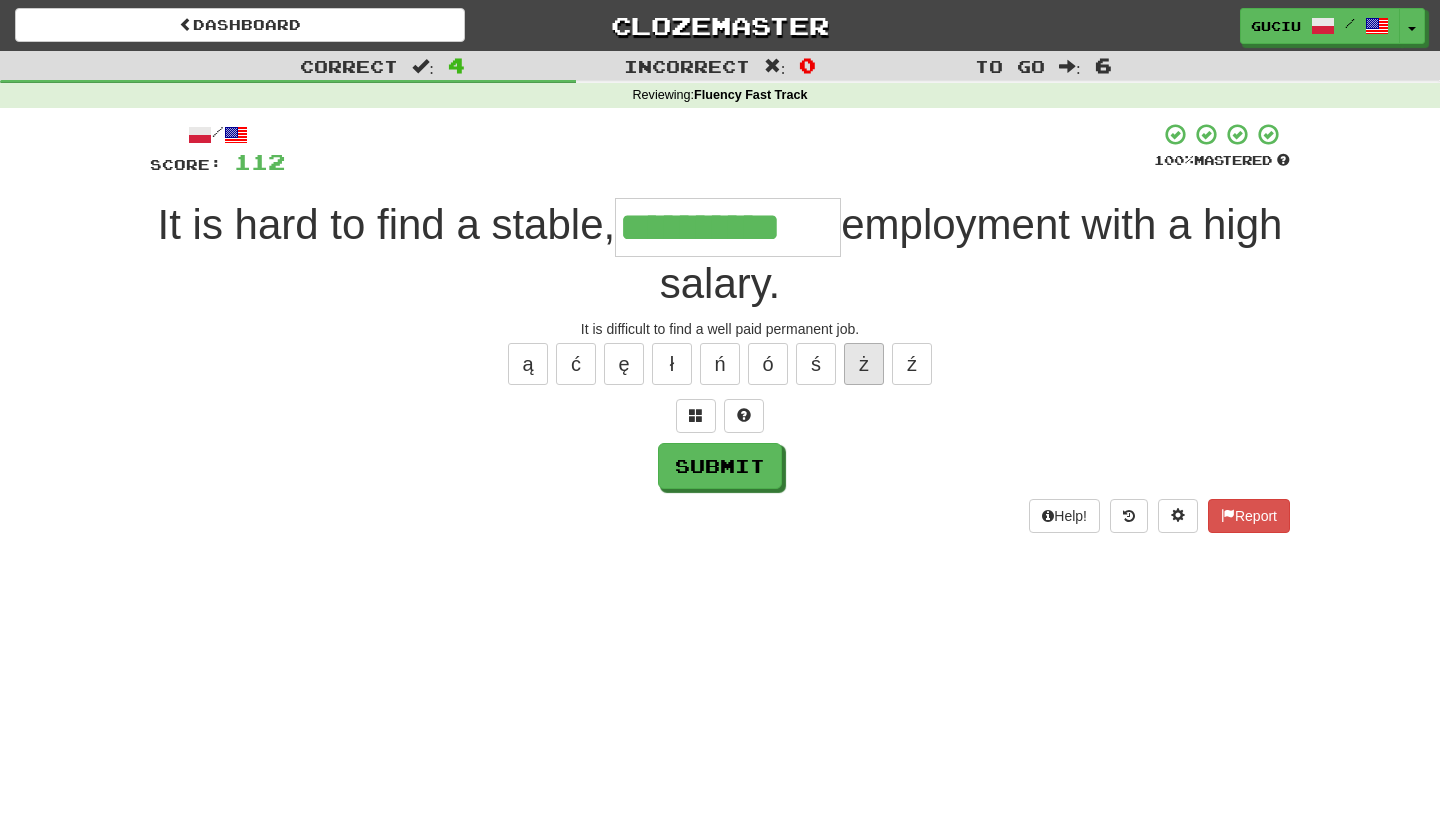 type on "**********" 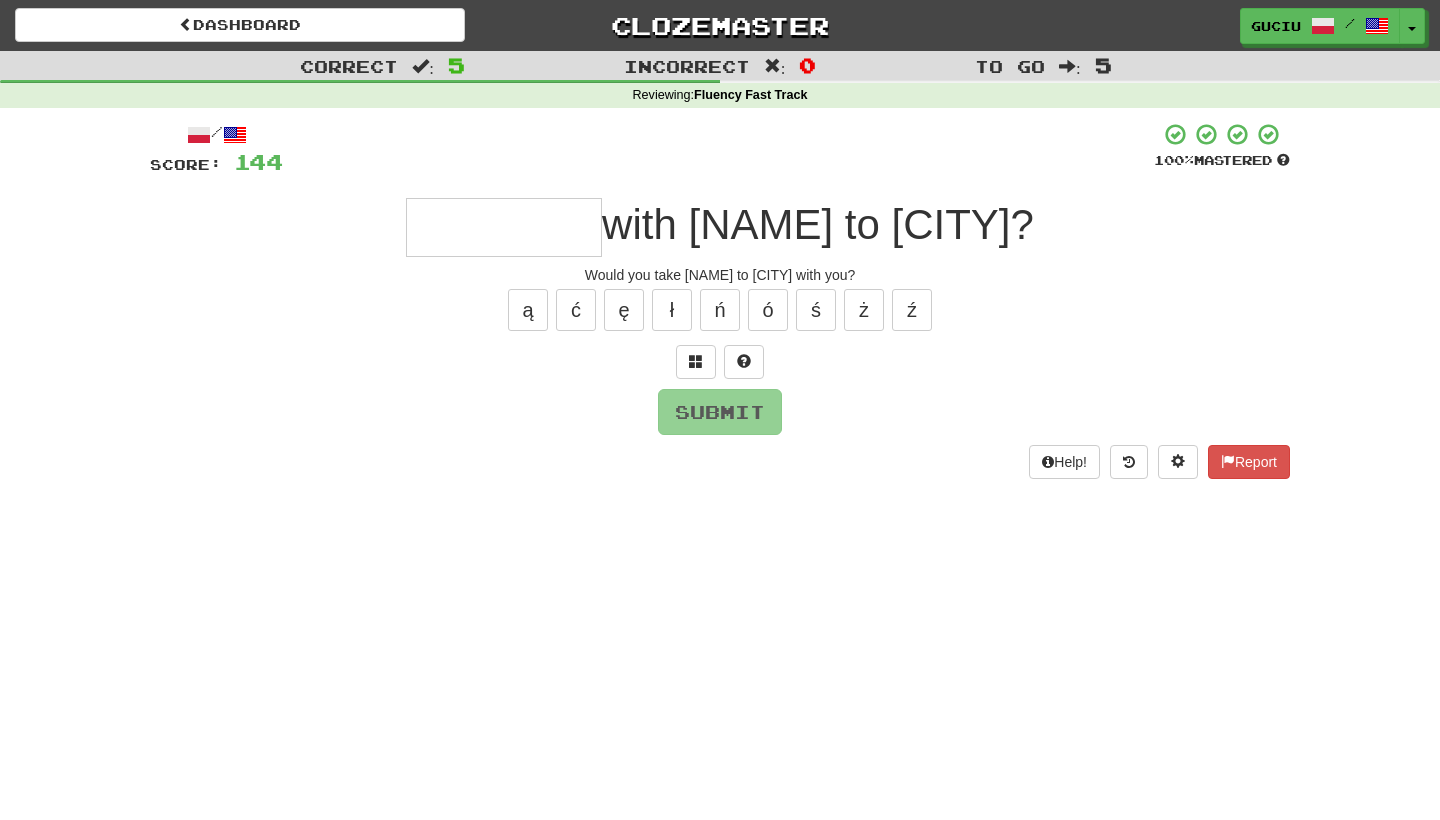 type on "*" 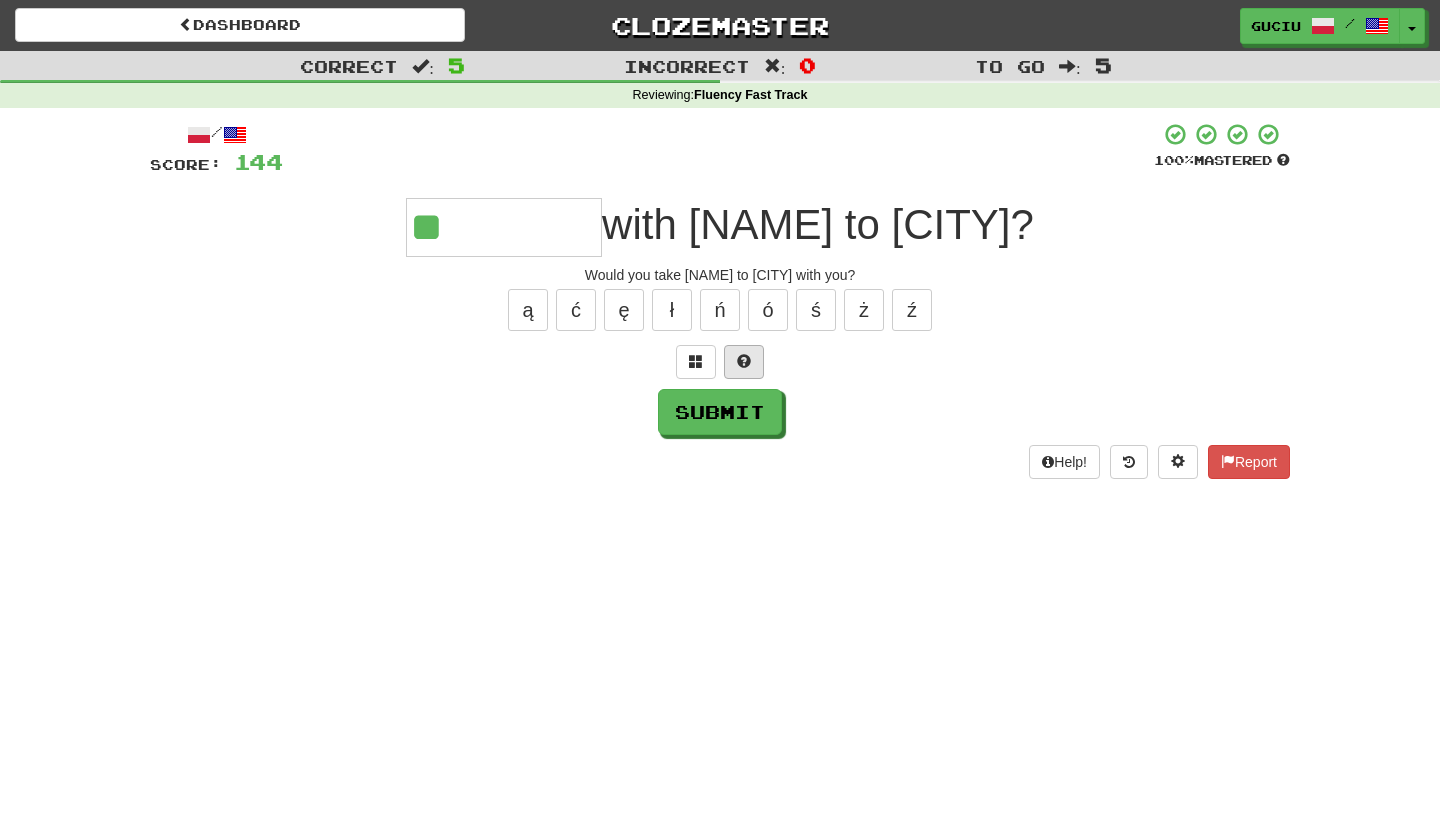 click at bounding box center [744, 362] 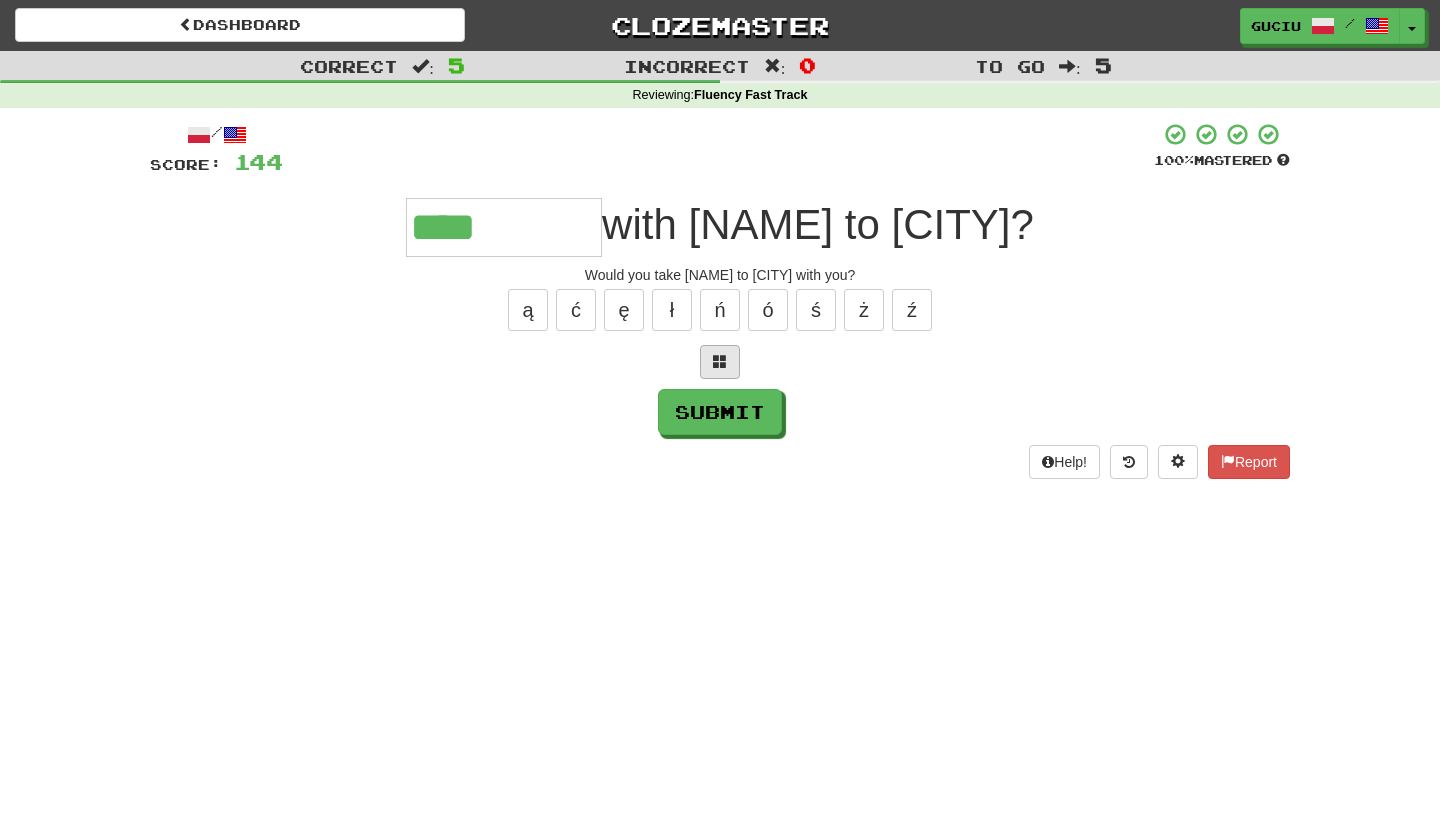 click at bounding box center (720, 361) 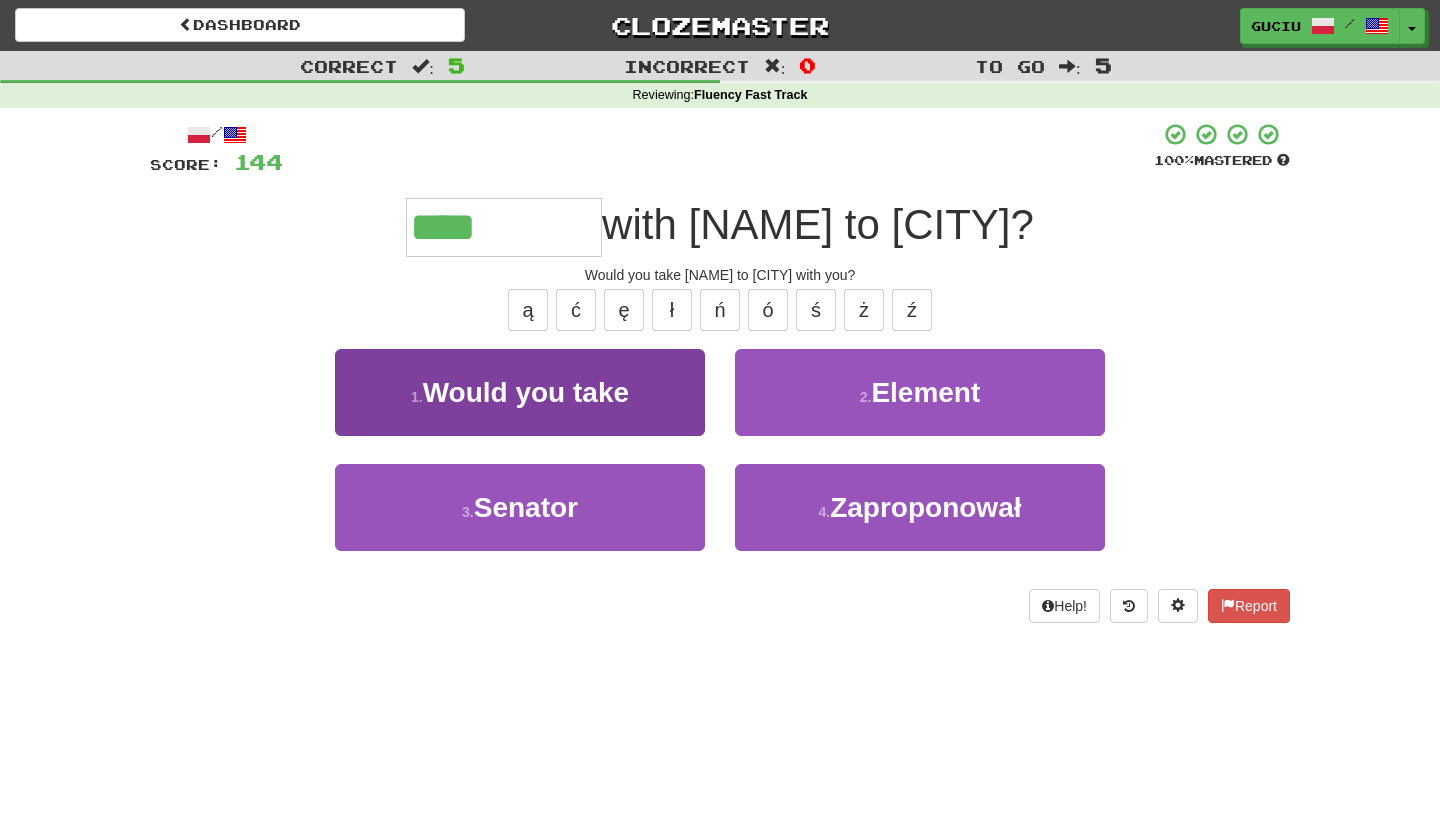 click on "Would you take" at bounding box center (520, 392) 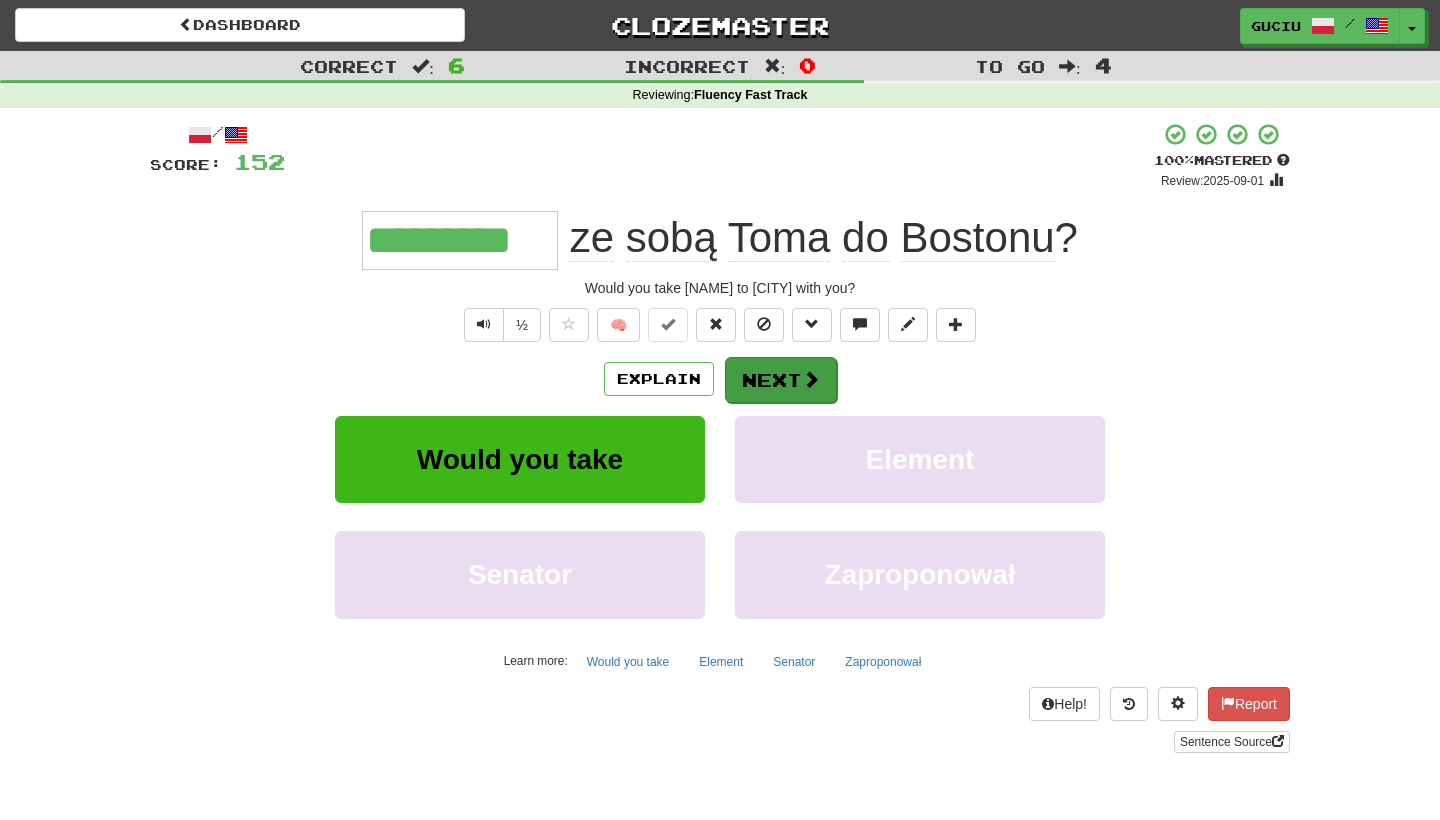 click on "Next" at bounding box center [781, 380] 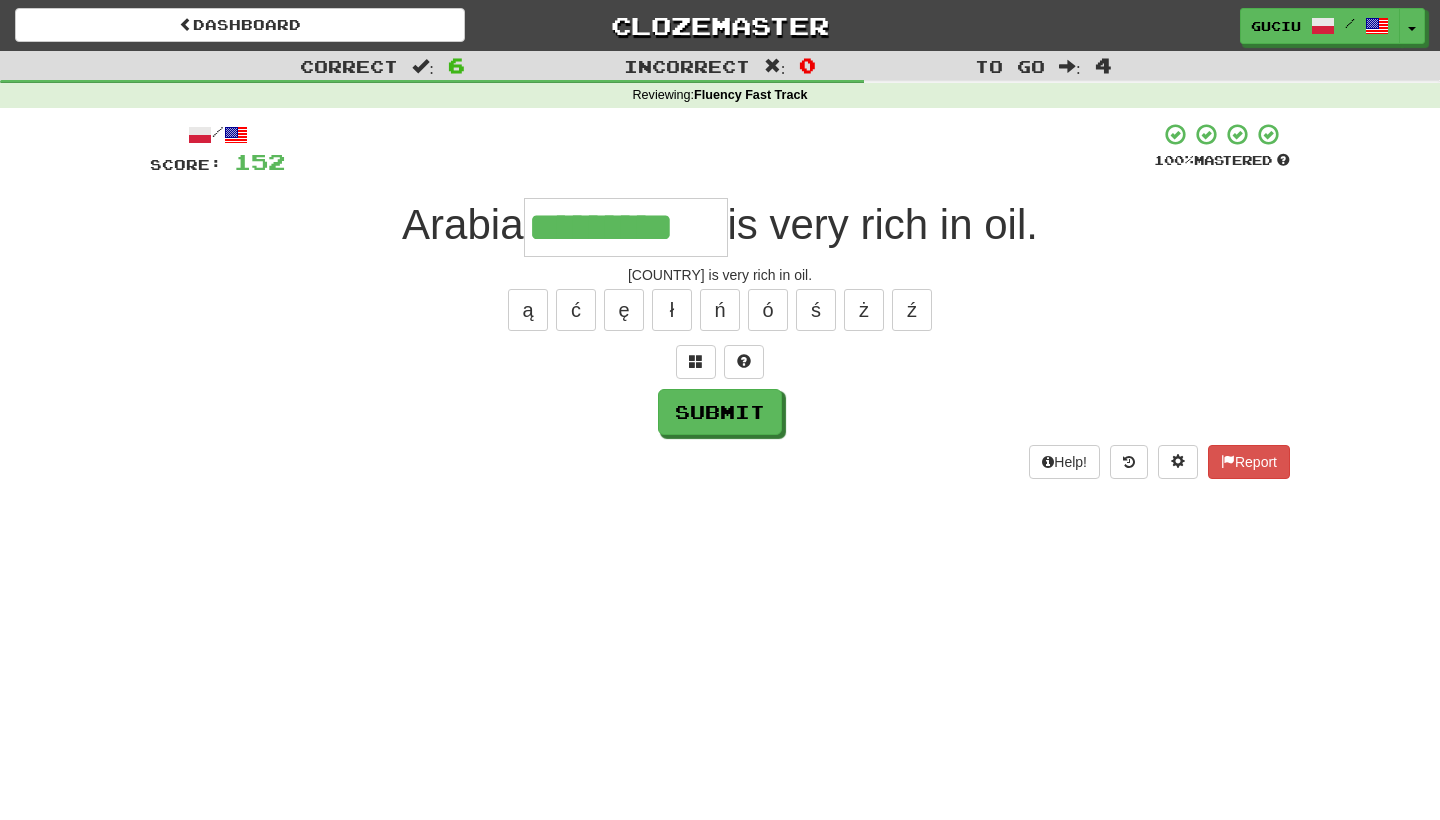 type on "*********" 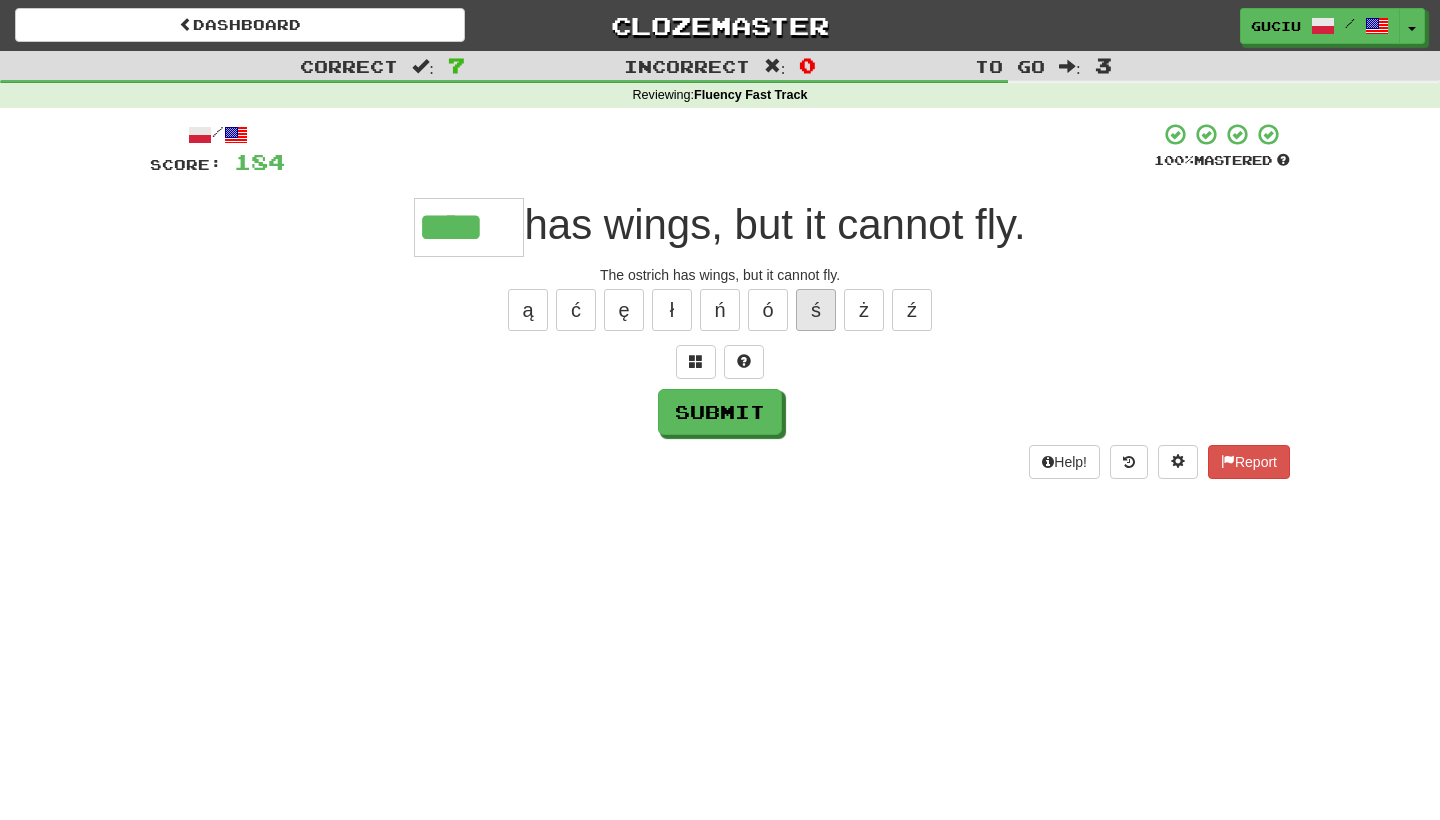 click on "ś" at bounding box center [816, 310] 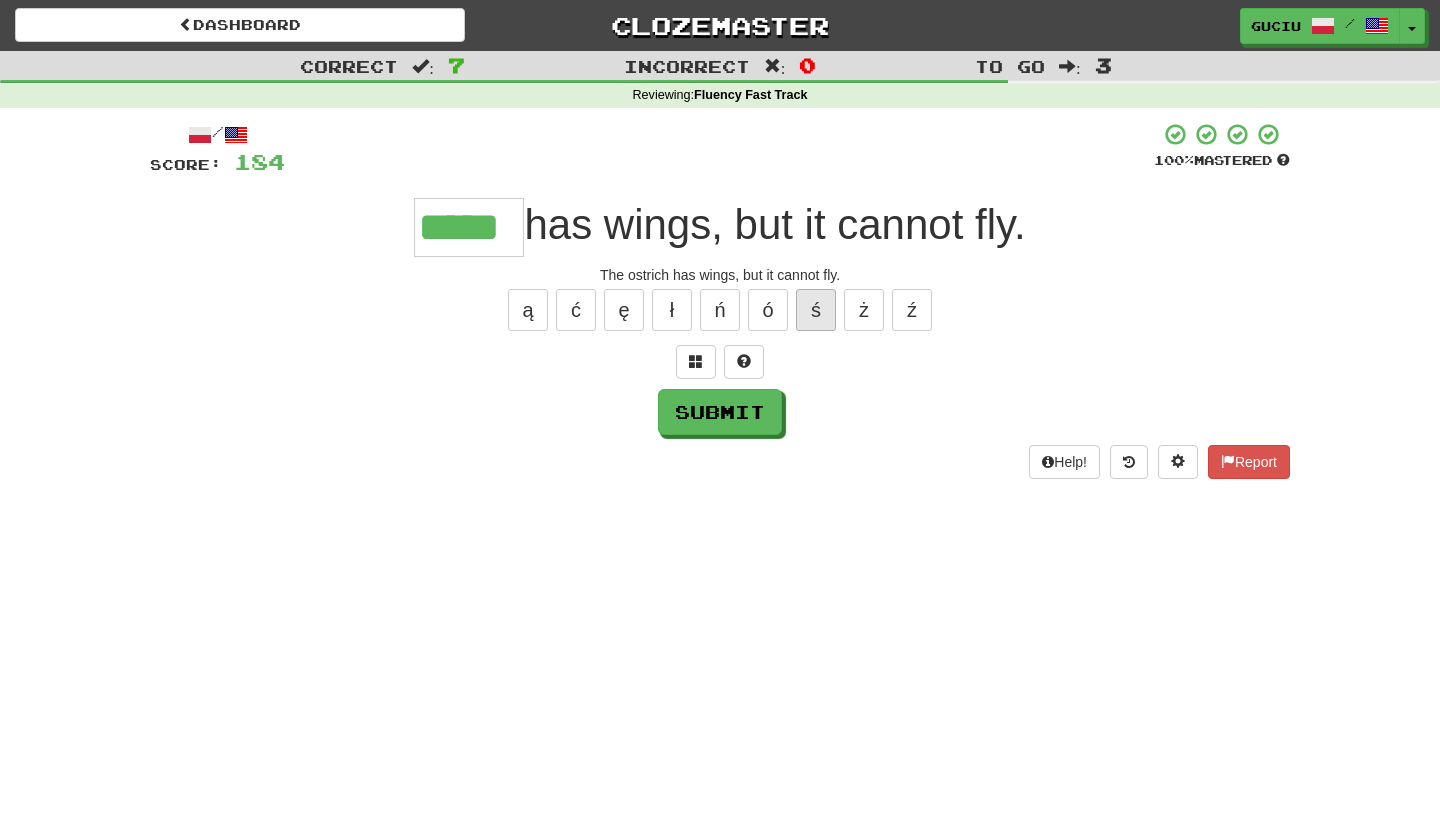 type on "*****" 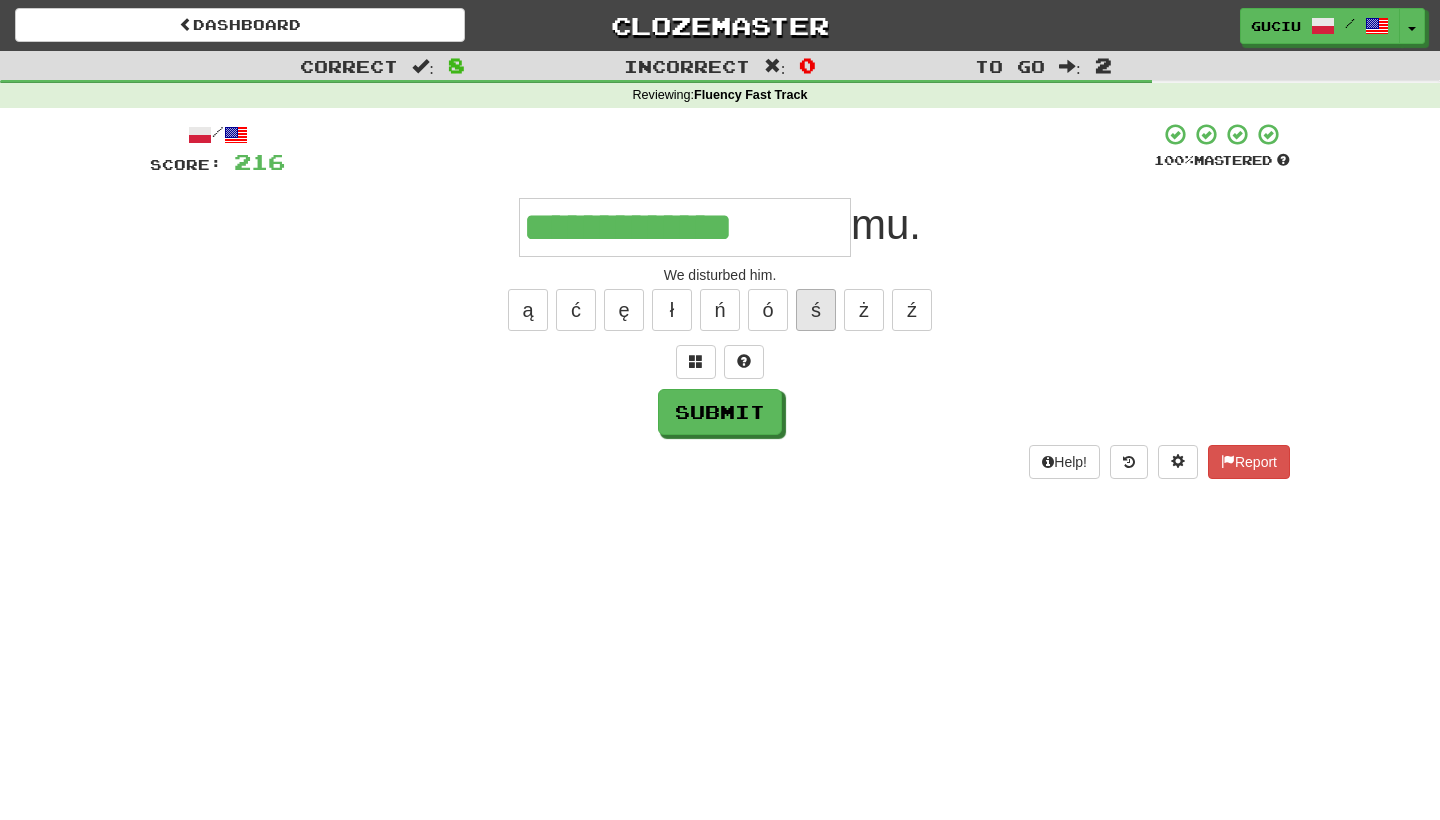 click on "ś" at bounding box center (816, 310) 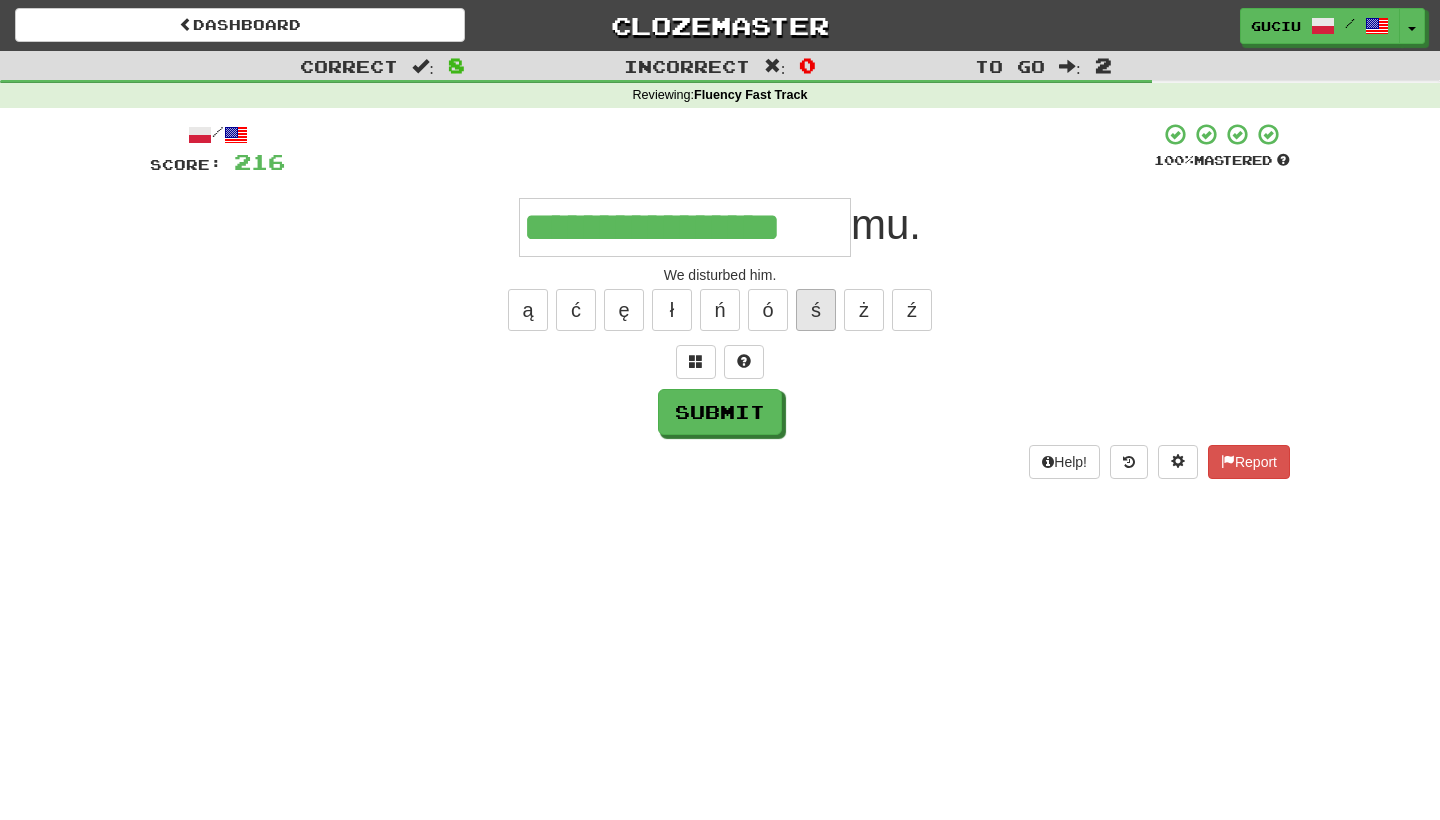 type on "**********" 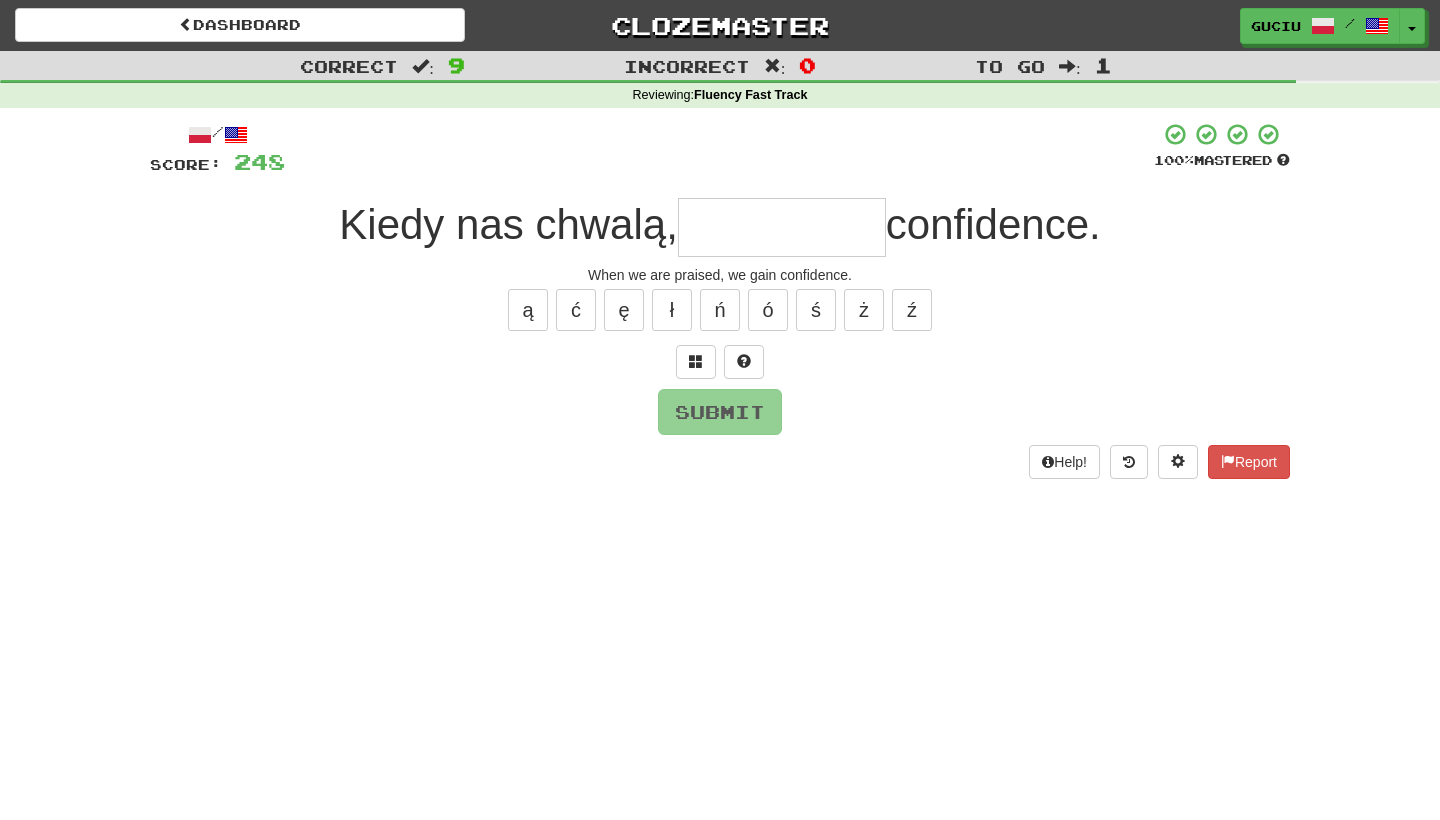 type on "*" 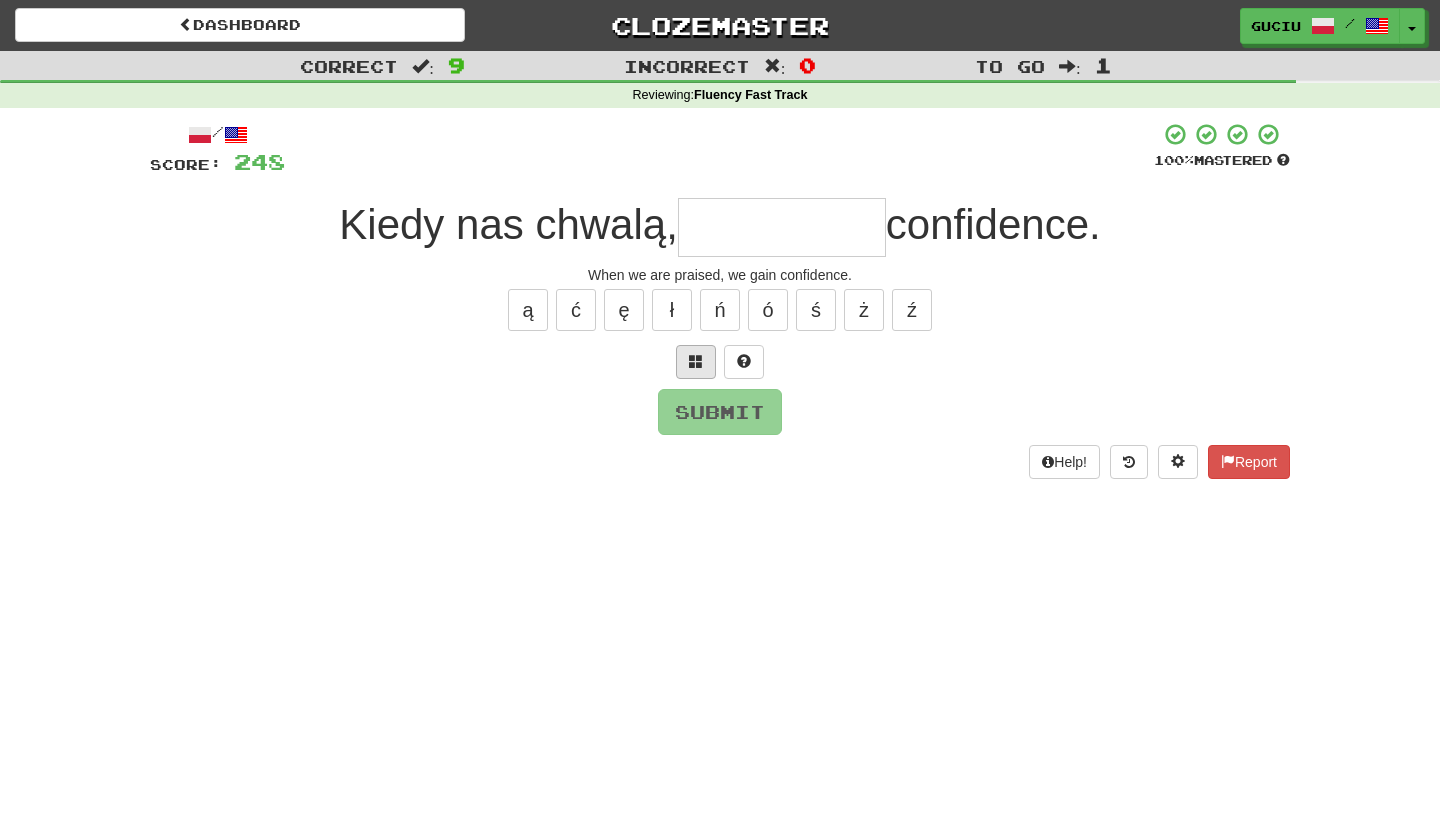 click at bounding box center [696, 361] 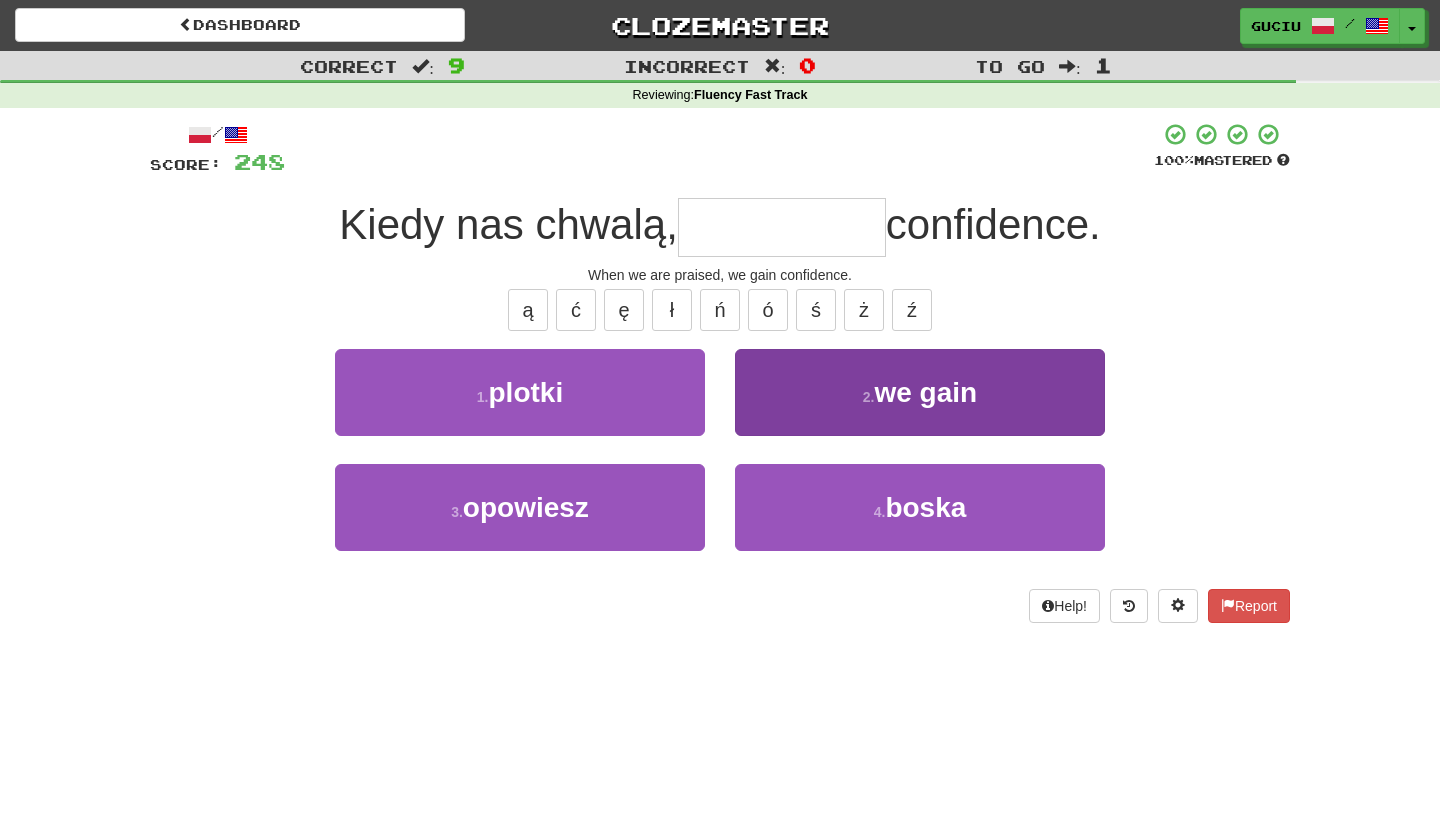 click on "2 .  nabieramy" at bounding box center (920, 392) 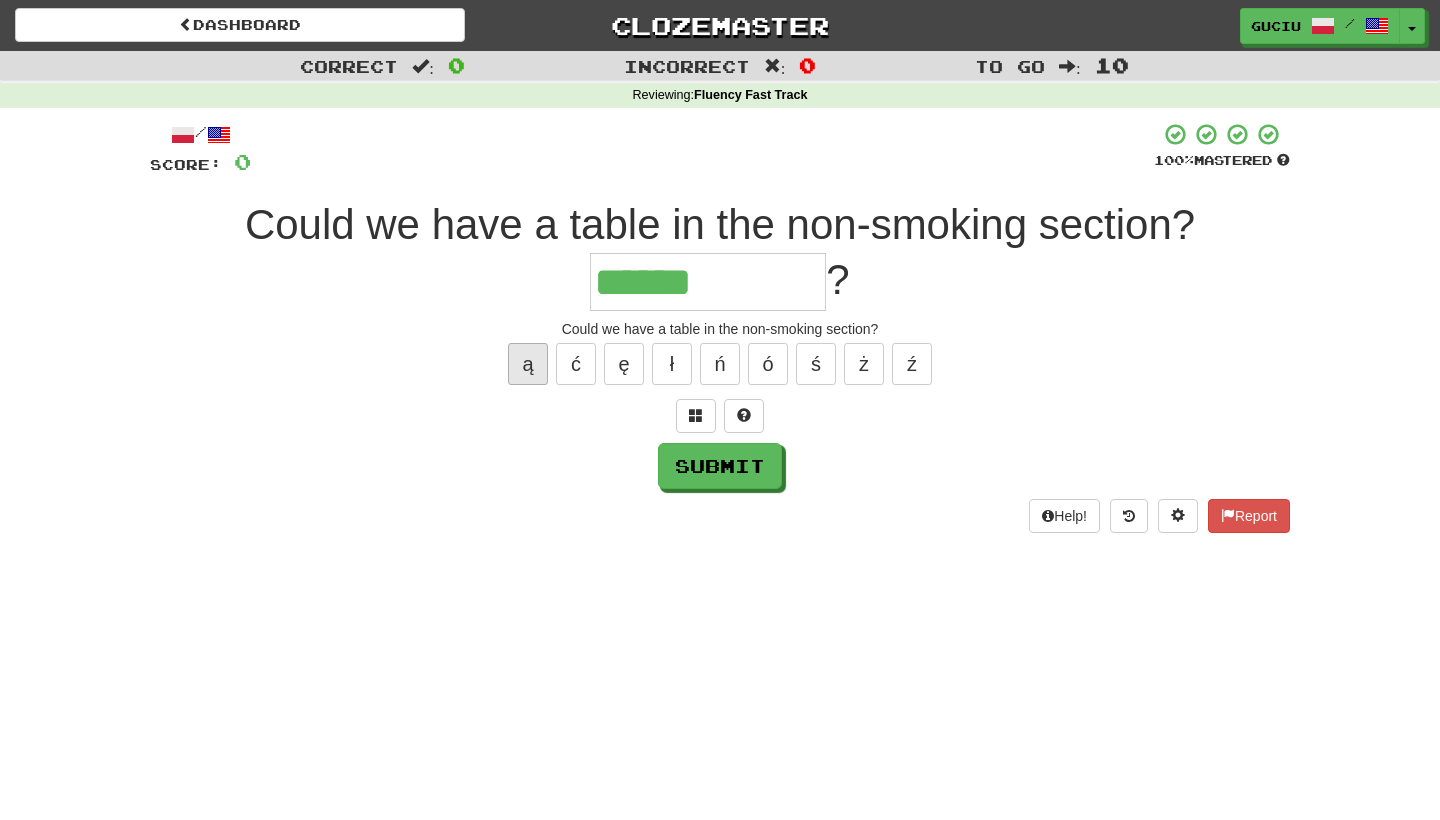 click on "ą" at bounding box center [528, 364] 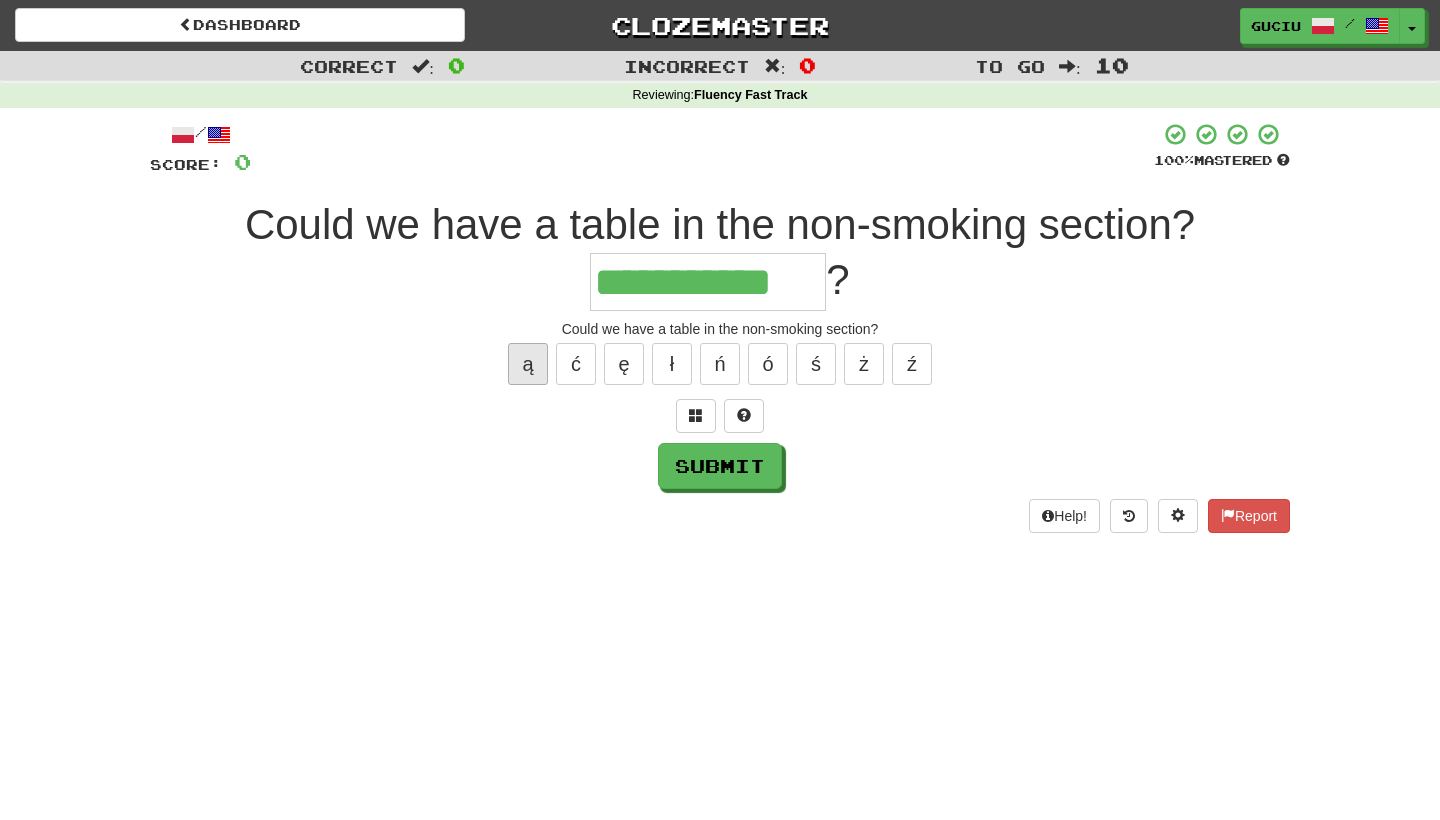 type on "**********" 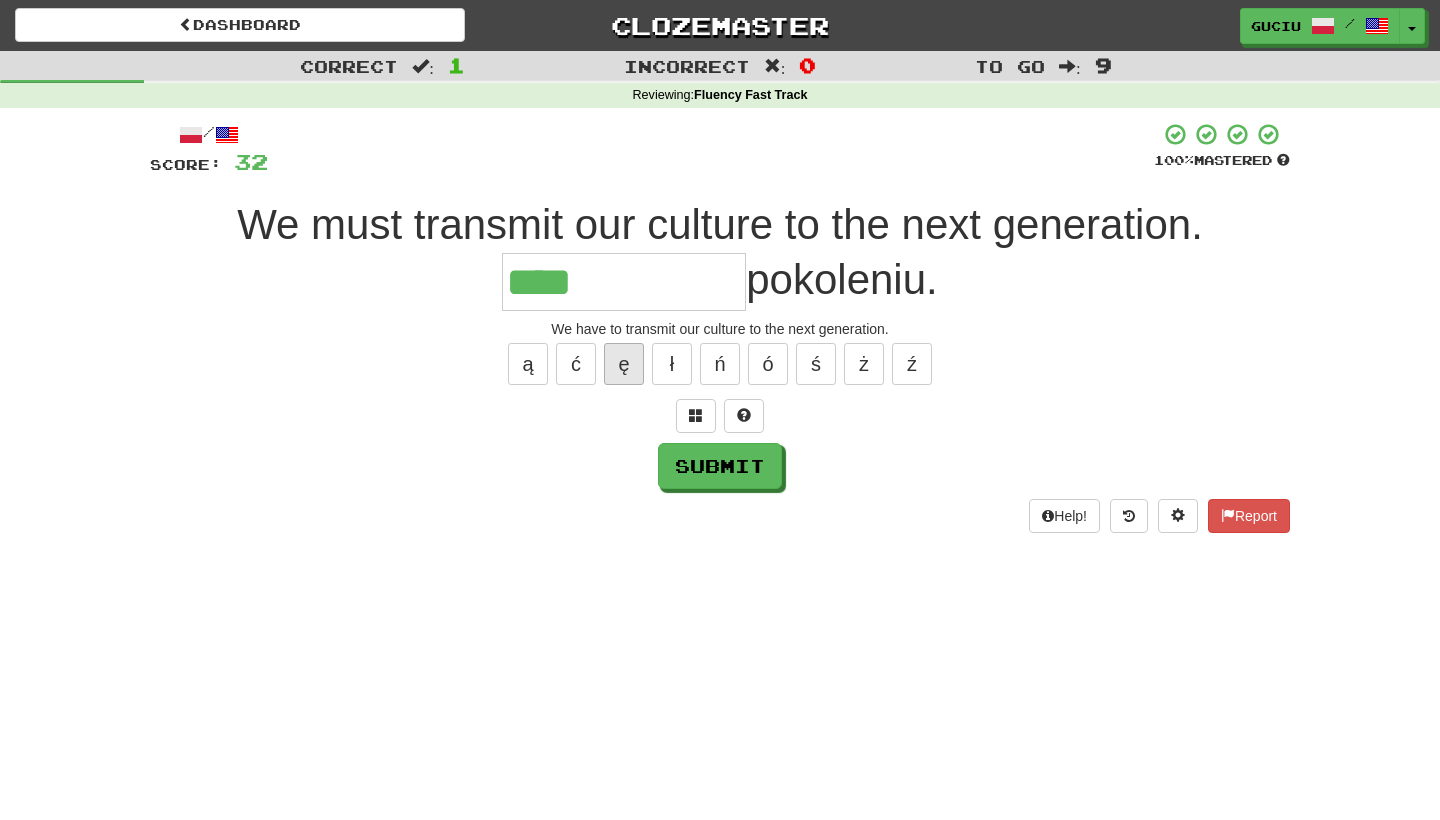click on "ę" at bounding box center (624, 364) 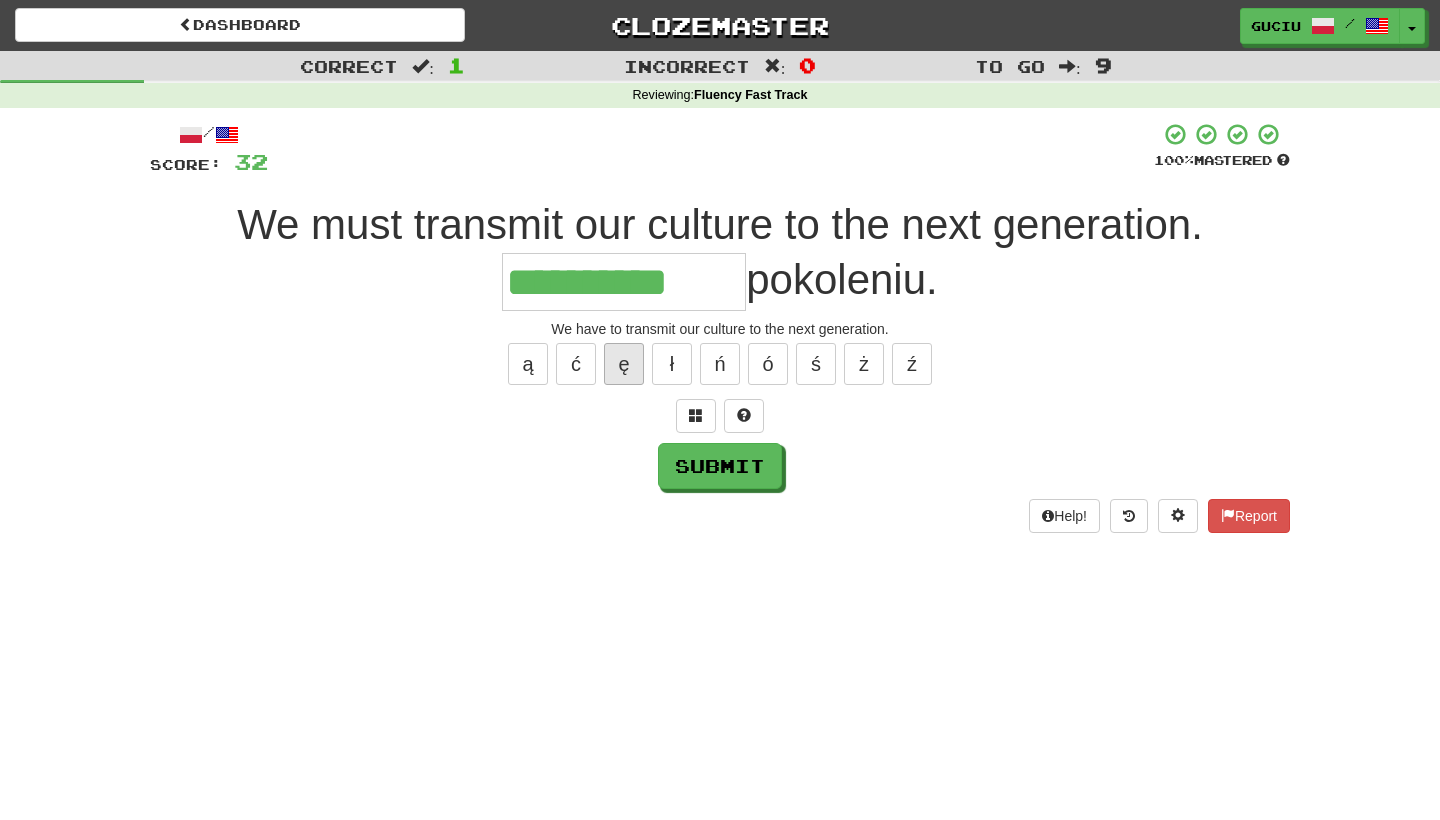 type on "**********" 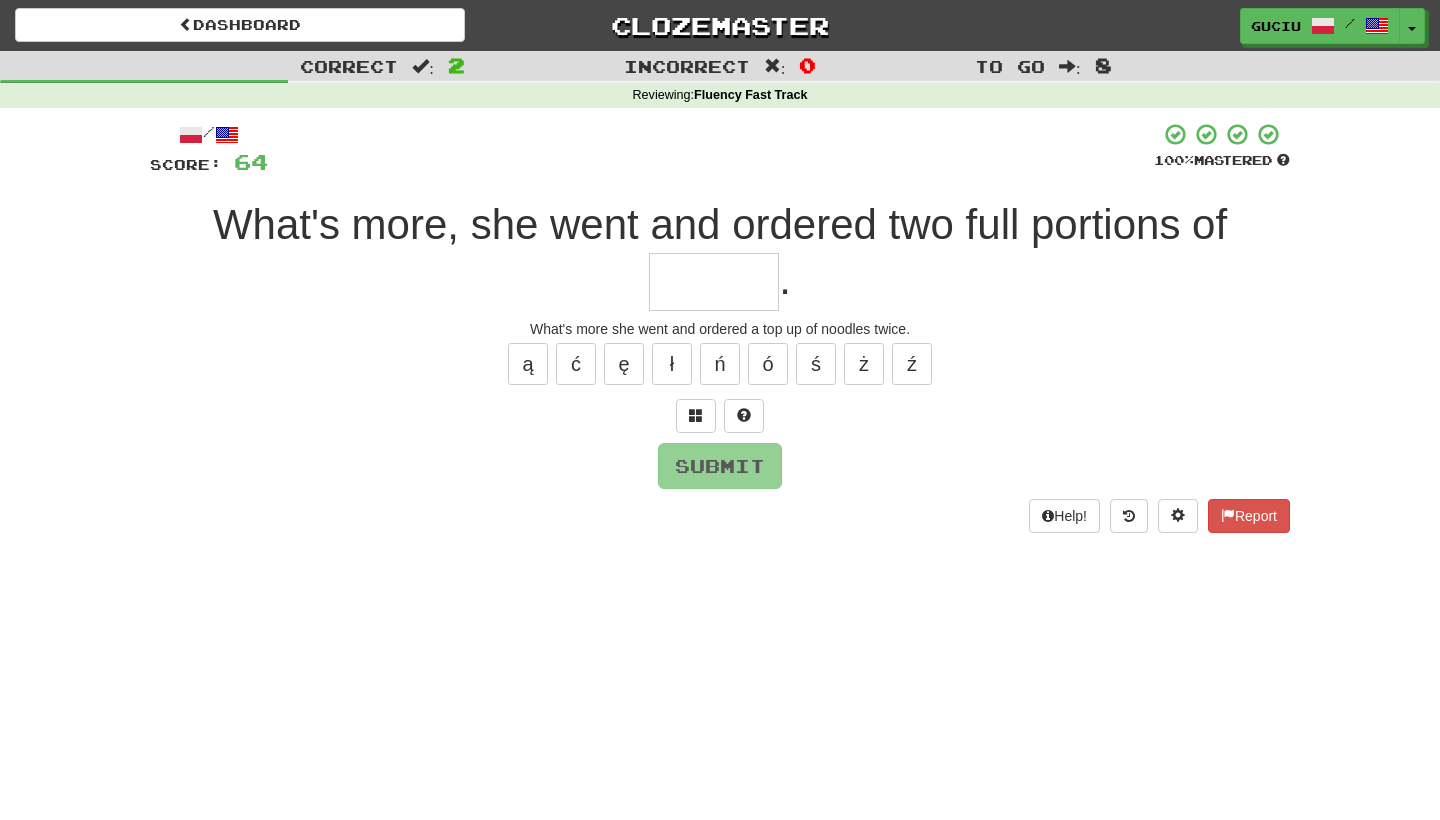 type on "*" 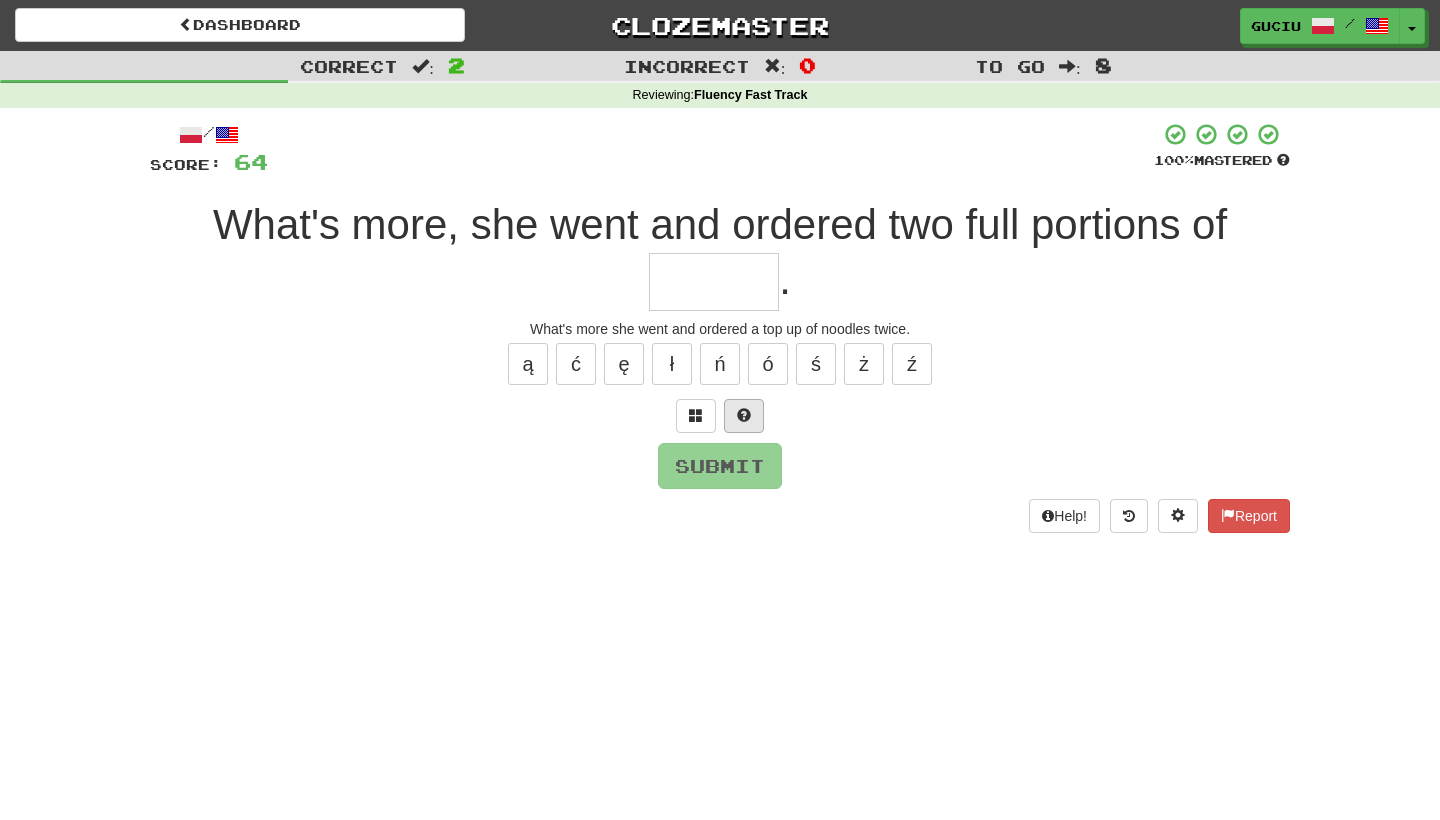click at bounding box center (744, 416) 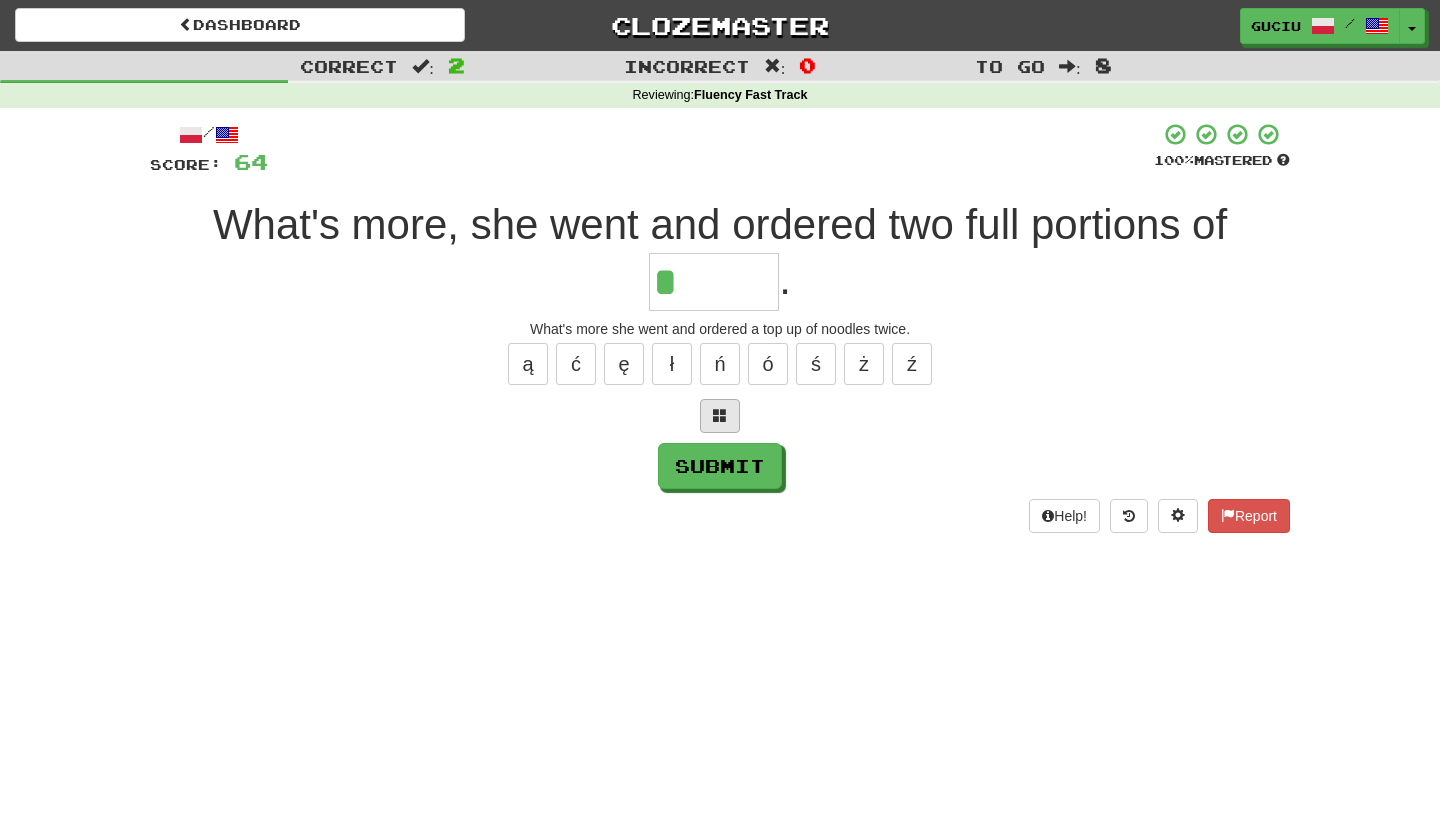 click at bounding box center (720, 416) 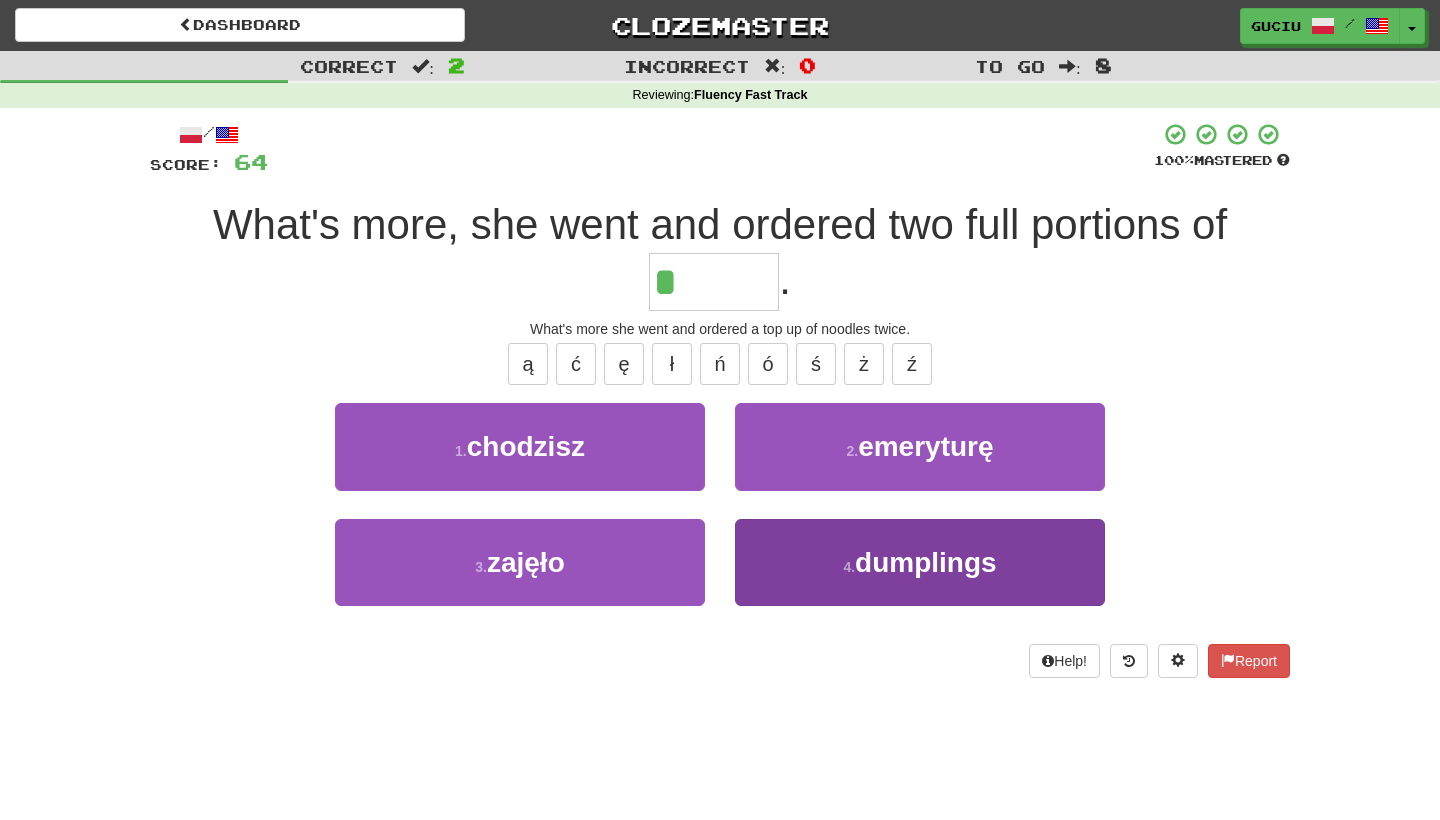click on "dumplings" at bounding box center (926, 562) 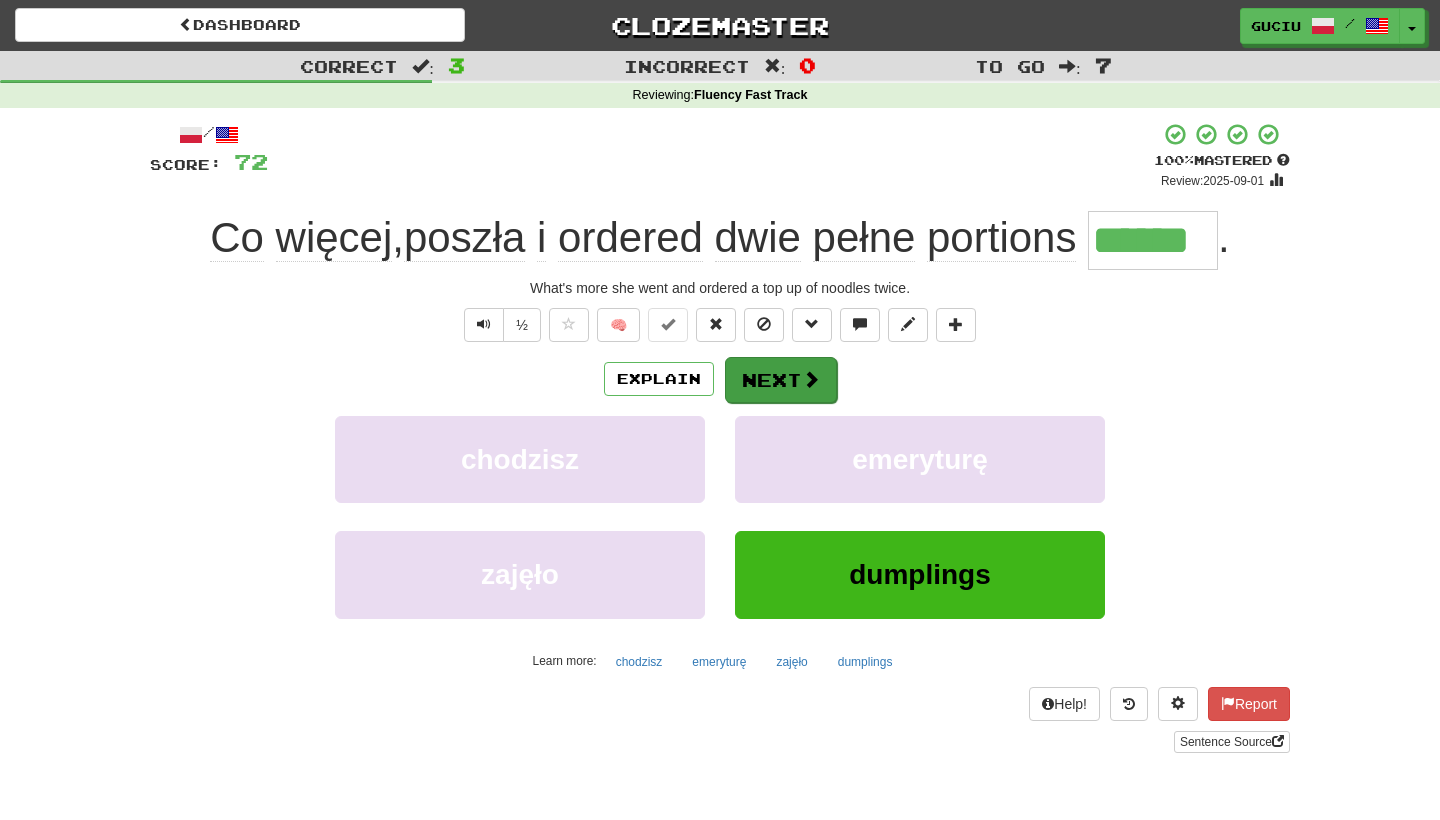 click on "Next" at bounding box center [781, 380] 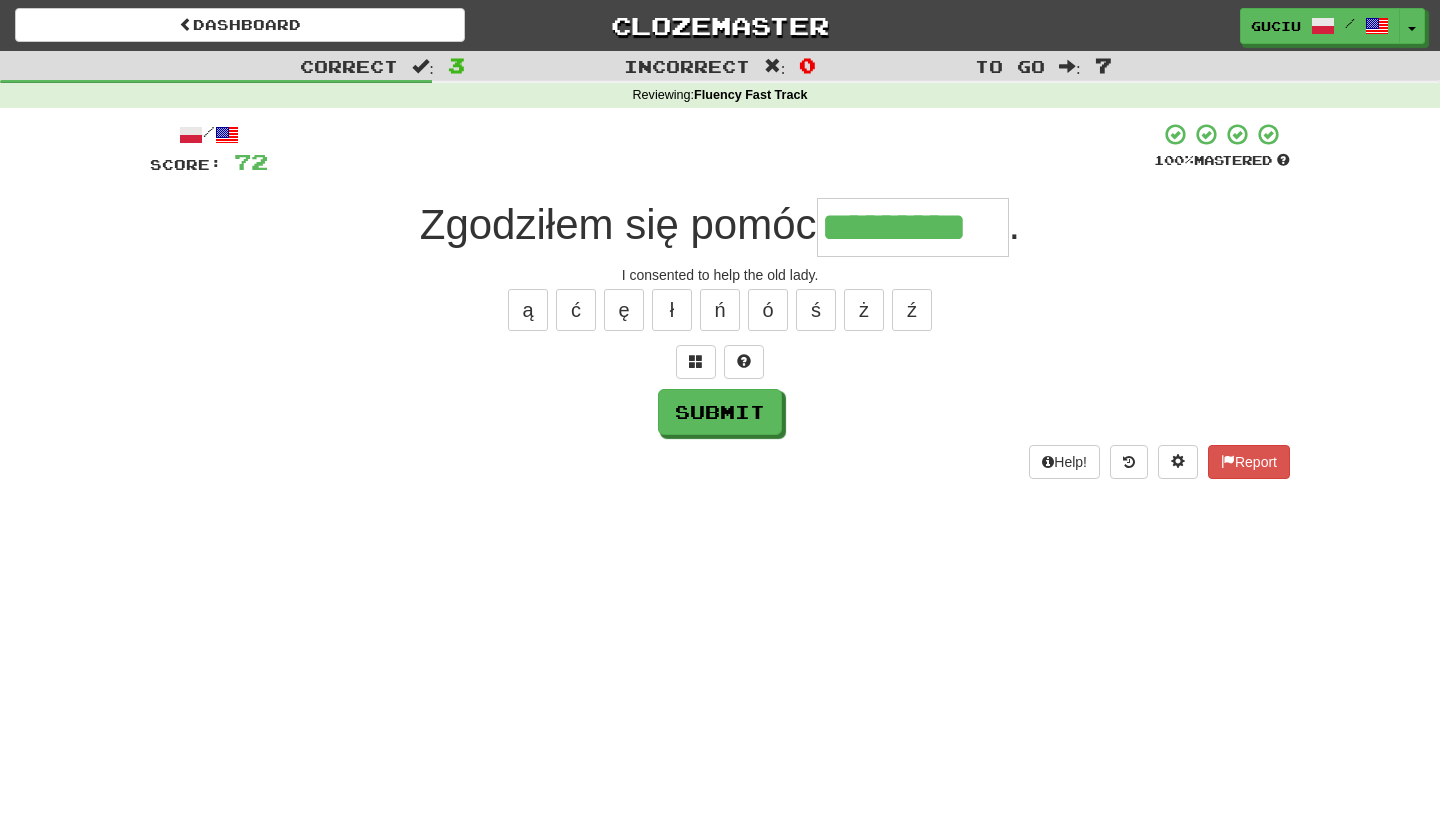 type on "*********" 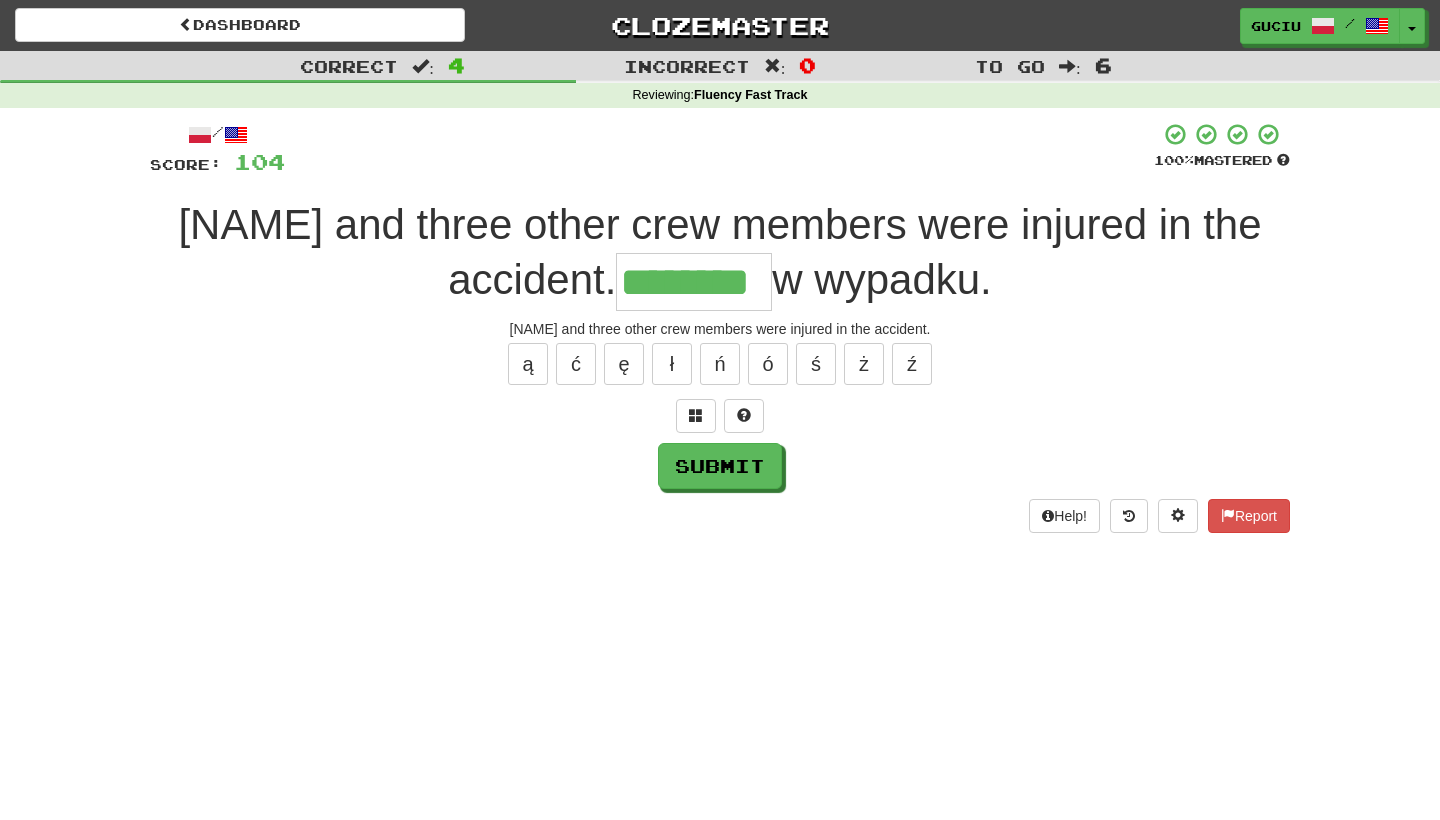 type on "********" 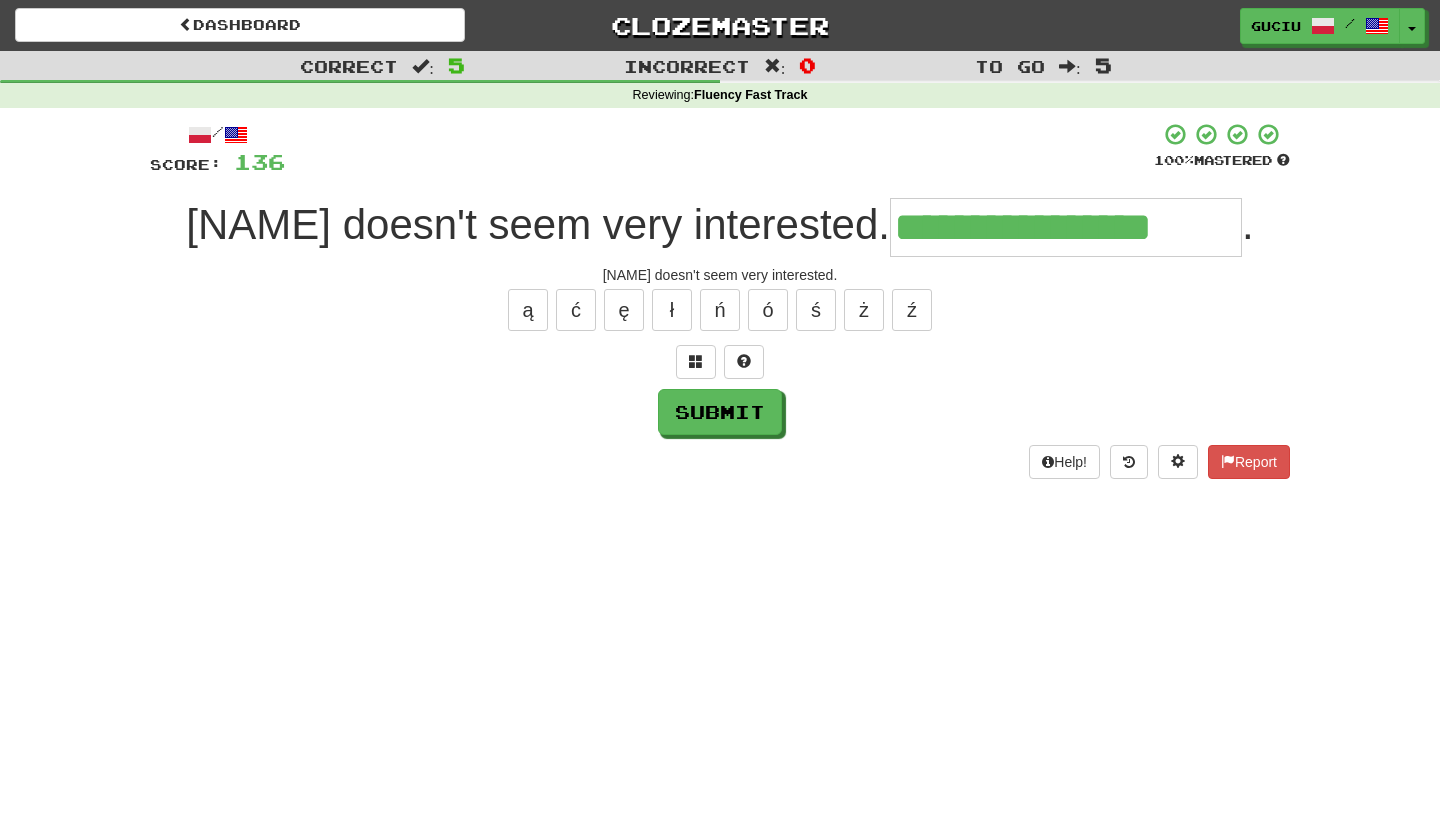type on "**********" 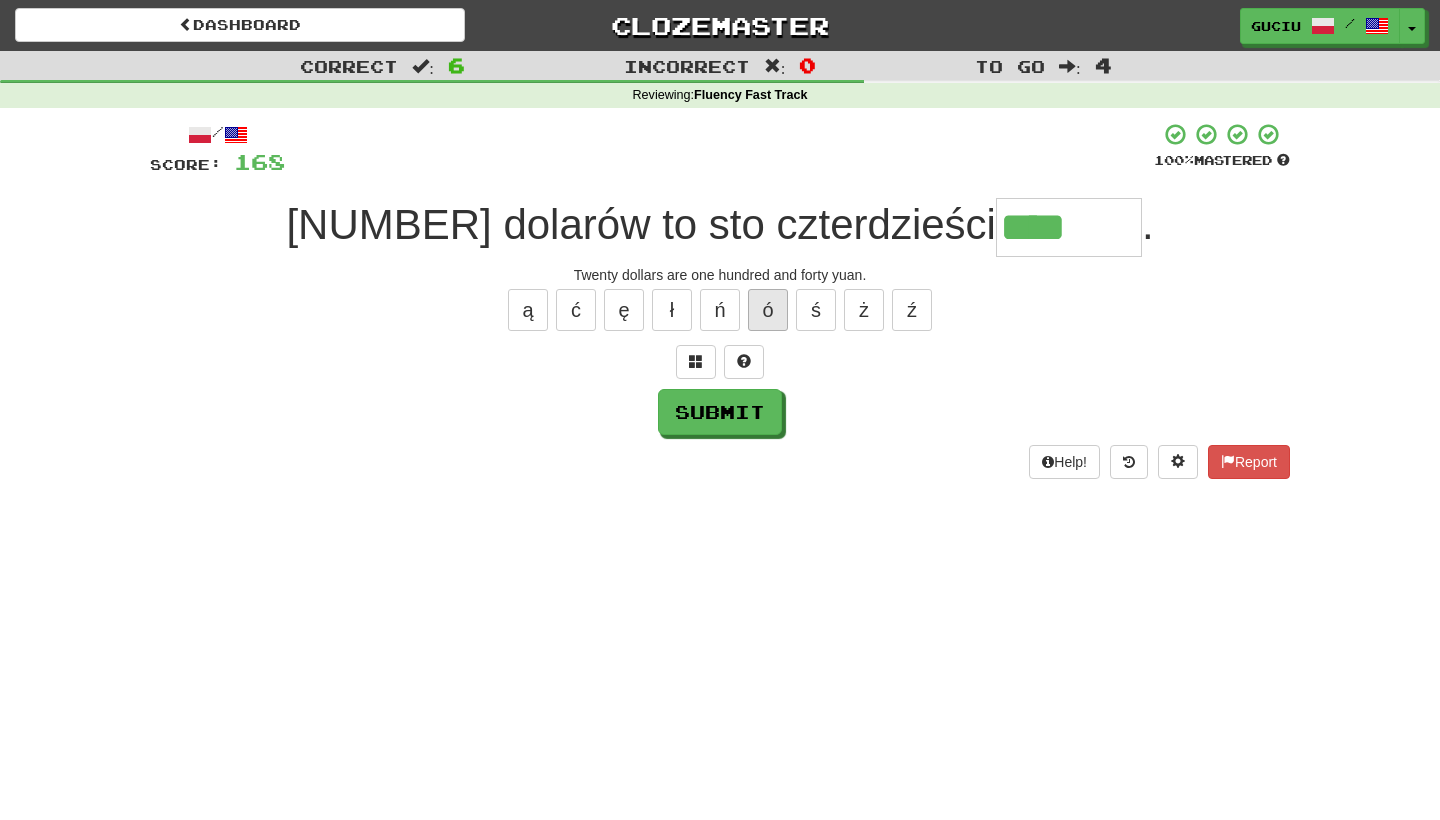 click on "ó" at bounding box center [768, 310] 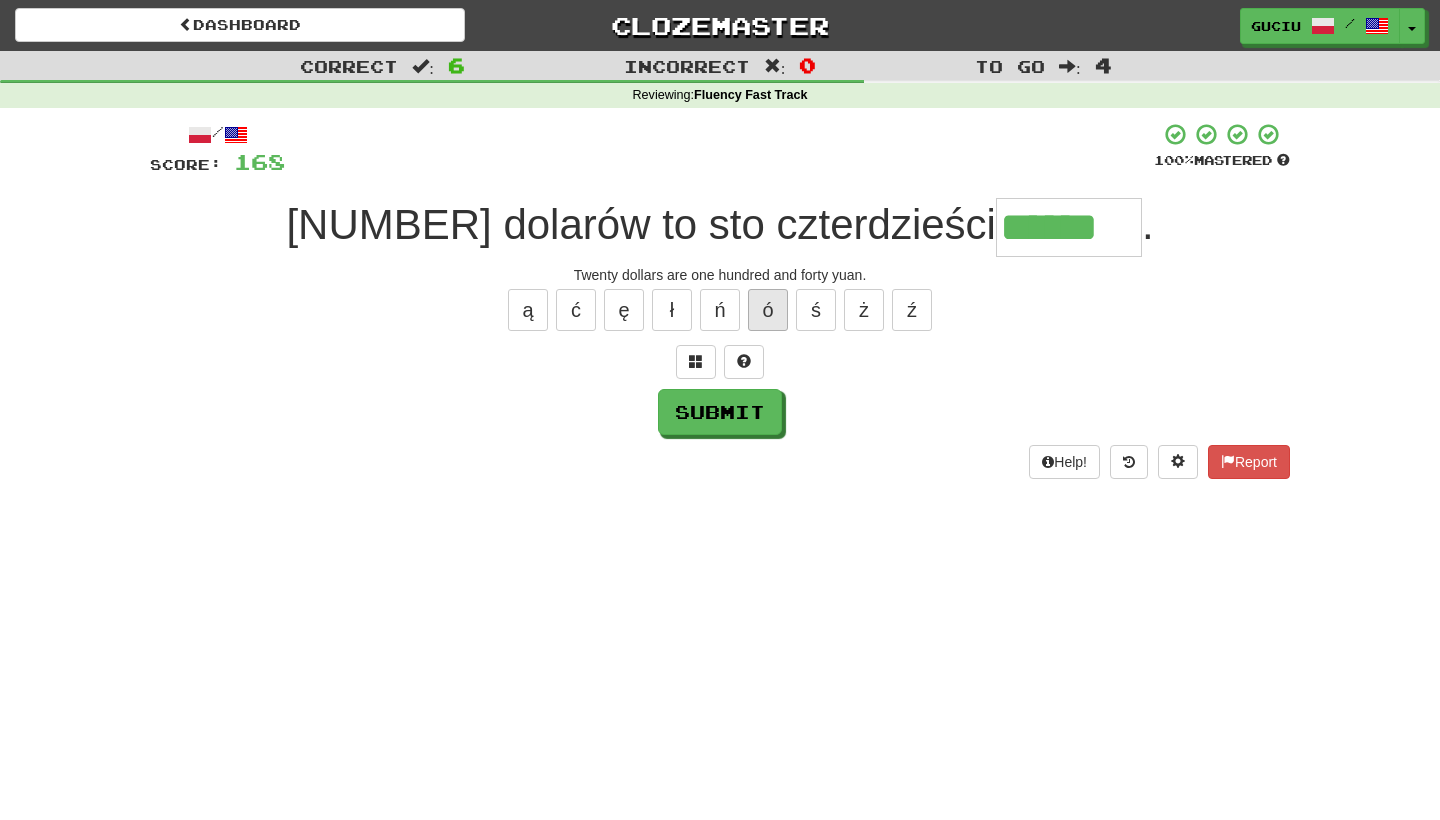 type on "******" 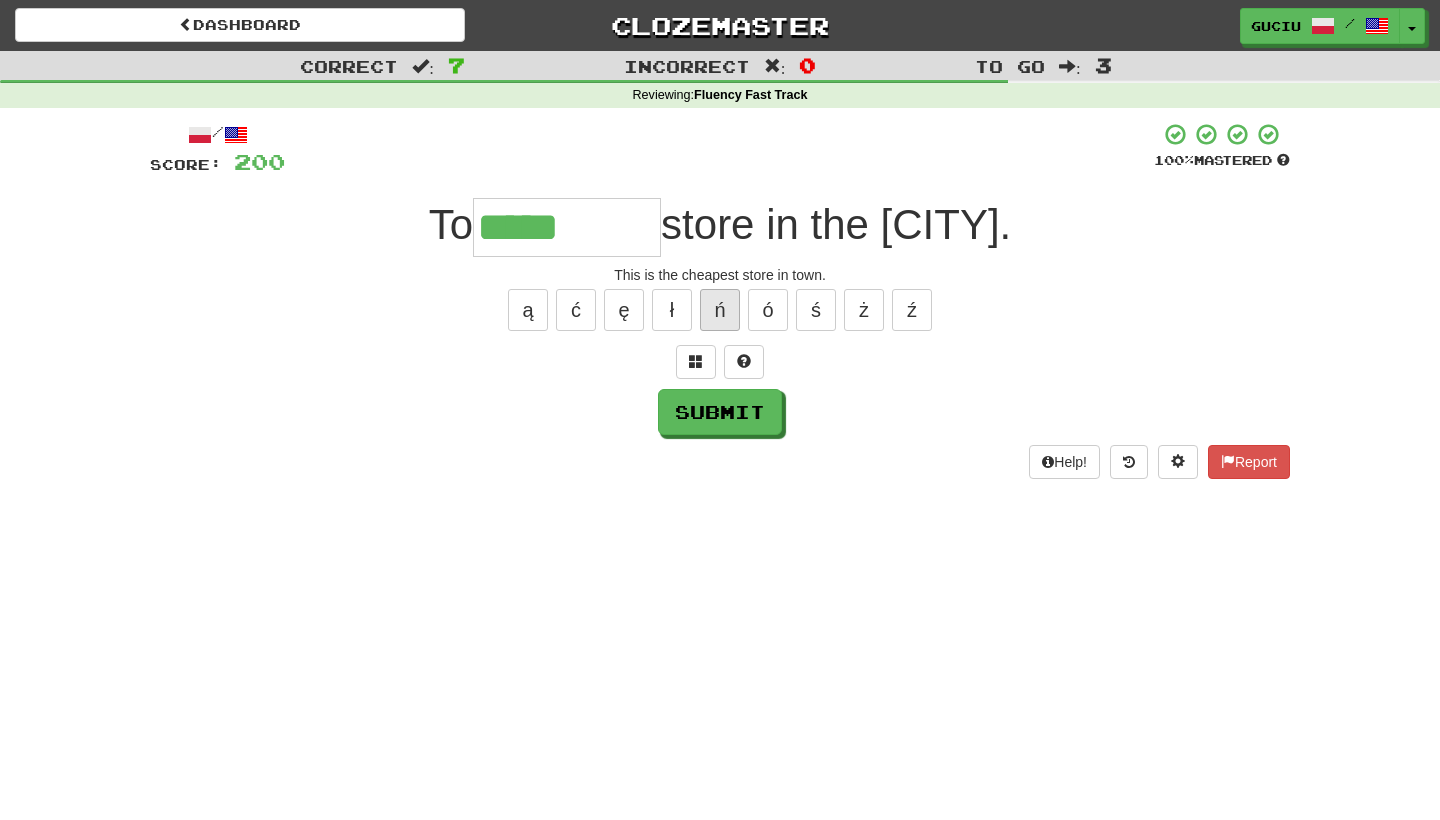click on "ń" at bounding box center [720, 310] 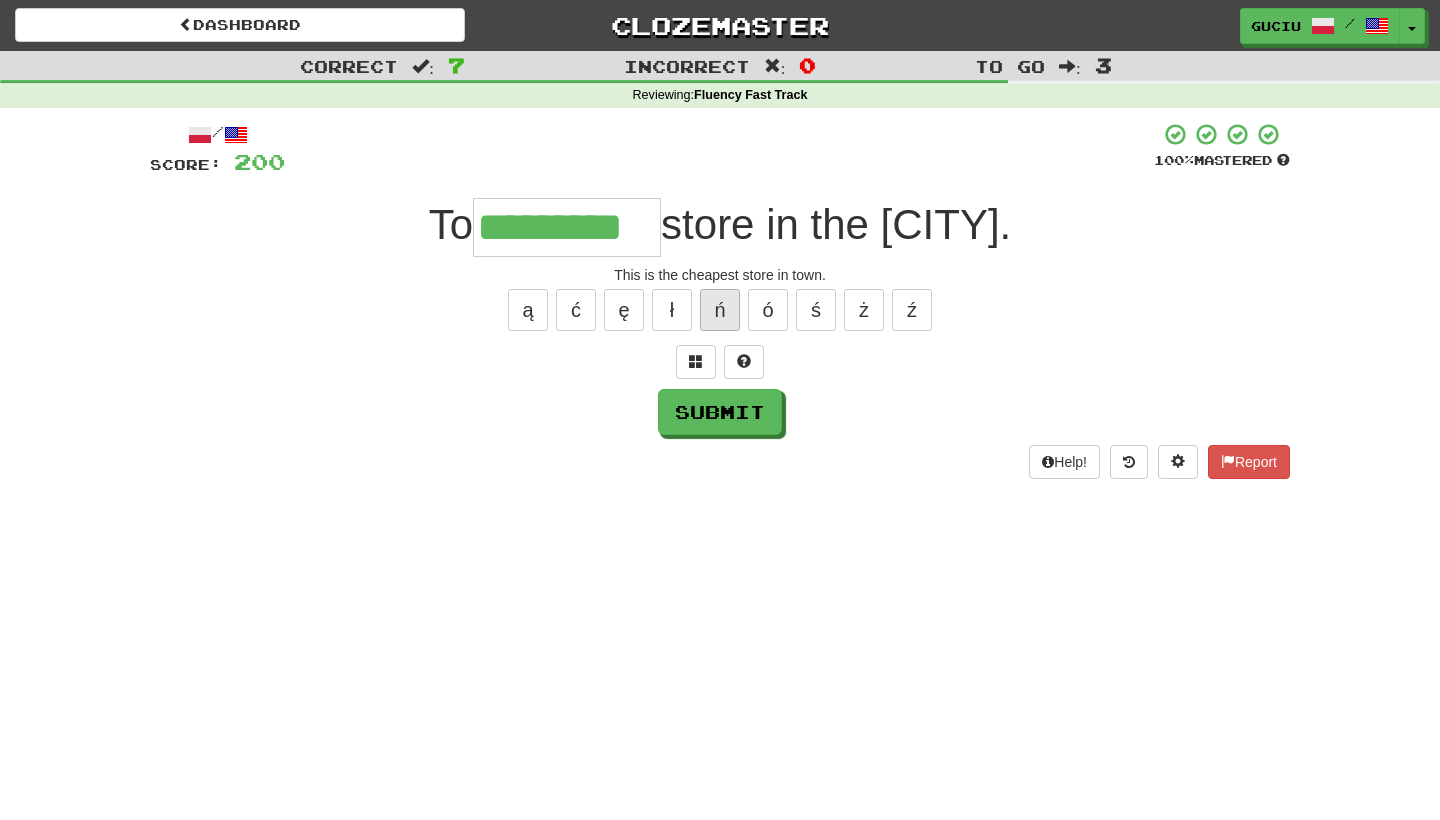 type on "*********" 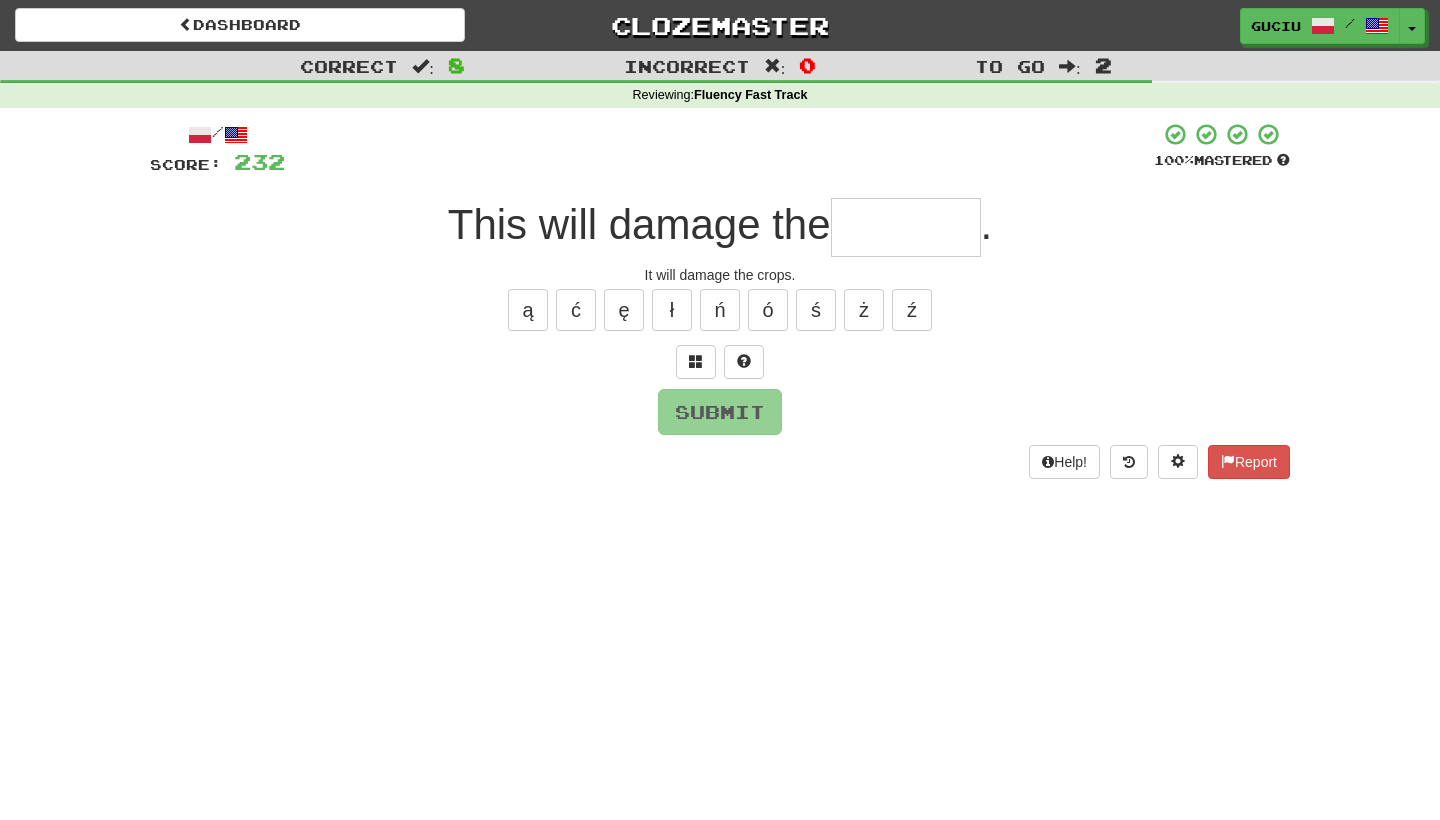 type on "*" 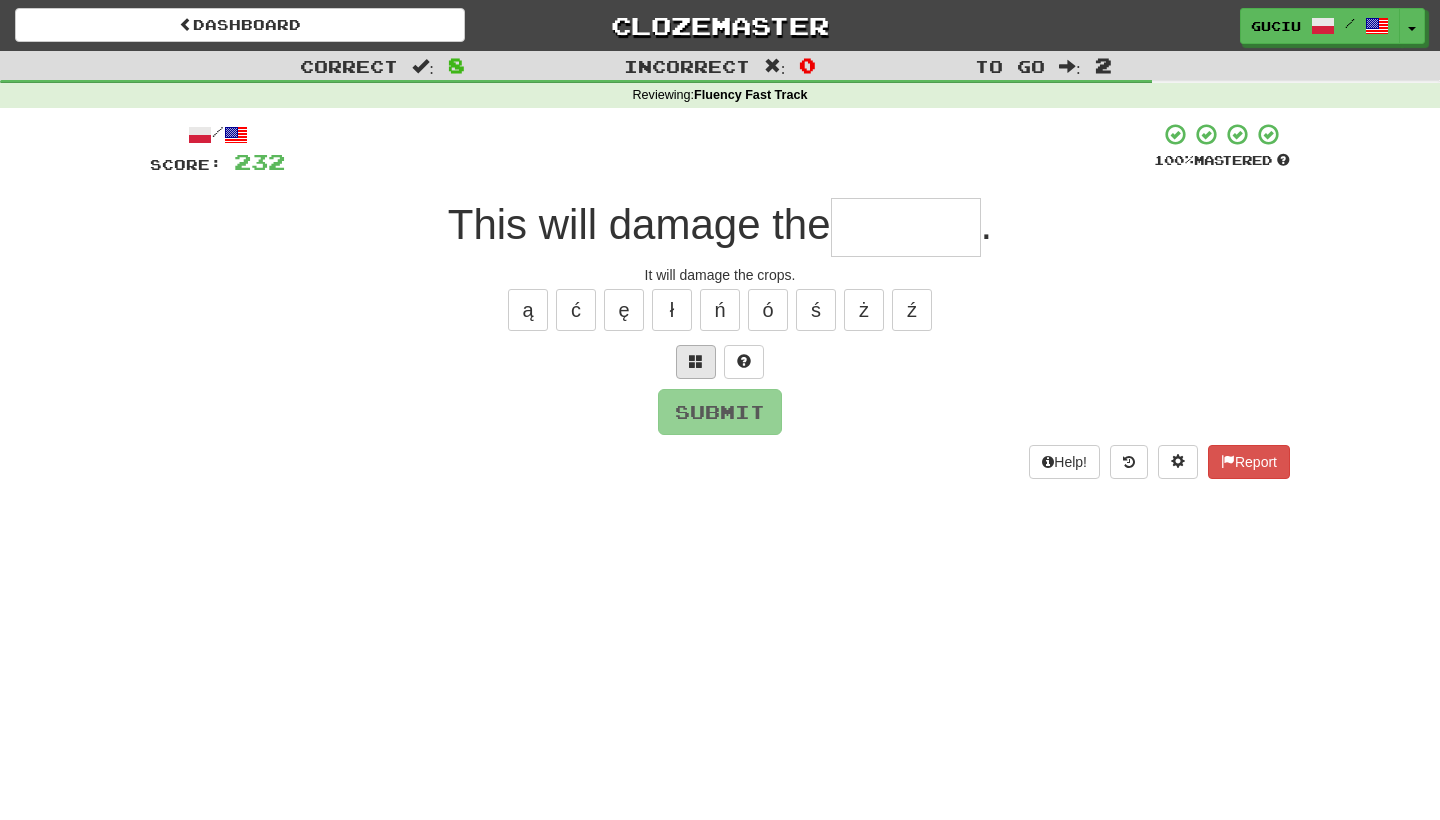 click at bounding box center [696, 361] 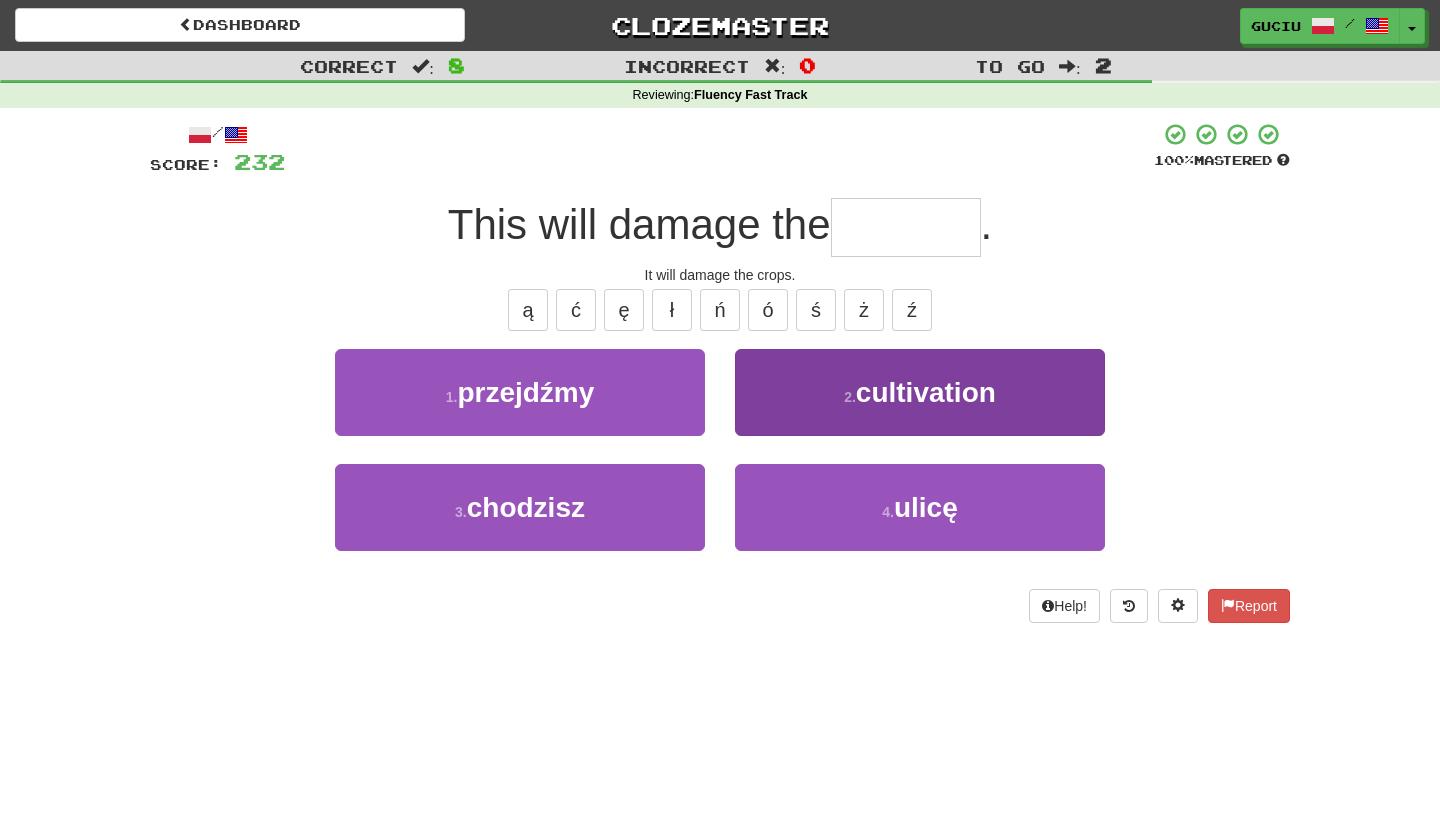 click on "cultivation" at bounding box center (920, 392) 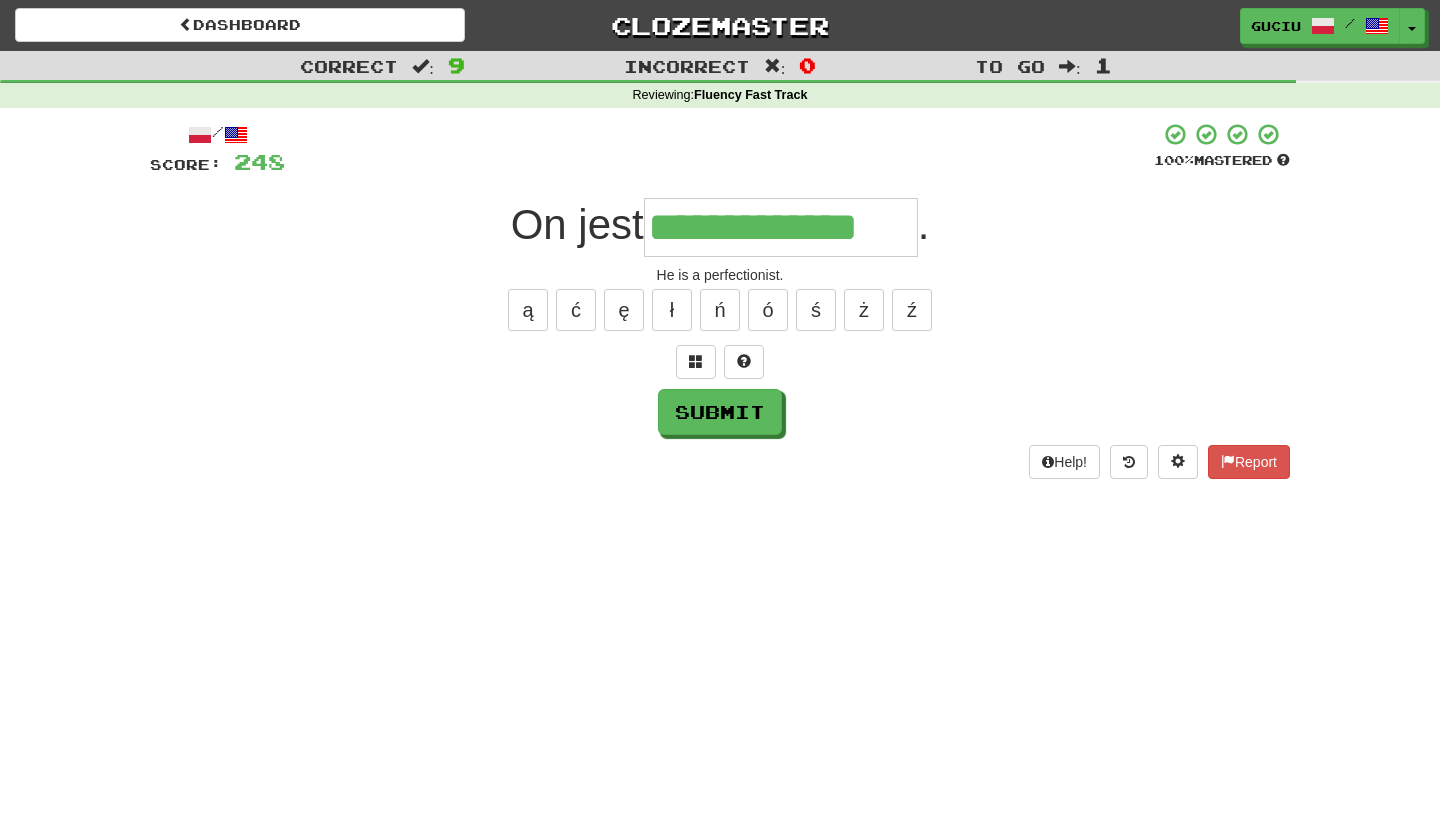 click on "ą ć ę ł ń ó ś ż ź" at bounding box center (720, 310) 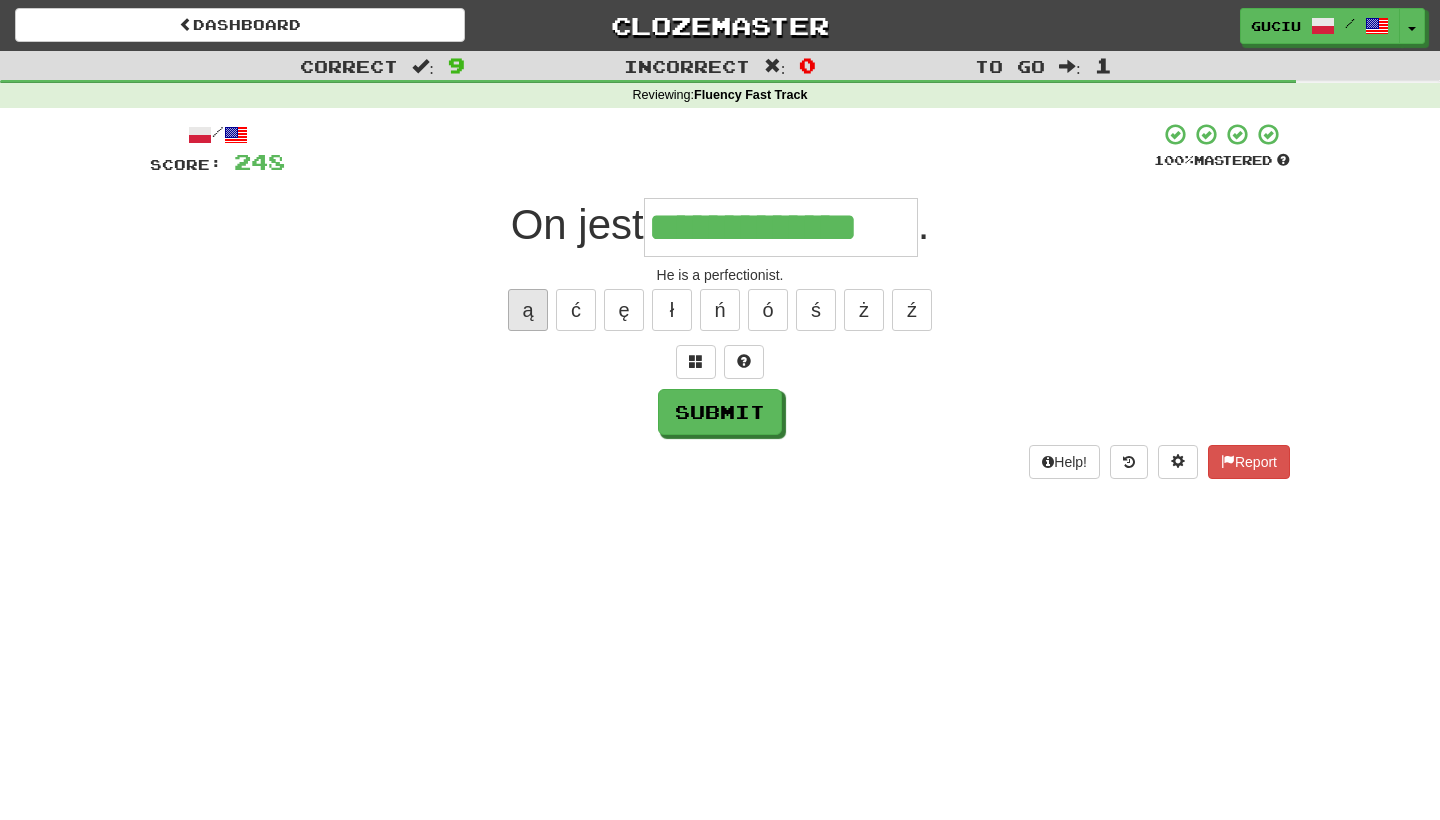 click on "ą" at bounding box center [528, 310] 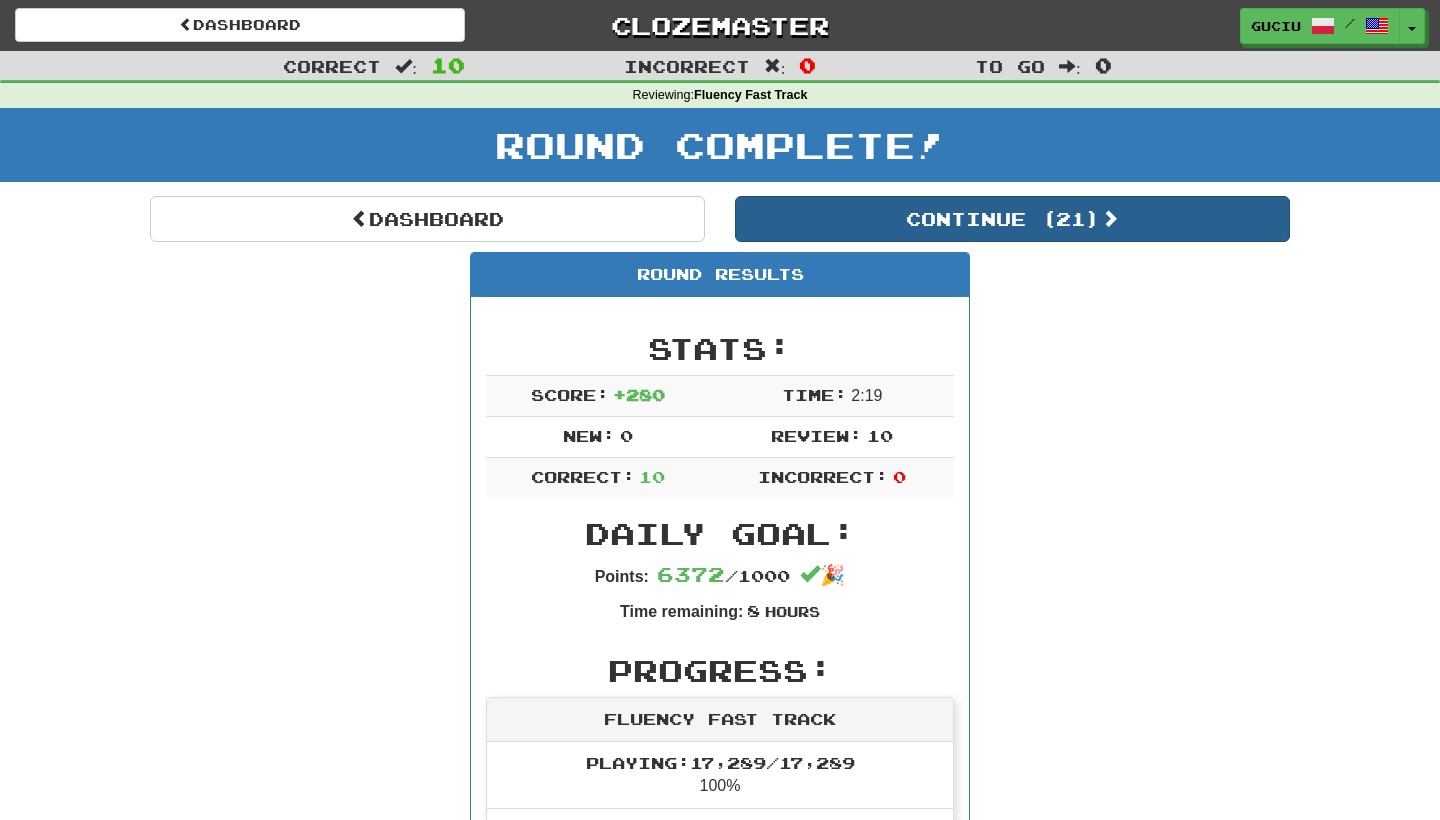 click on "Continue ( 21 )" at bounding box center (1012, 219) 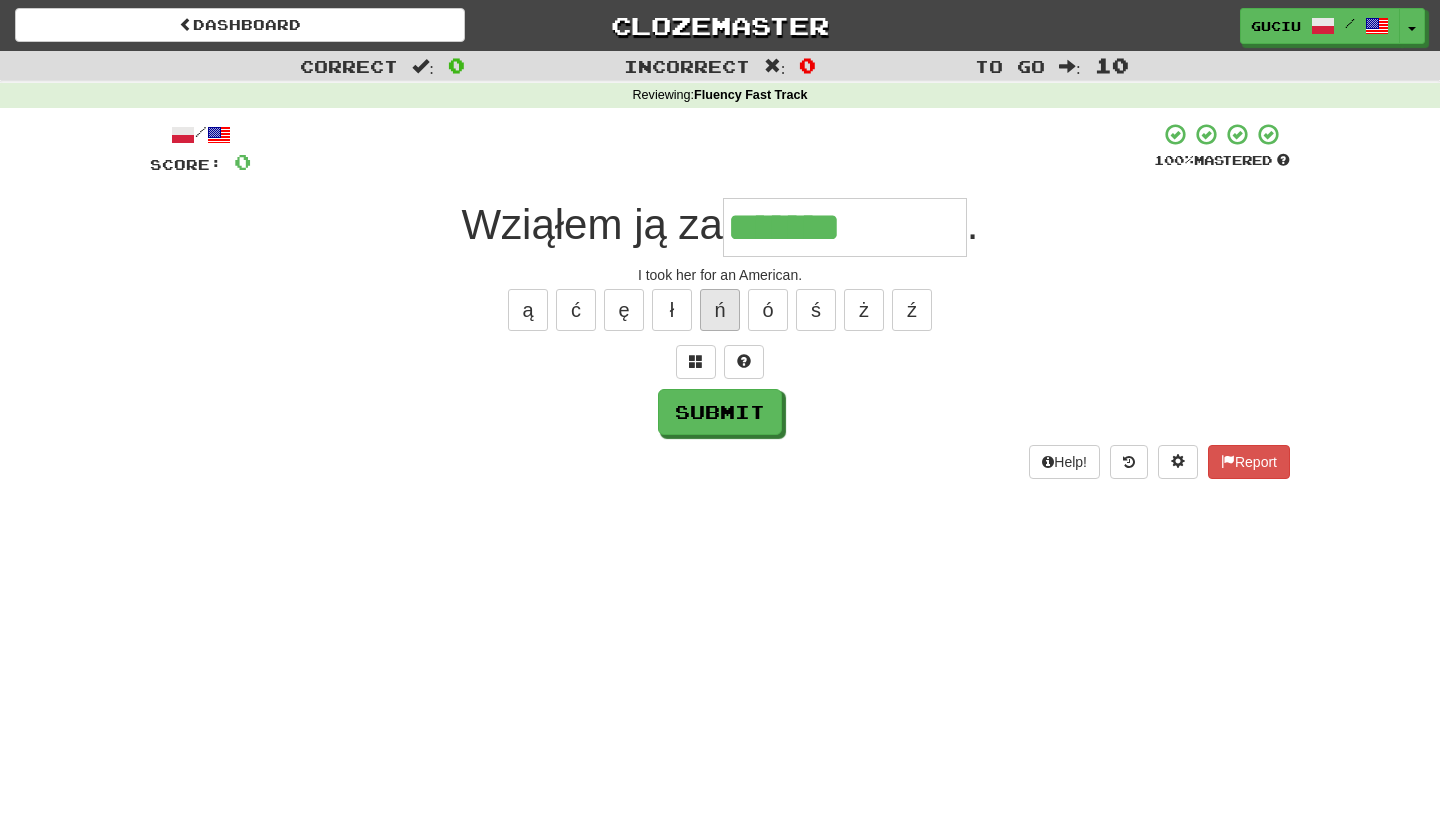 click on "ń" at bounding box center (720, 310) 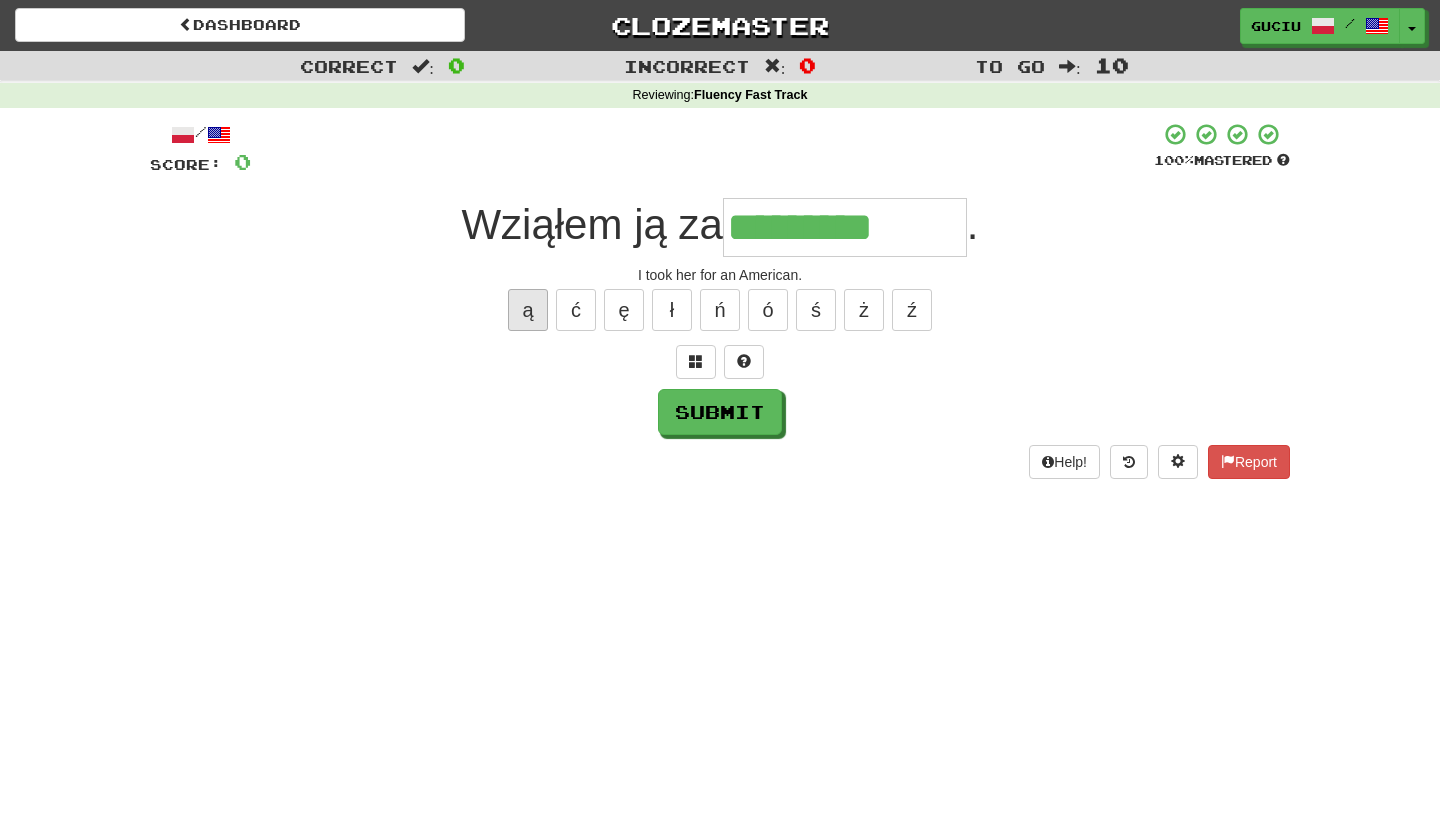 click on "ą" at bounding box center (528, 310) 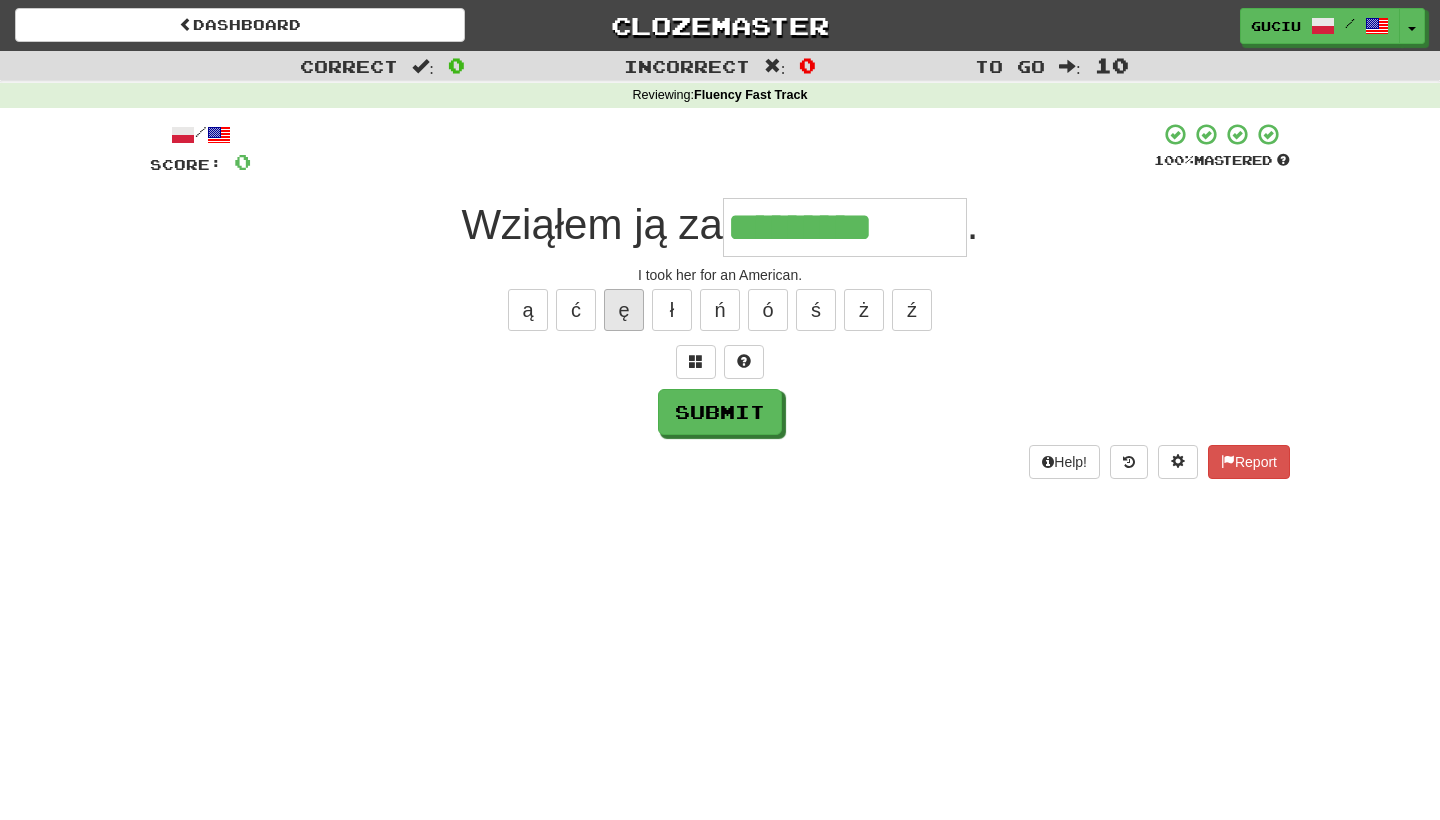 click on "ę" at bounding box center (624, 310) 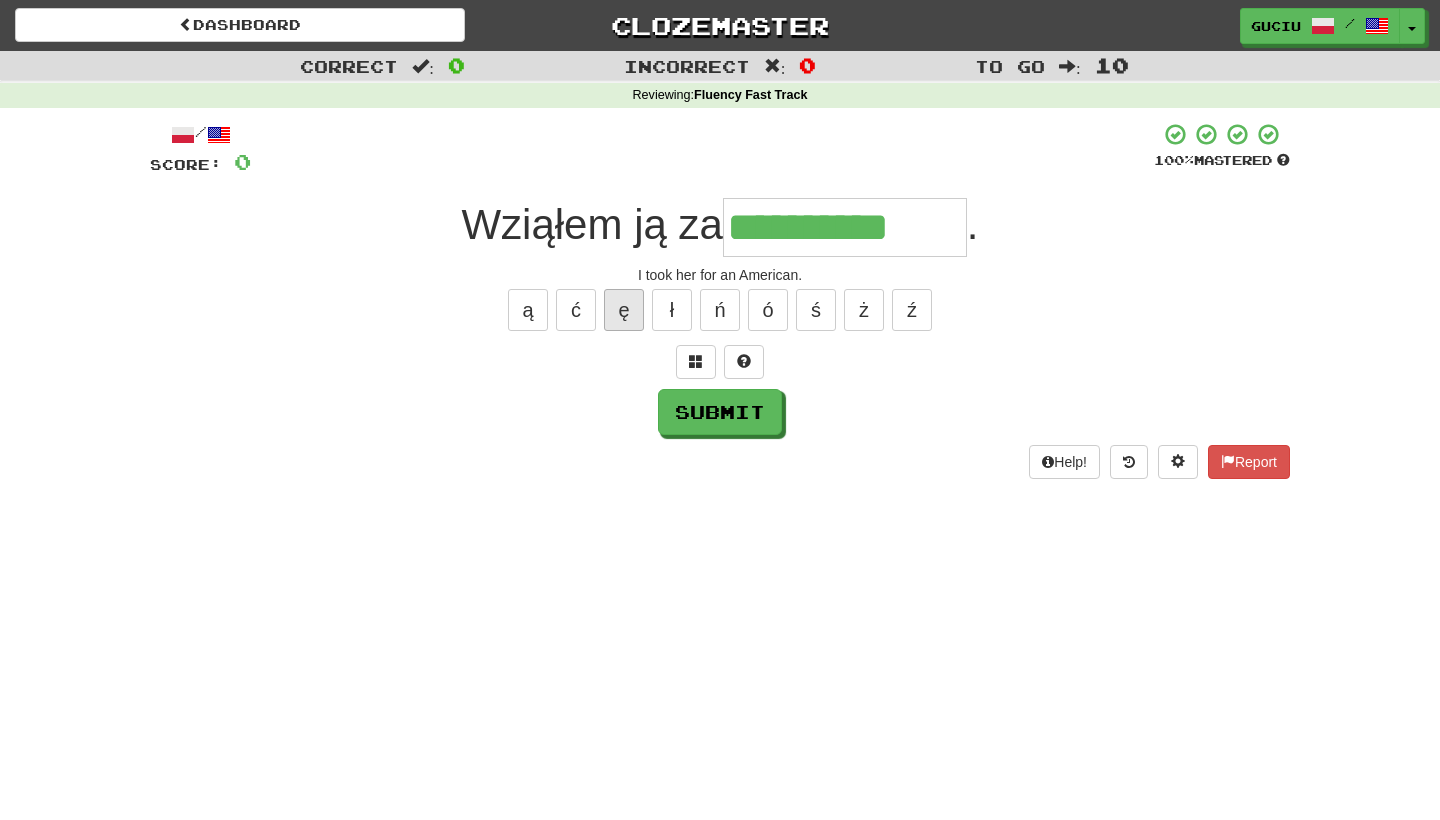 type on "**********" 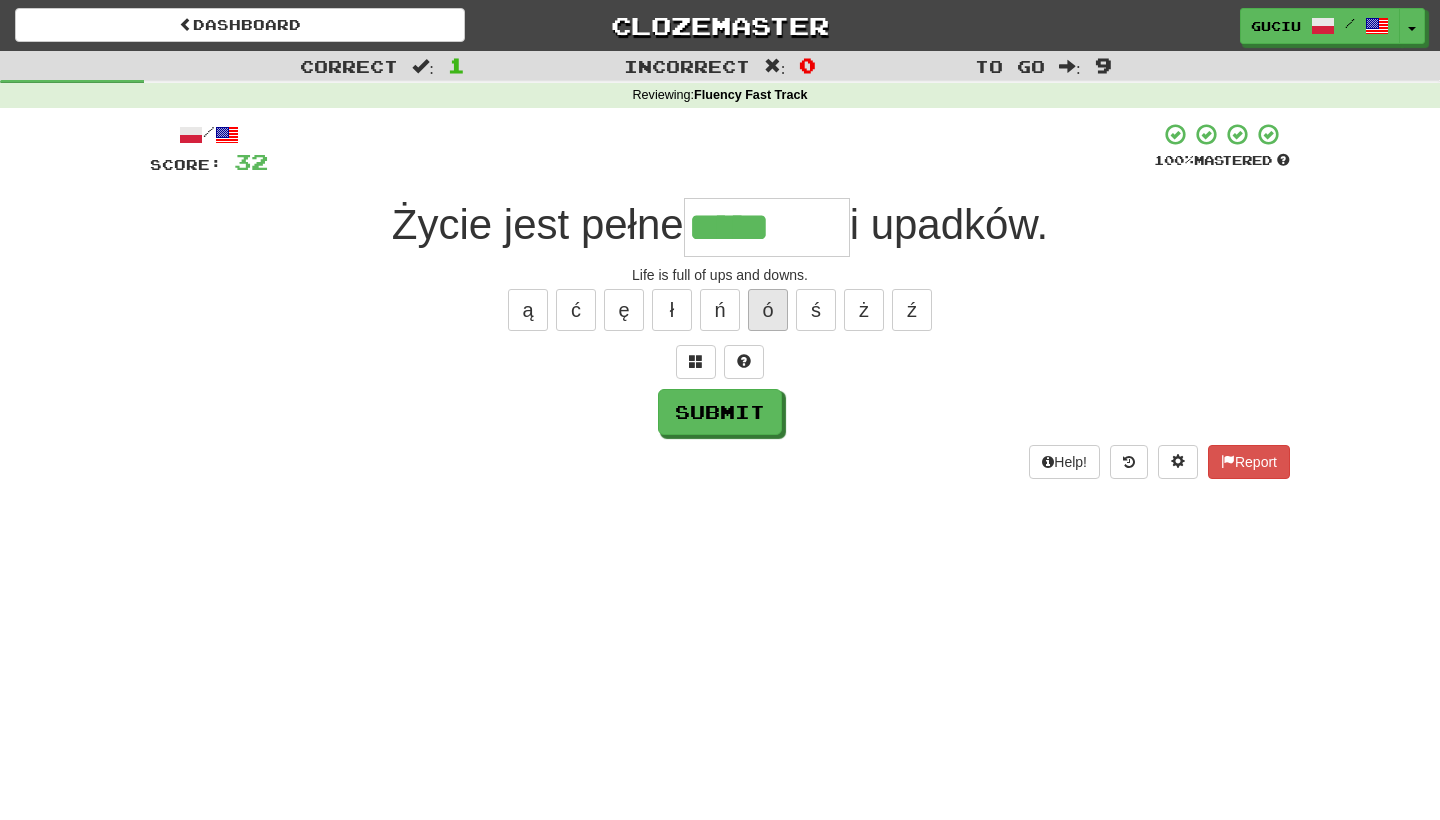 click on "ó" at bounding box center [768, 310] 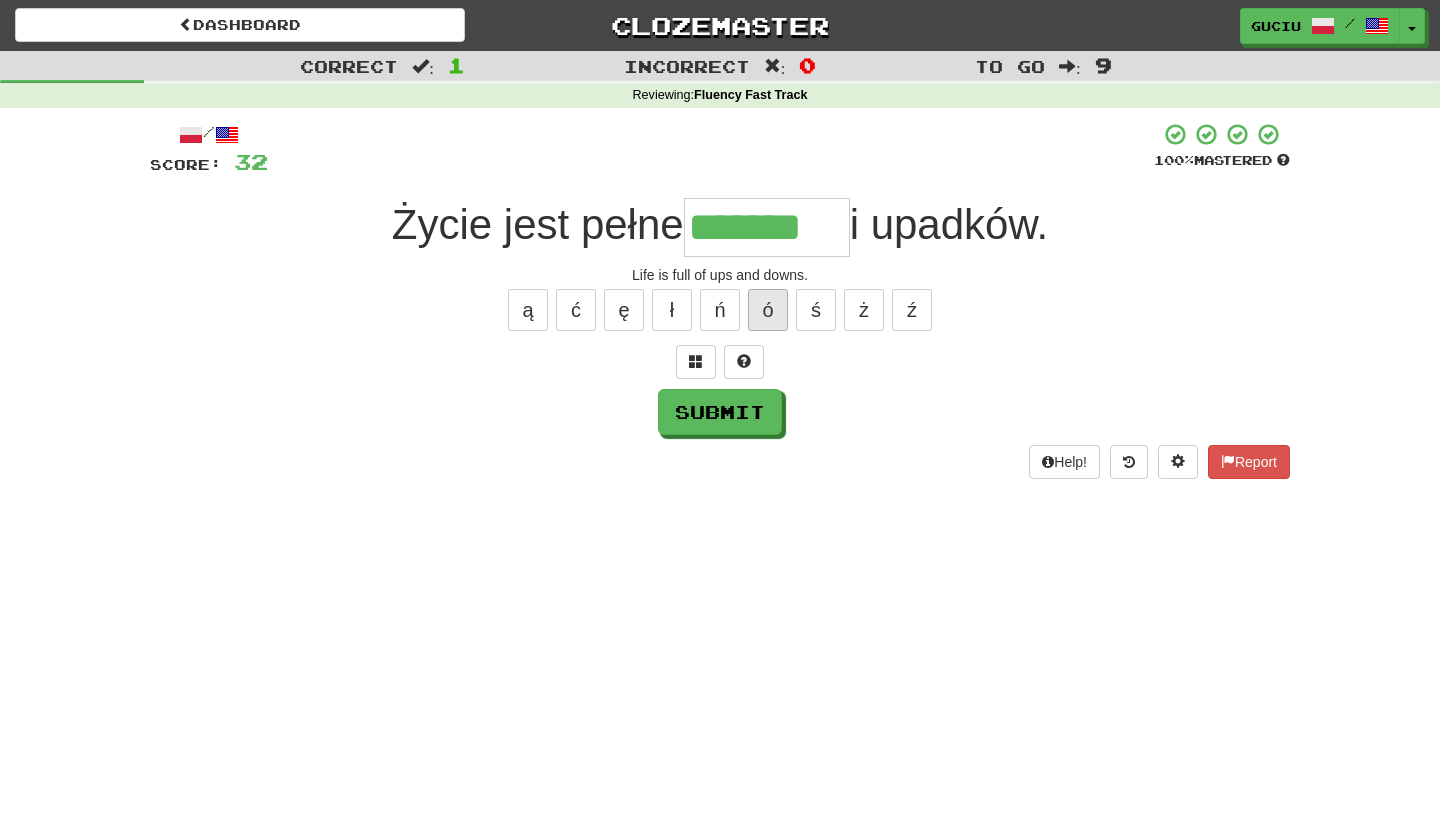 type on "*******" 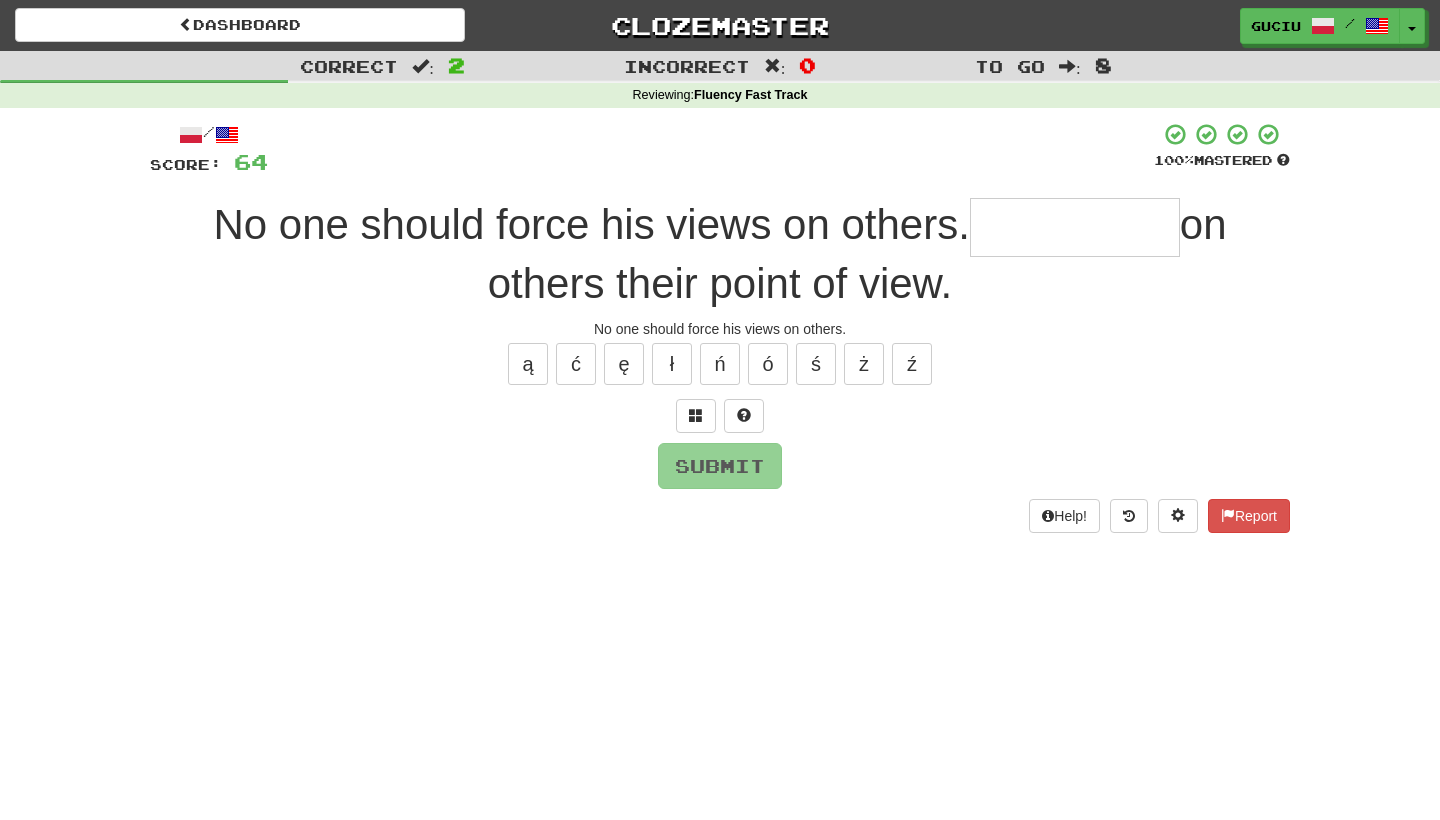 type on "*" 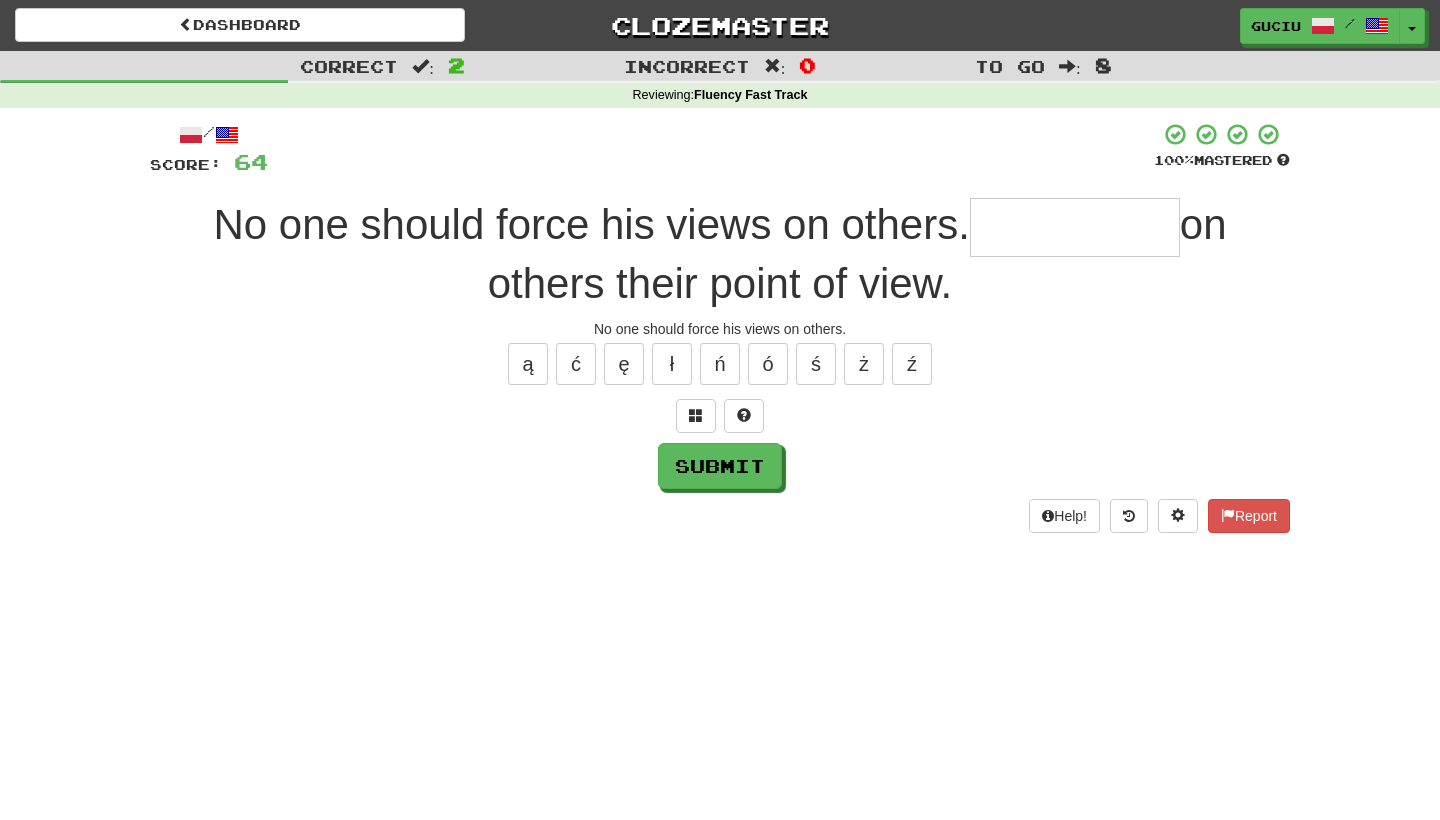 type on "*" 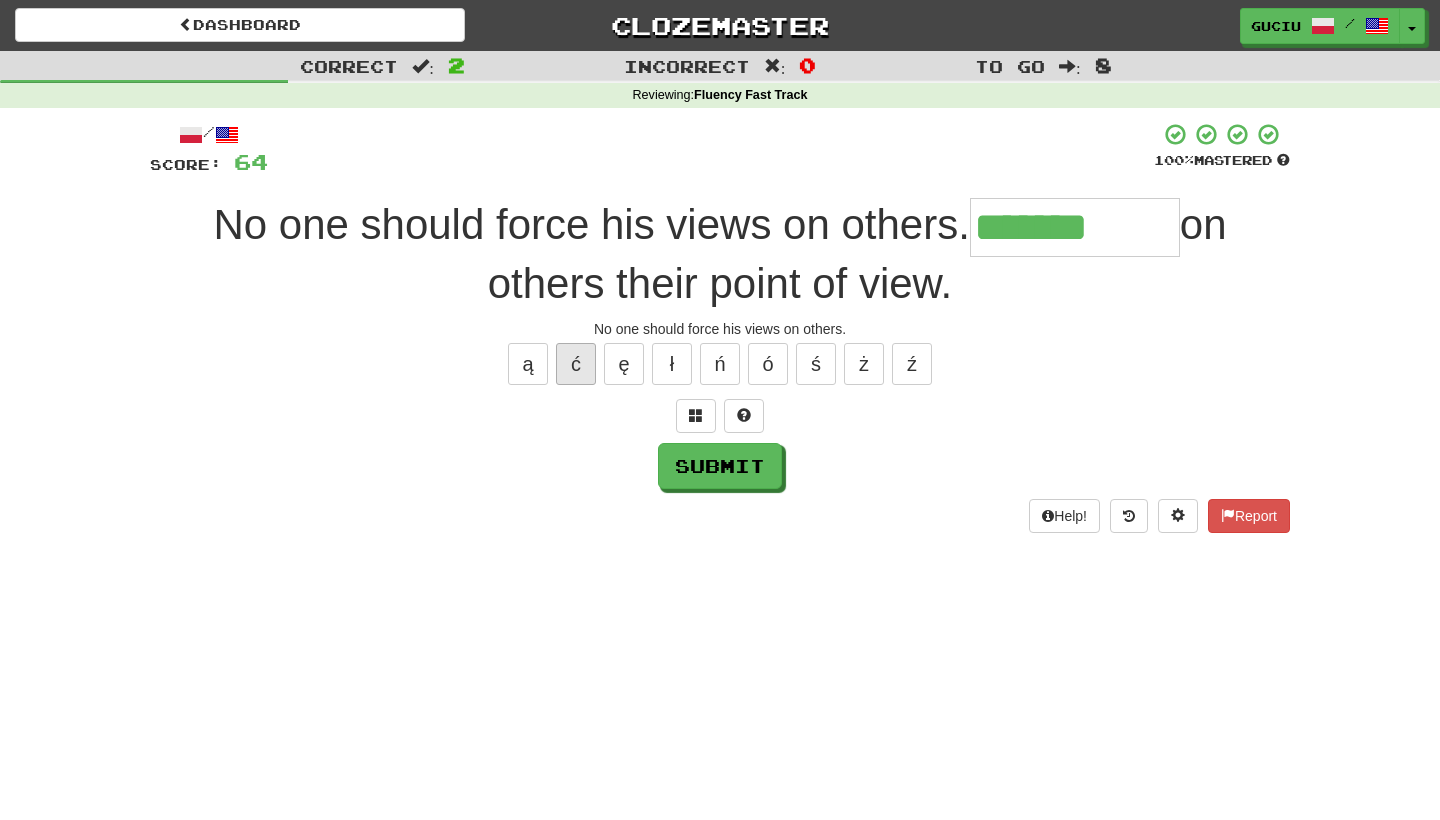 click on "ć" at bounding box center [576, 364] 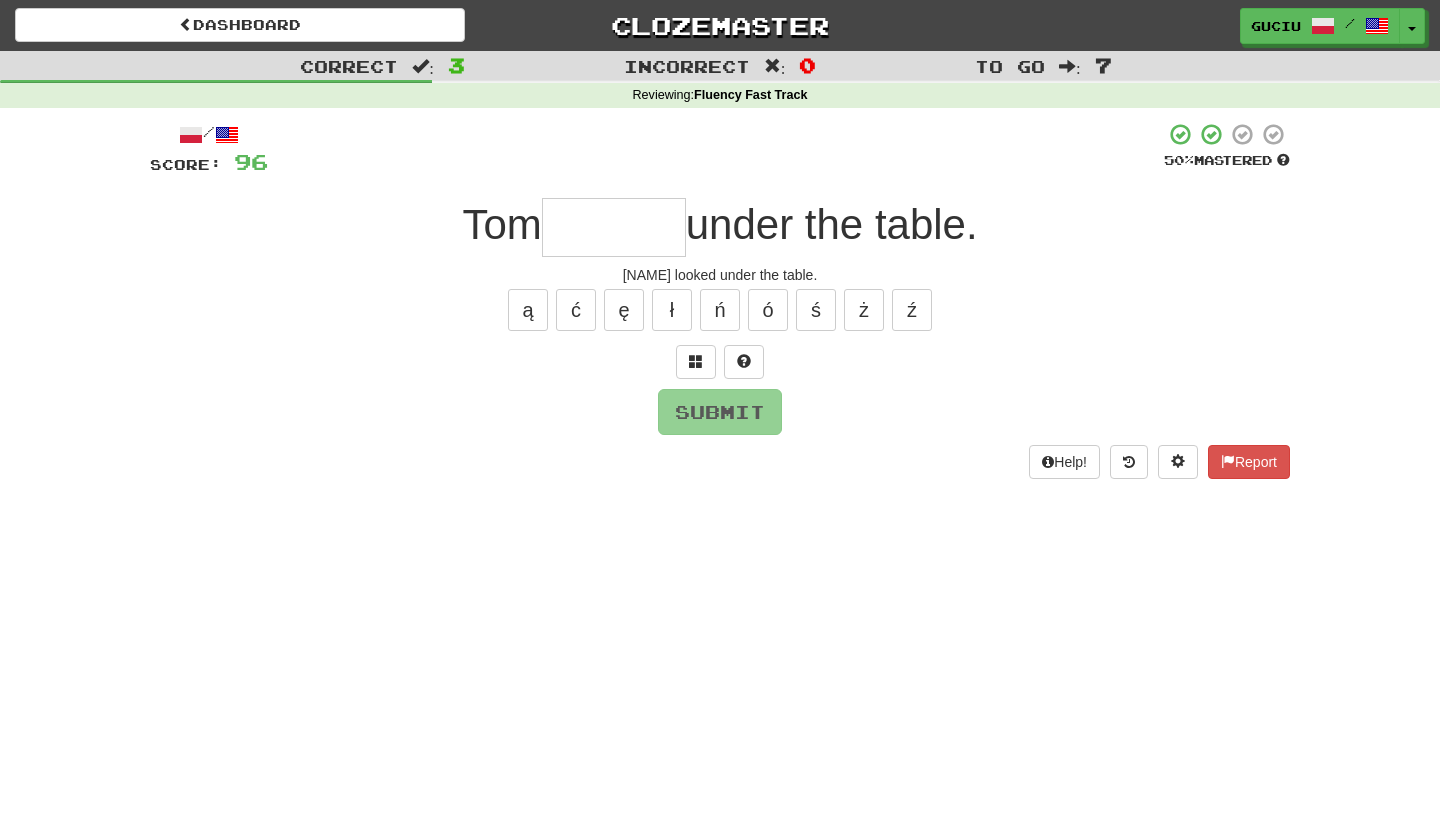 type on "*" 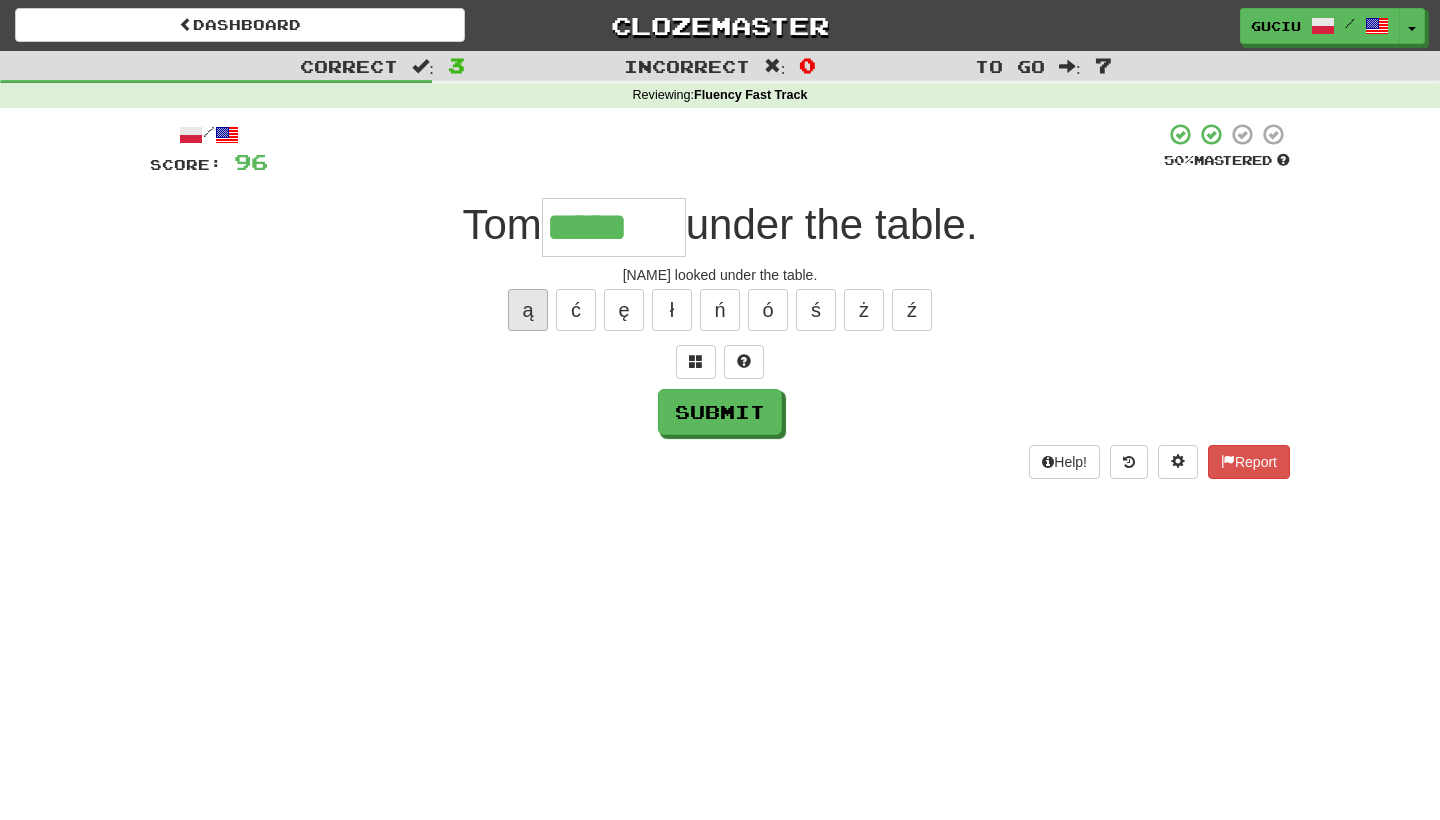 click on "ą" at bounding box center [528, 310] 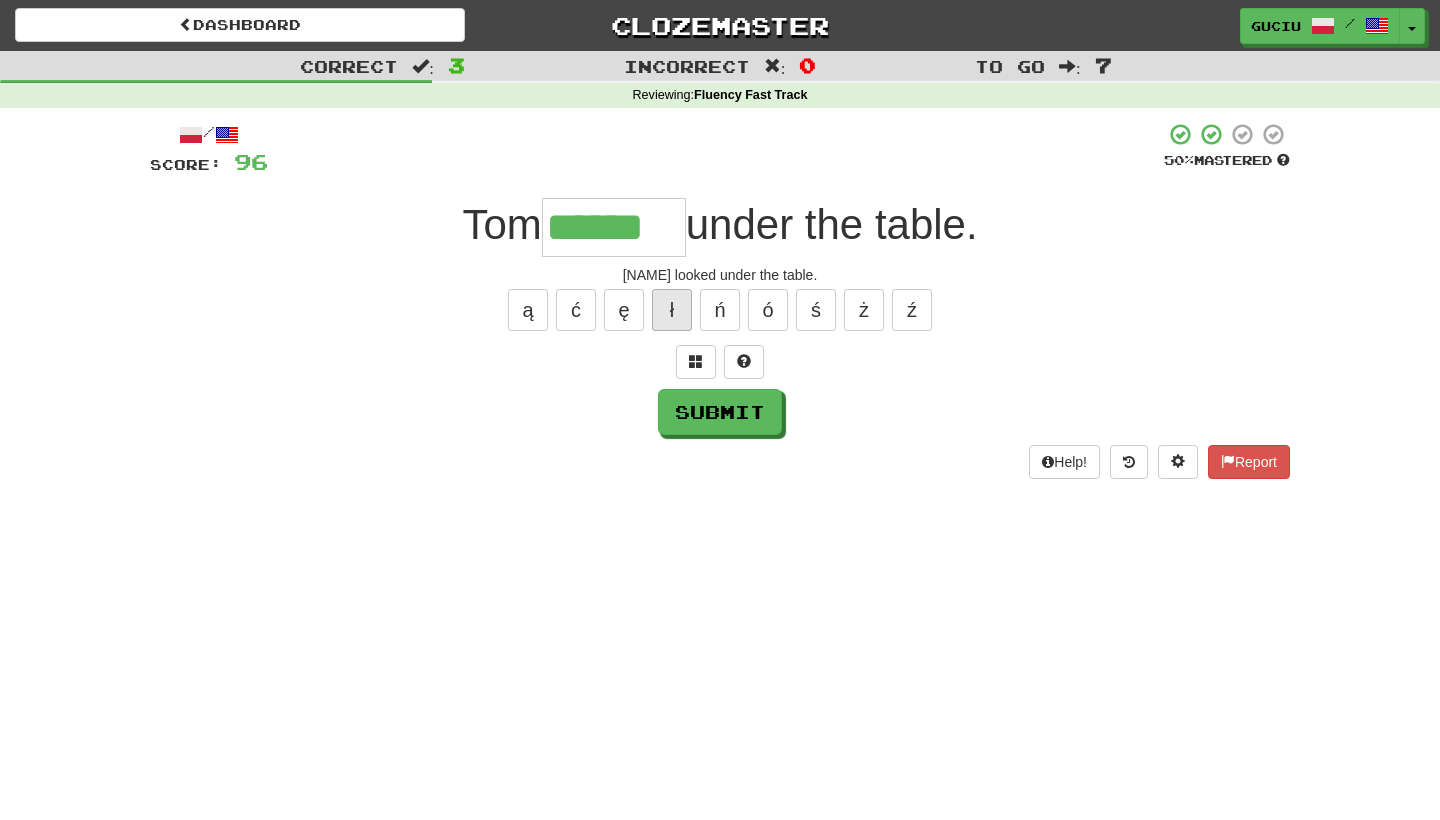 click on "ł" at bounding box center (672, 310) 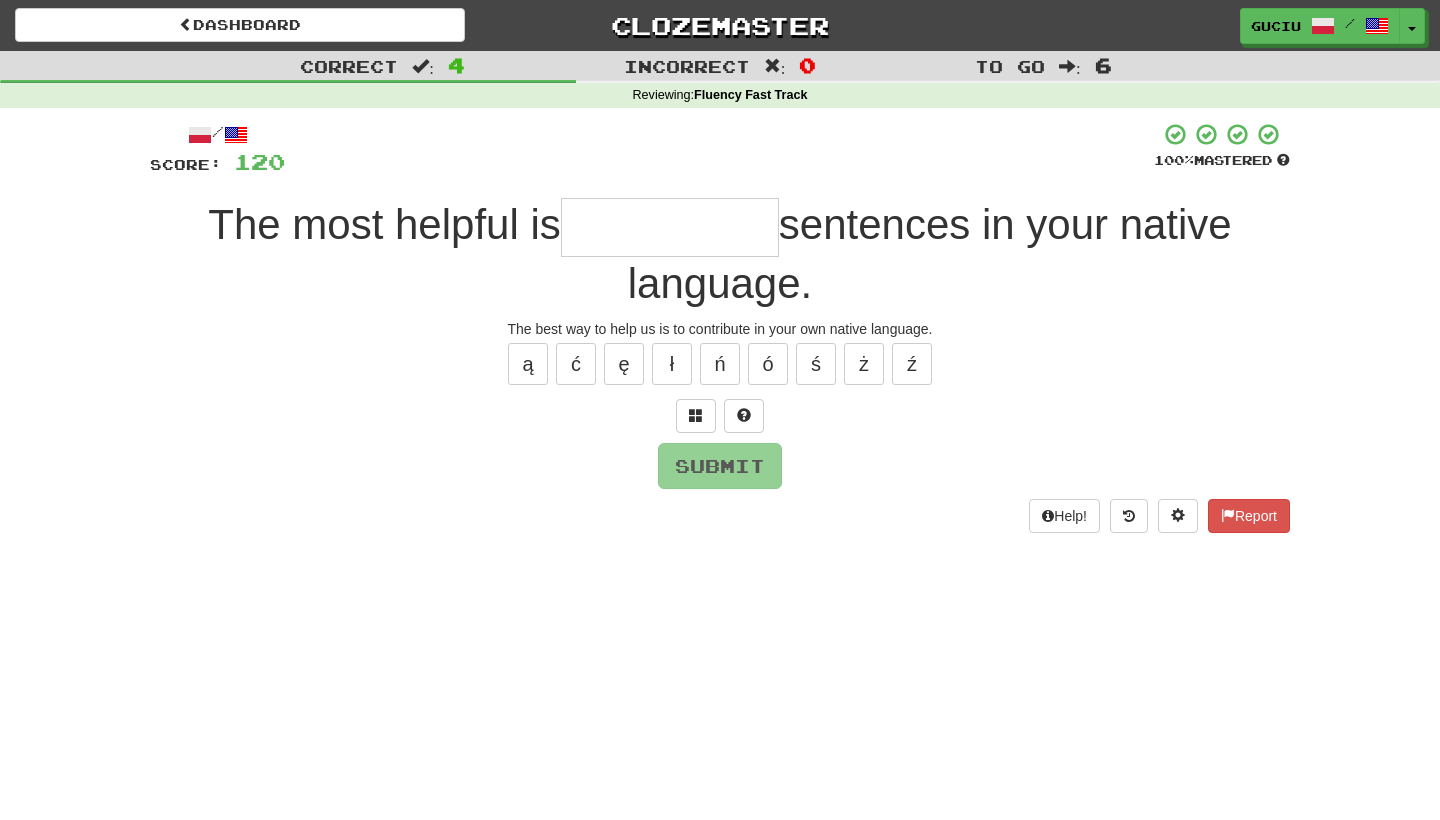 type on "*" 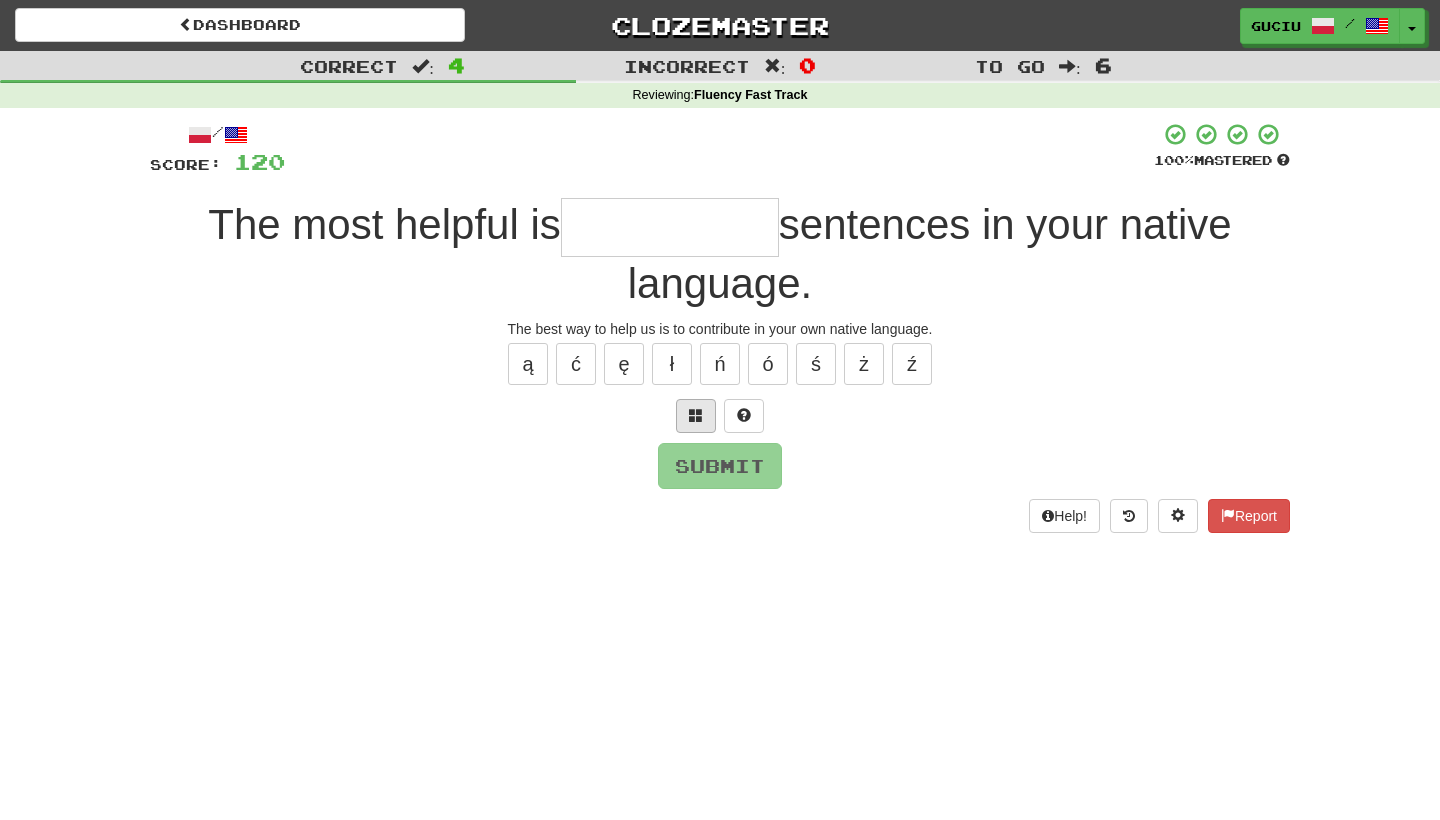 click at bounding box center [696, 416] 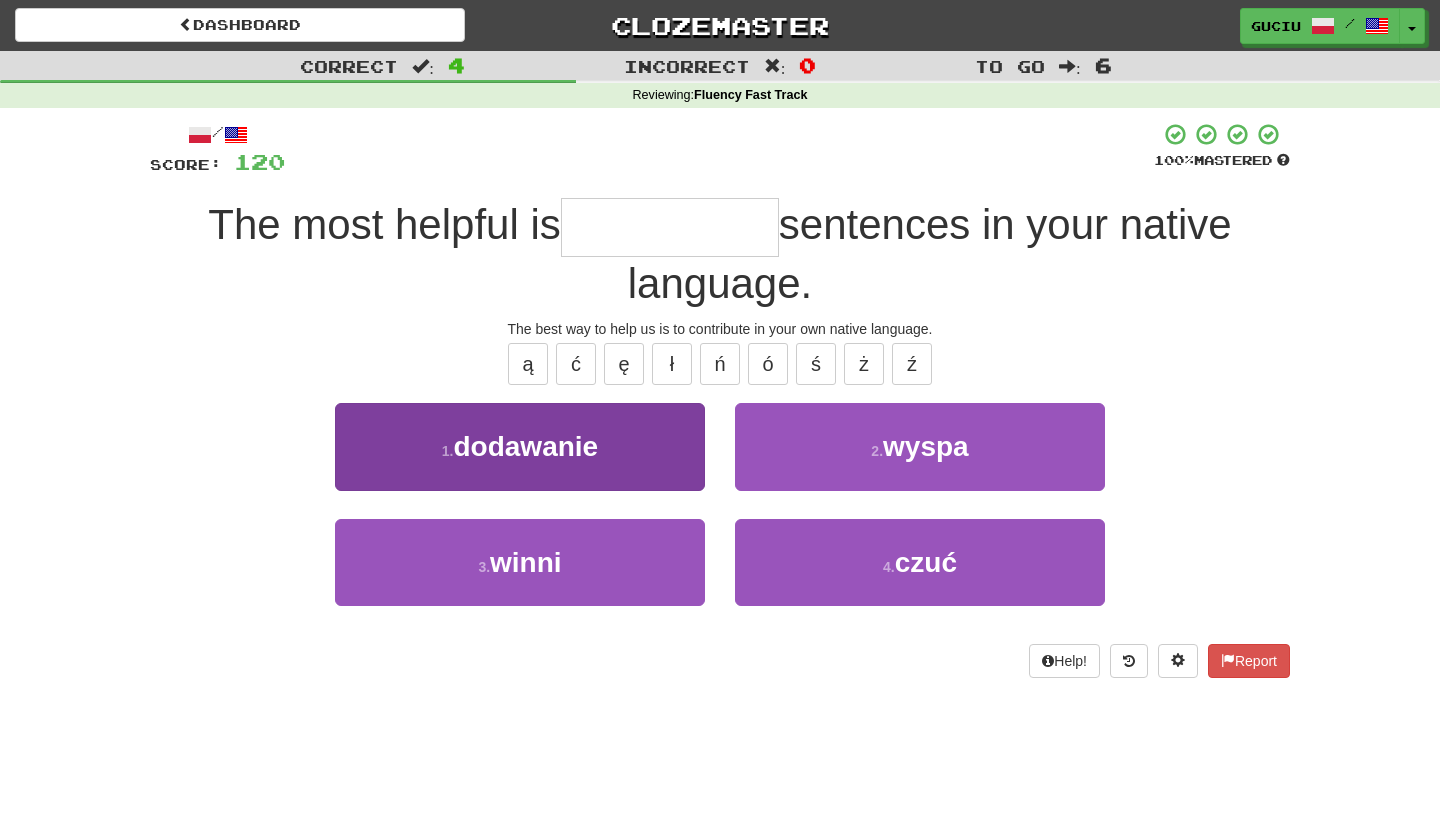 click on "1 .  dodawanie" at bounding box center (520, 446) 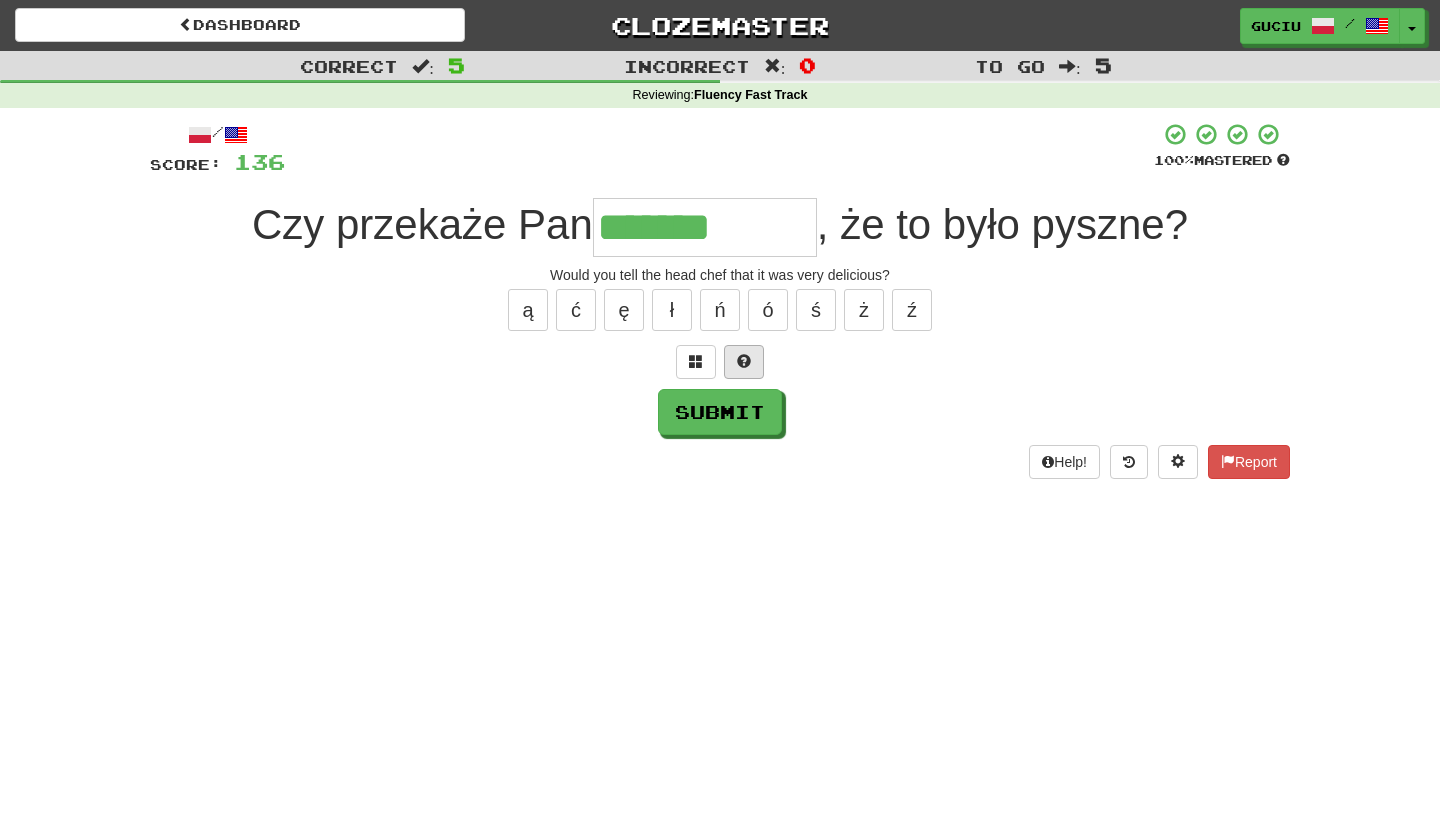 click at bounding box center [744, 362] 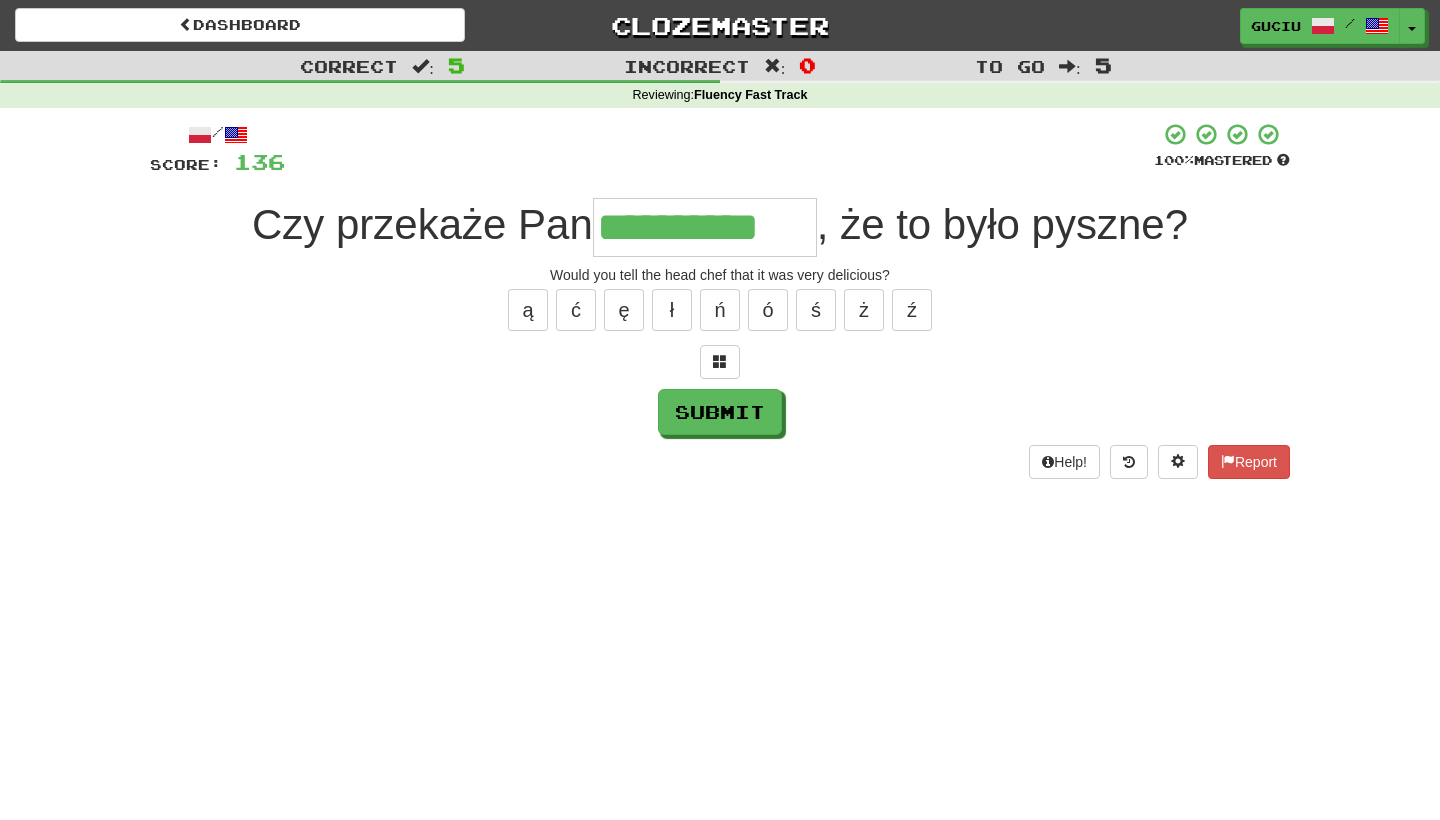 type on "**********" 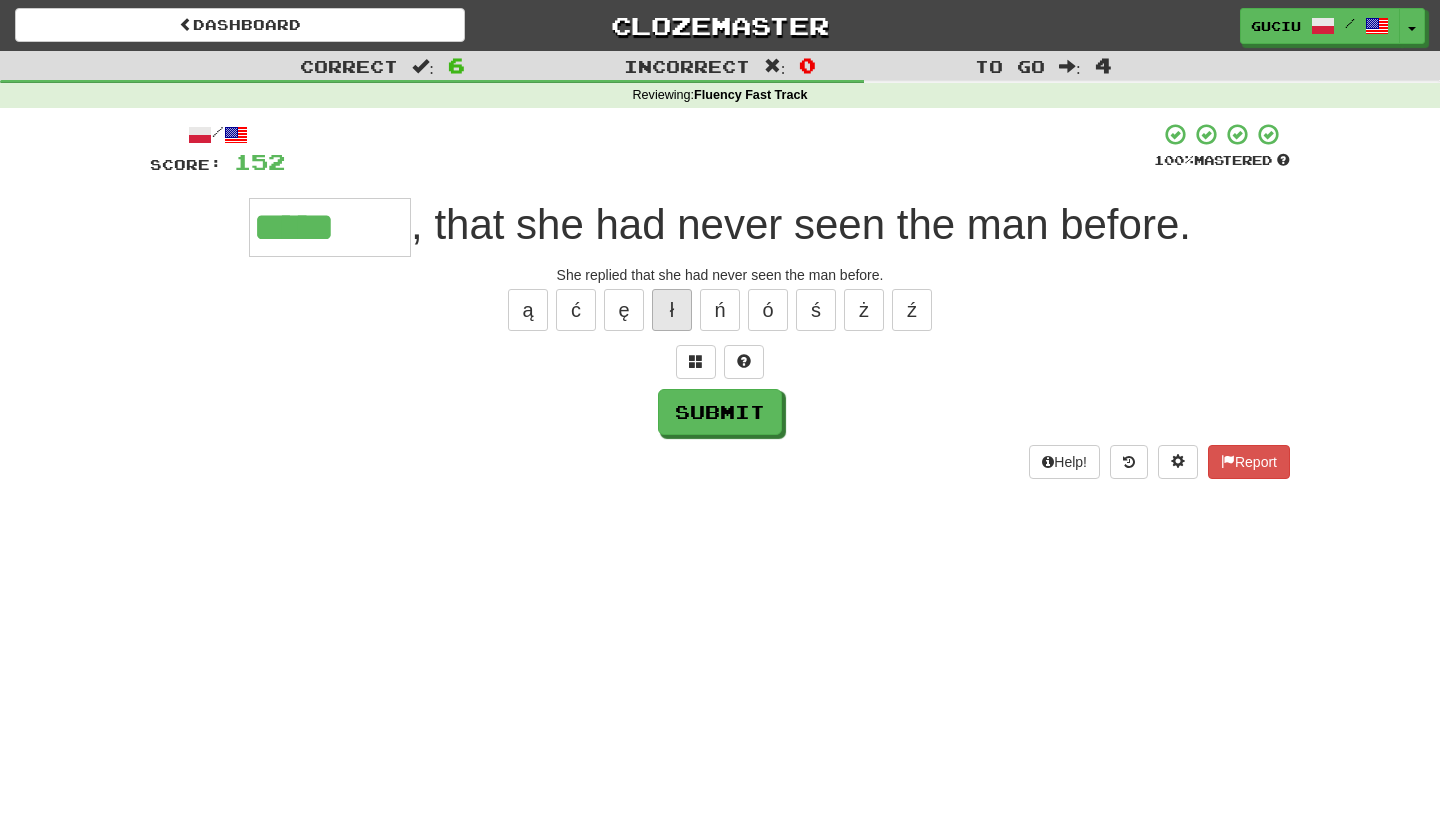 click on "ł" at bounding box center (672, 310) 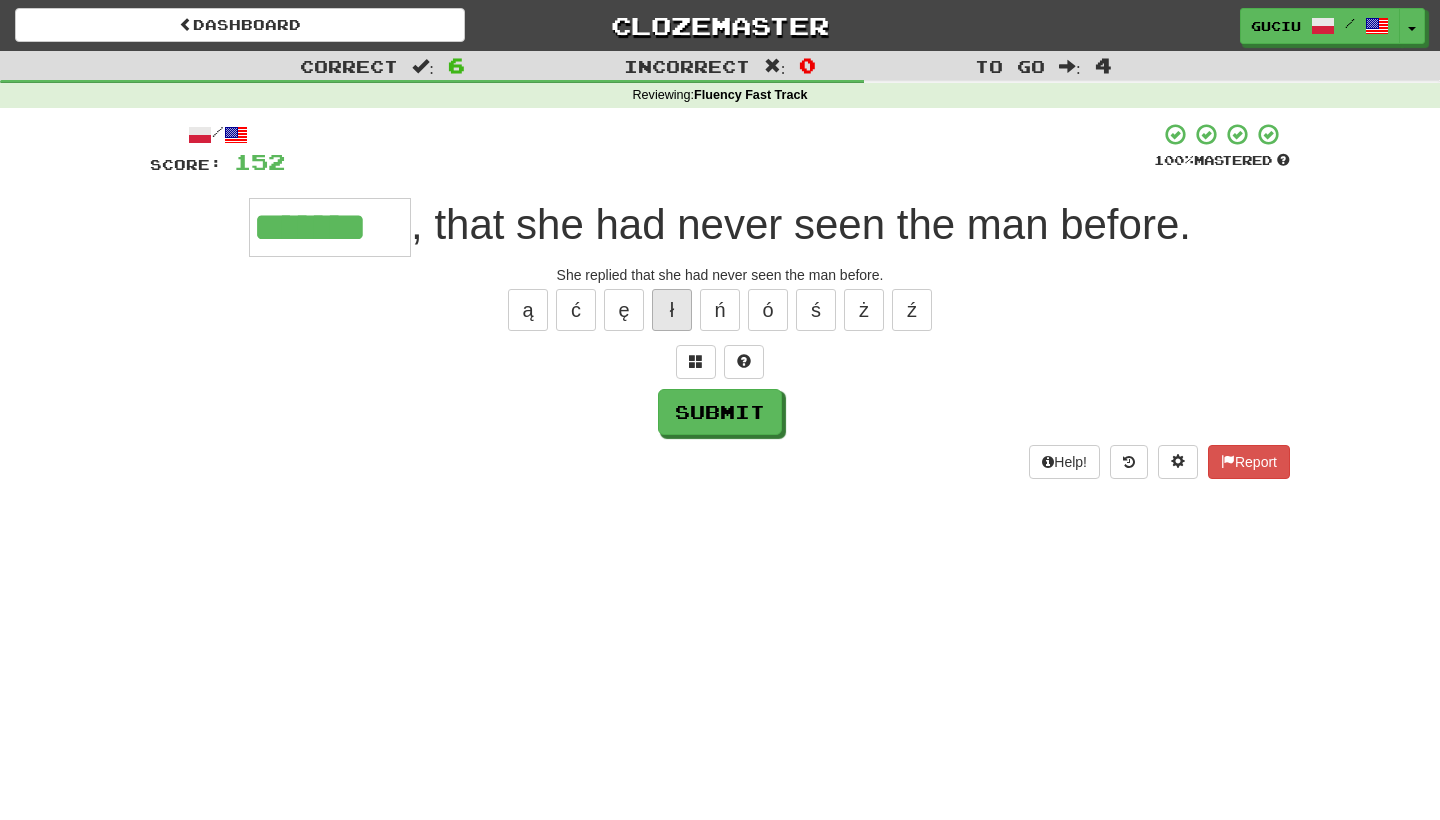 type on "*******" 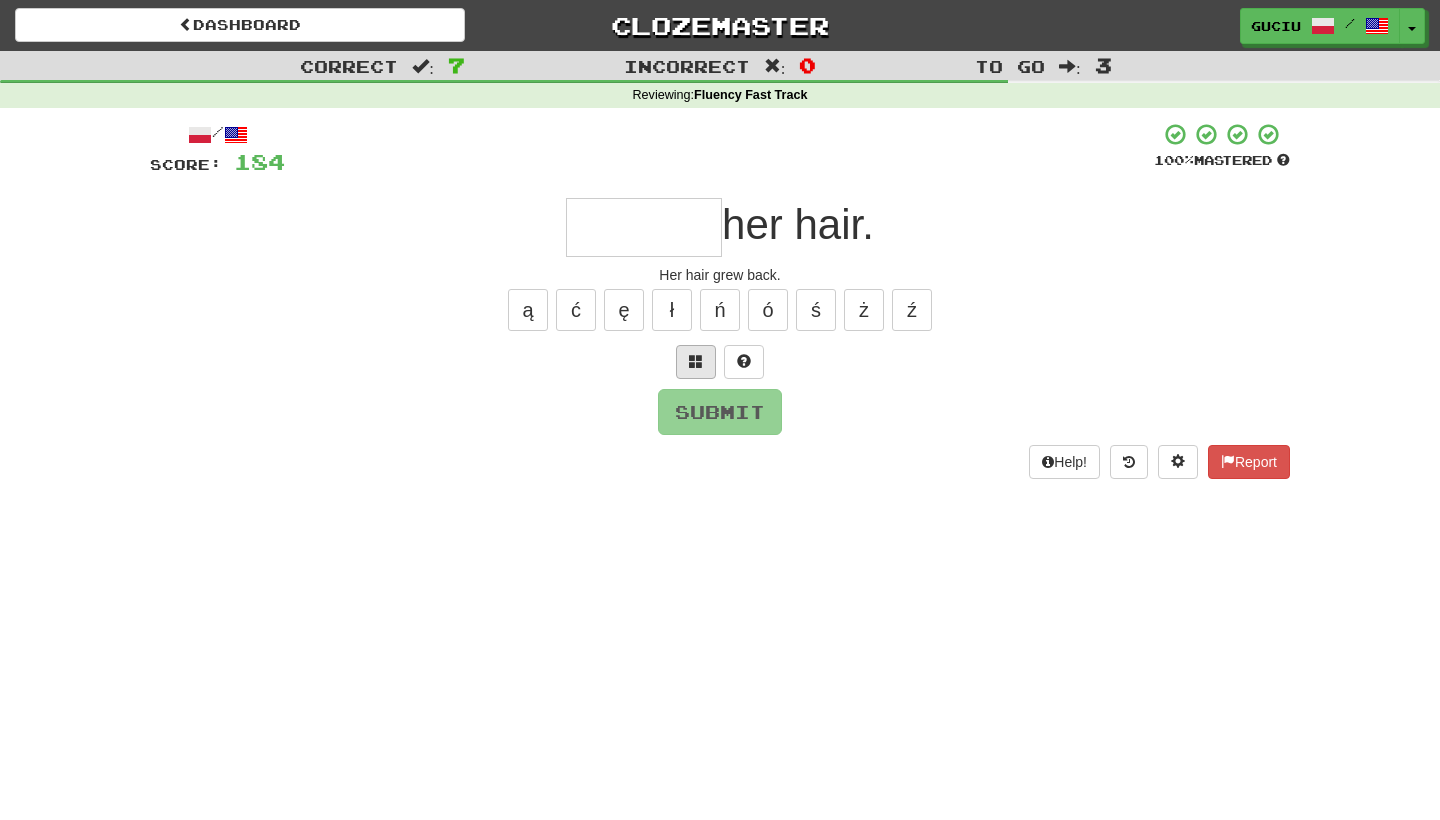click at bounding box center (696, 362) 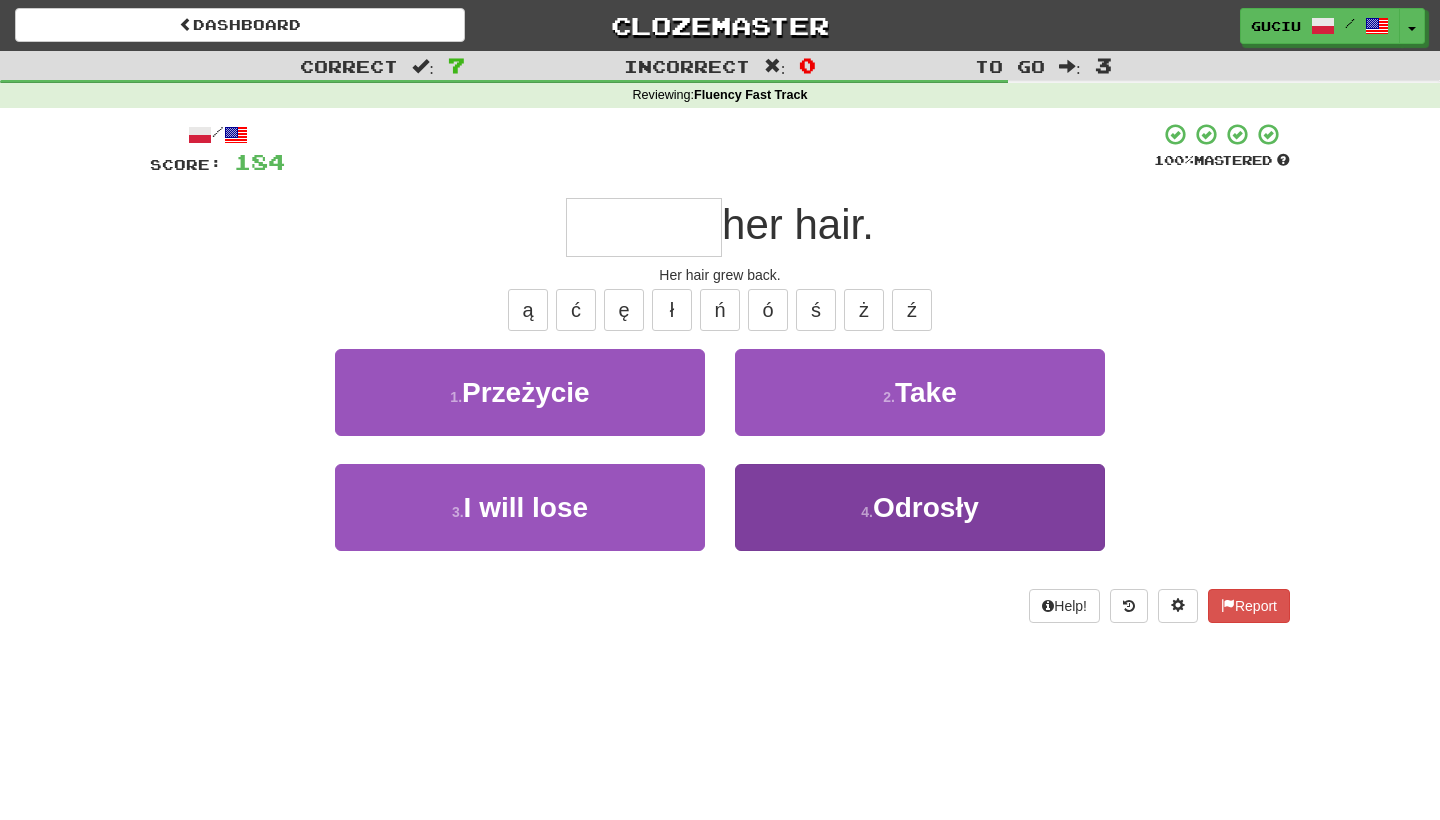 click on "4 .  Odrosły" at bounding box center (920, 507) 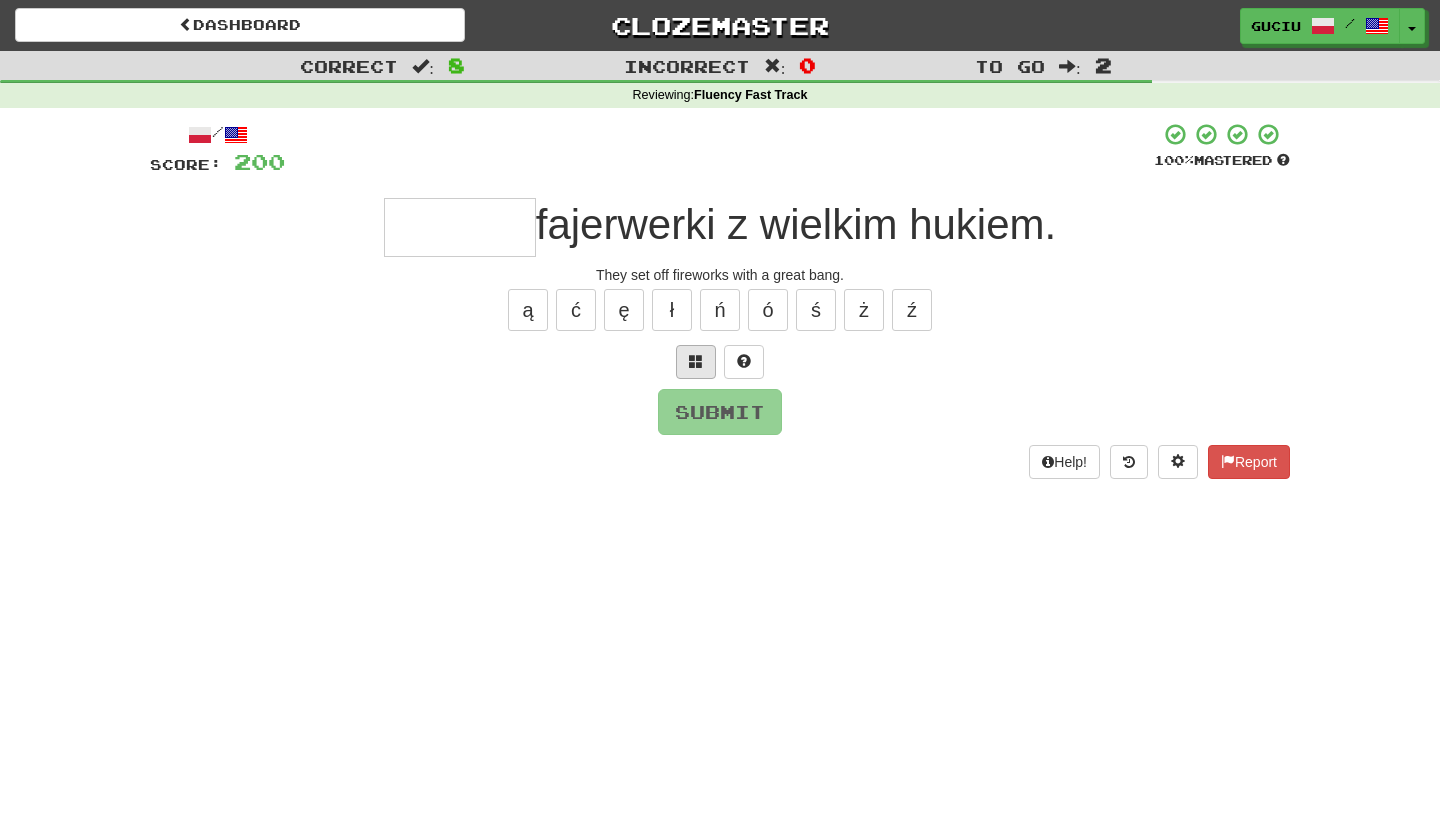 click at bounding box center [696, 361] 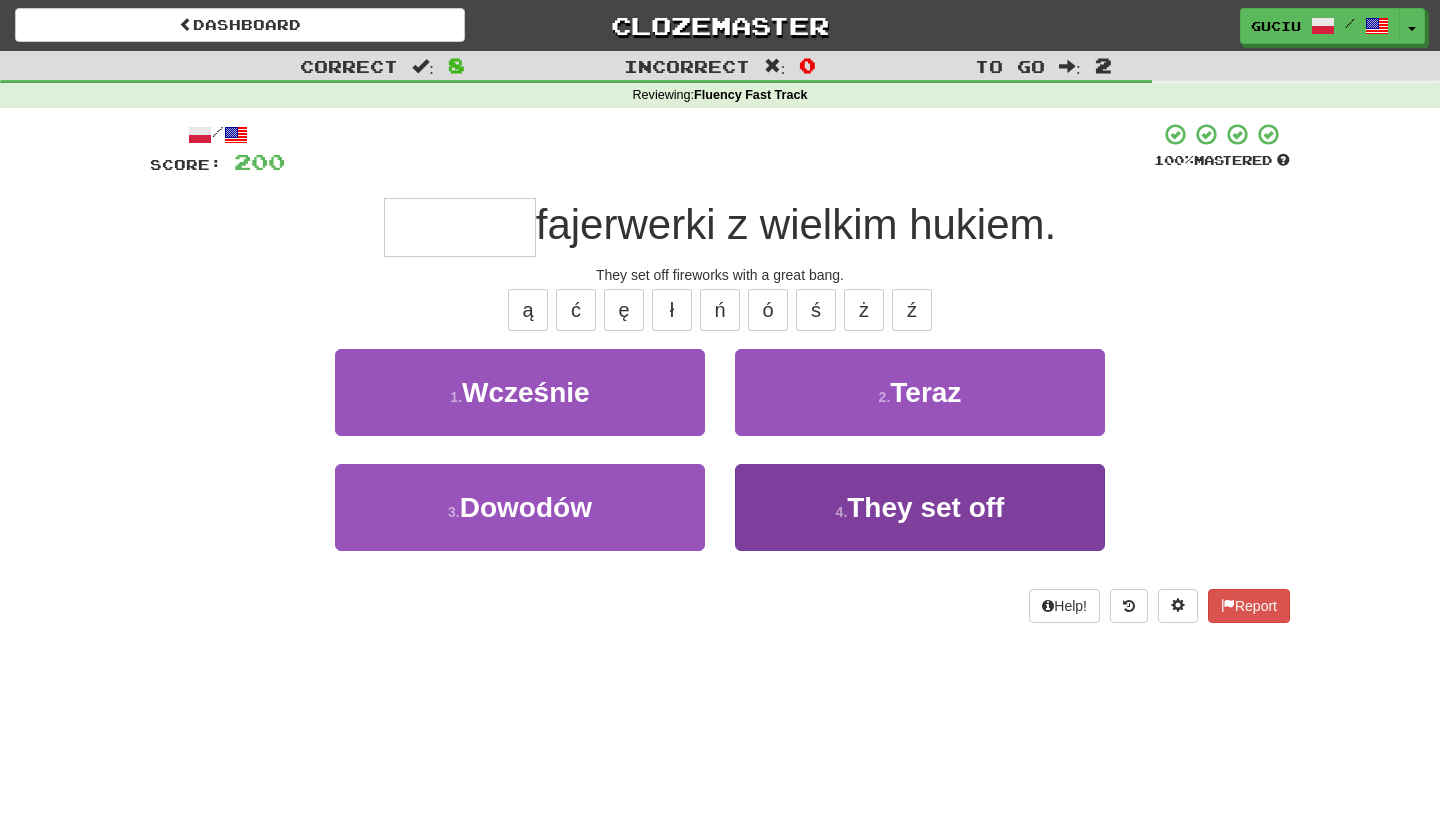 click on "4 .  Odpalili" at bounding box center (920, 507) 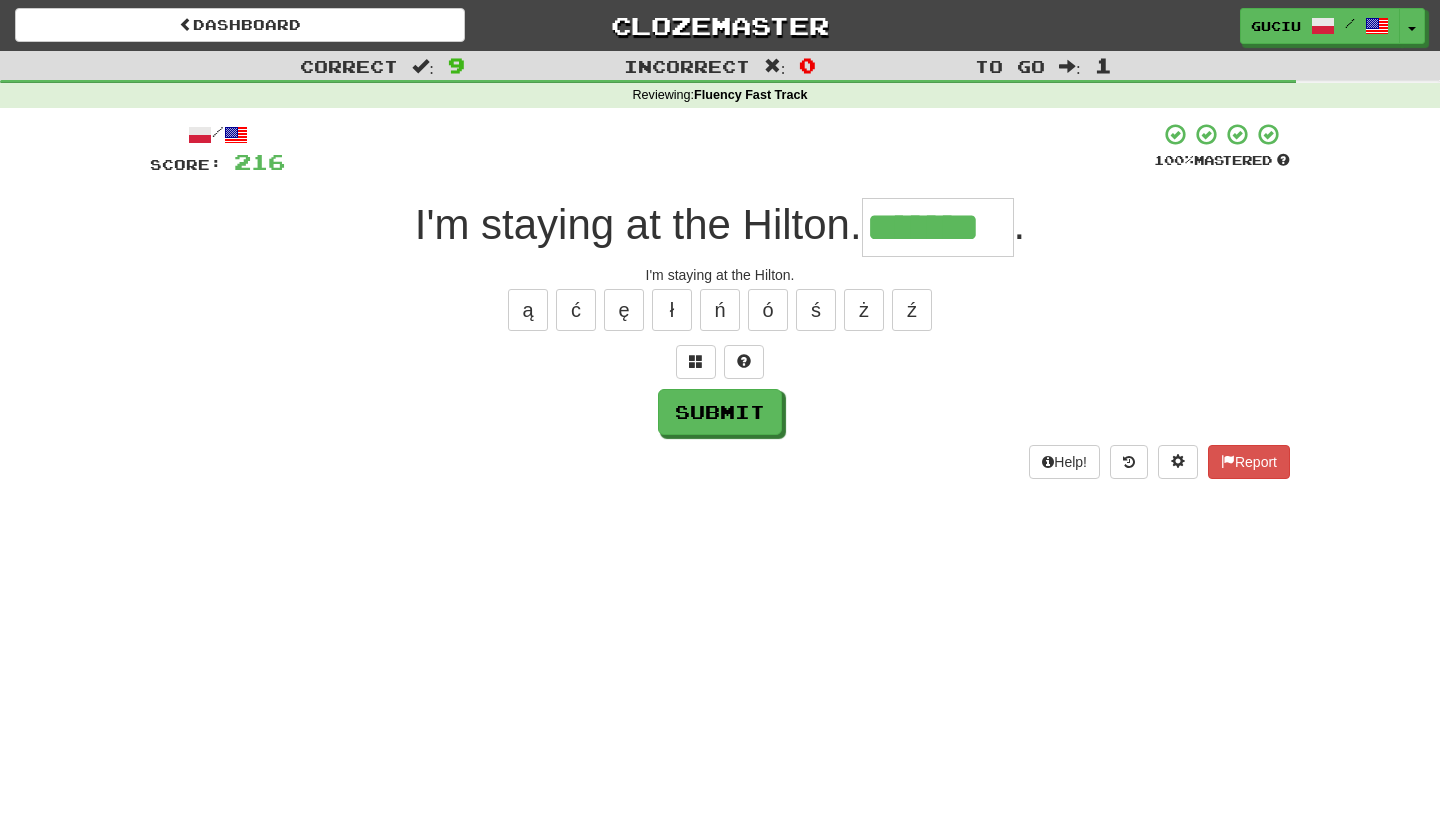 type on "********" 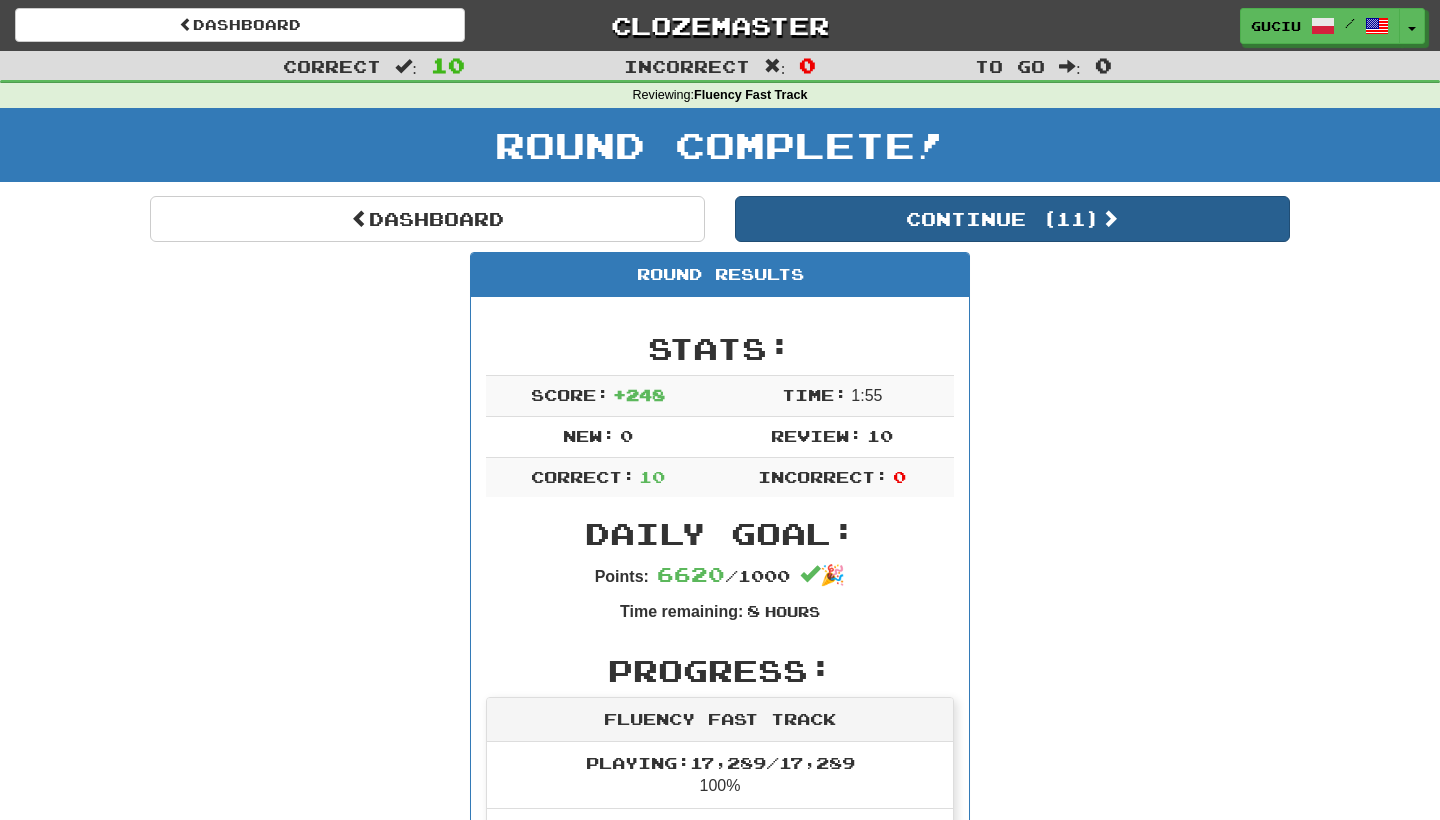 click on "Continue ( 11 )" at bounding box center [1012, 219] 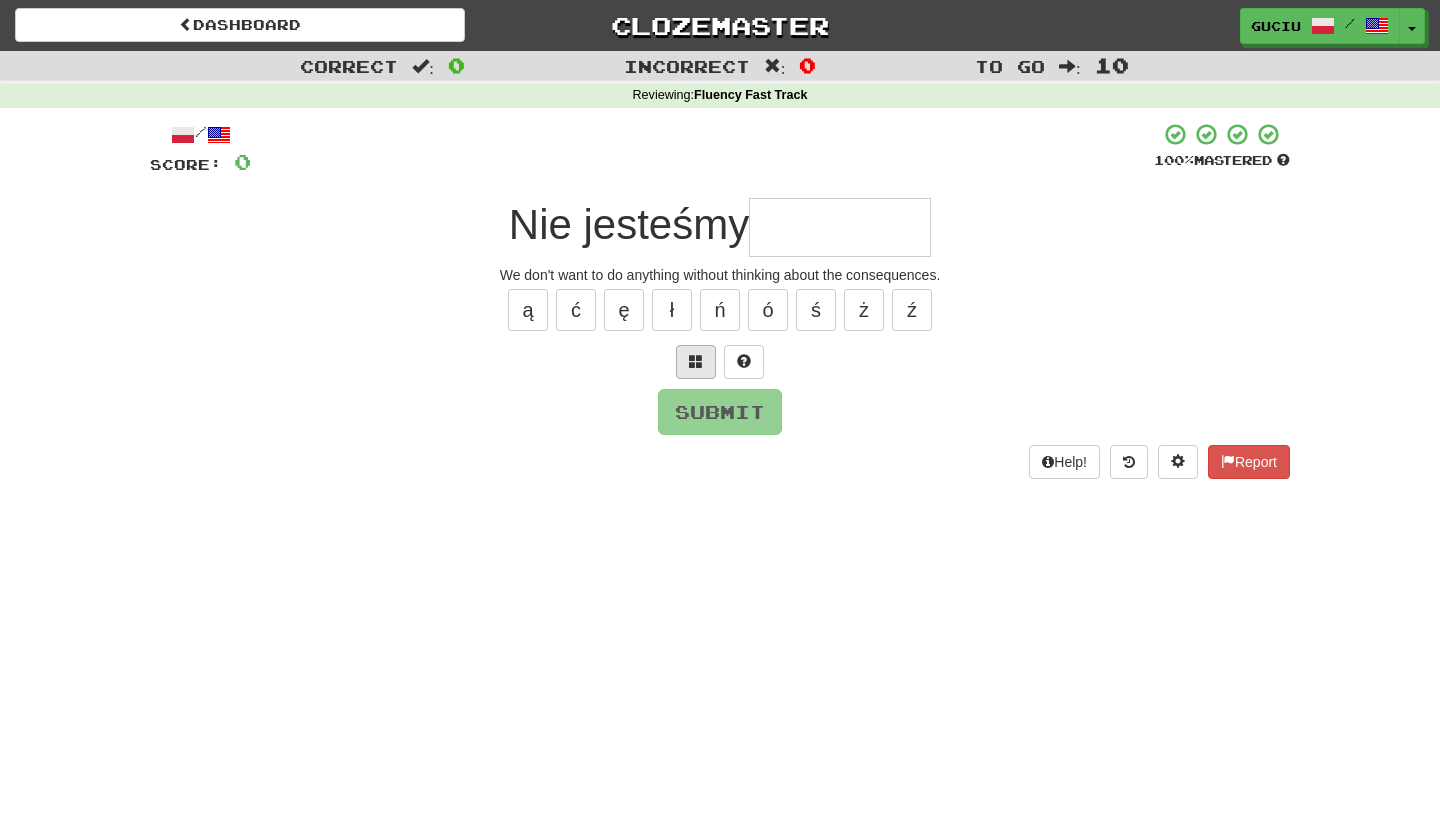 click at bounding box center [696, 362] 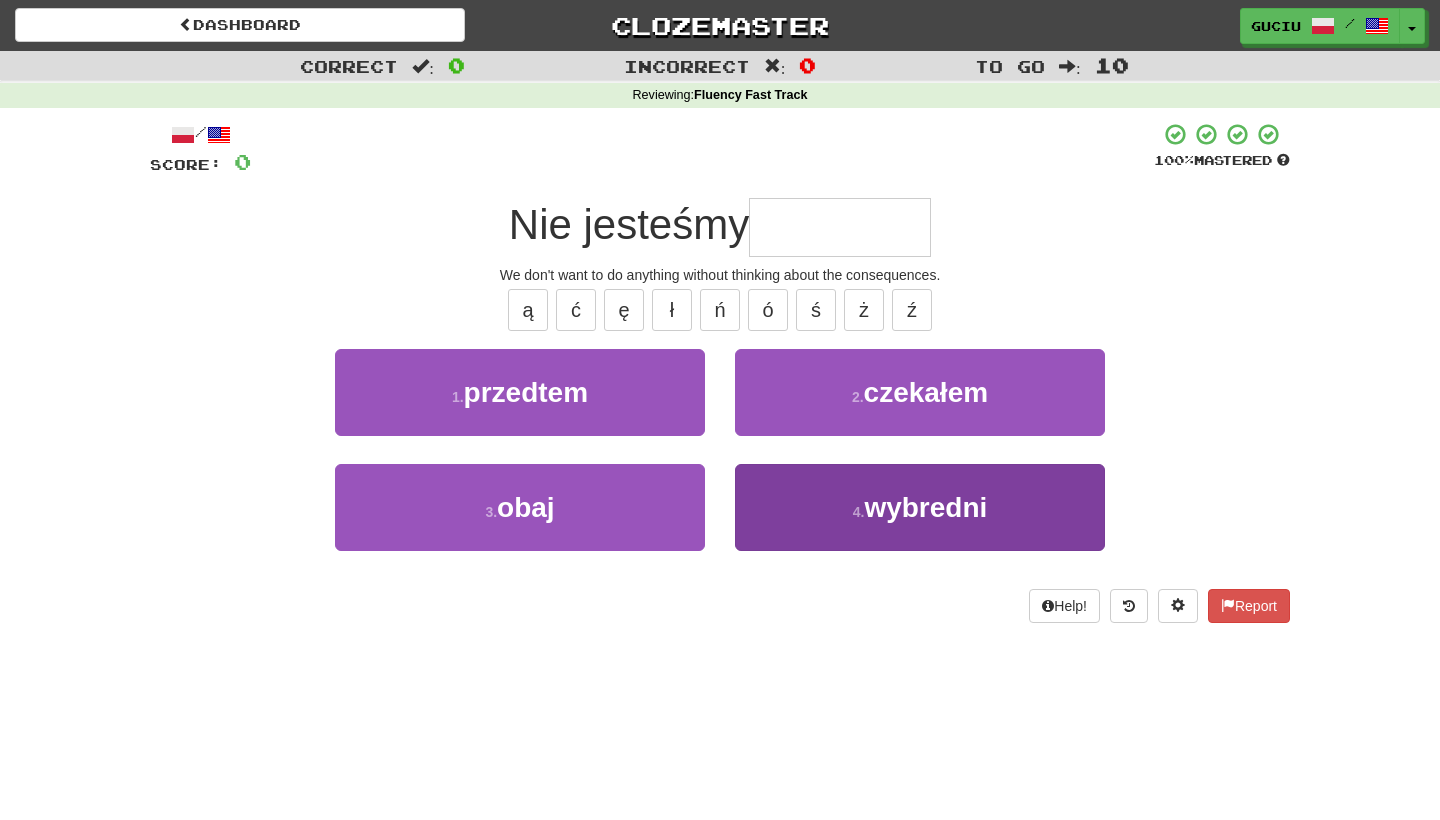 click on "4 .  wybredni" at bounding box center (920, 507) 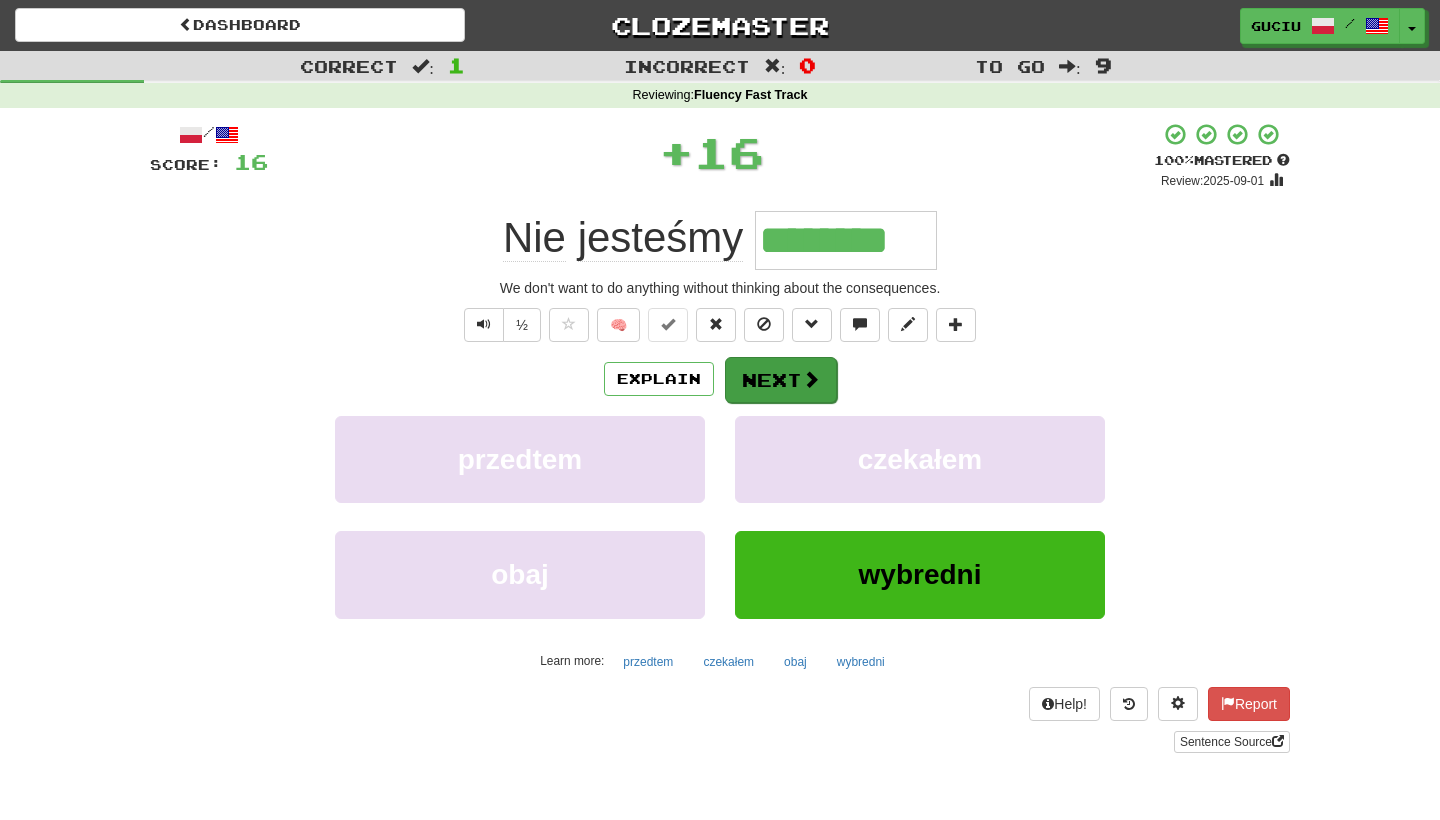 click on "Next" at bounding box center (781, 380) 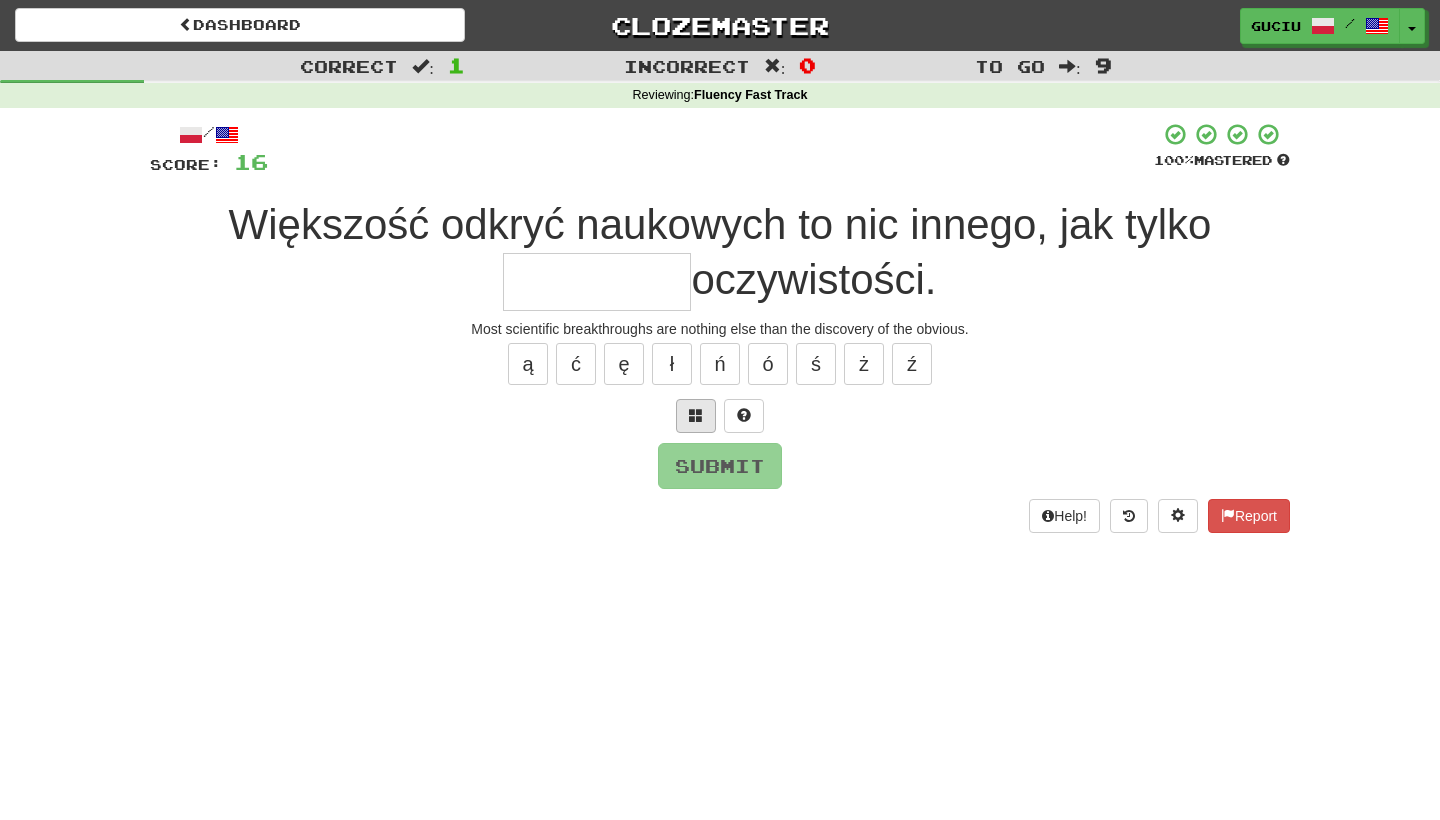 click at bounding box center [696, 416] 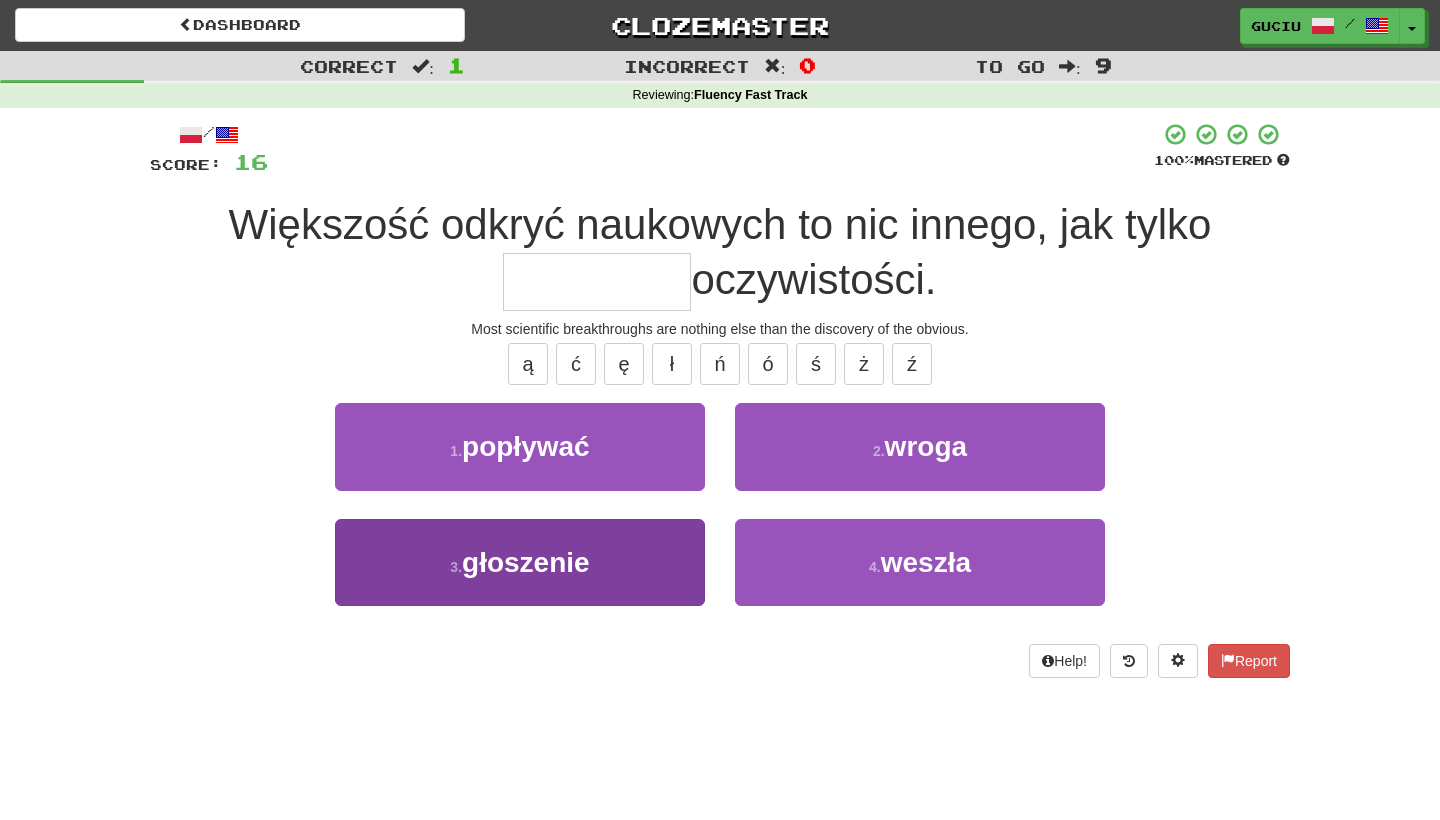 click on "3 .  głoszenie" at bounding box center (520, 562) 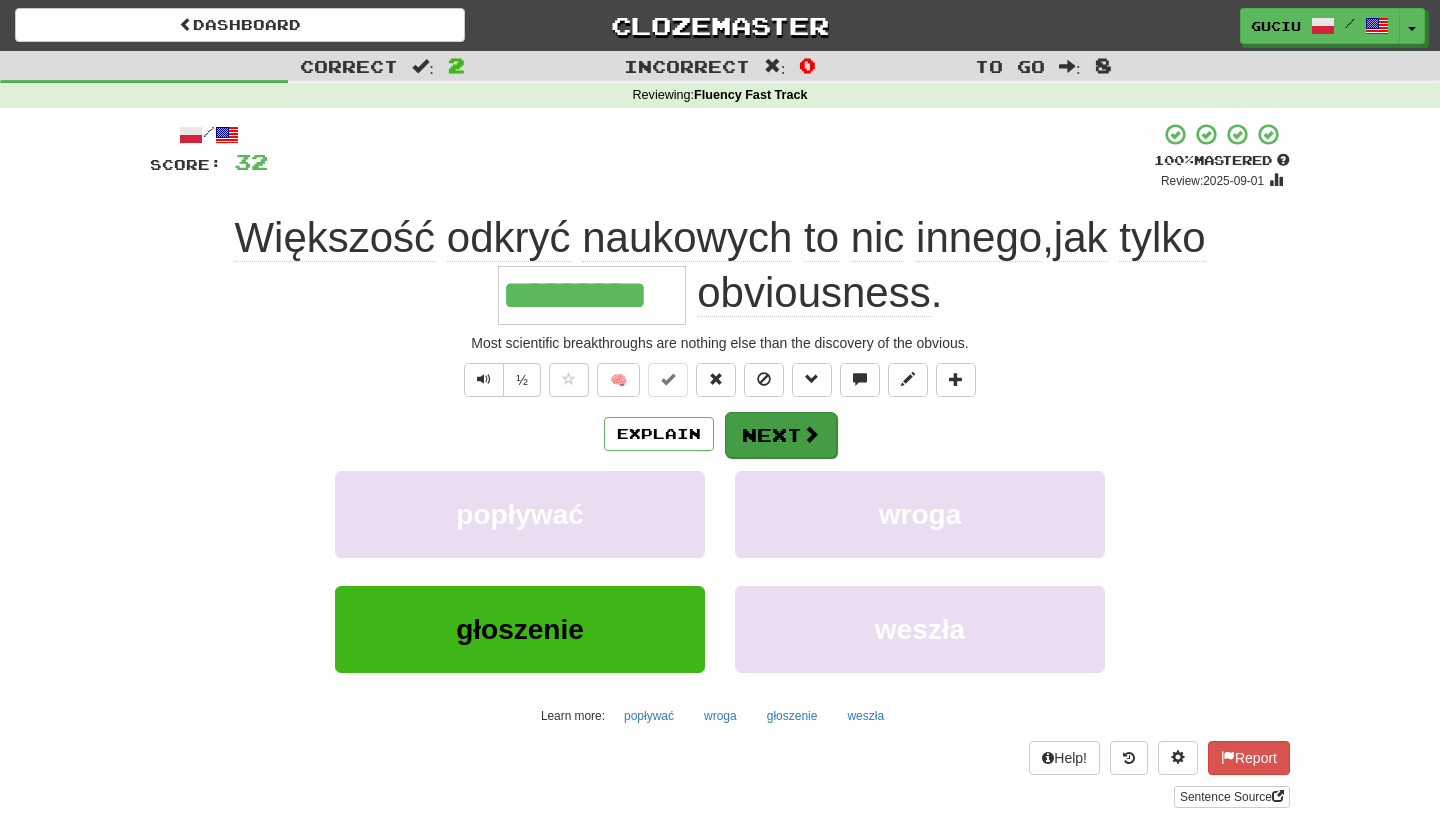 click on "Next" at bounding box center [781, 435] 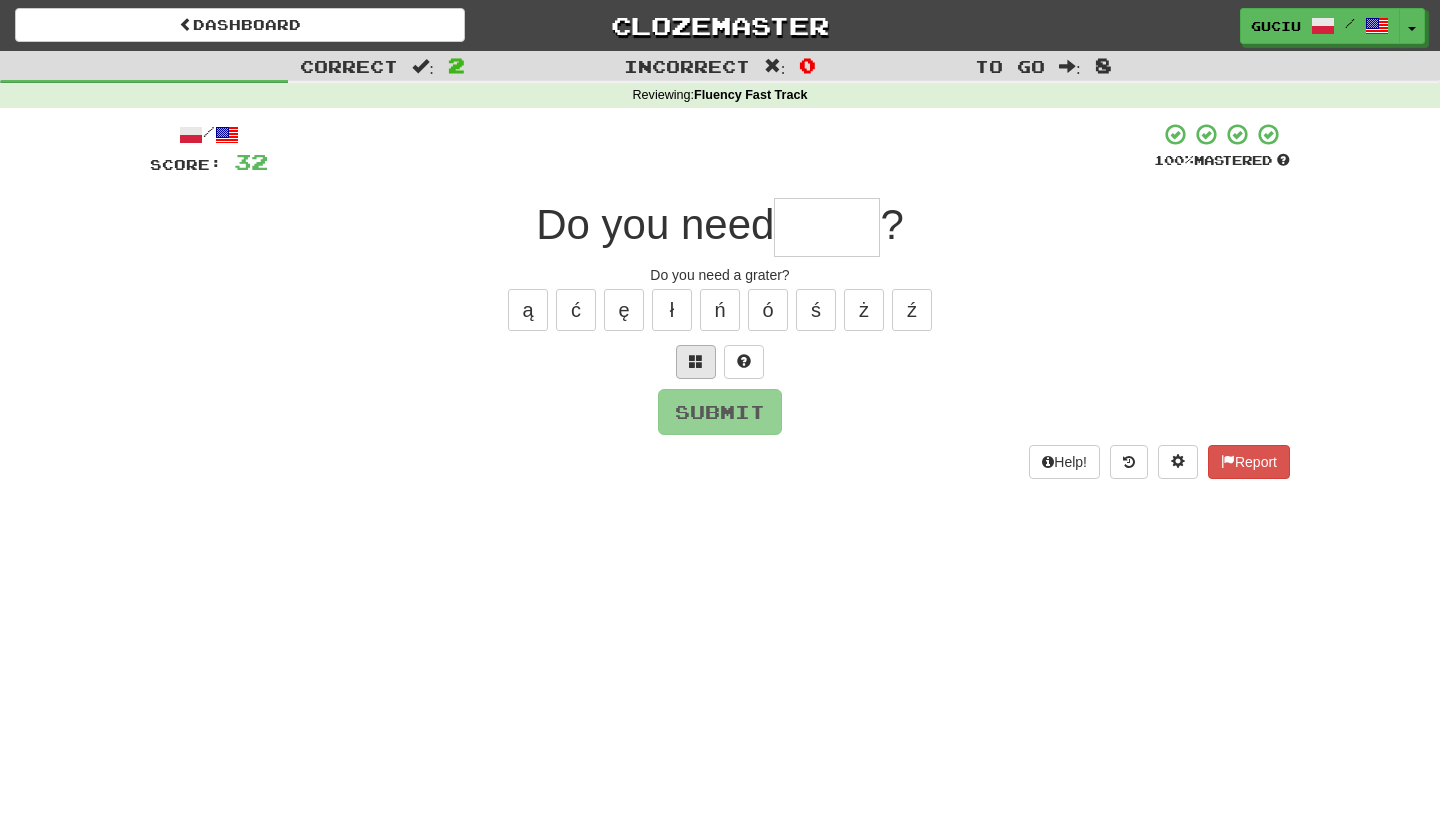 click at bounding box center (696, 362) 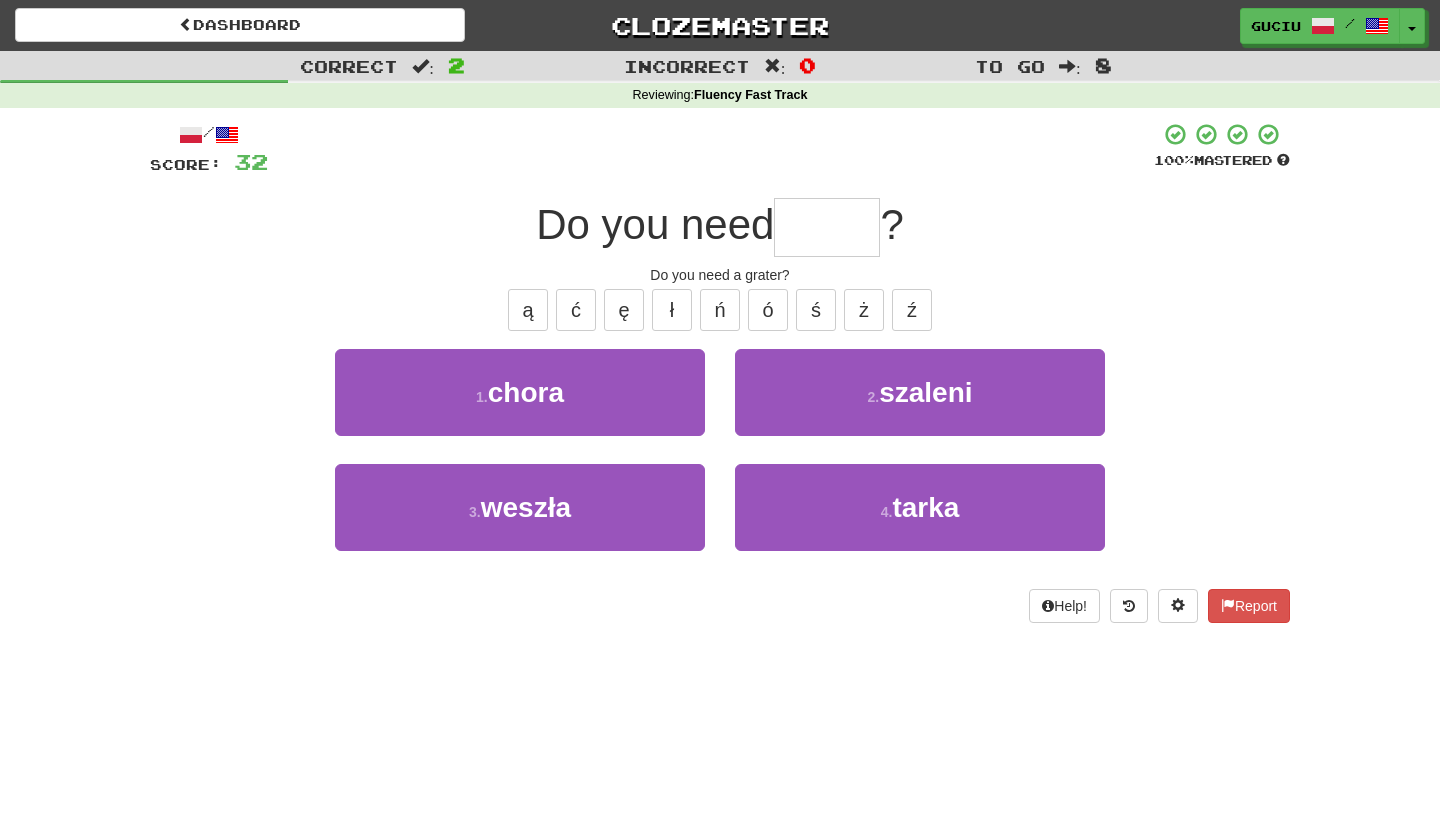 click on "2 .  szaleni" at bounding box center [920, 406] 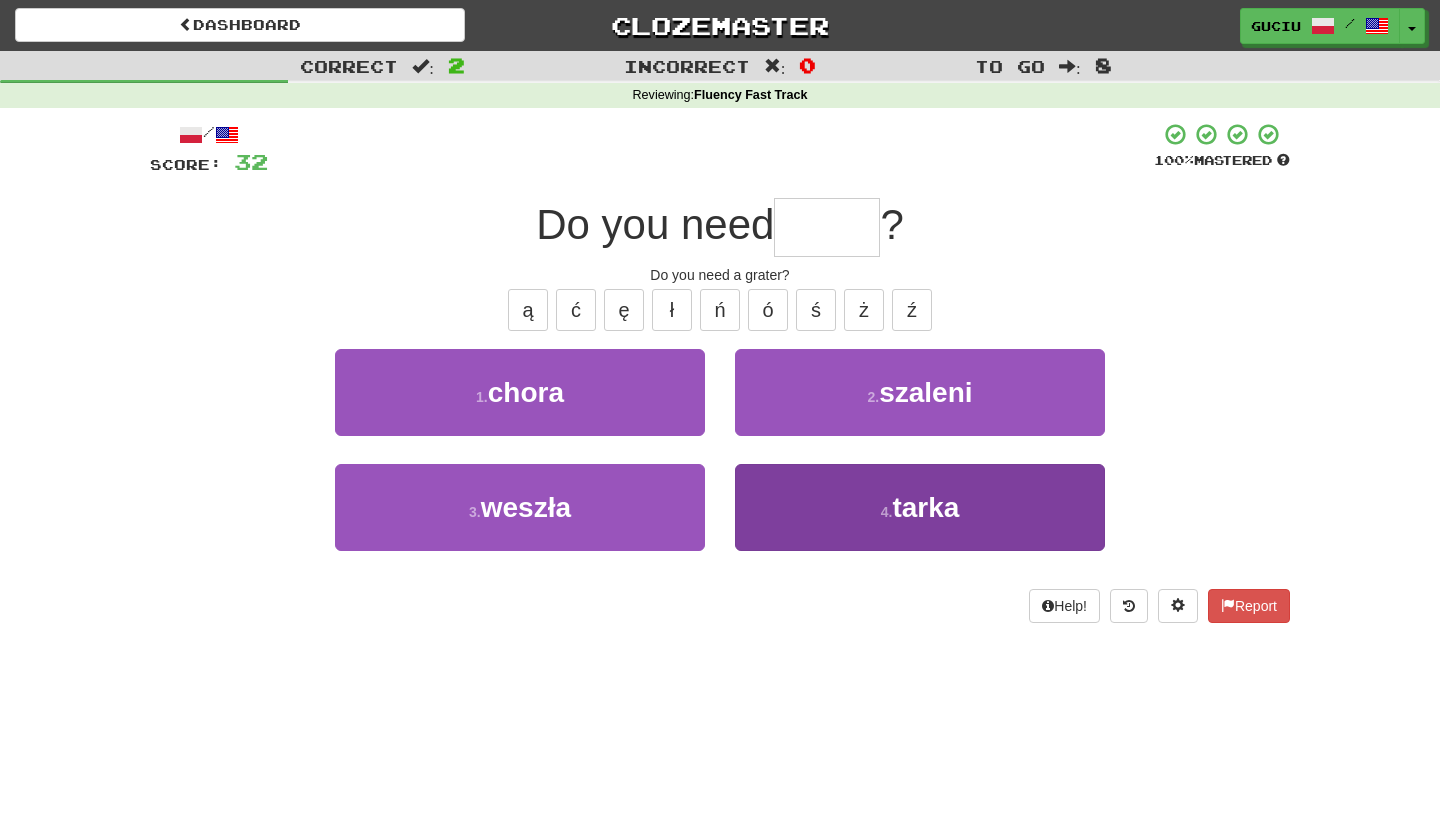 click on "4 .  tarka" at bounding box center [920, 507] 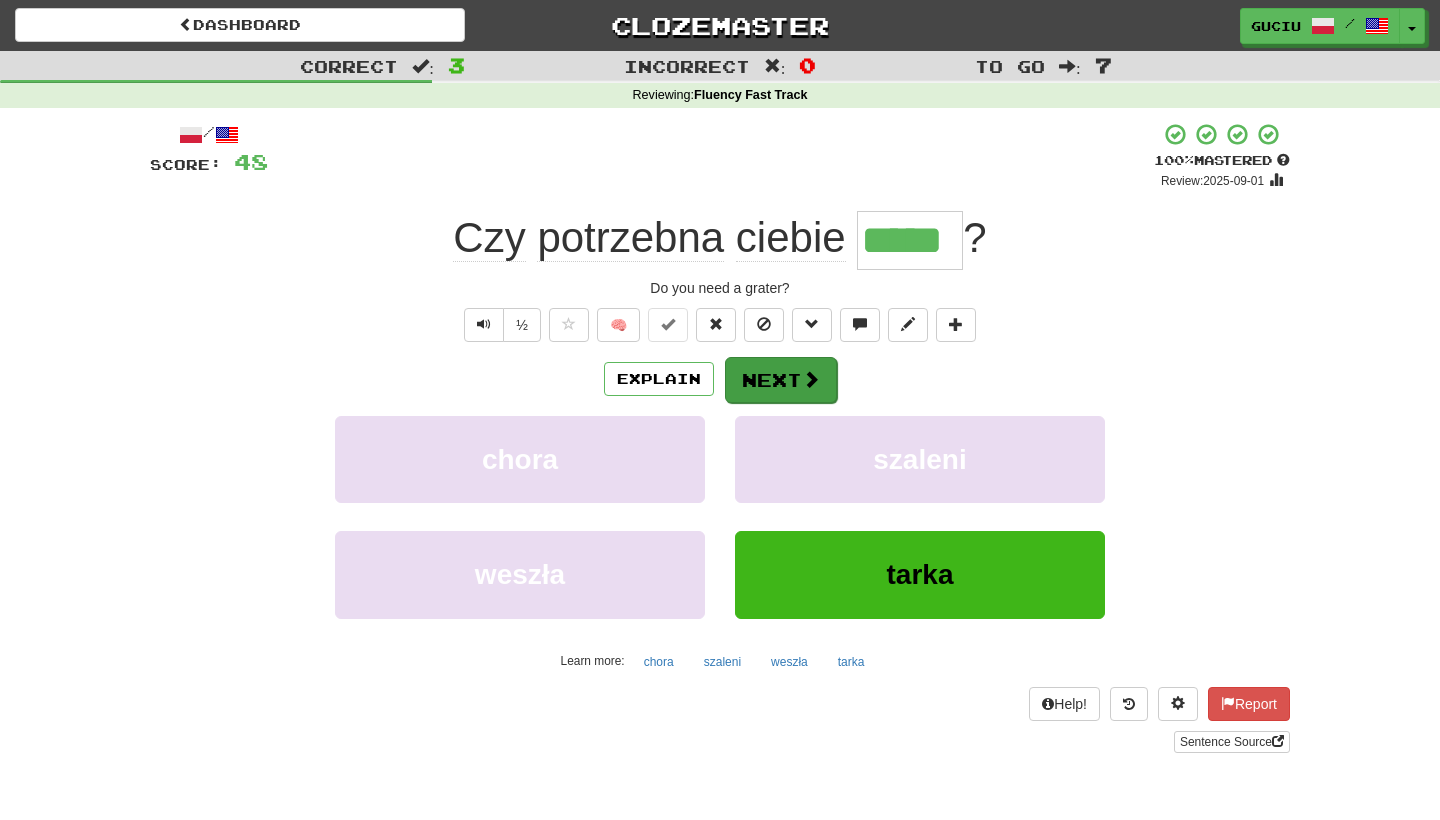 click on "Next" at bounding box center [781, 380] 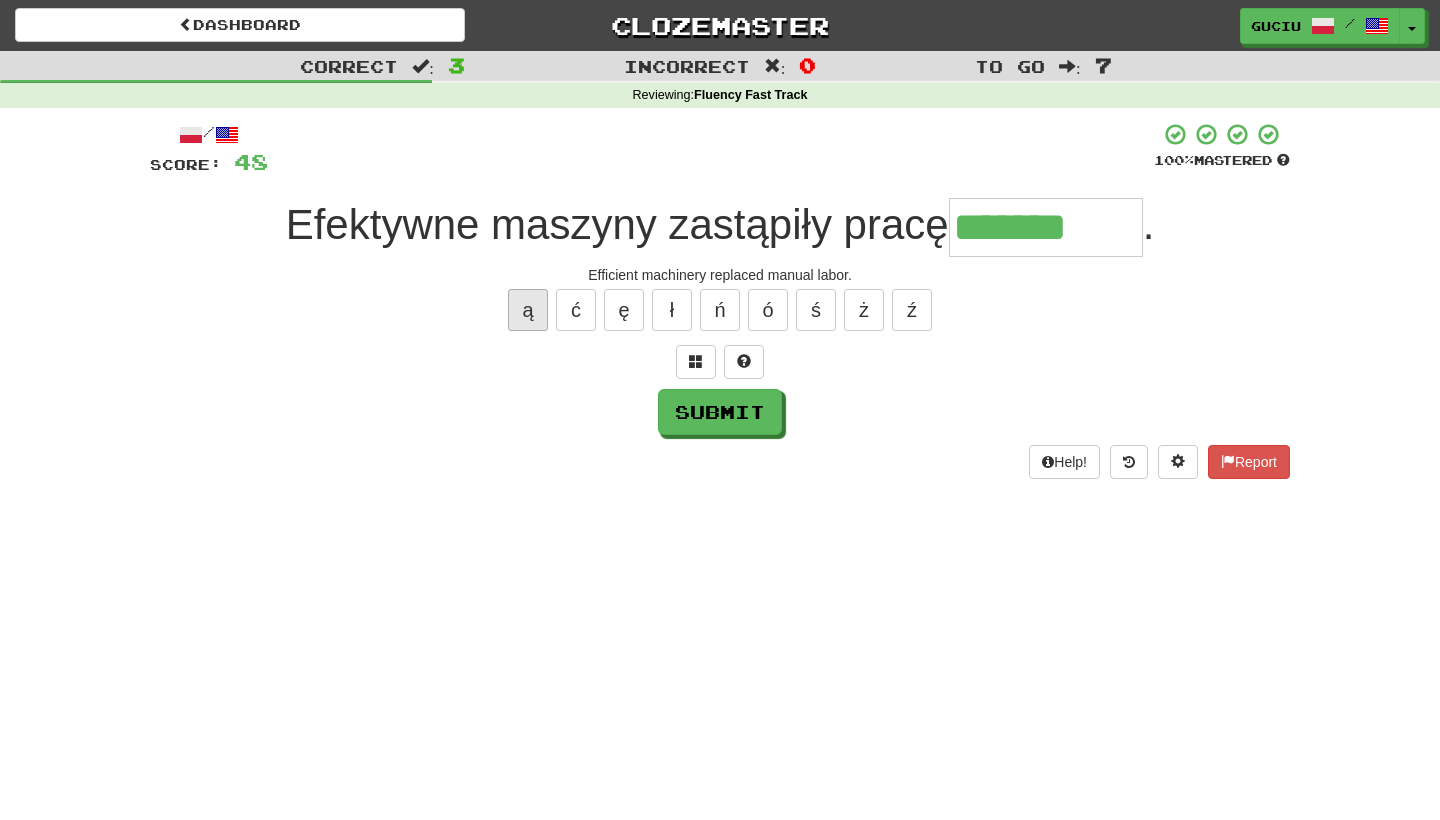 click on "ą" at bounding box center (528, 310) 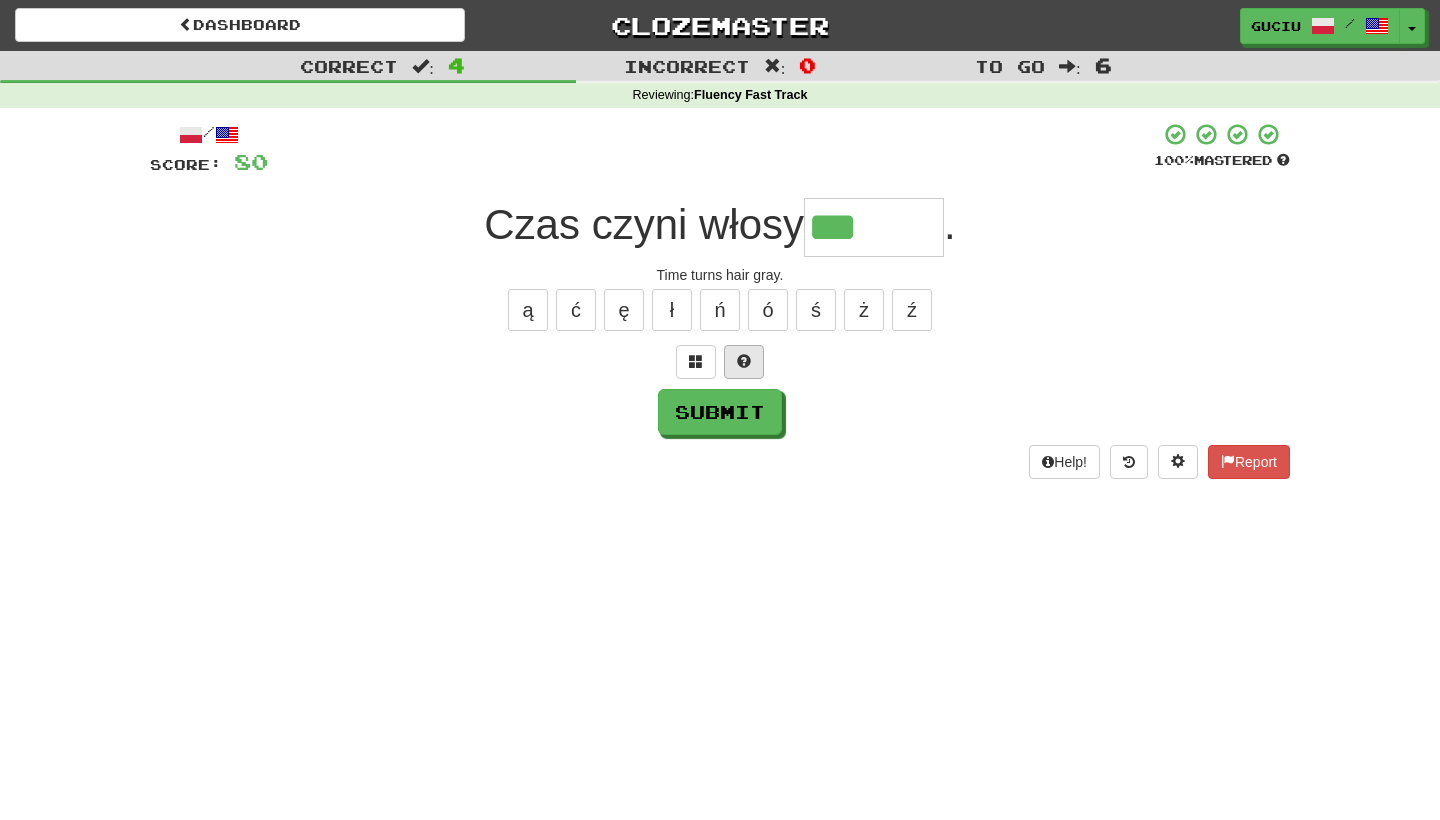 click at bounding box center (744, 362) 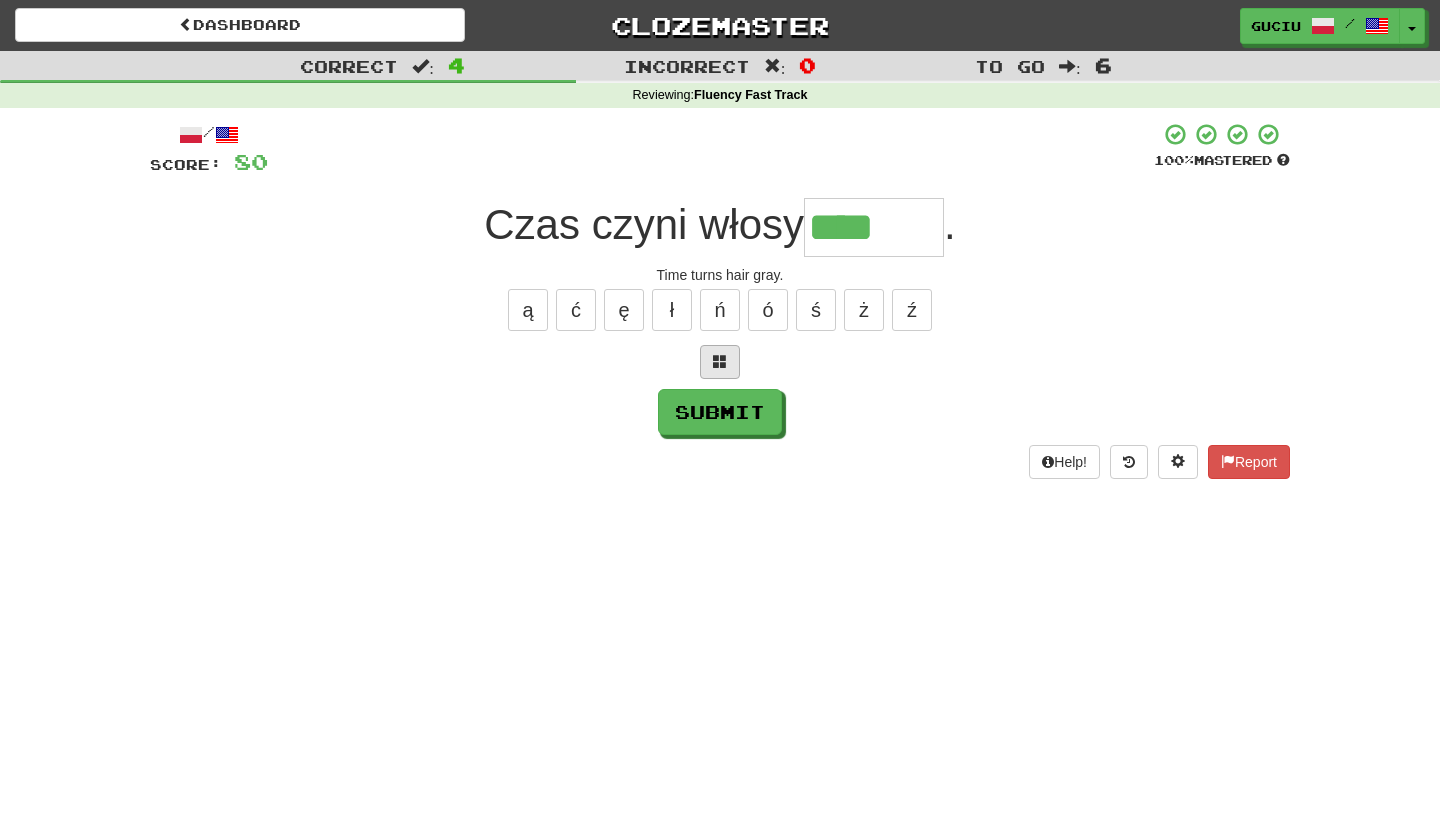 click at bounding box center [720, 362] 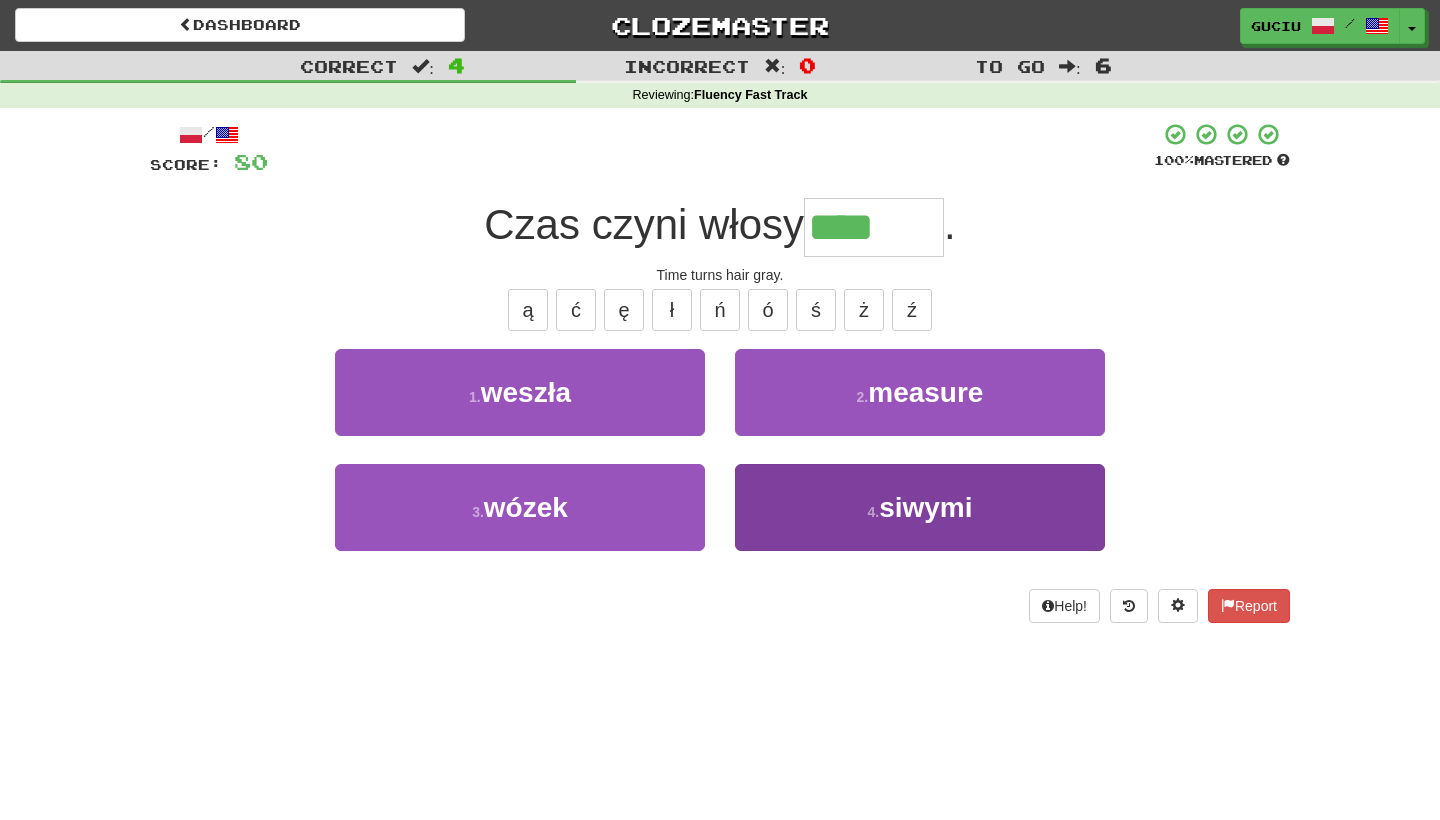 click on "grey-haired" at bounding box center [920, 507] 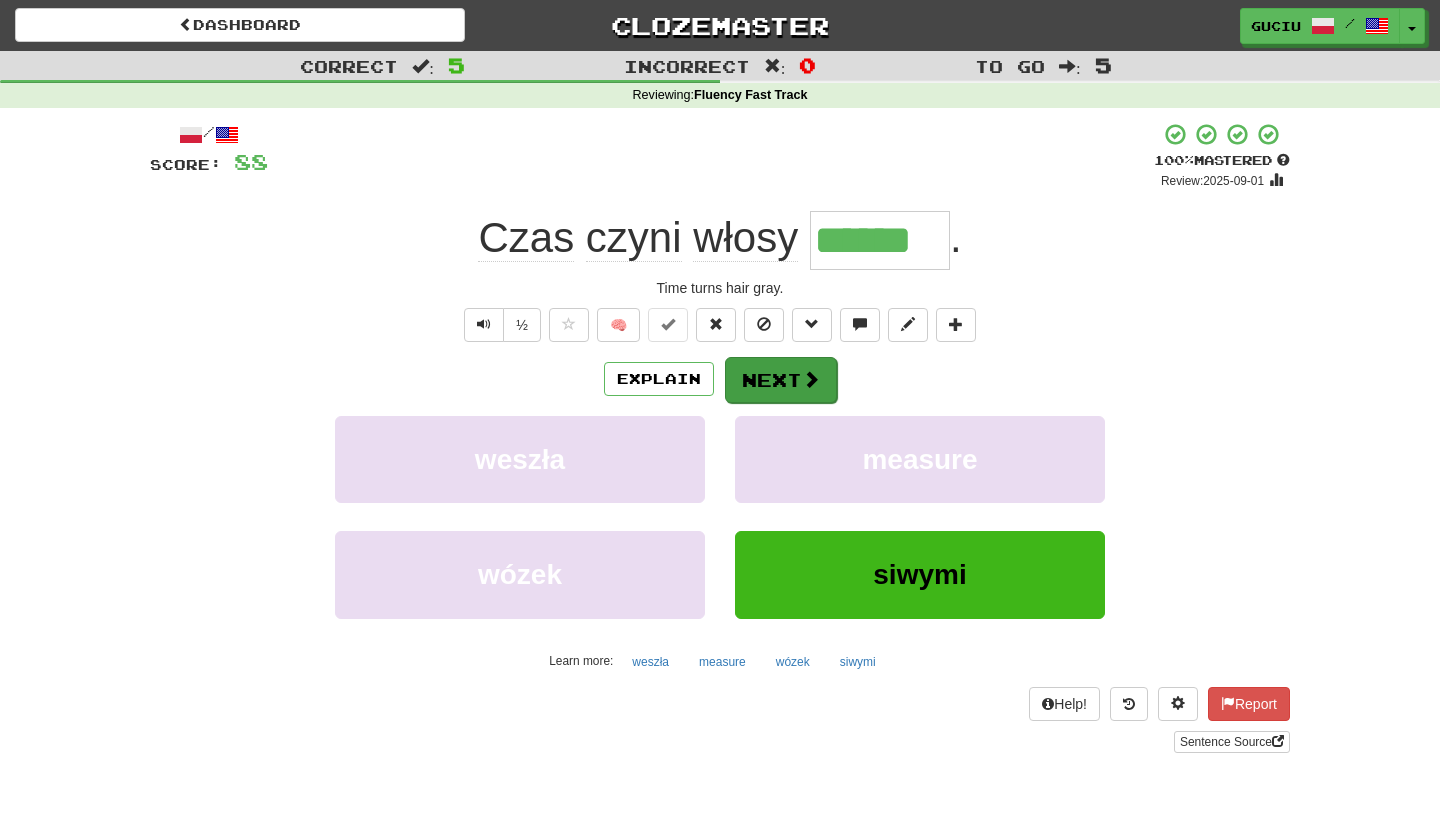 click on "Next" at bounding box center [781, 380] 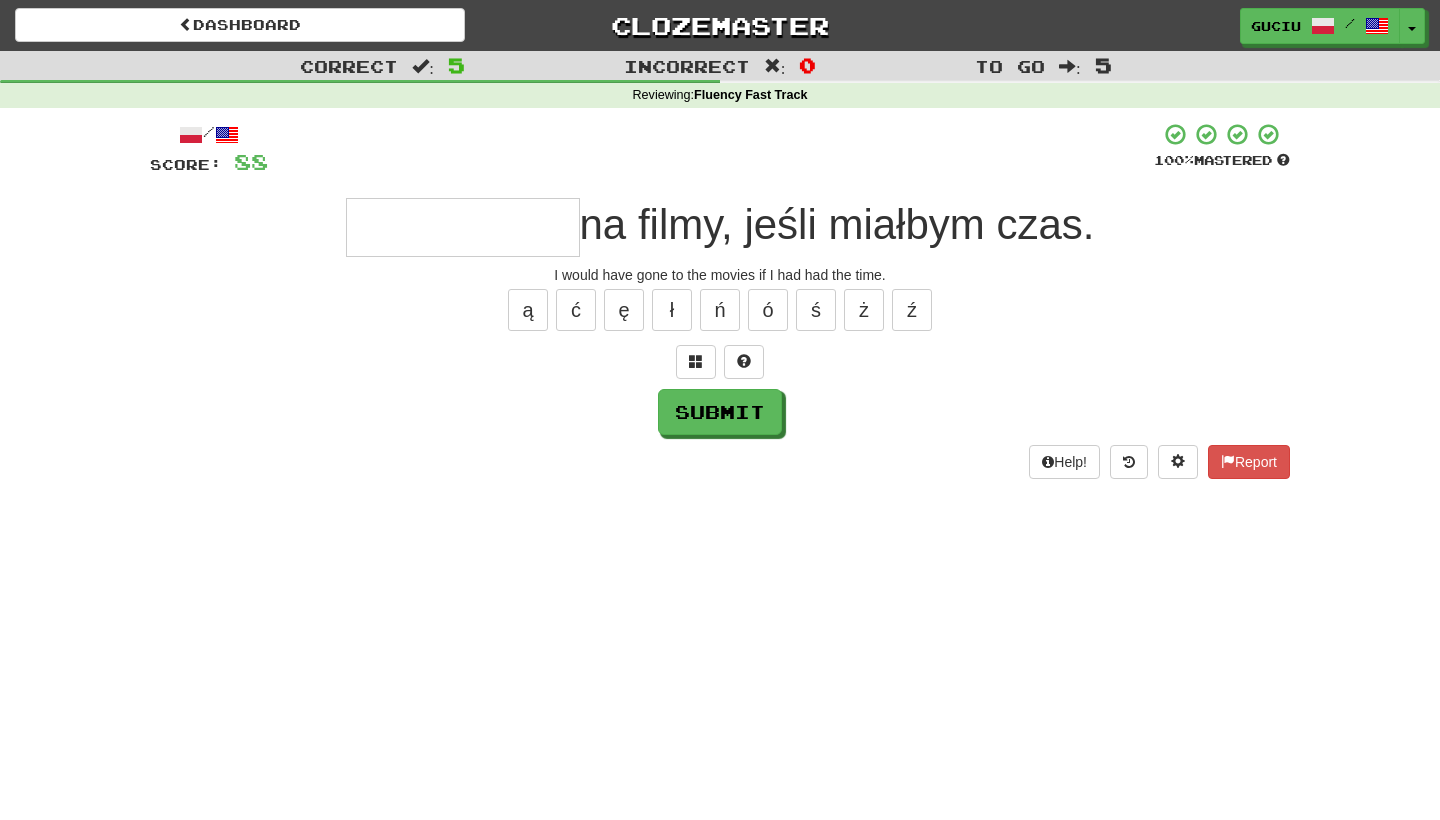 type on "*" 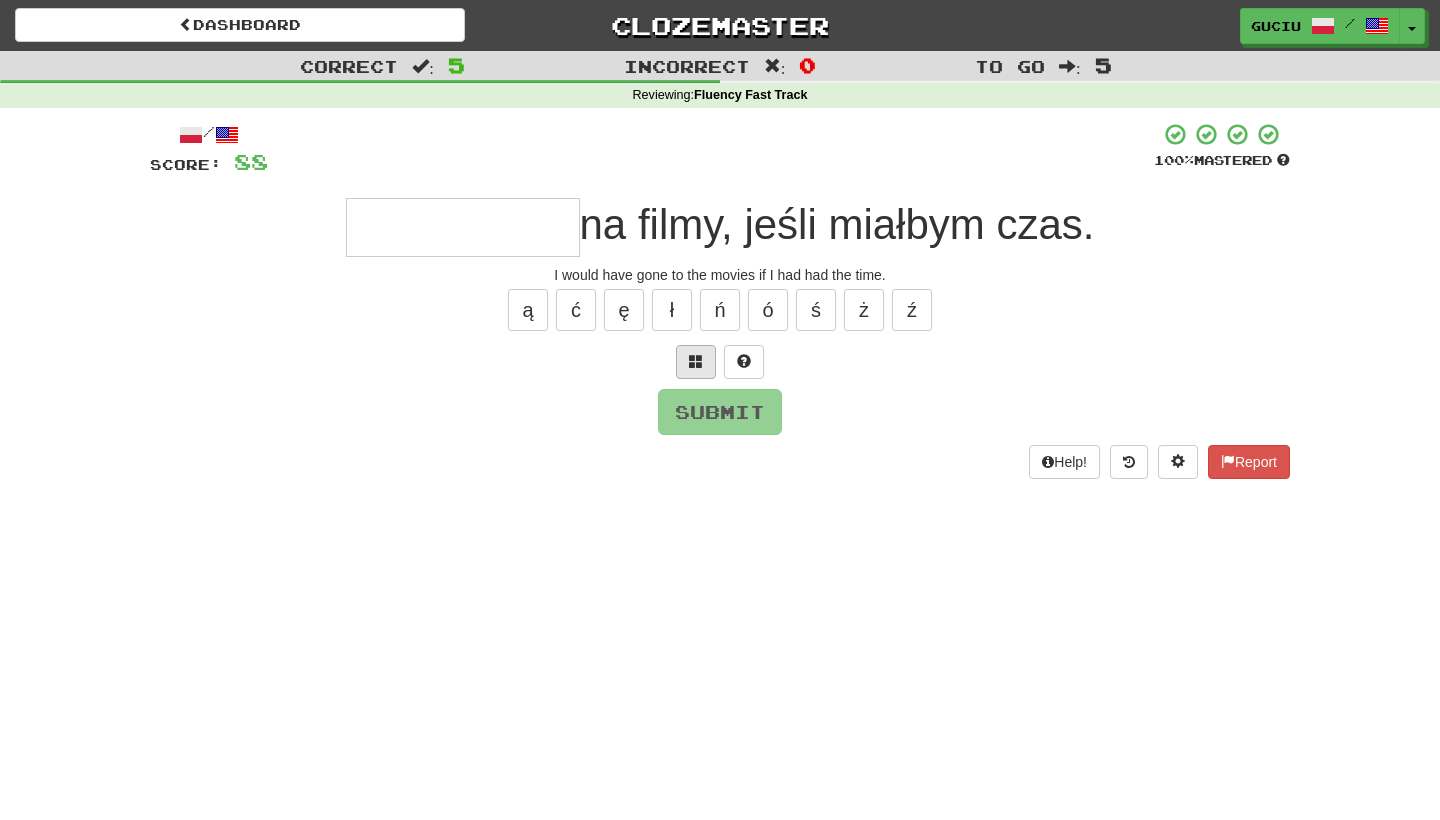 click at bounding box center [696, 361] 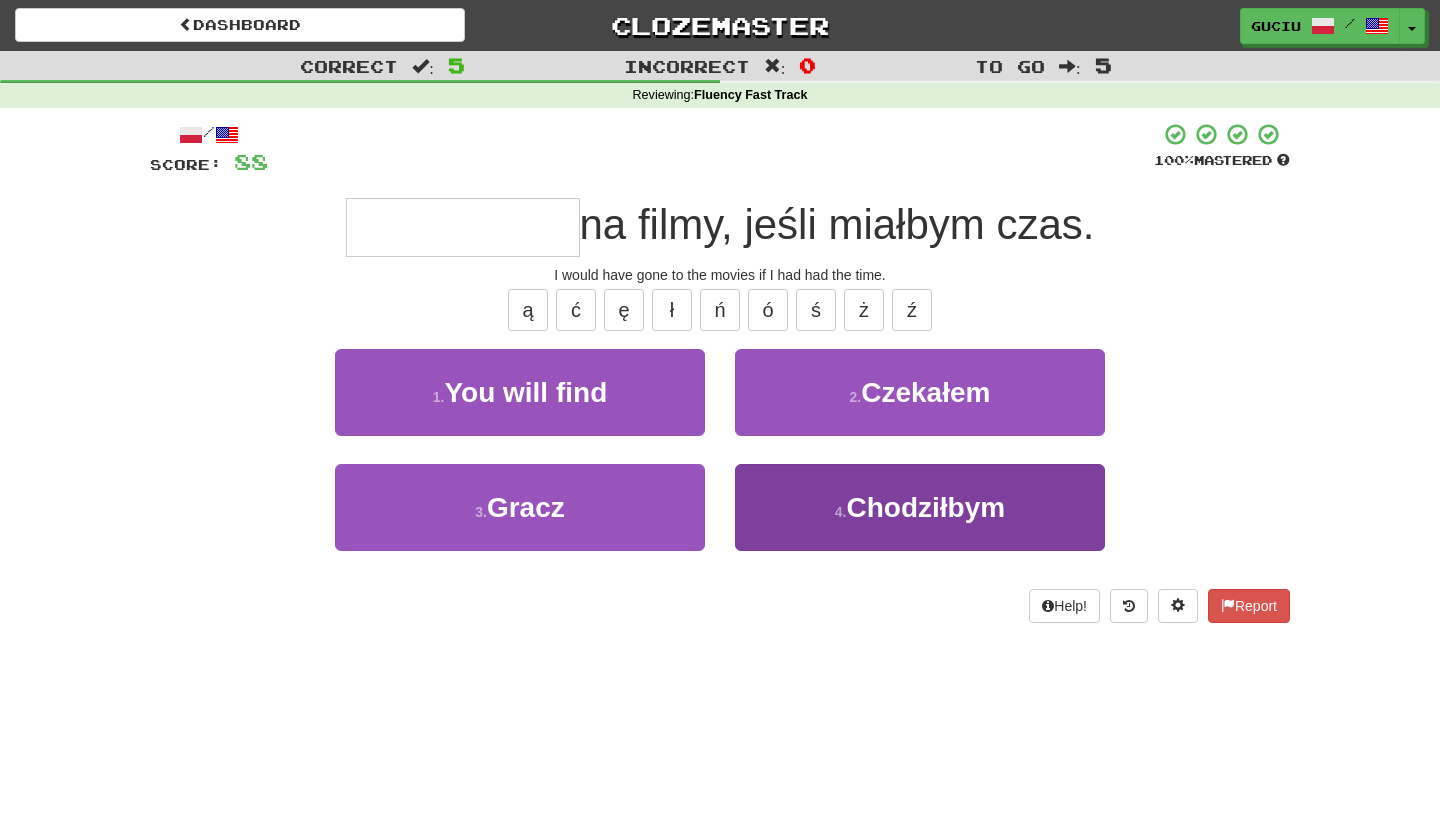 click on "4 .  Chodziłbym" at bounding box center (920, 507) 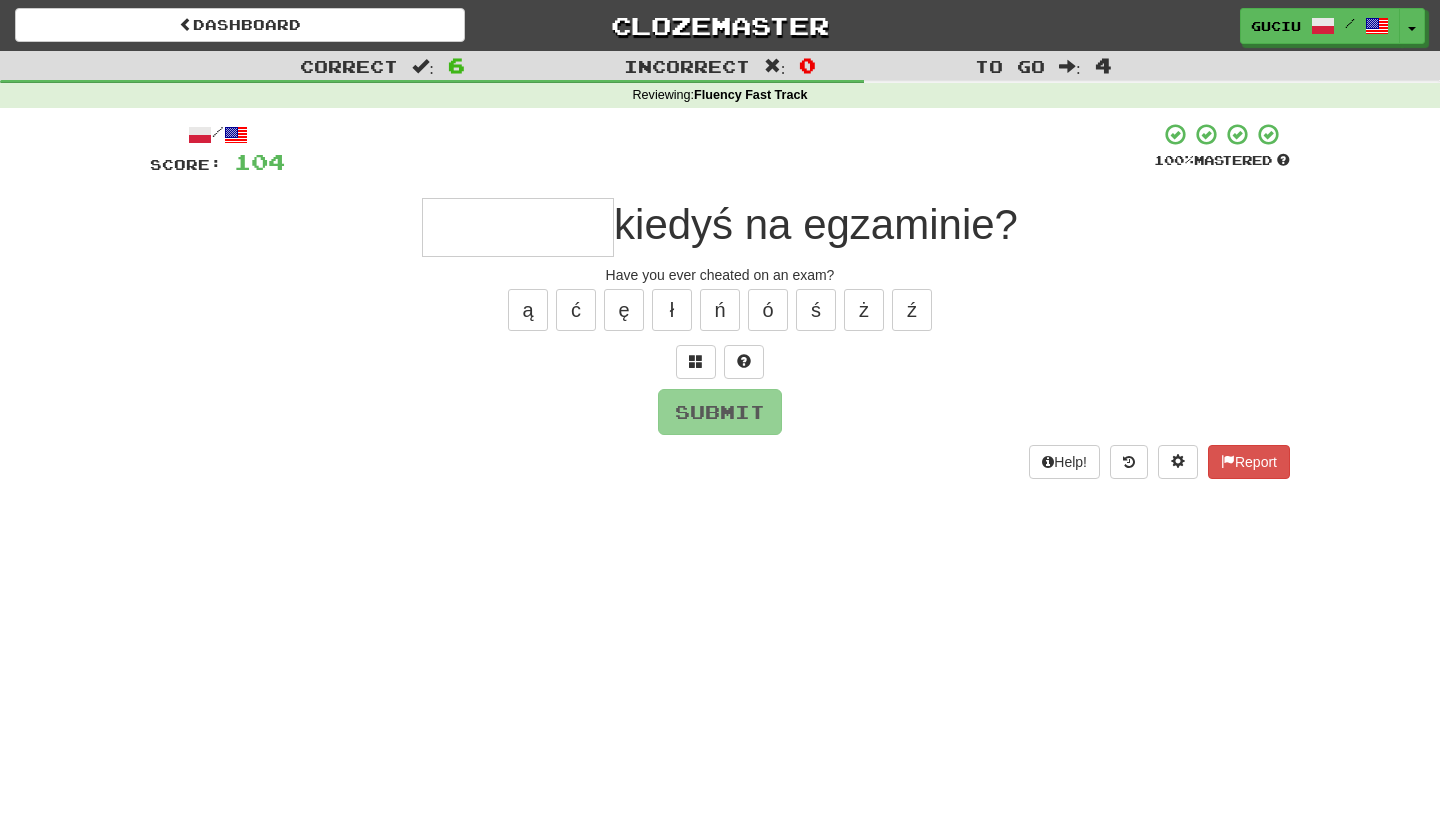 type on "*" 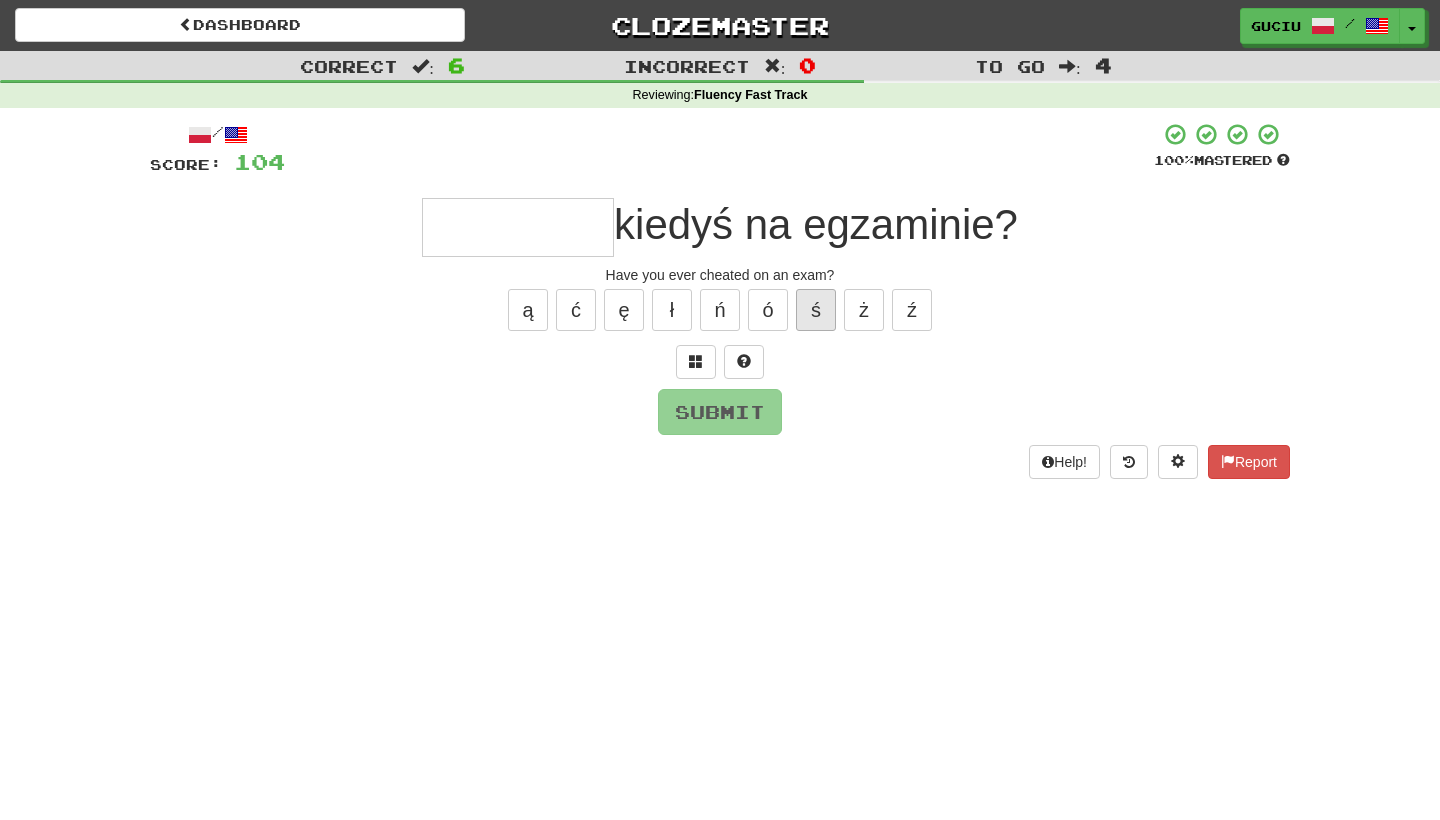 click on "ś" at bounding box center (816, 310) 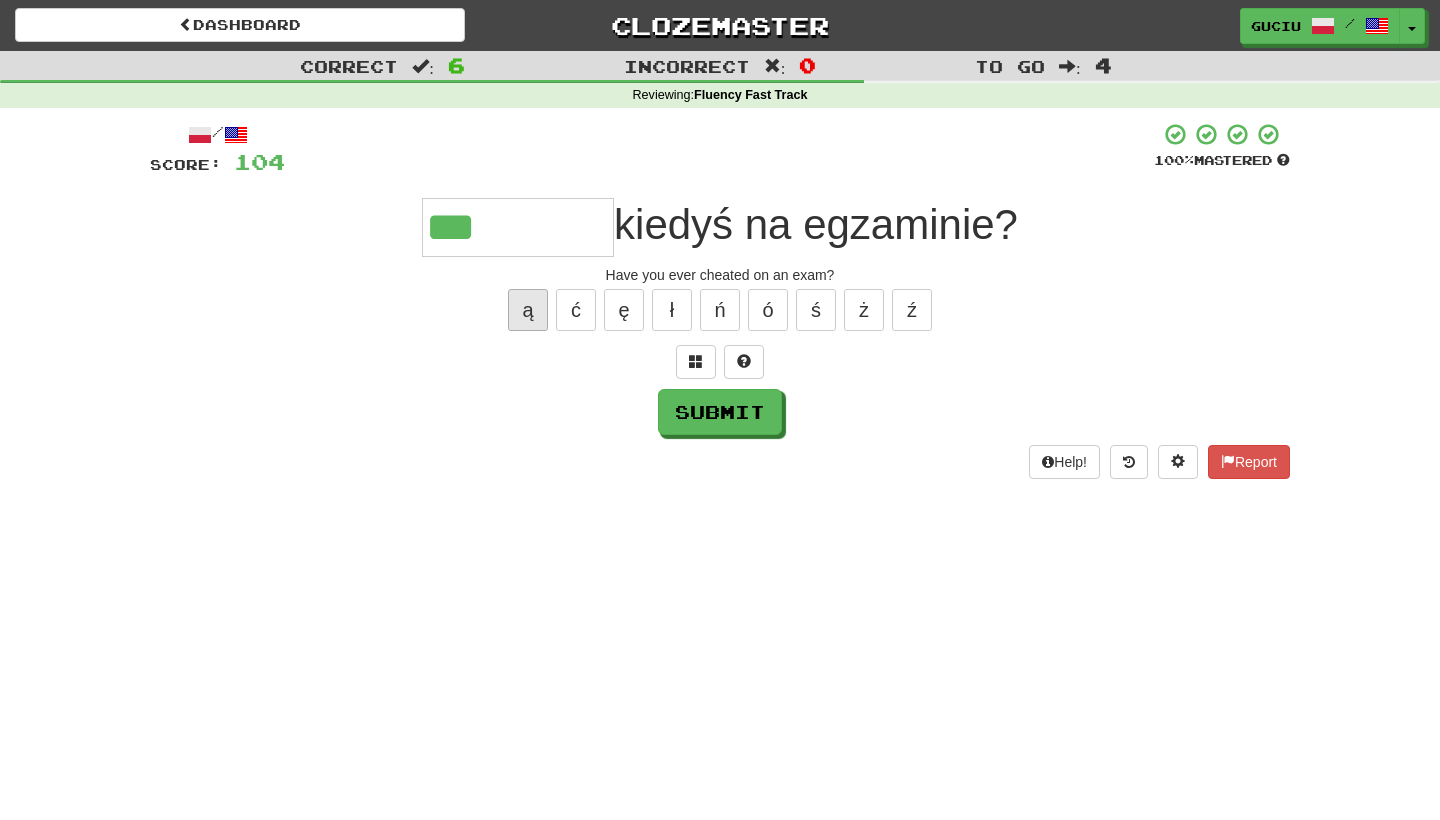 click on "ą" at bounding box center [528, 310] 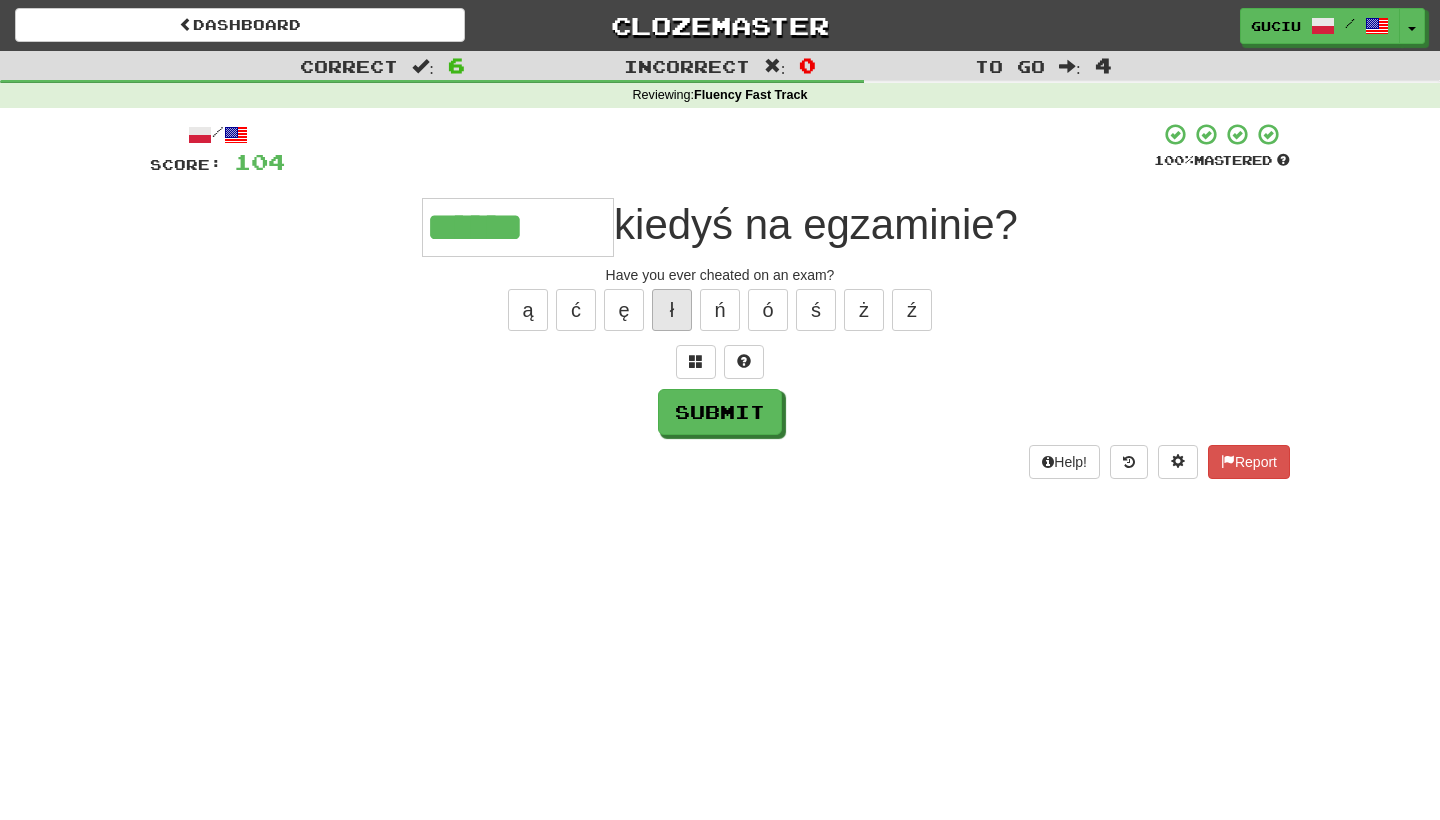 click on "ł" at bounding box center [672, 310] 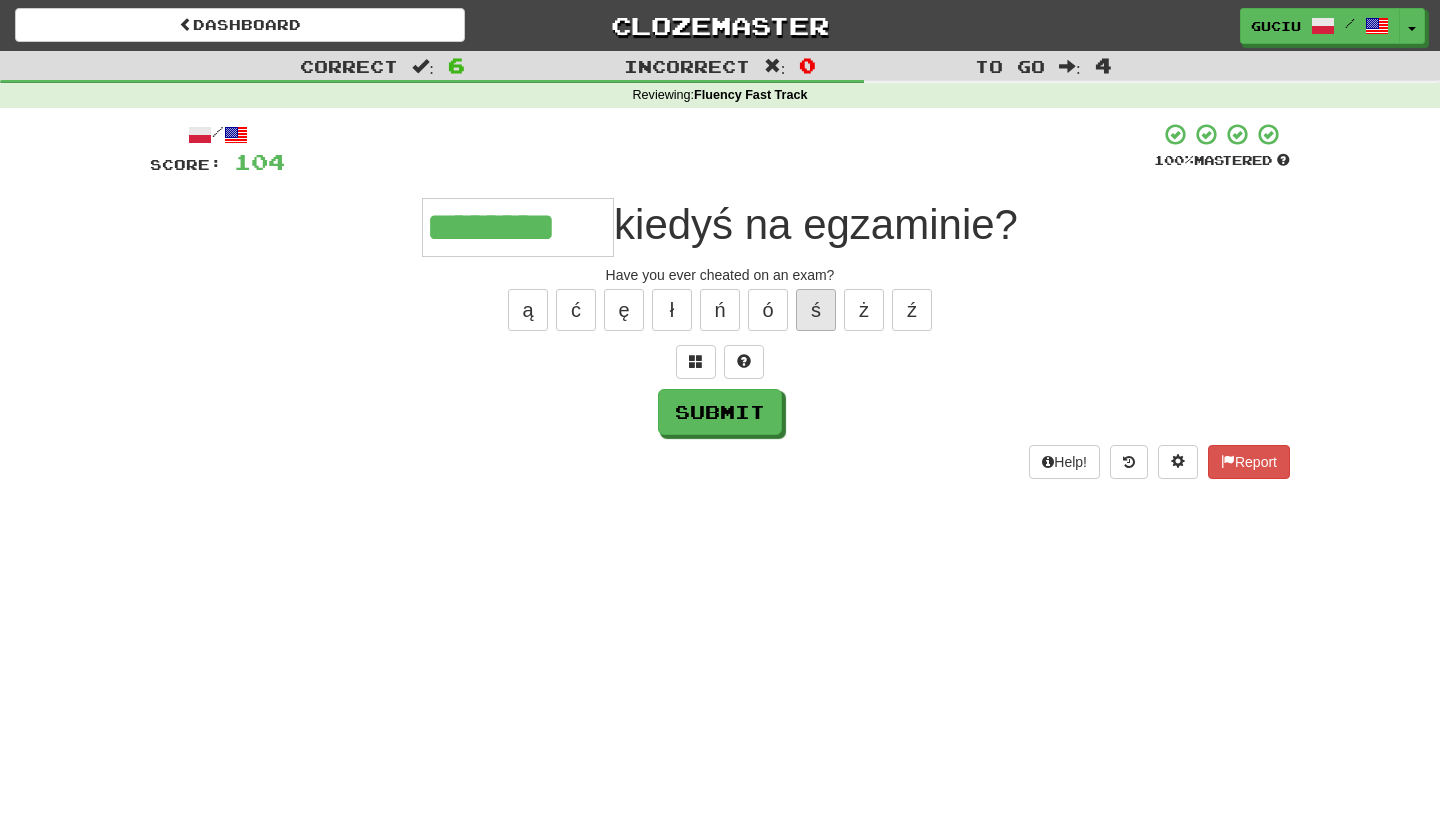 click on "ś" at bounding box center (816, 310) 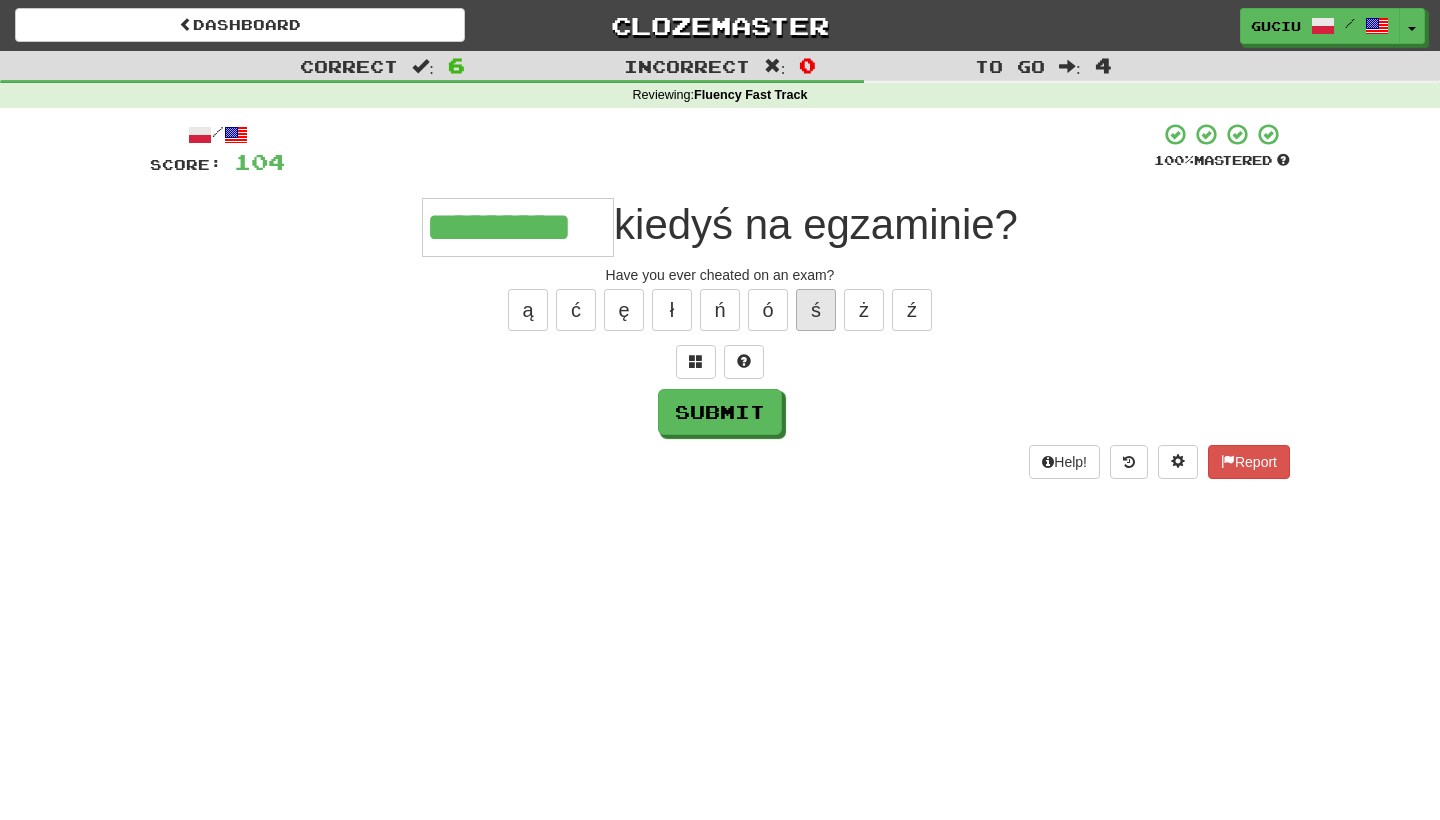 type on "*********" 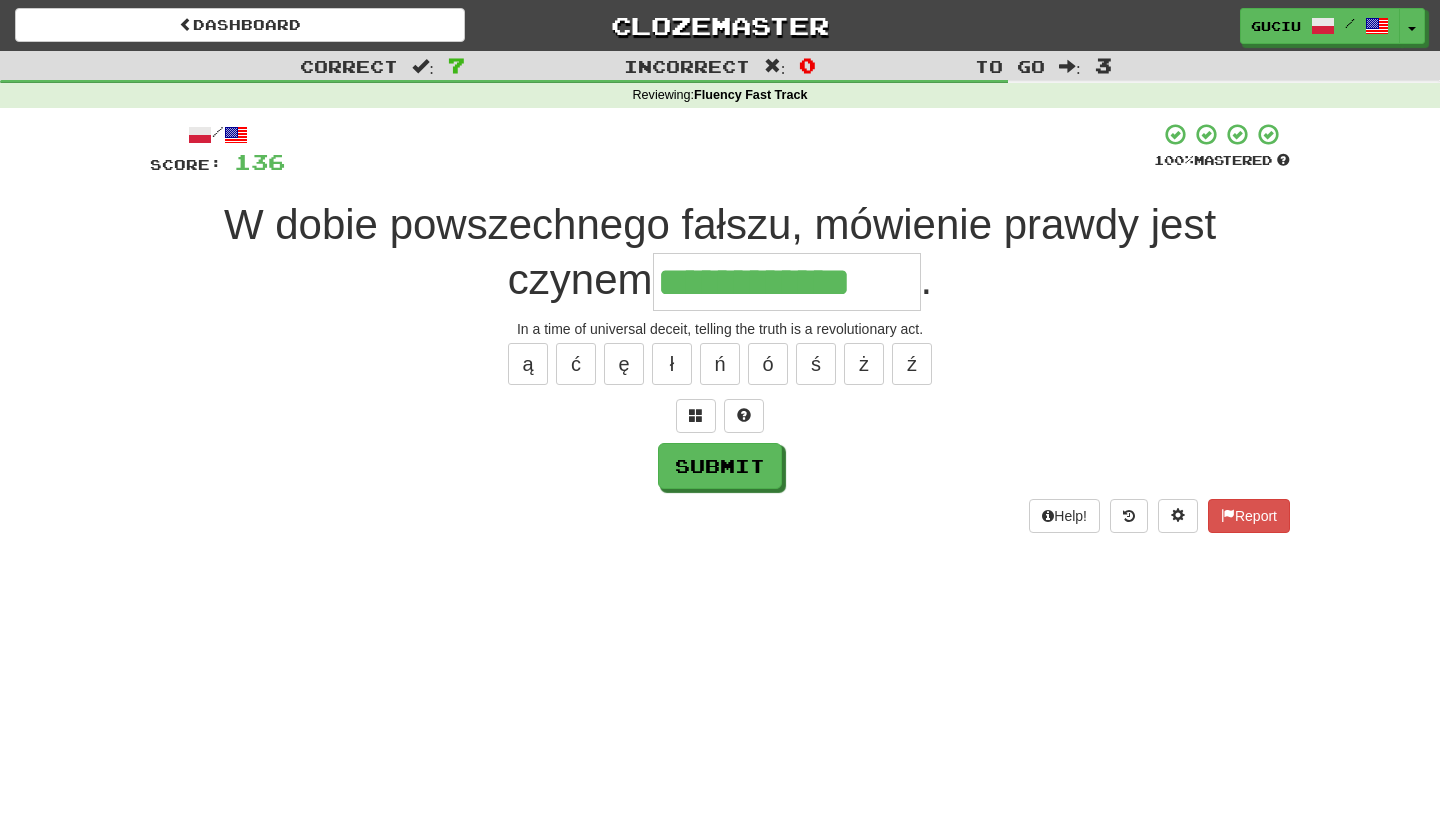 type on "**********" 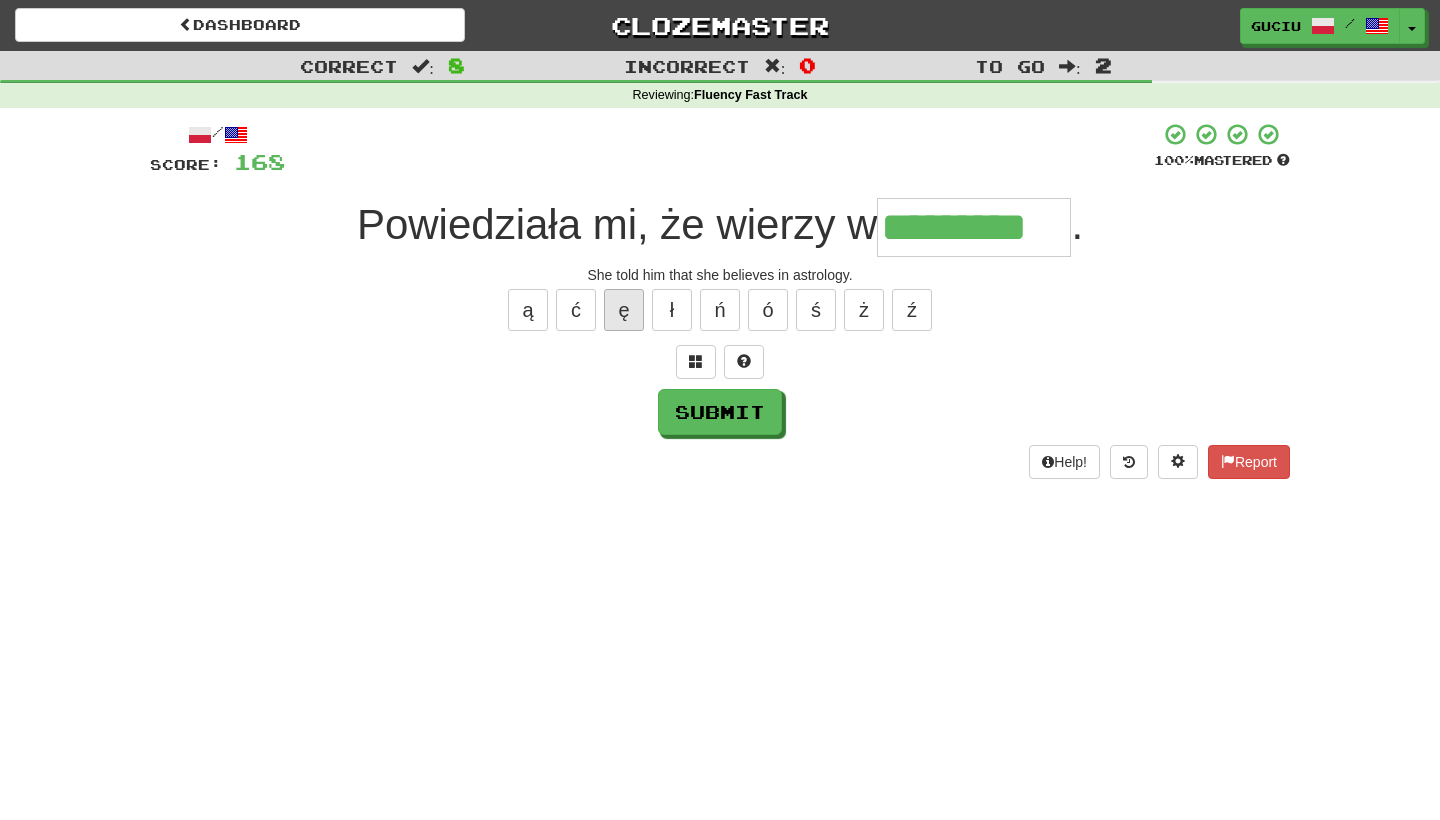 click on "ę" at bounding box center [624, 310] 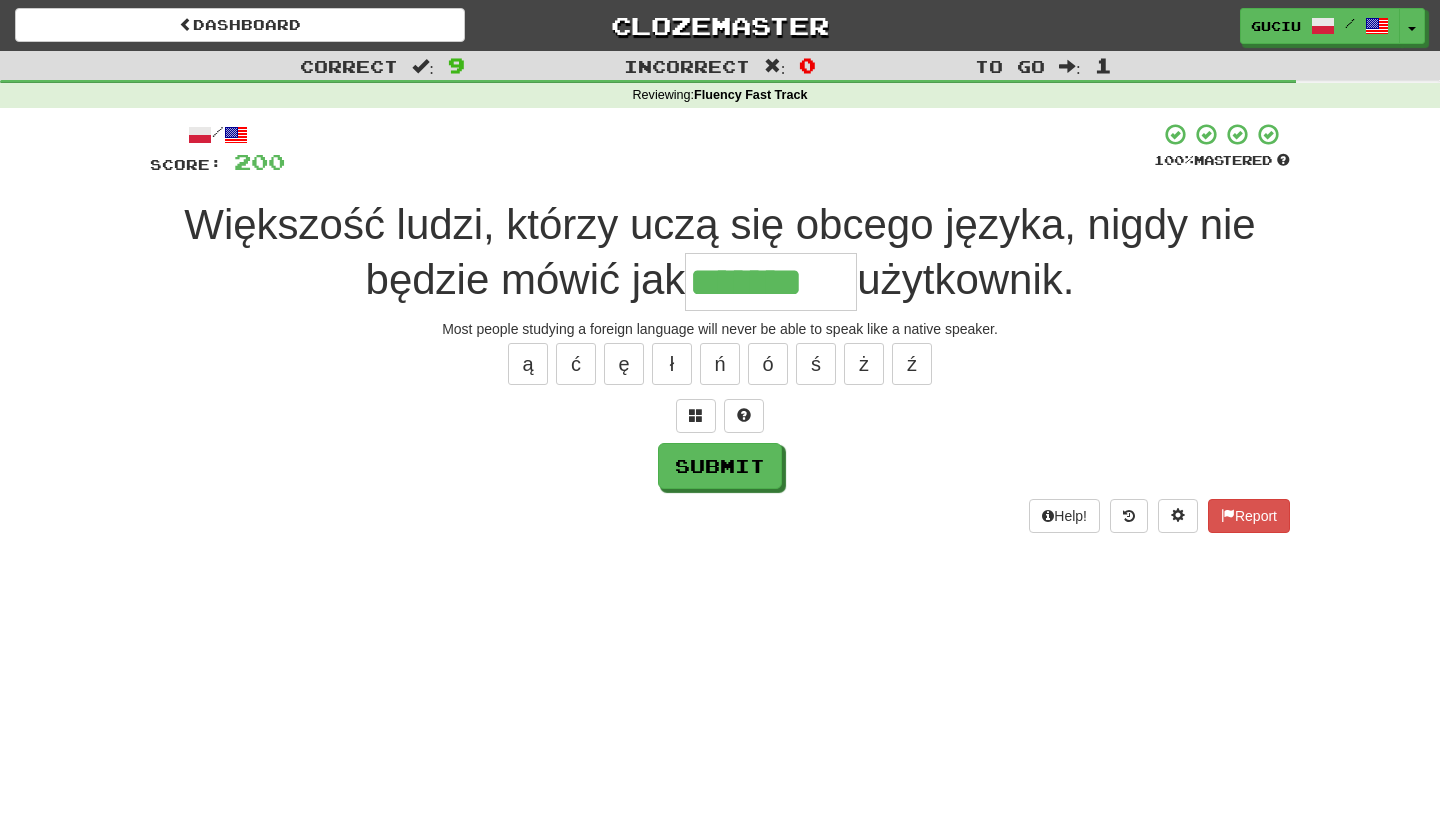 type on "********" 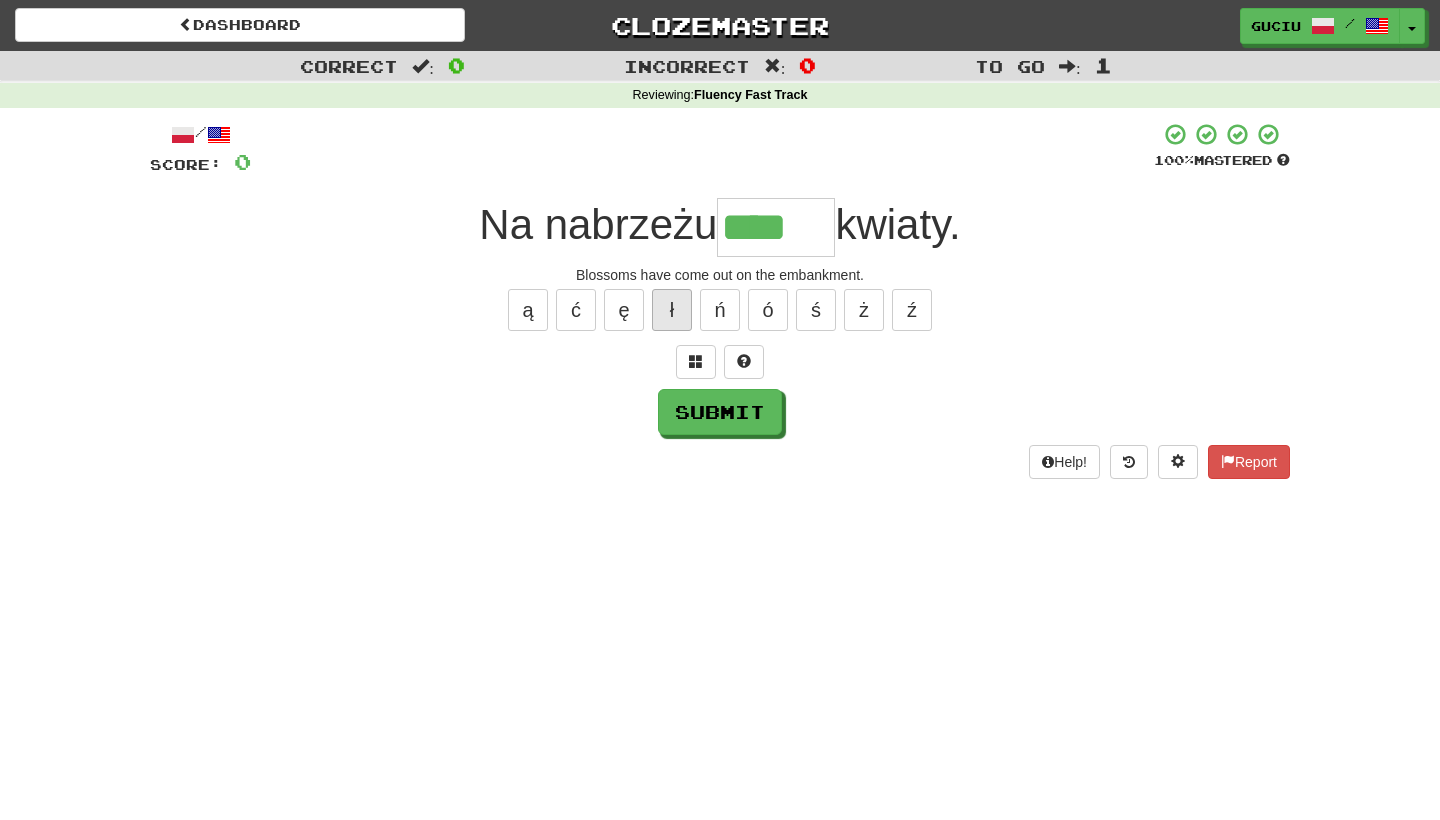 click on "ł" at bounding box center (672, 310) 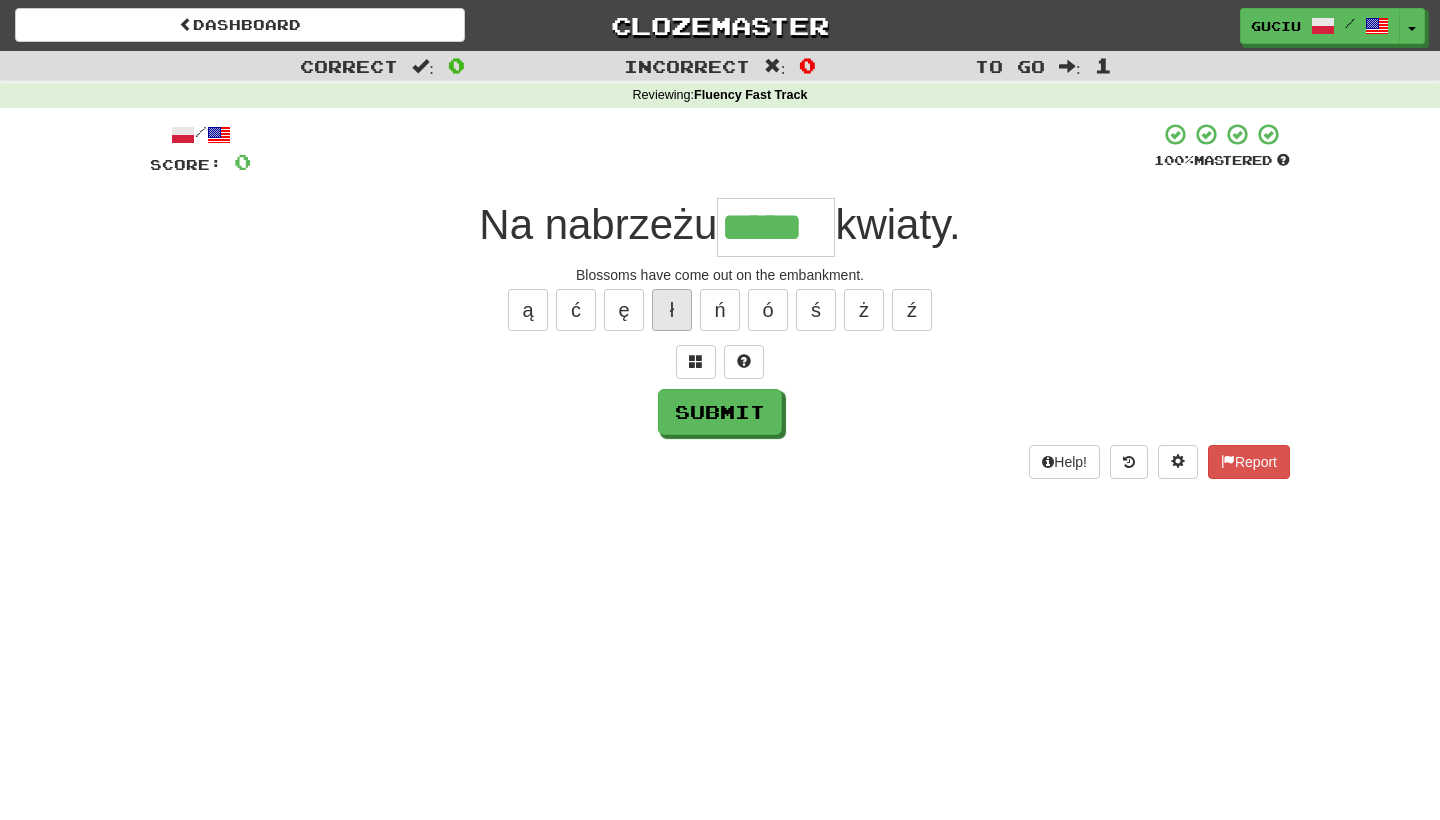 type on "******" 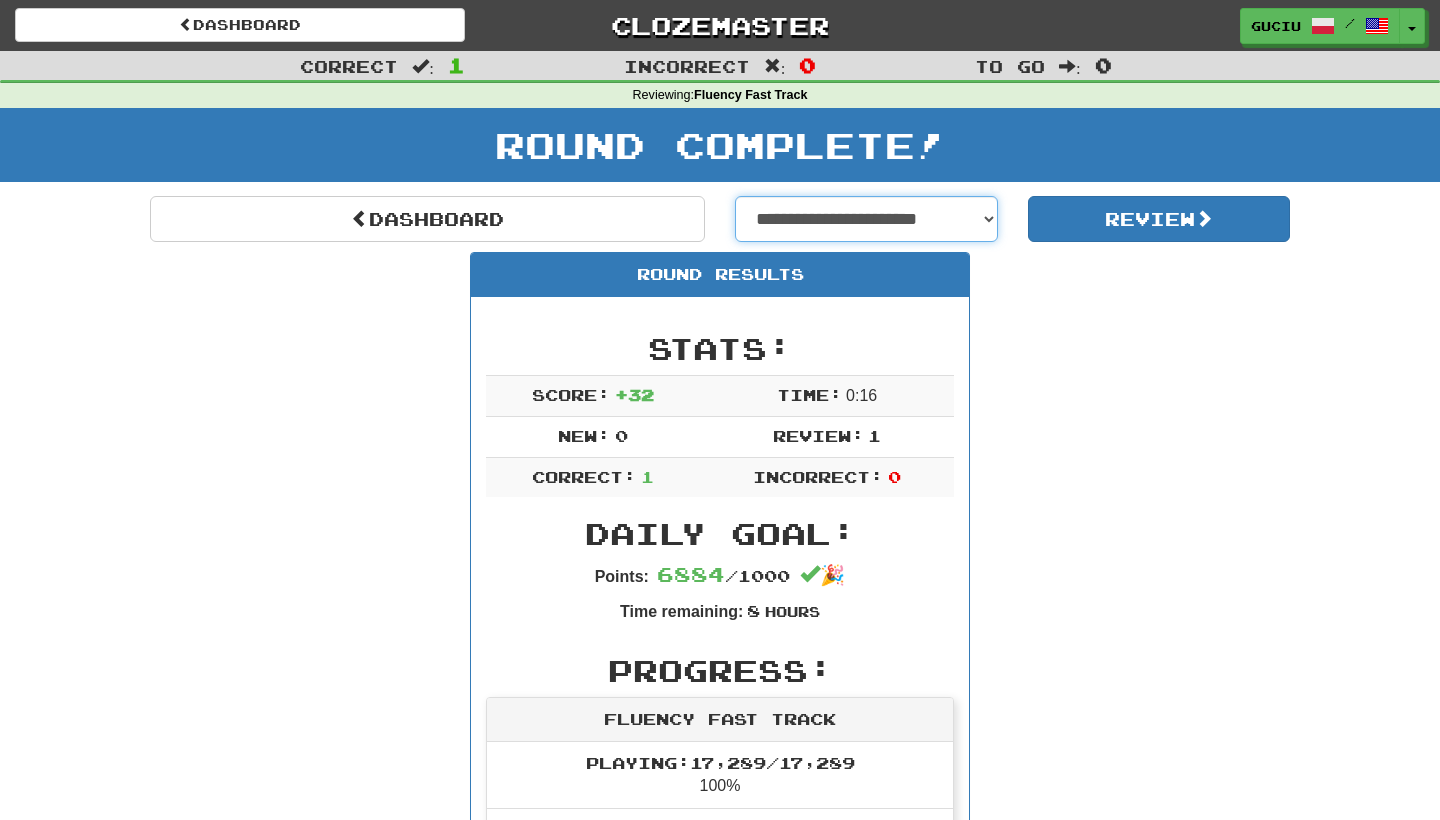 select on "**********" 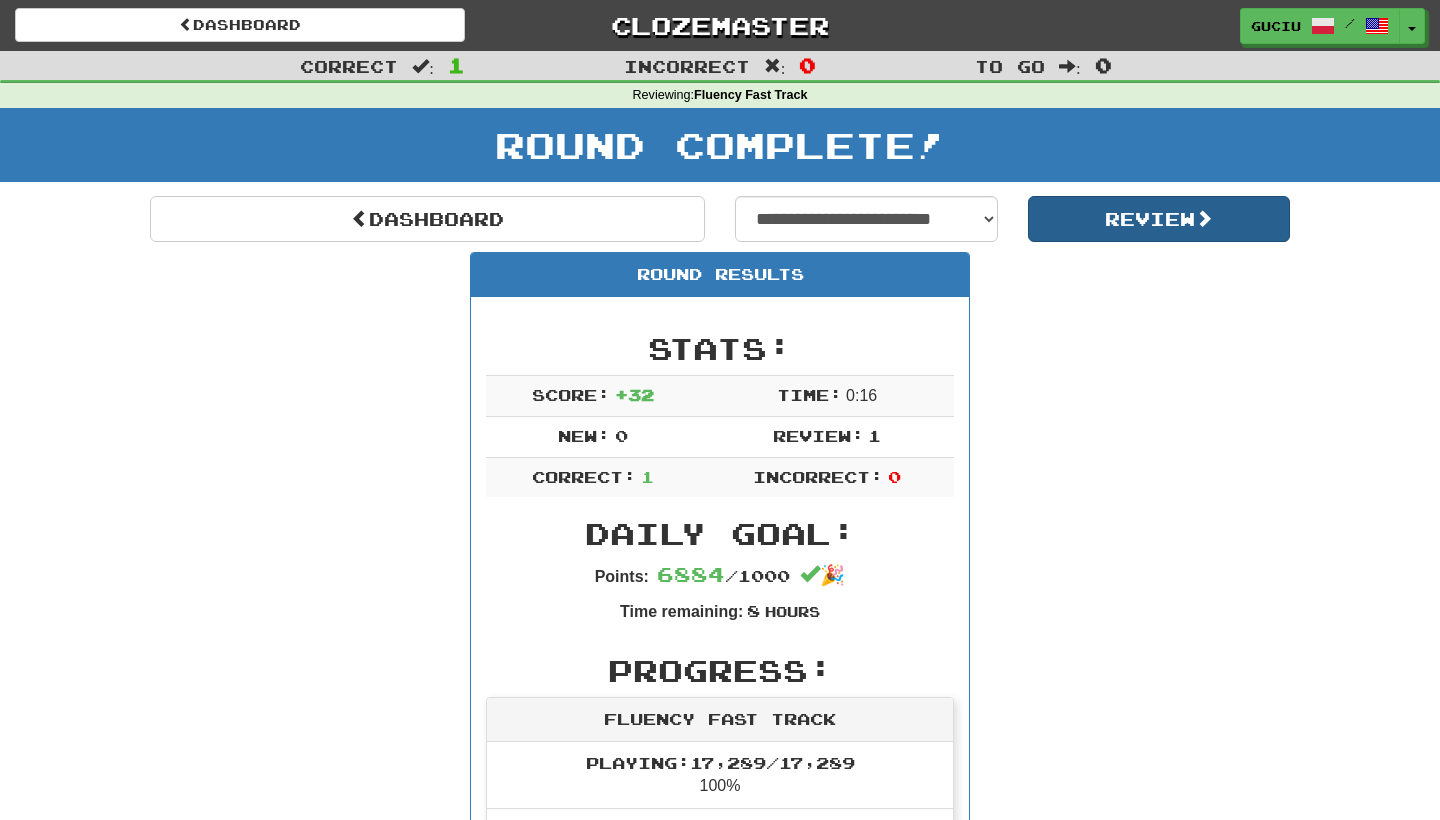click on "Review" at bounding box center [1159, 219] 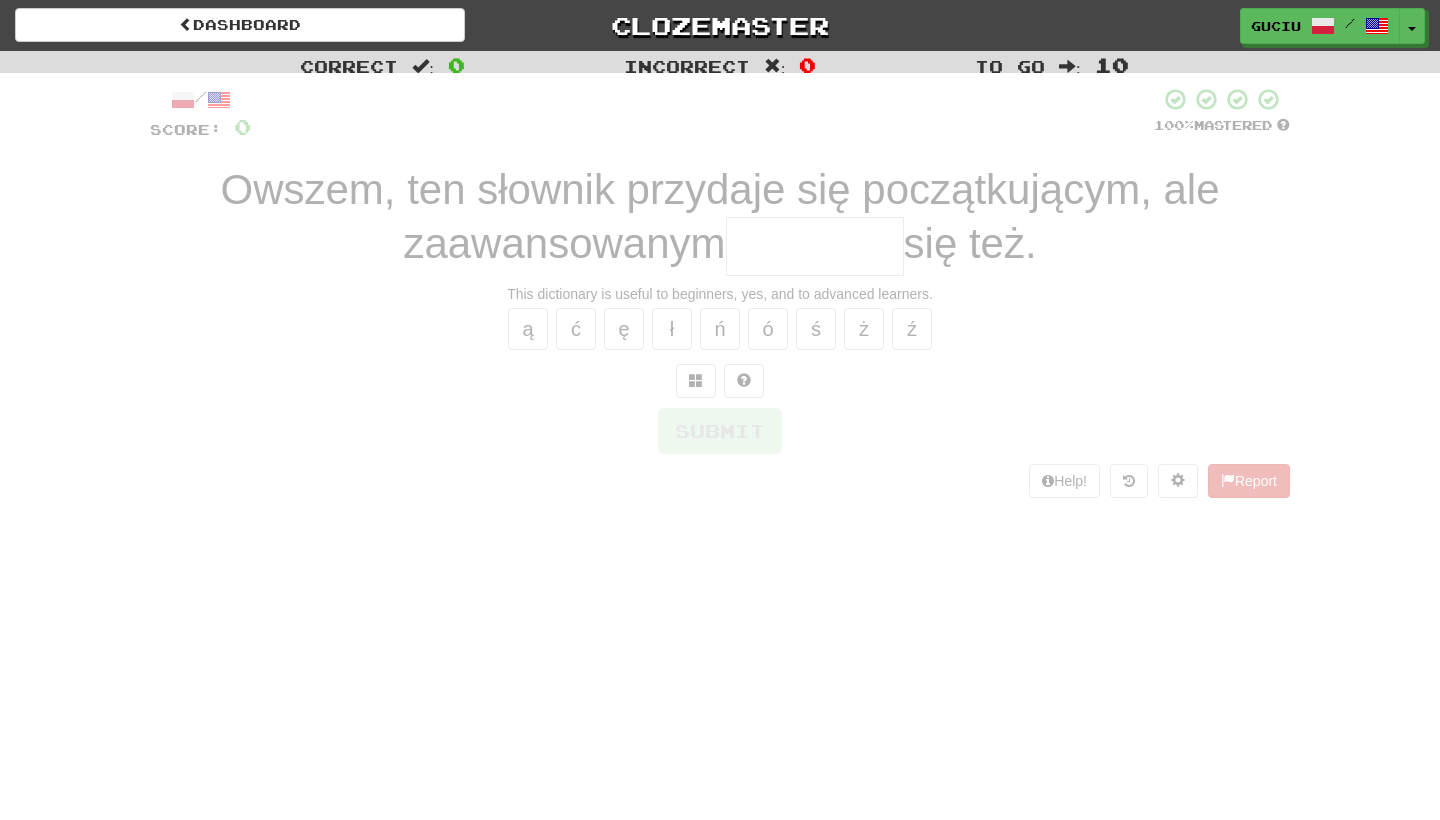 scroll, scrollTop: 0, scrollLeft: 0, axis: both 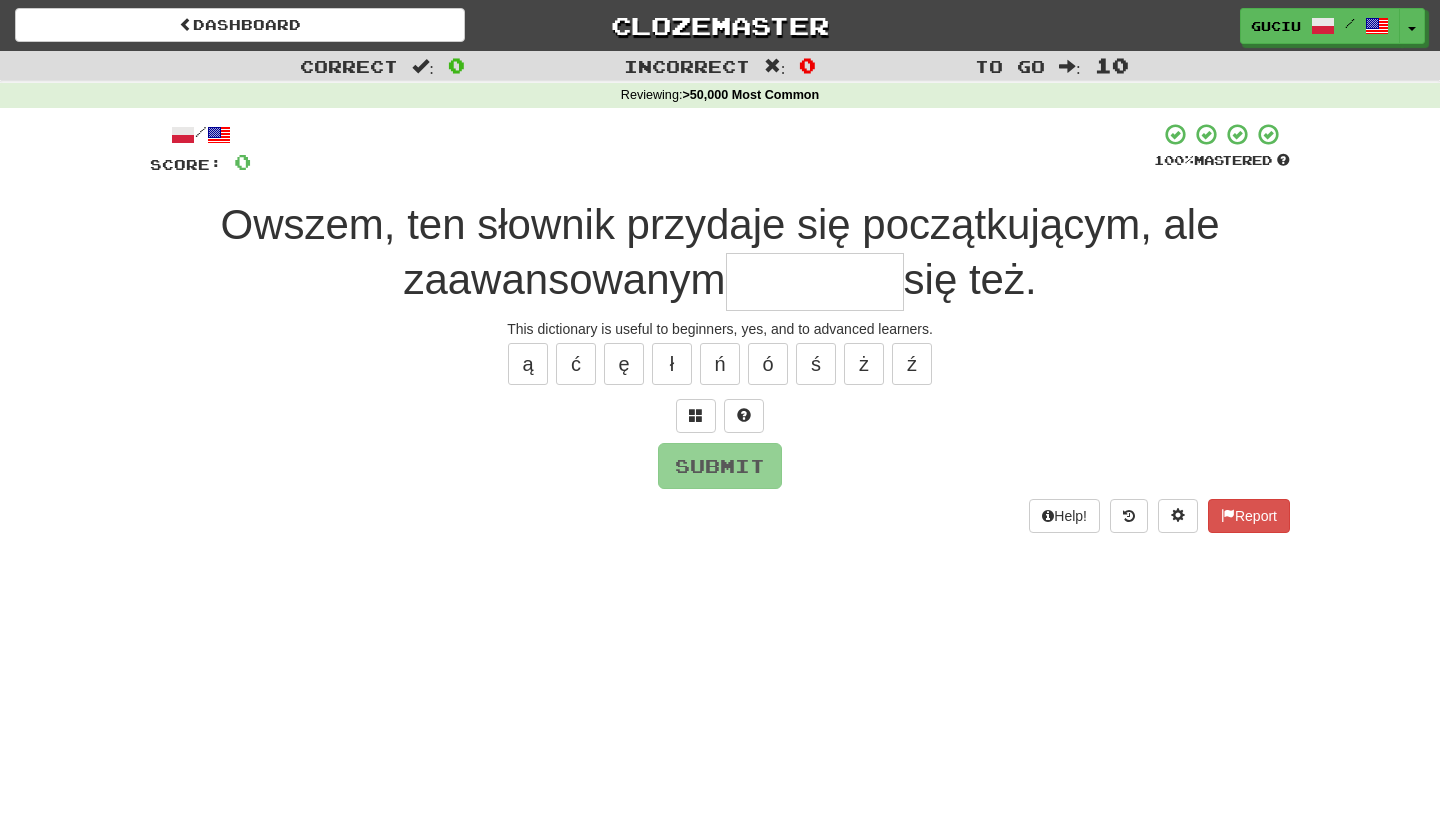type on "*" 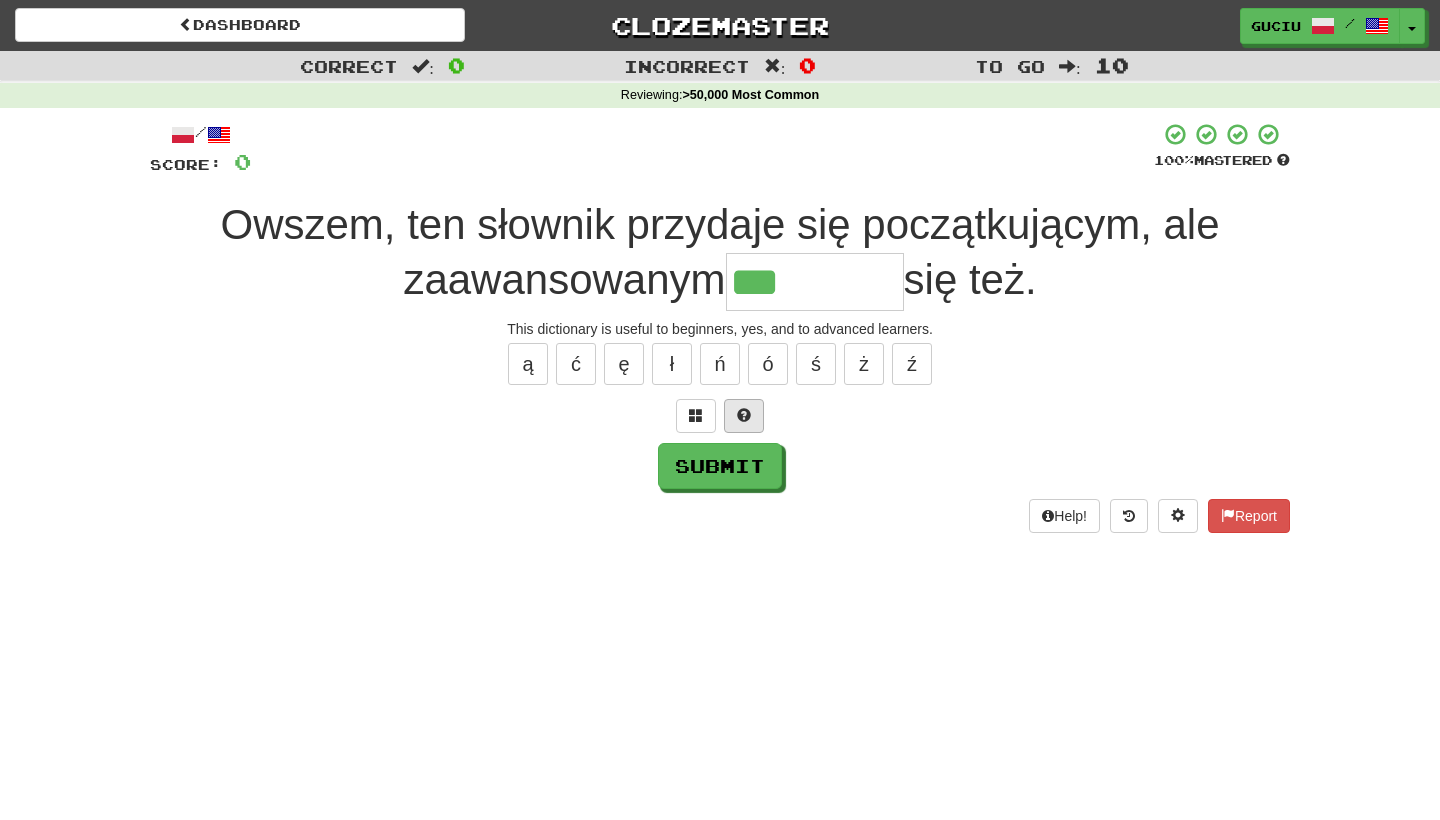 click at bounding box center [744, 415] 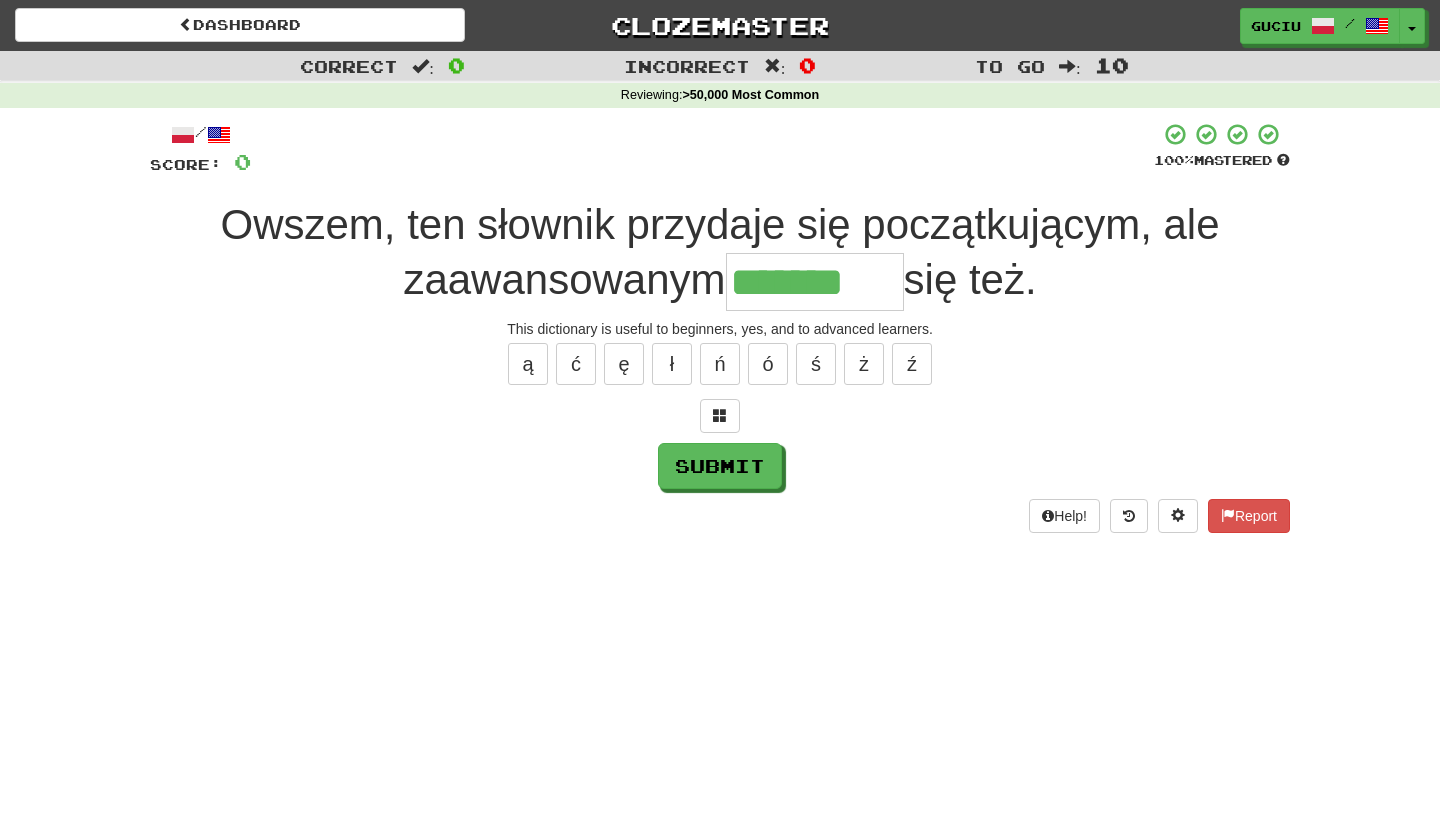 type on "*******" 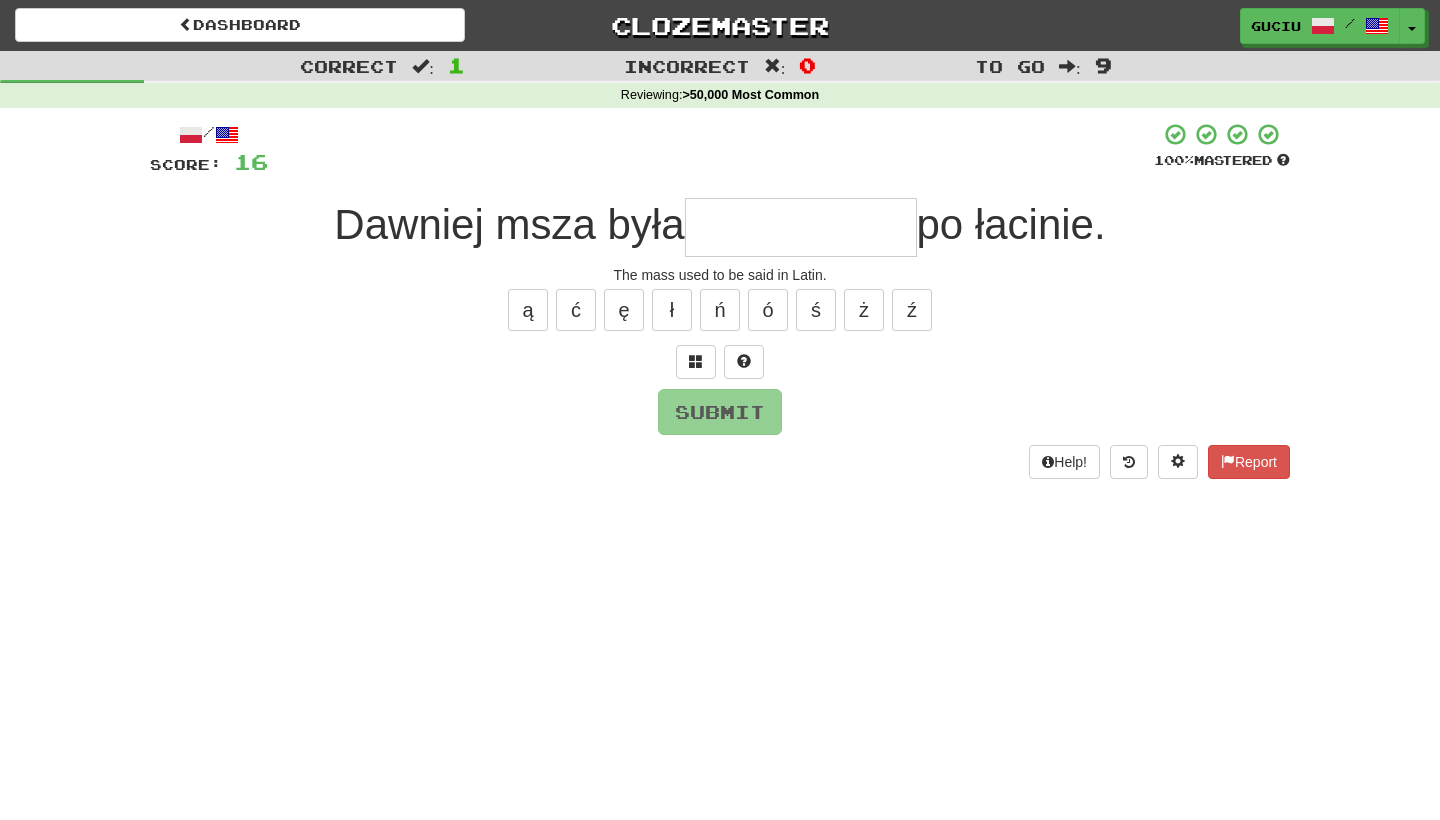 type on "*" 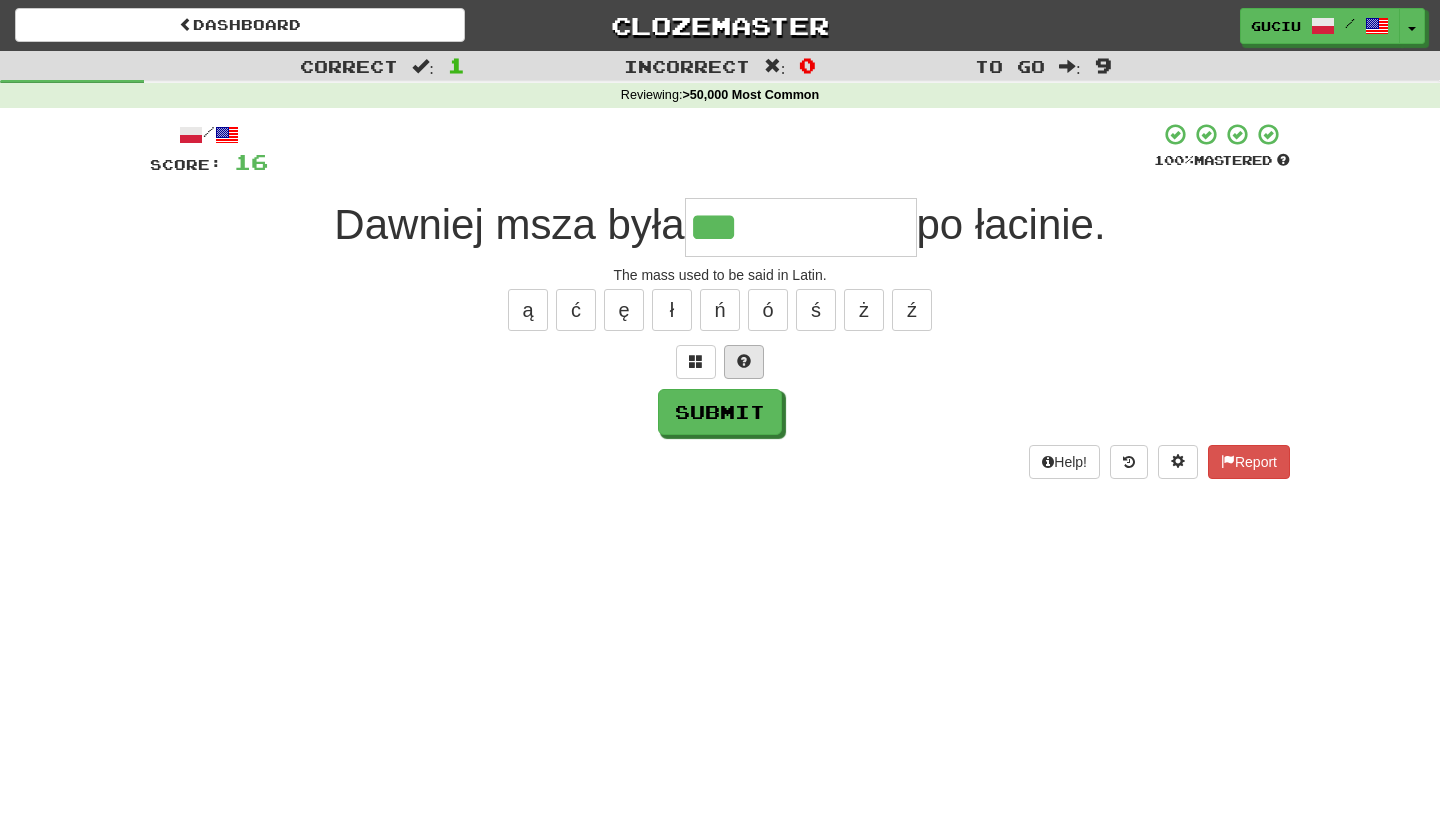 click at bounding box center [744, 362] 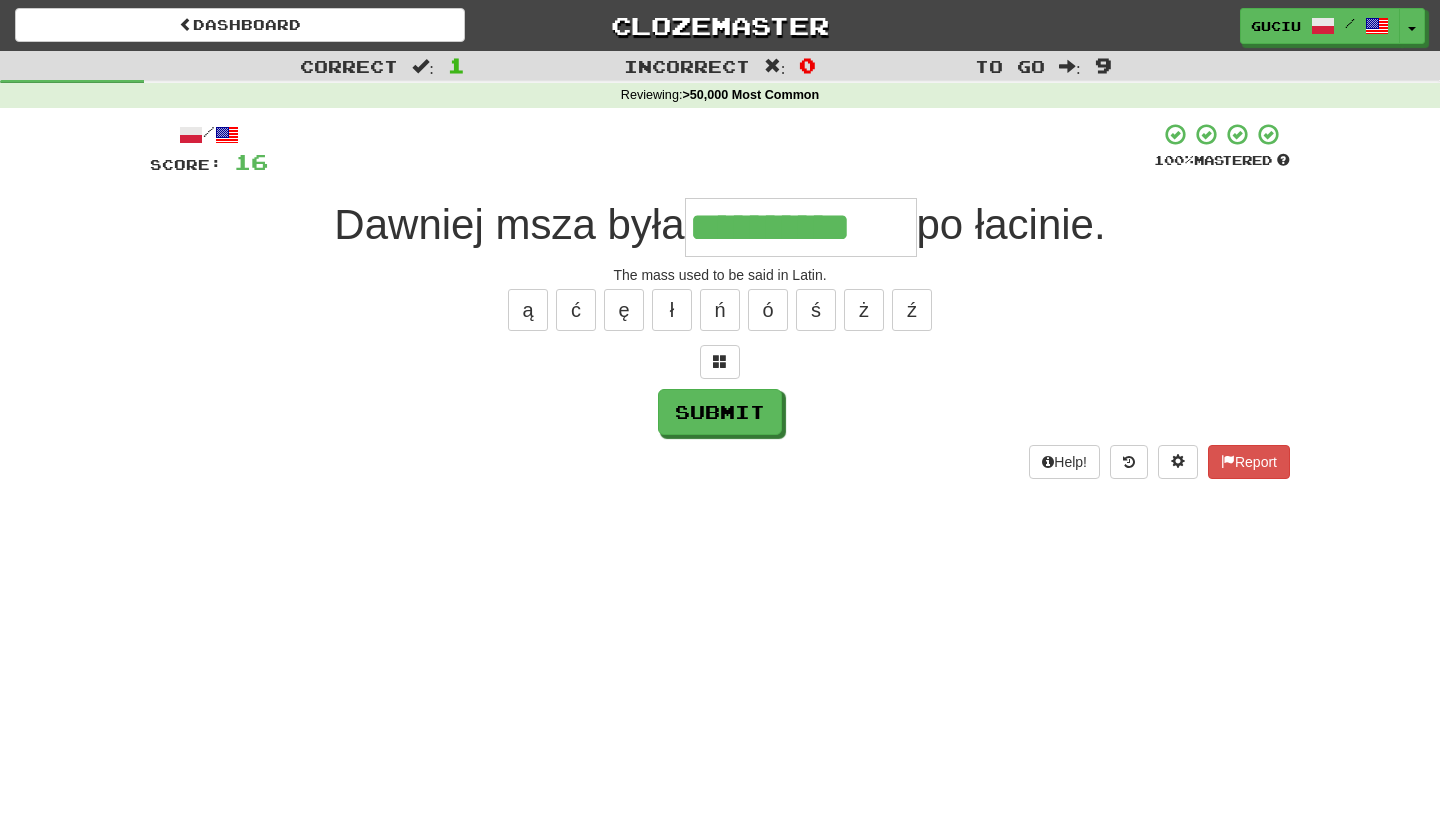 type on "**********" 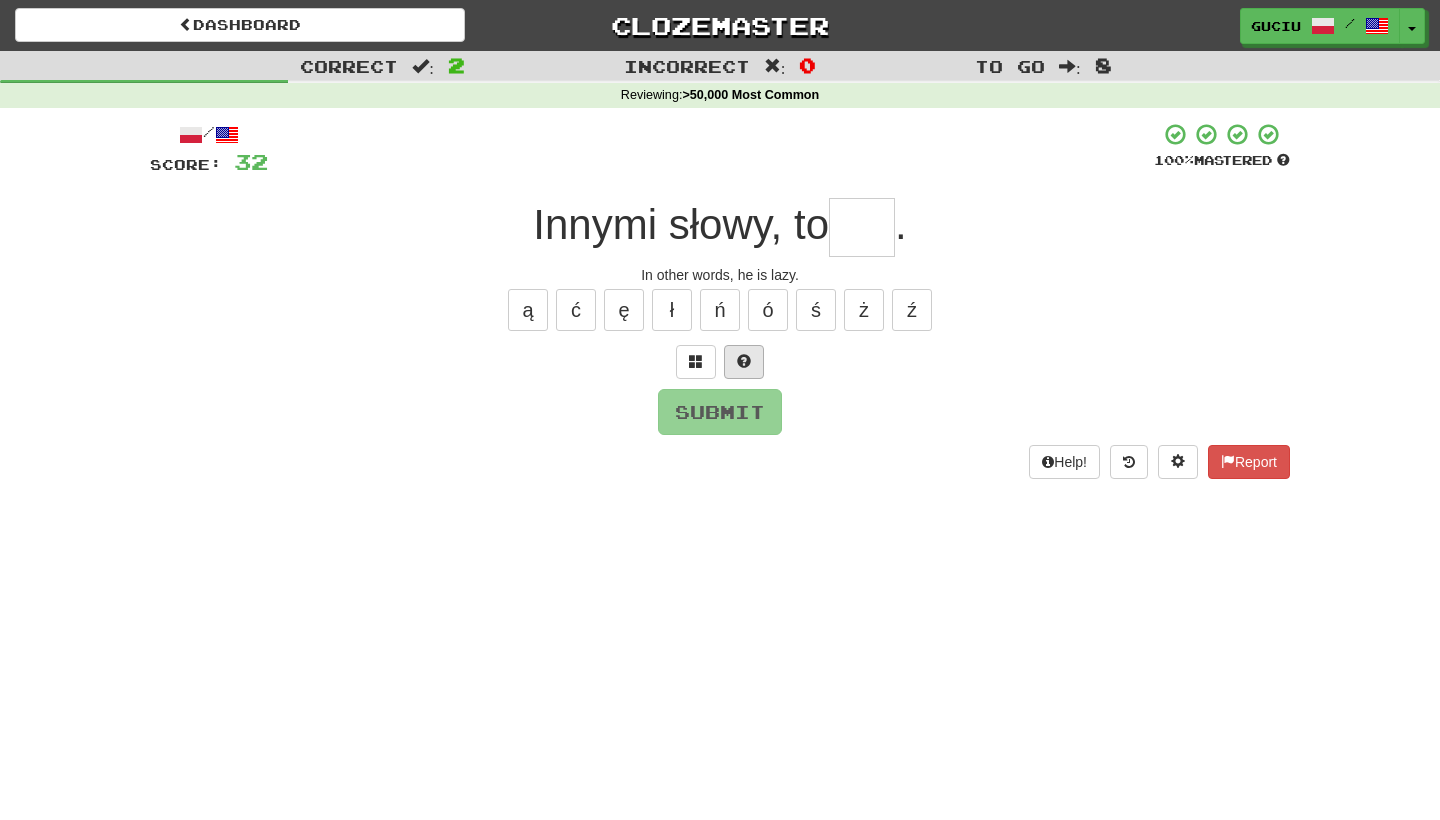 click at bounding box center [744, 362] 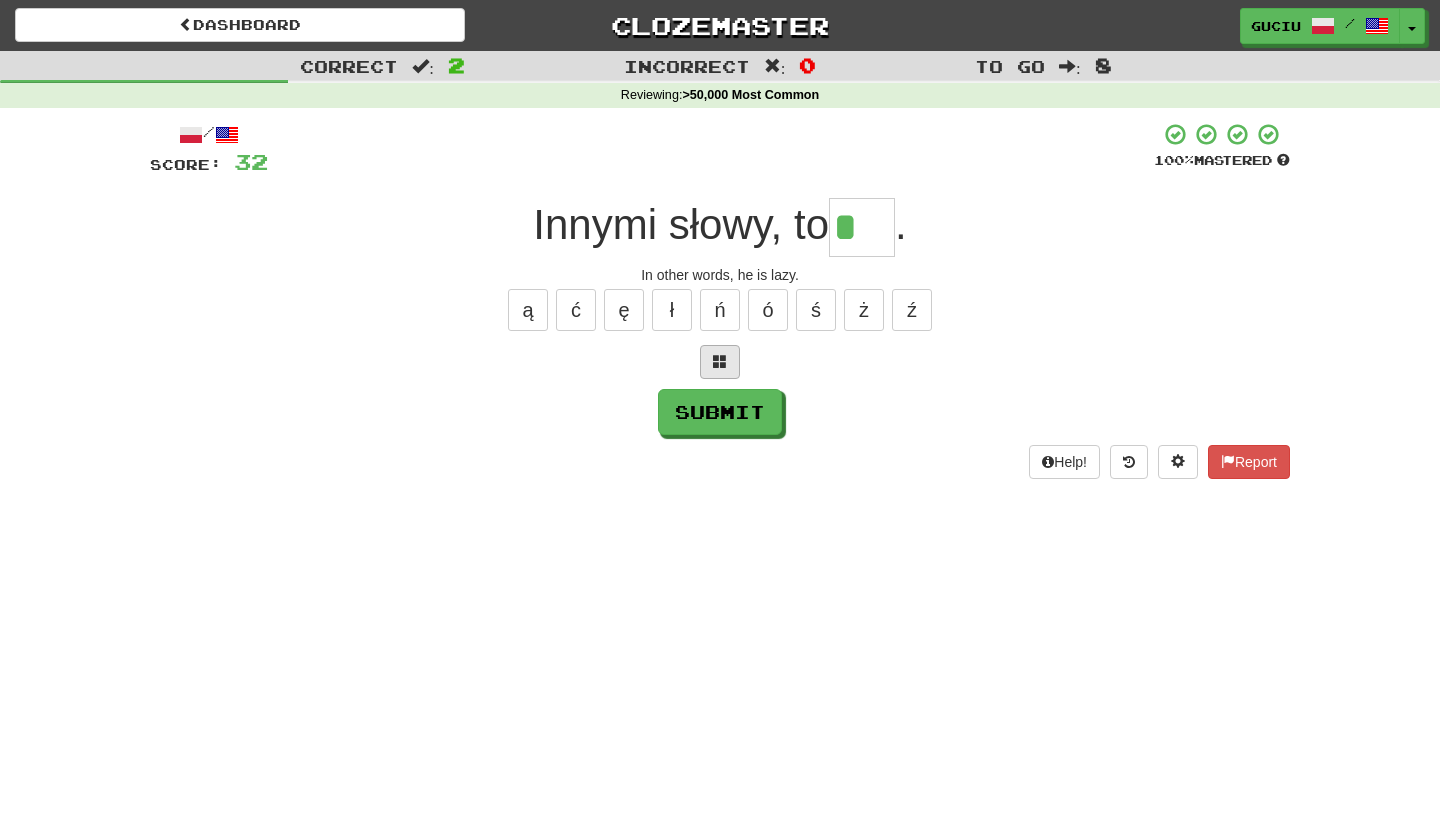click at bounding box center (720, 362) 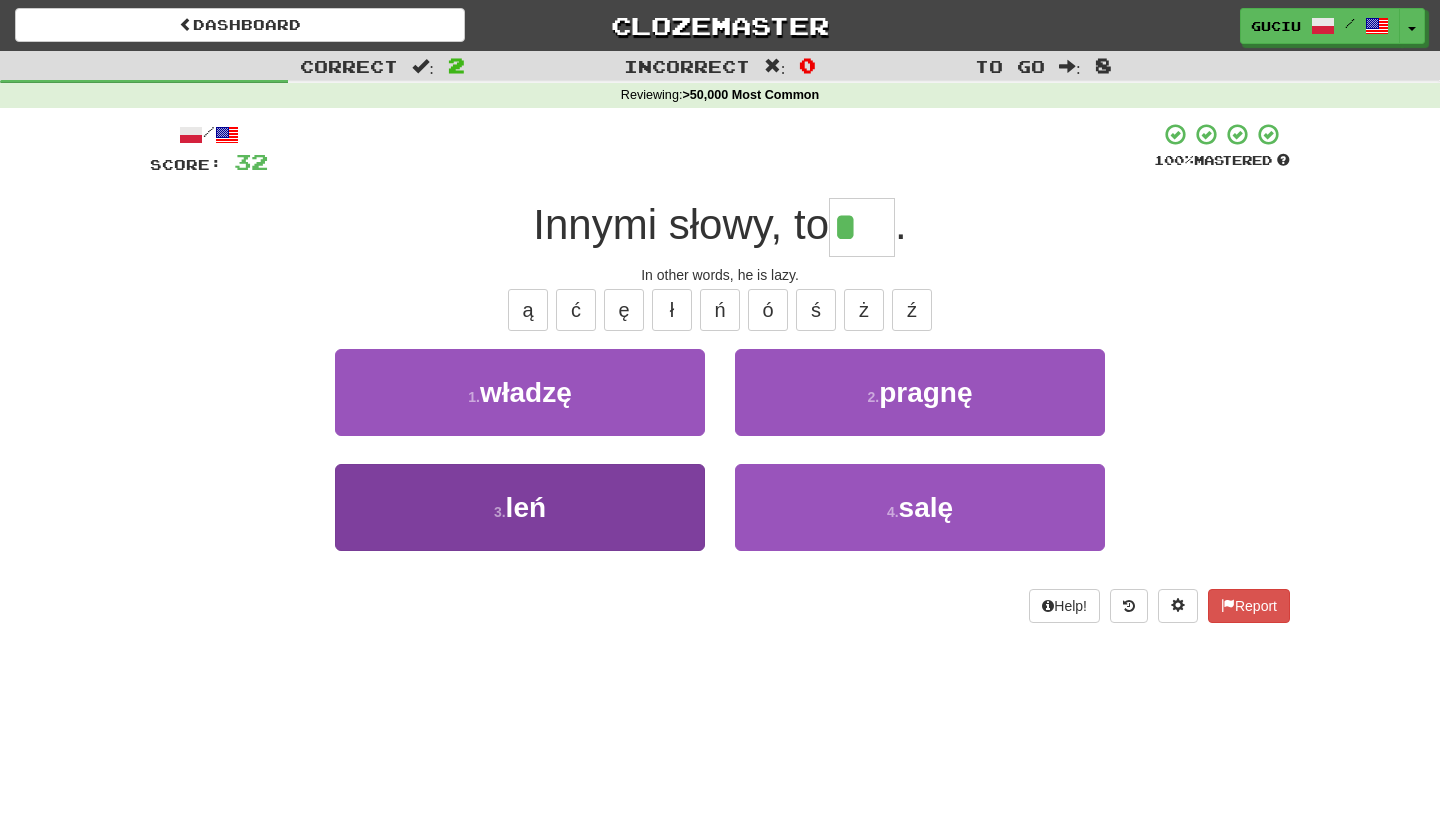 click on "3 .  leń" at bounding box center (520, 507) 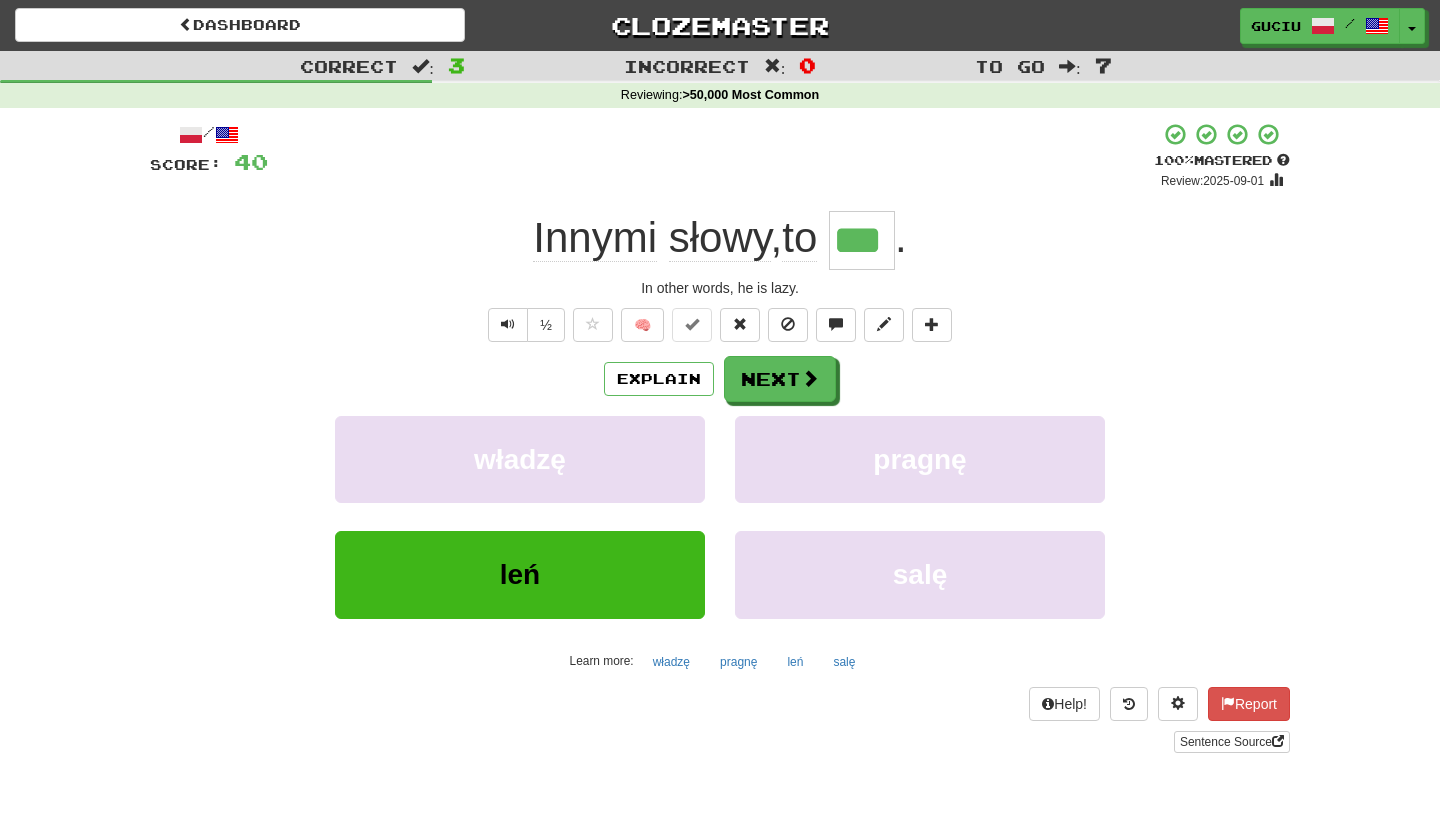 click on "/ Score: 40 + 8 100 % Mastered Review: 2025-09-01 Innymi słowy, to *** . In other words, he is lazy." at bounding box center [720, 437] 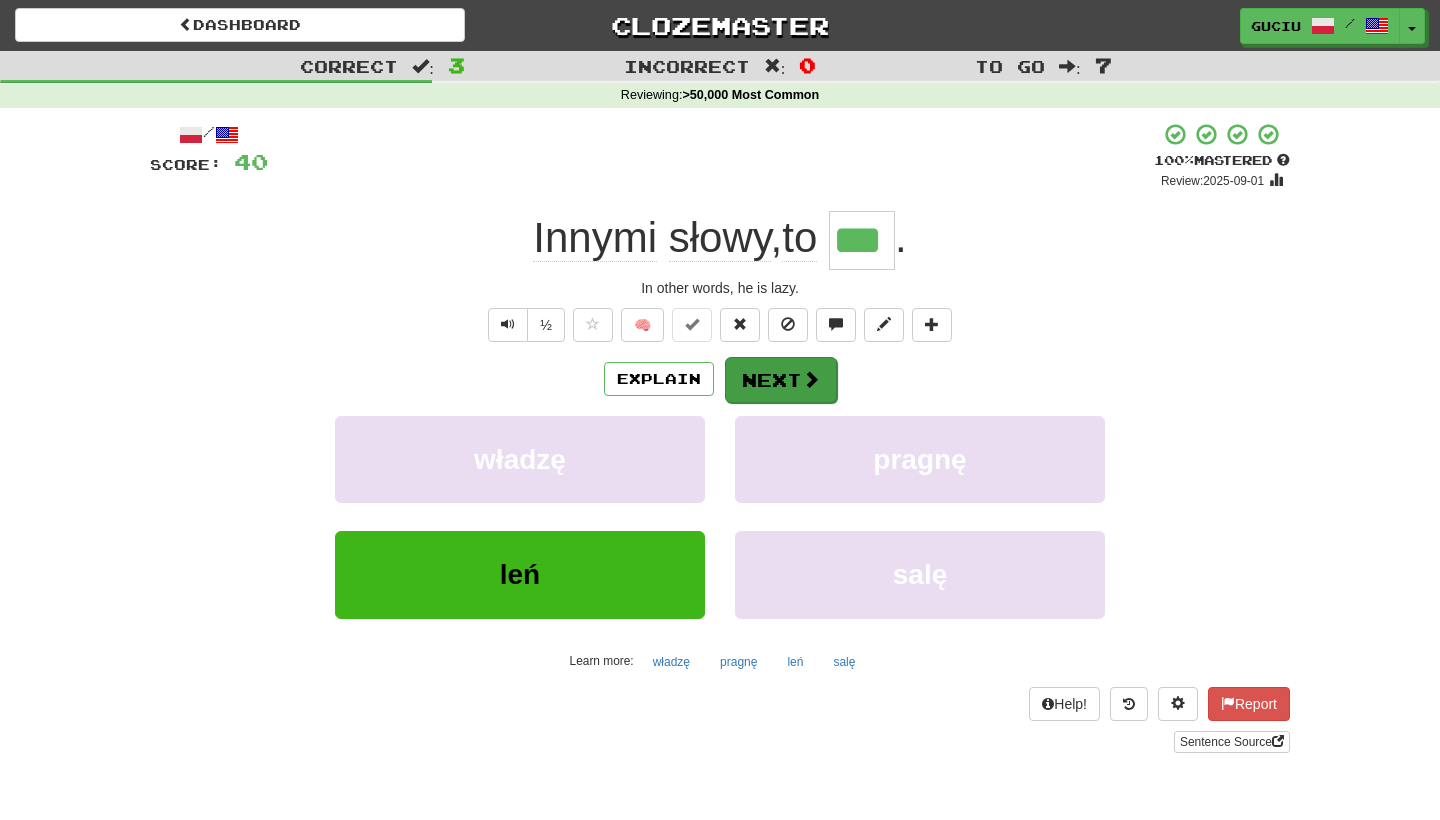 click on "Next" at bounding box center [781, 380] 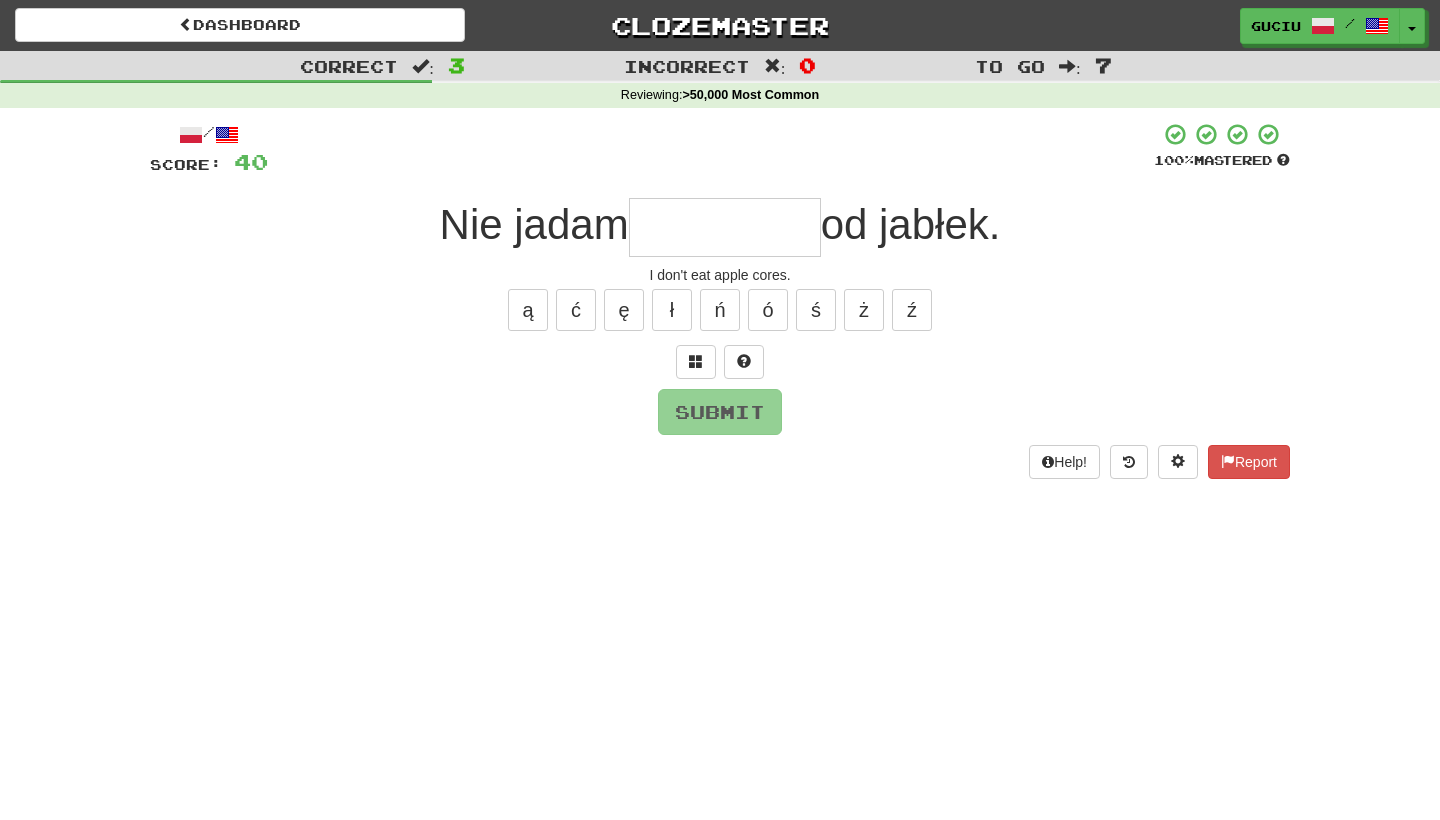 type on "*" 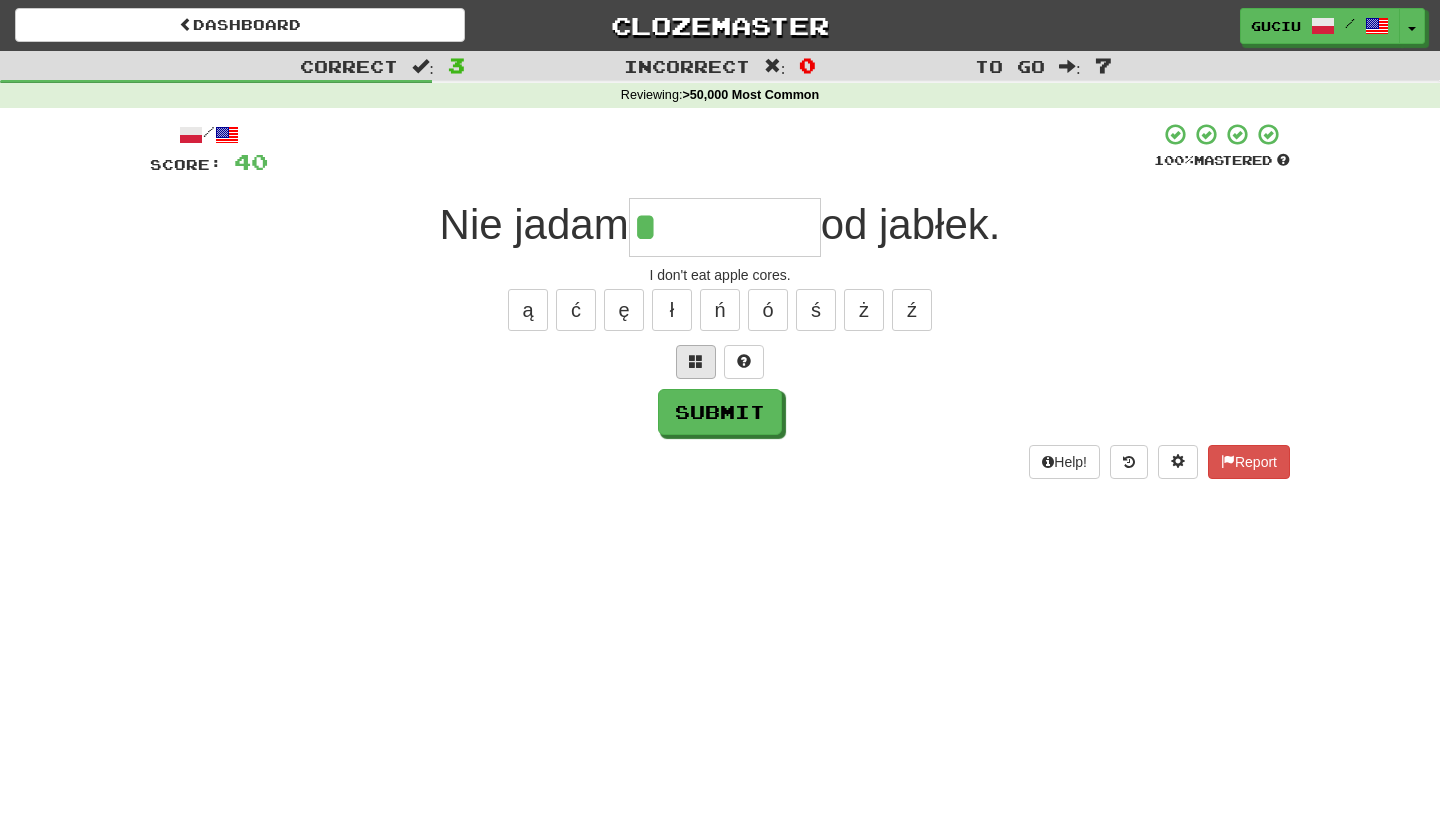 click at bounding box center [696, 362] 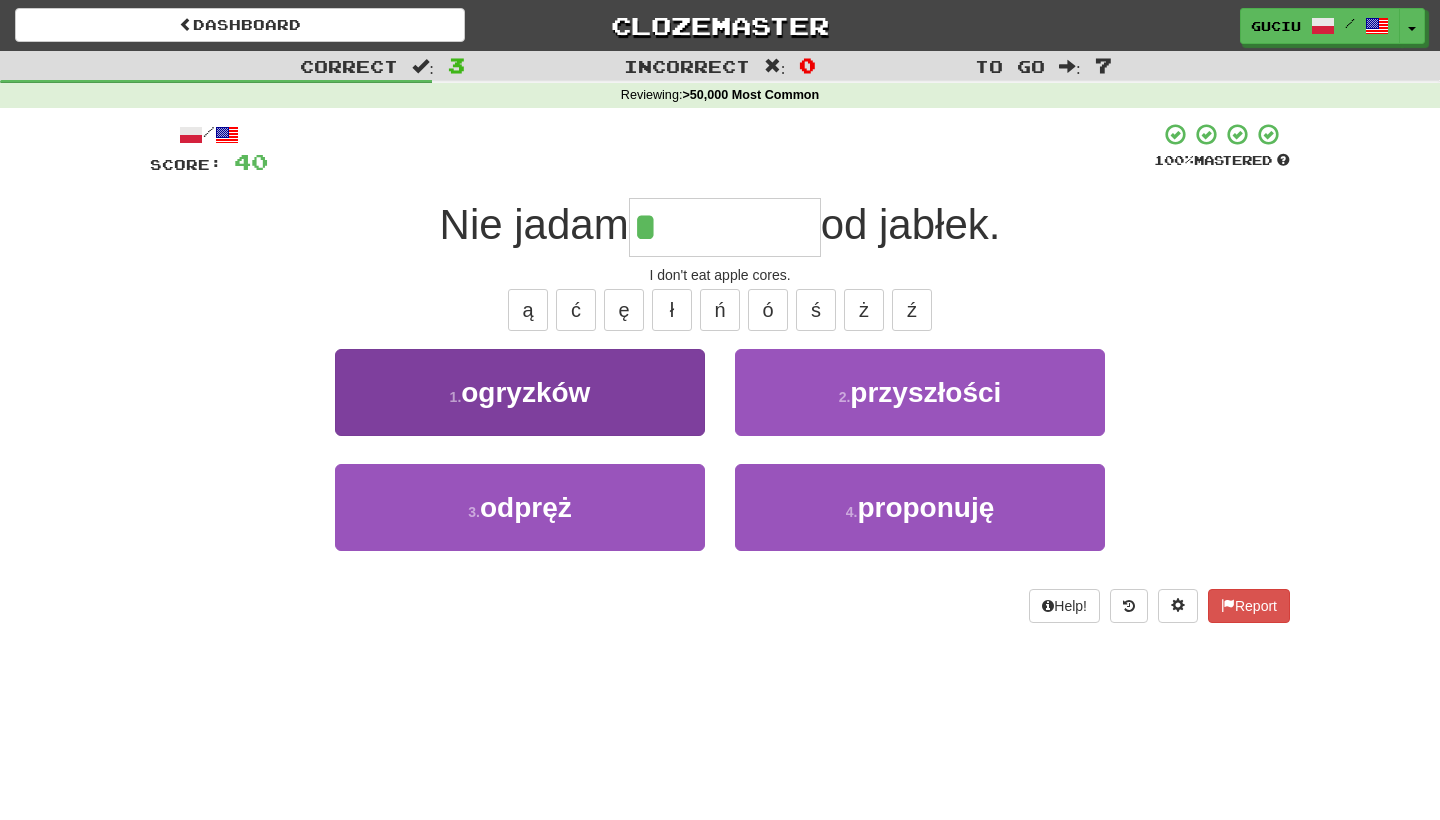 click on "1 .  ogryzków" at bounding box center (520, 392) 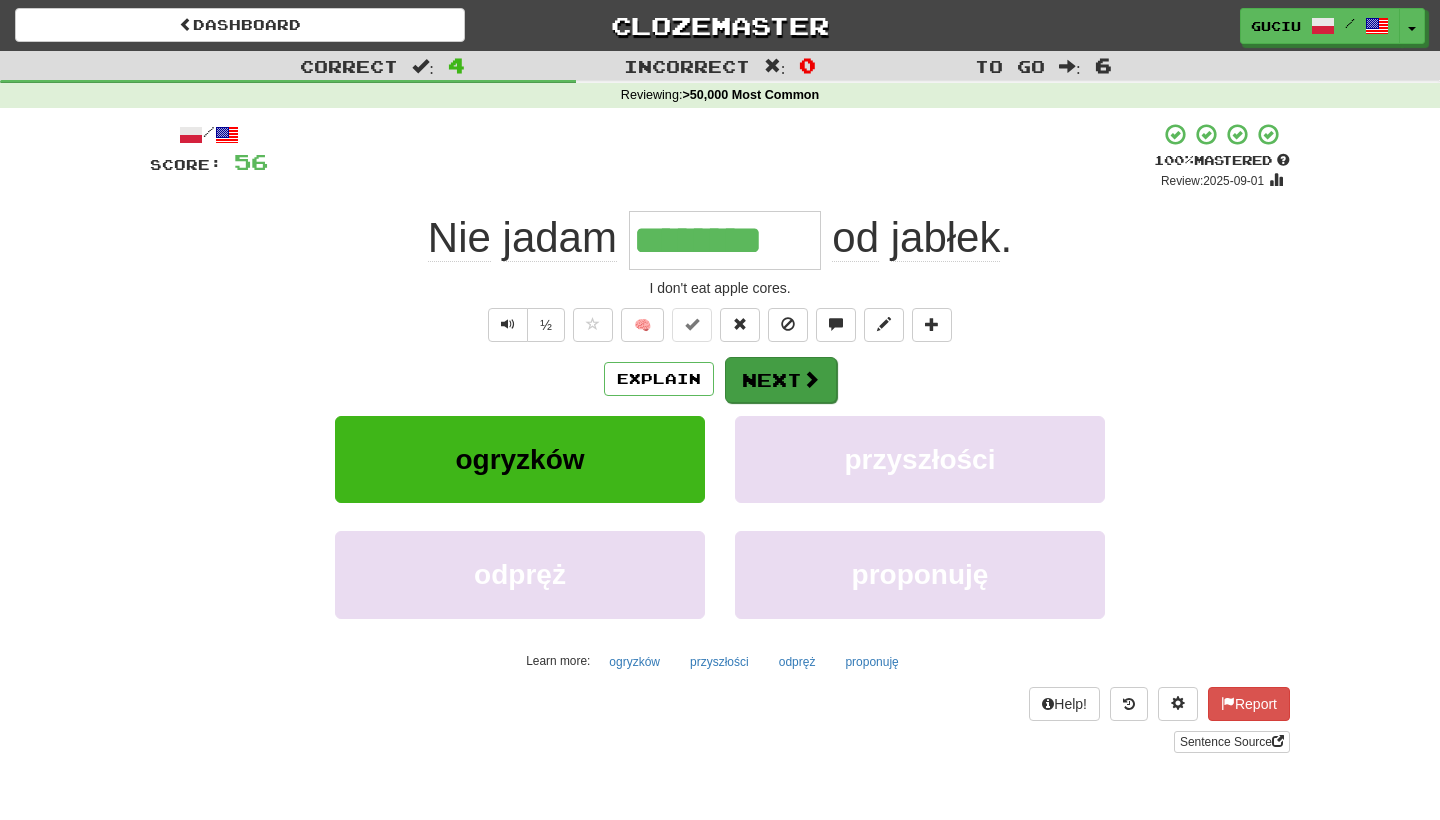 click on "Next" at bounding box center (781, 380) 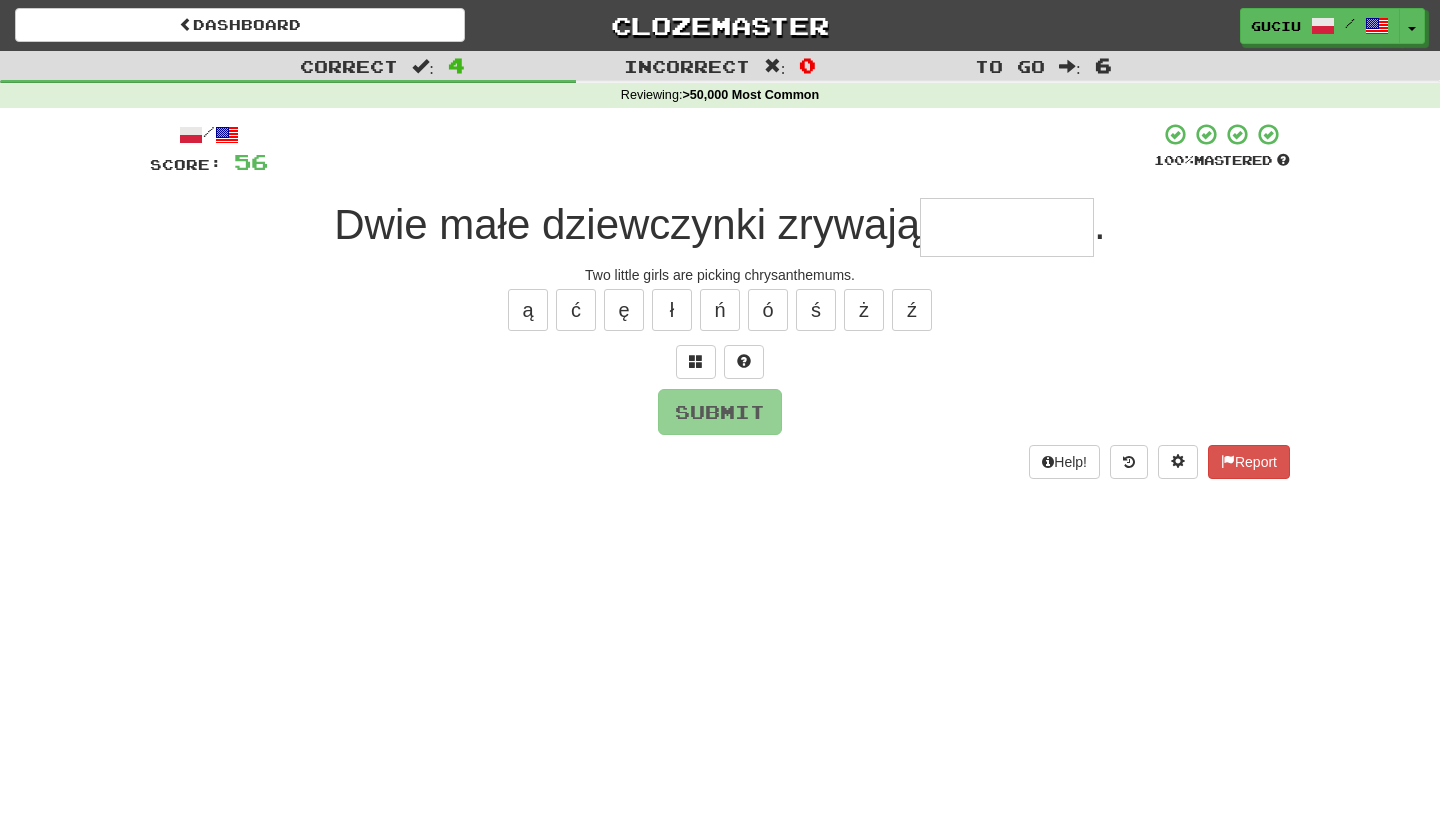 type on "*" 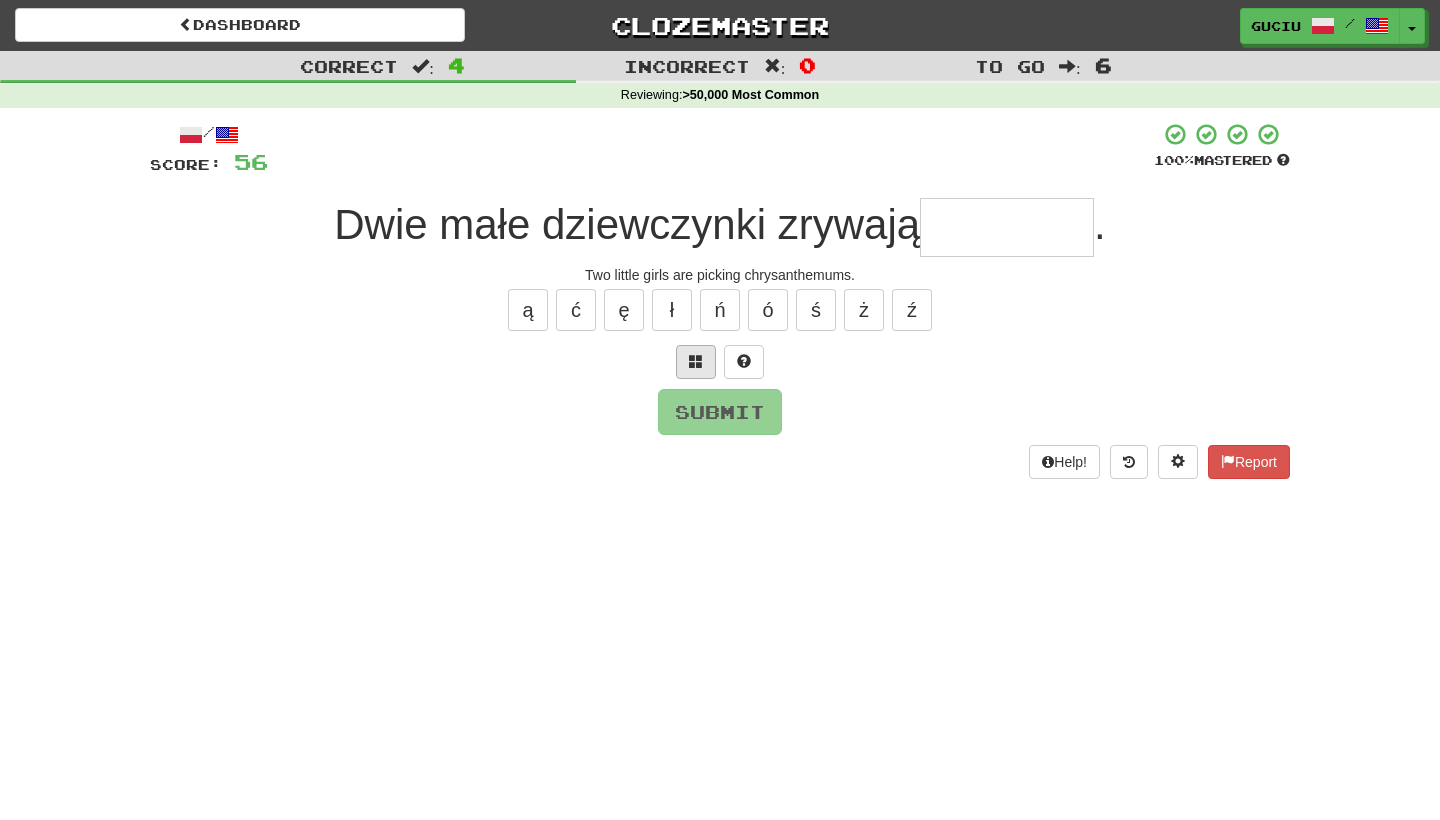 click at bounding box center (696, 362) 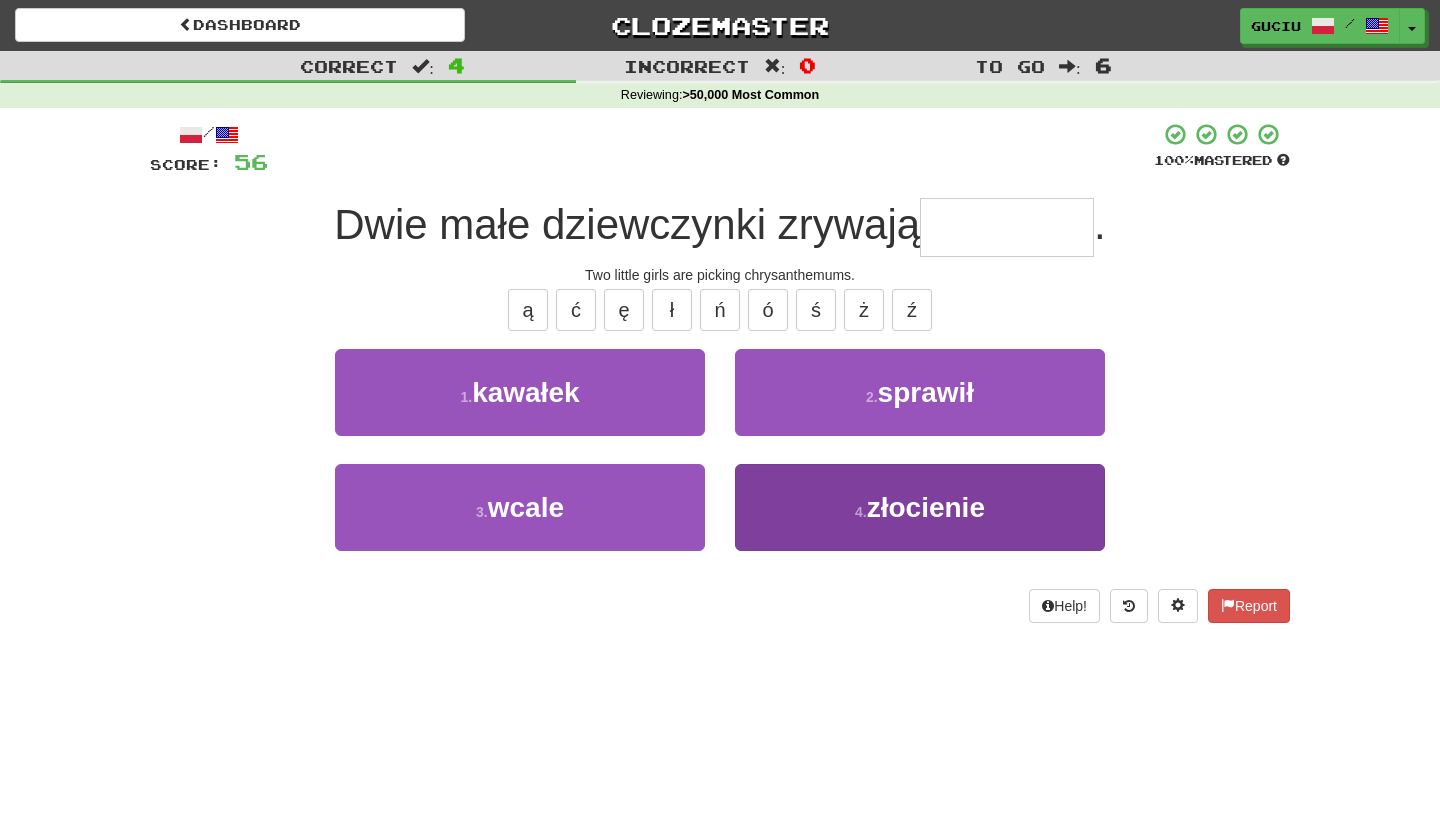 click on "4 .  złocienie" at bounding box center (920, 507) 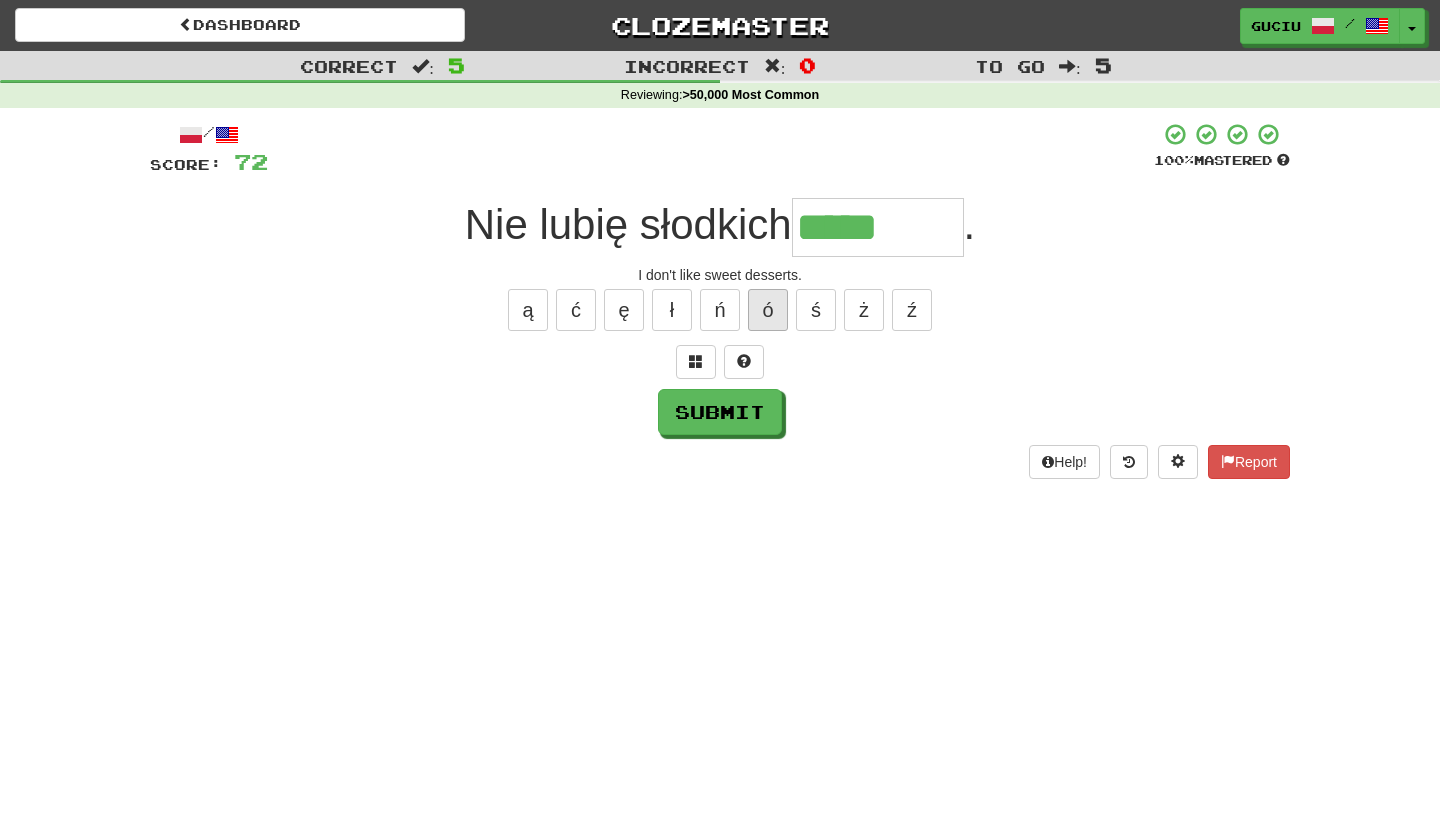 click on "ó" at bounding box center (768, 310) 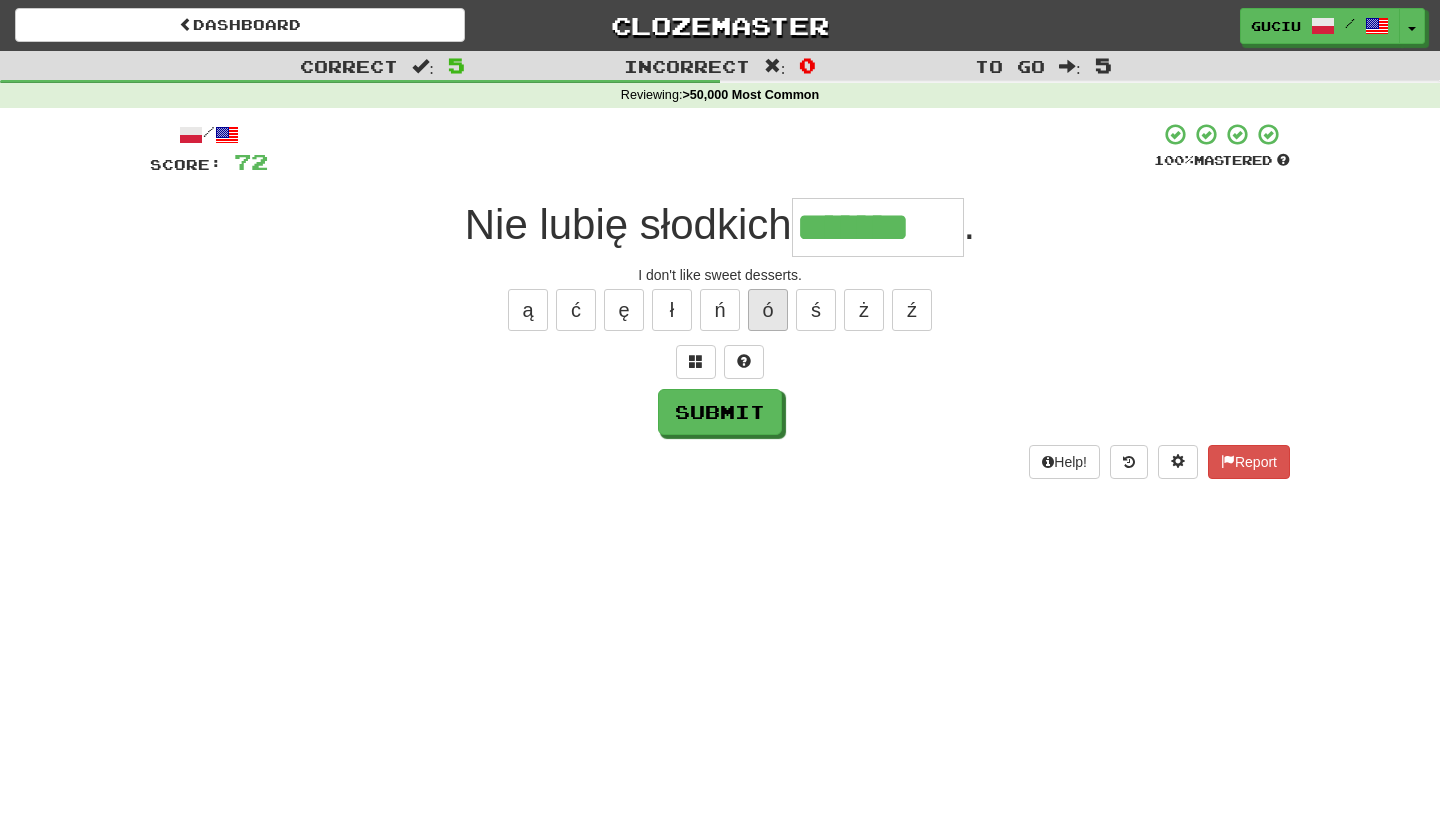 type on "*******" 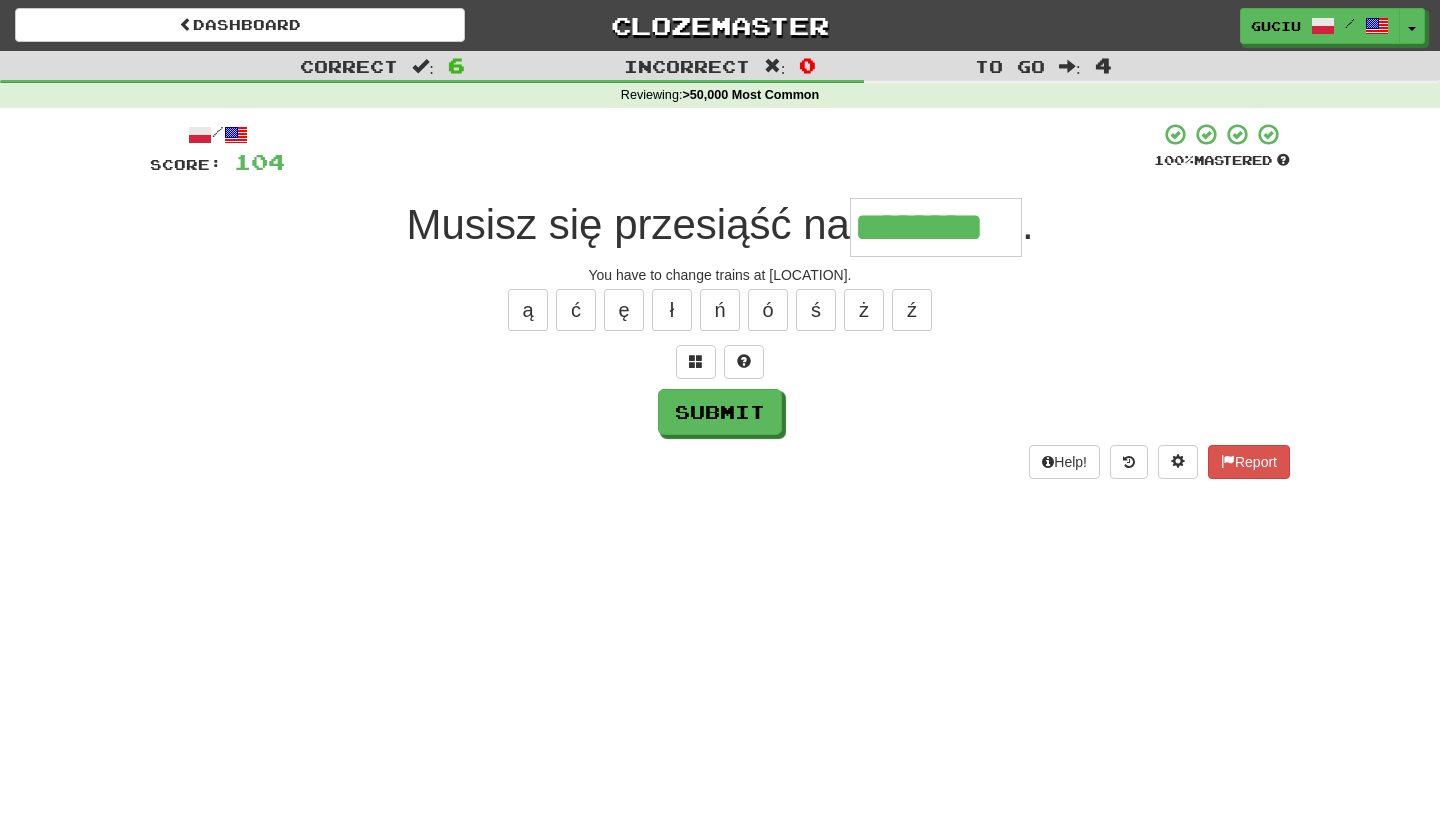 type on "********" 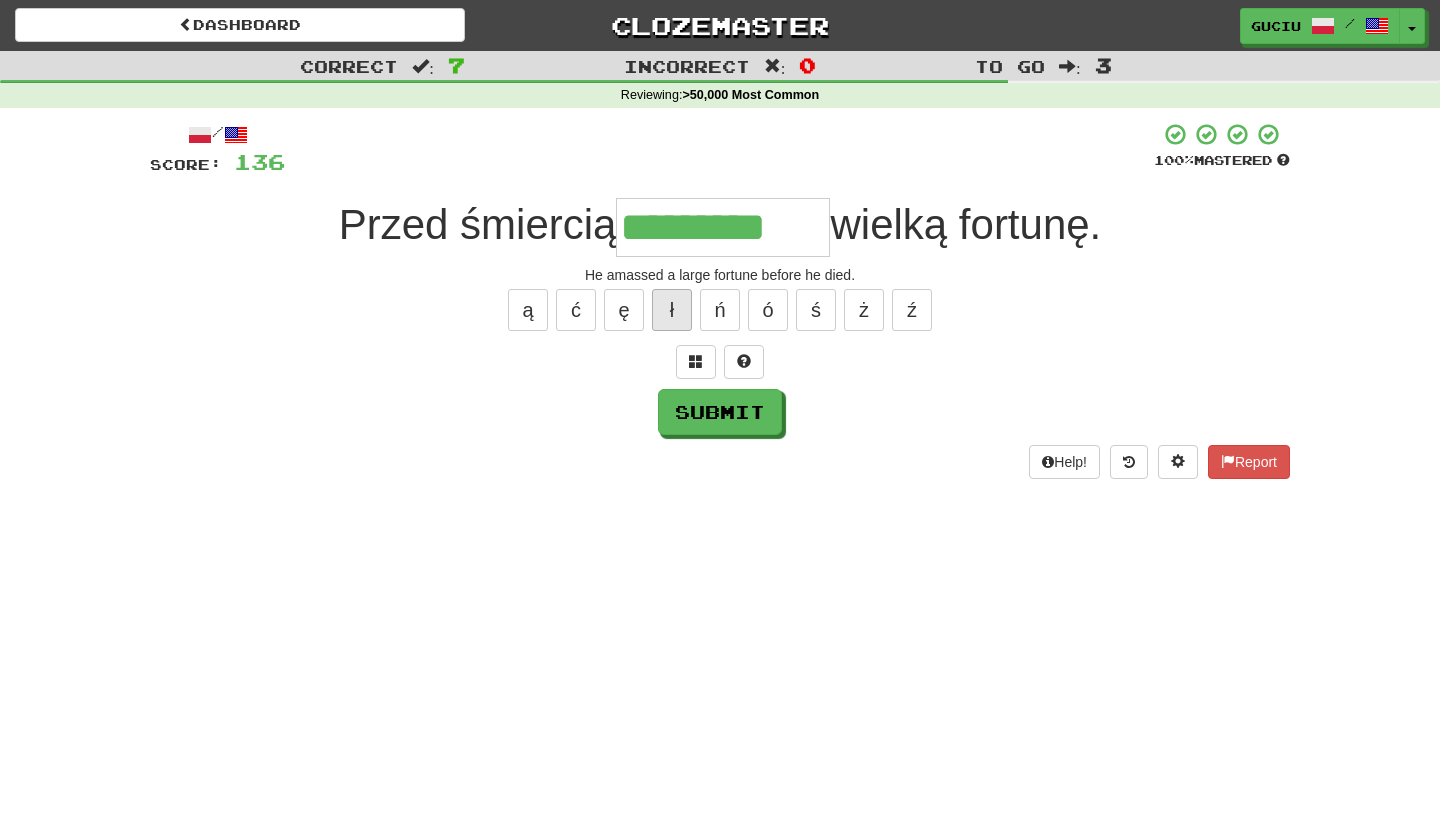 click on "ł" at bounding box center (672, 310) 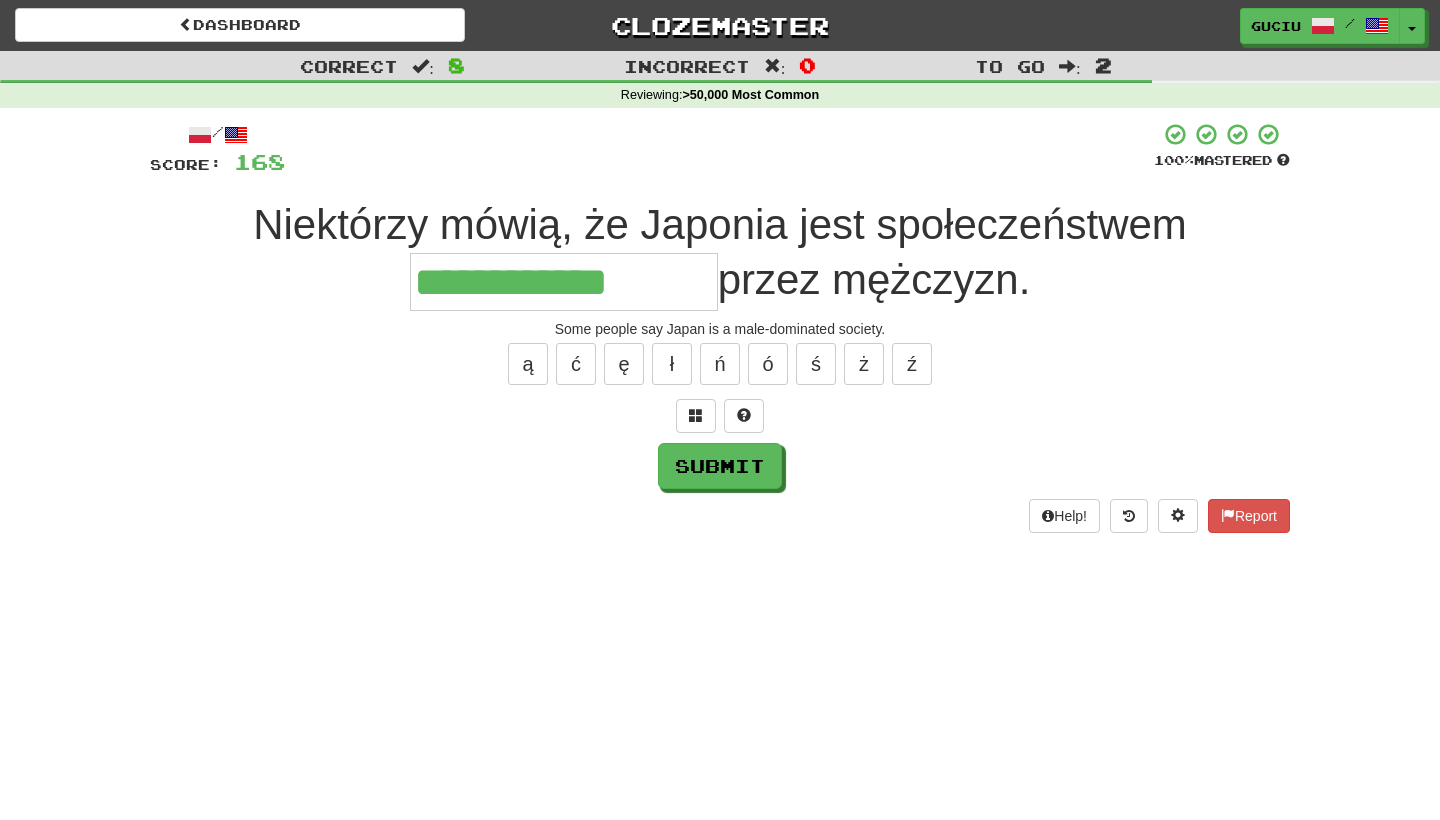 type on "**********" 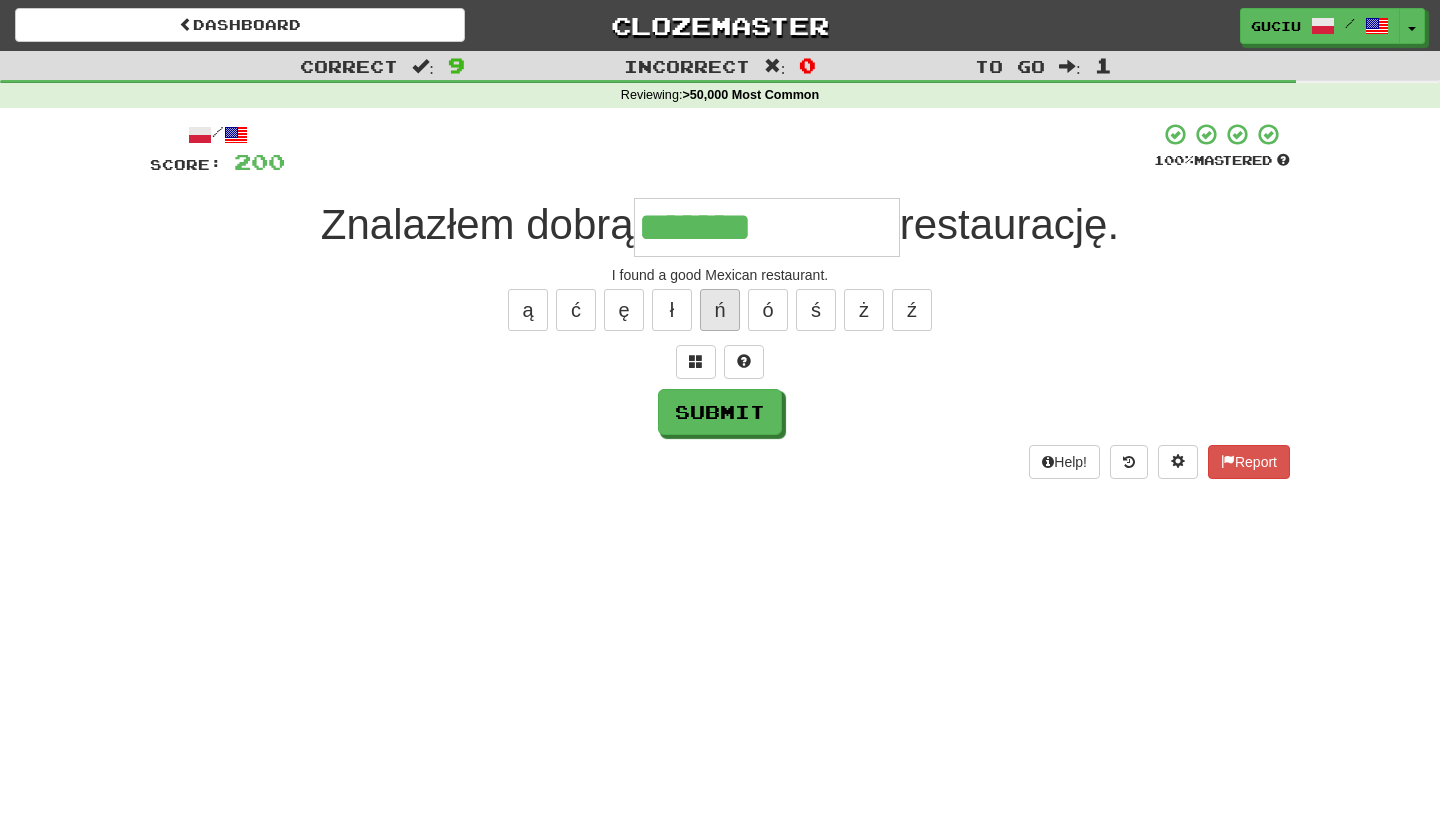 click on "ń" at bounding box center [720, 310] 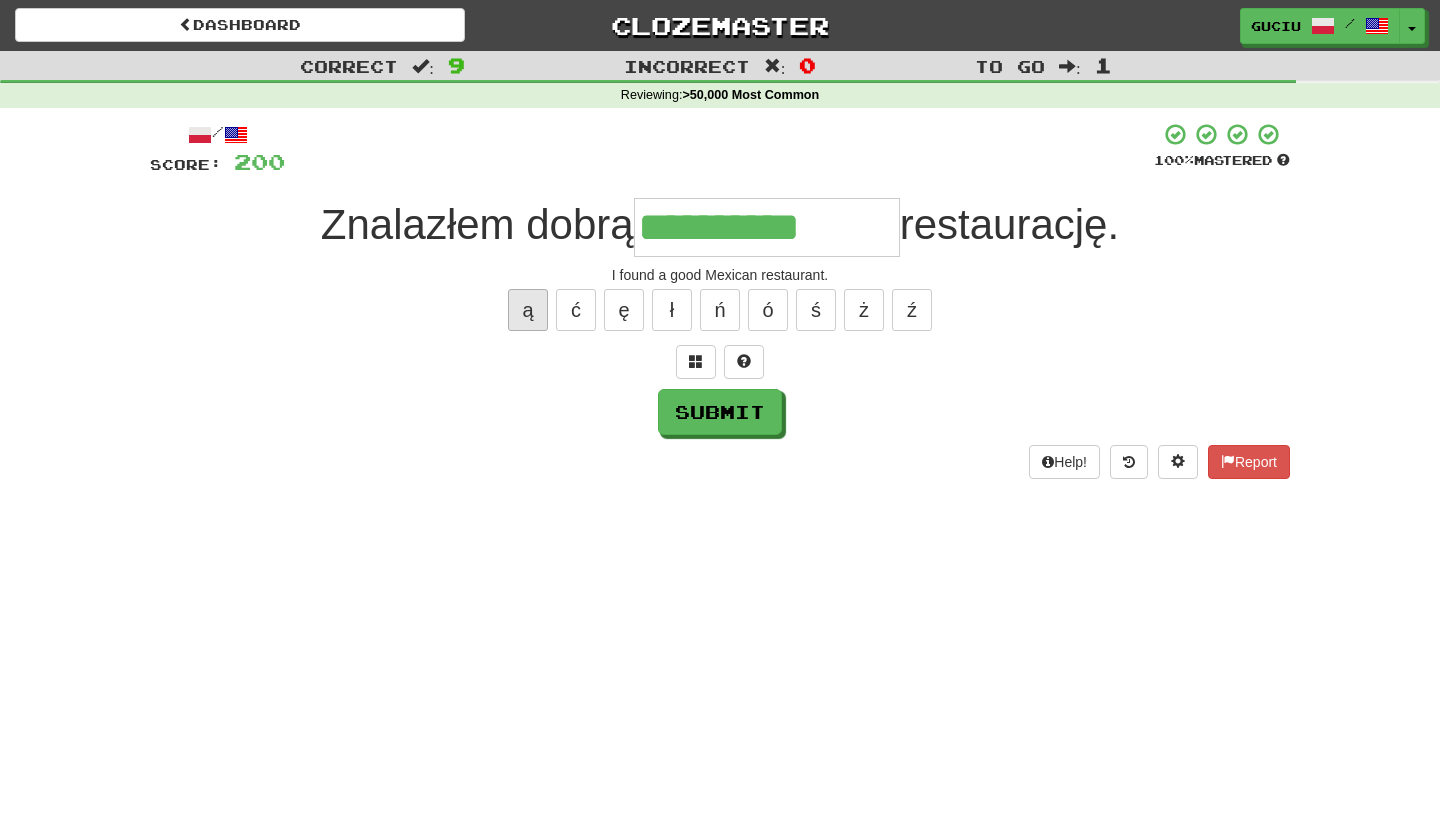 click on "ą" at bounding box center [528, 310] 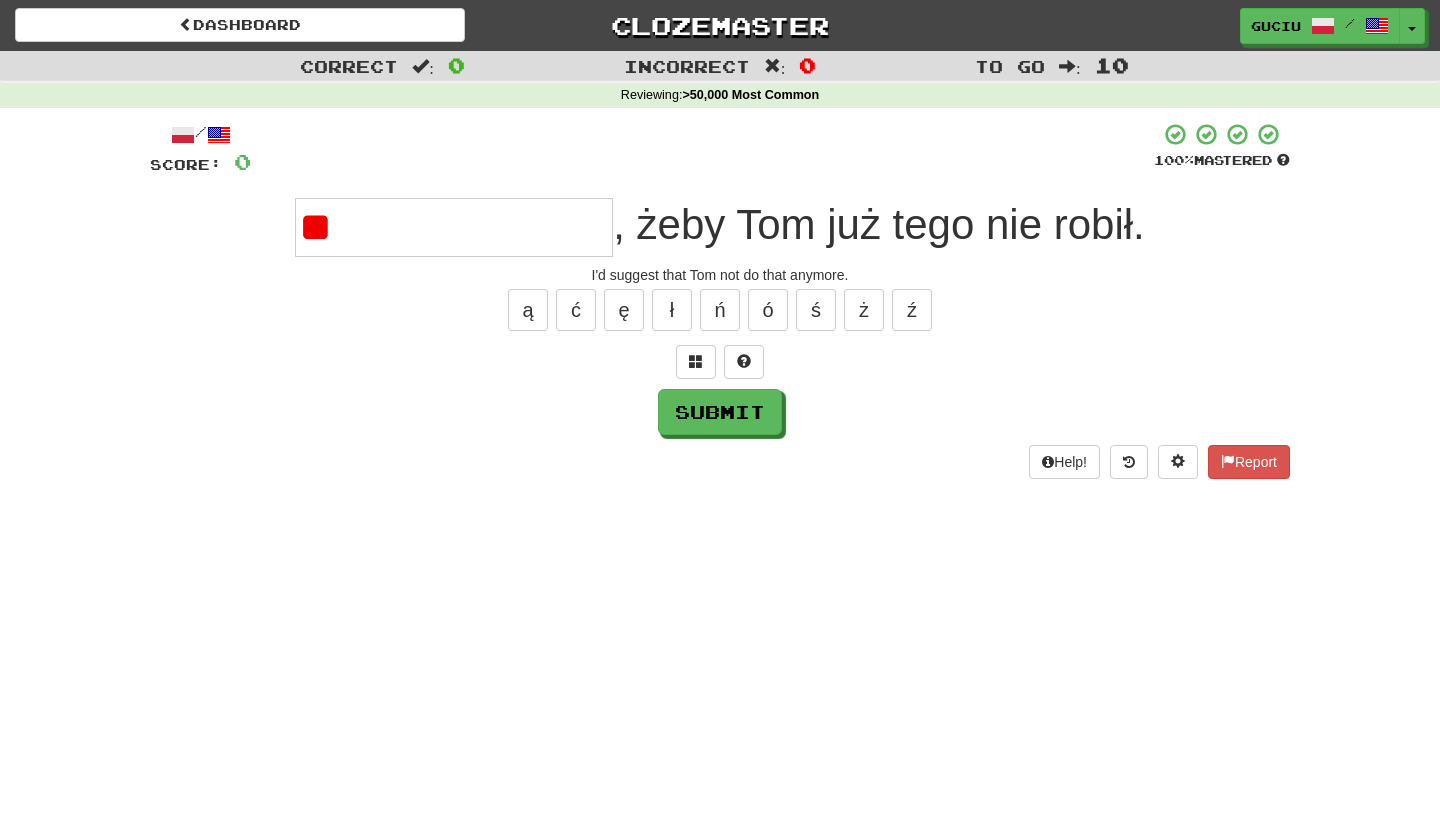 type on "*" 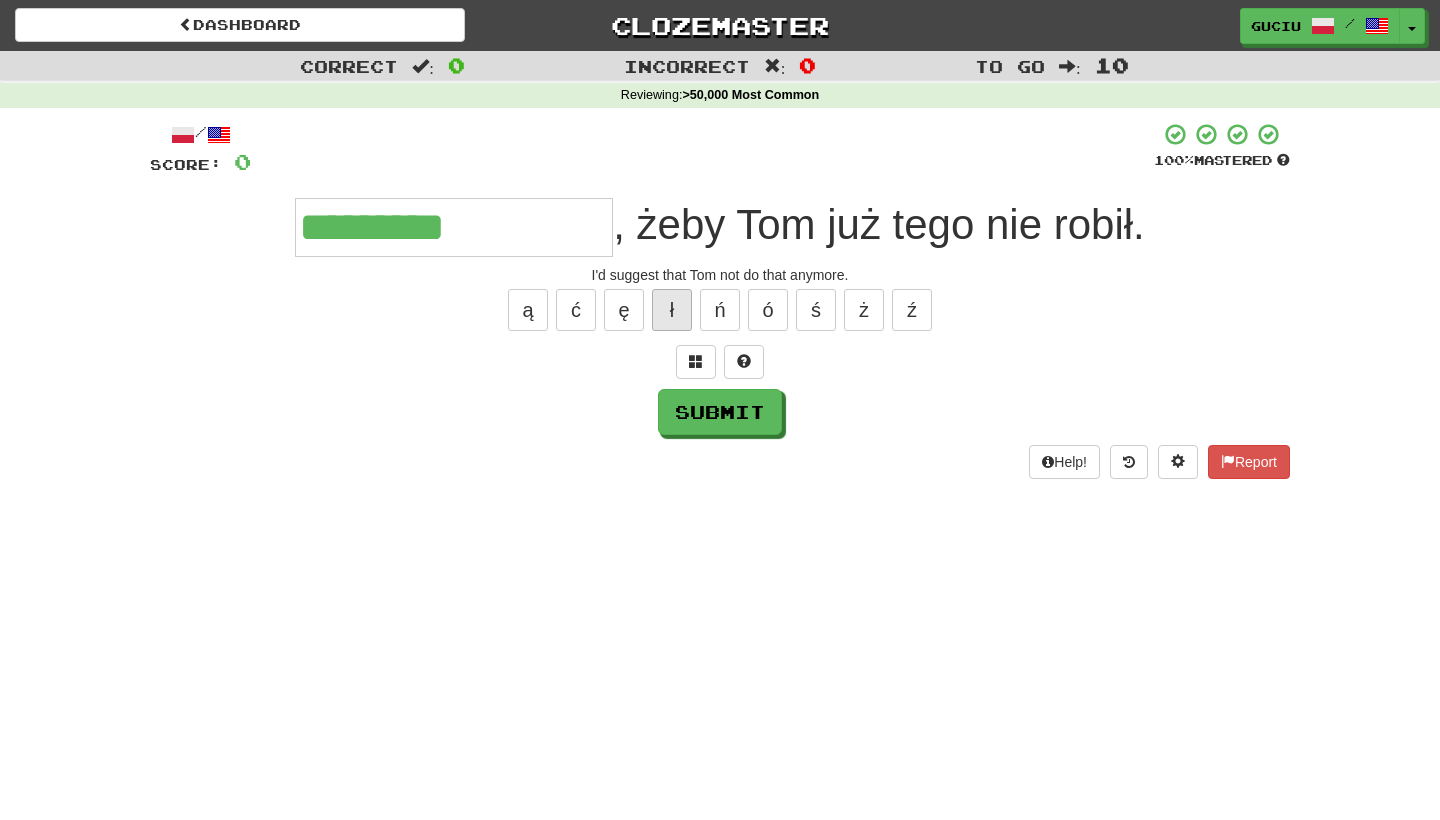 click on "ł" at bounding box center [672, 310] 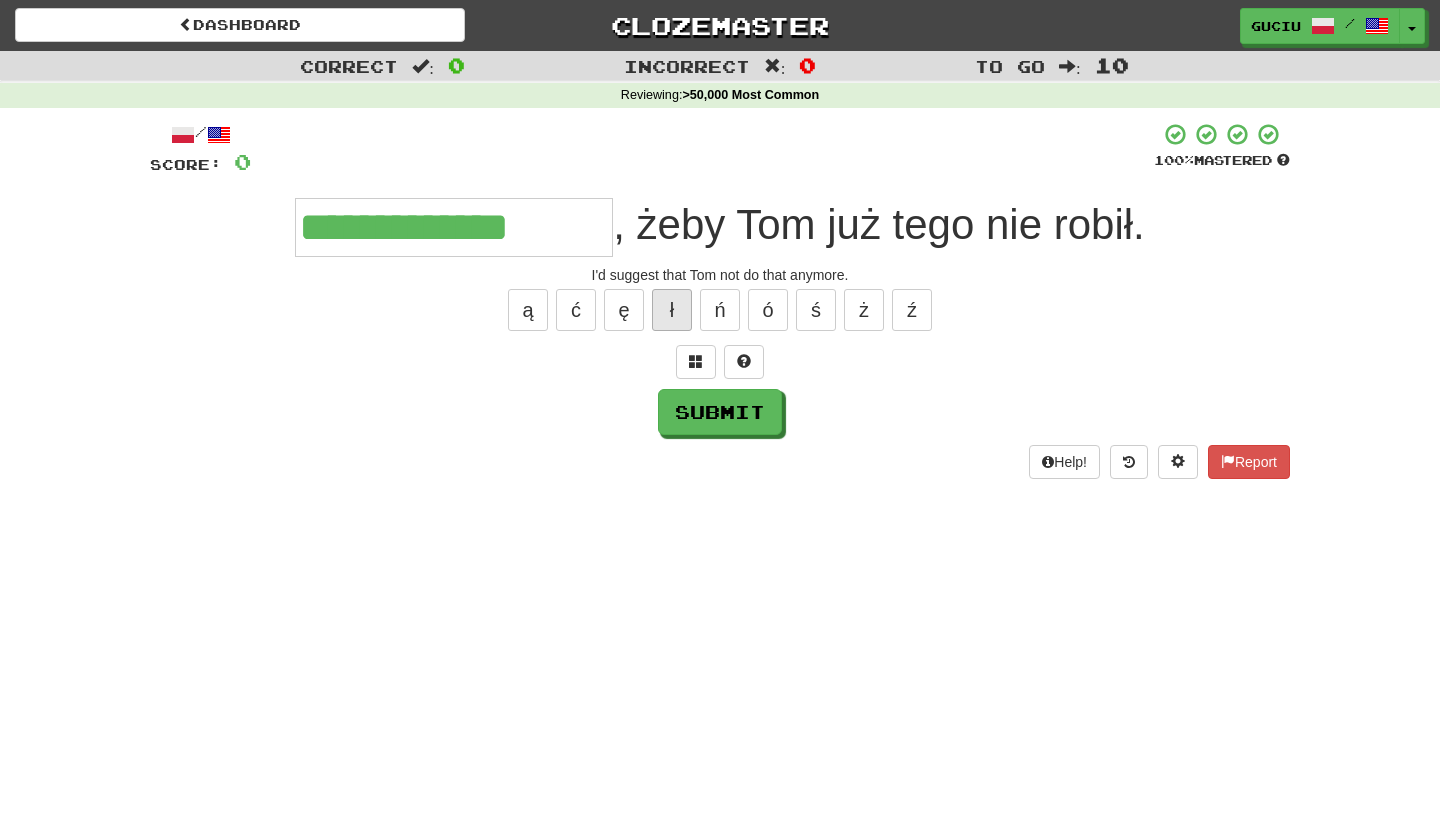 type on "**********" 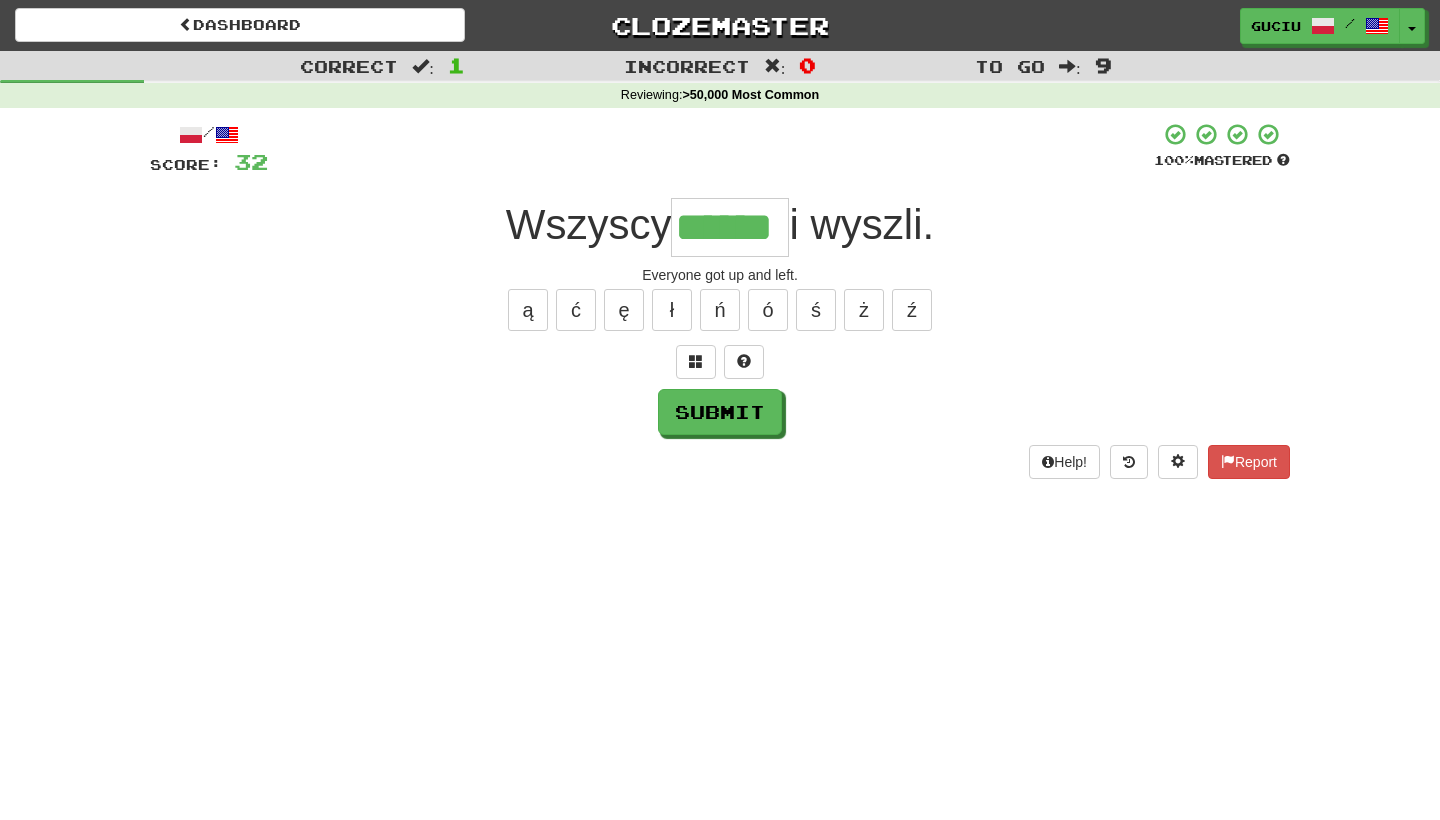 type on "******" 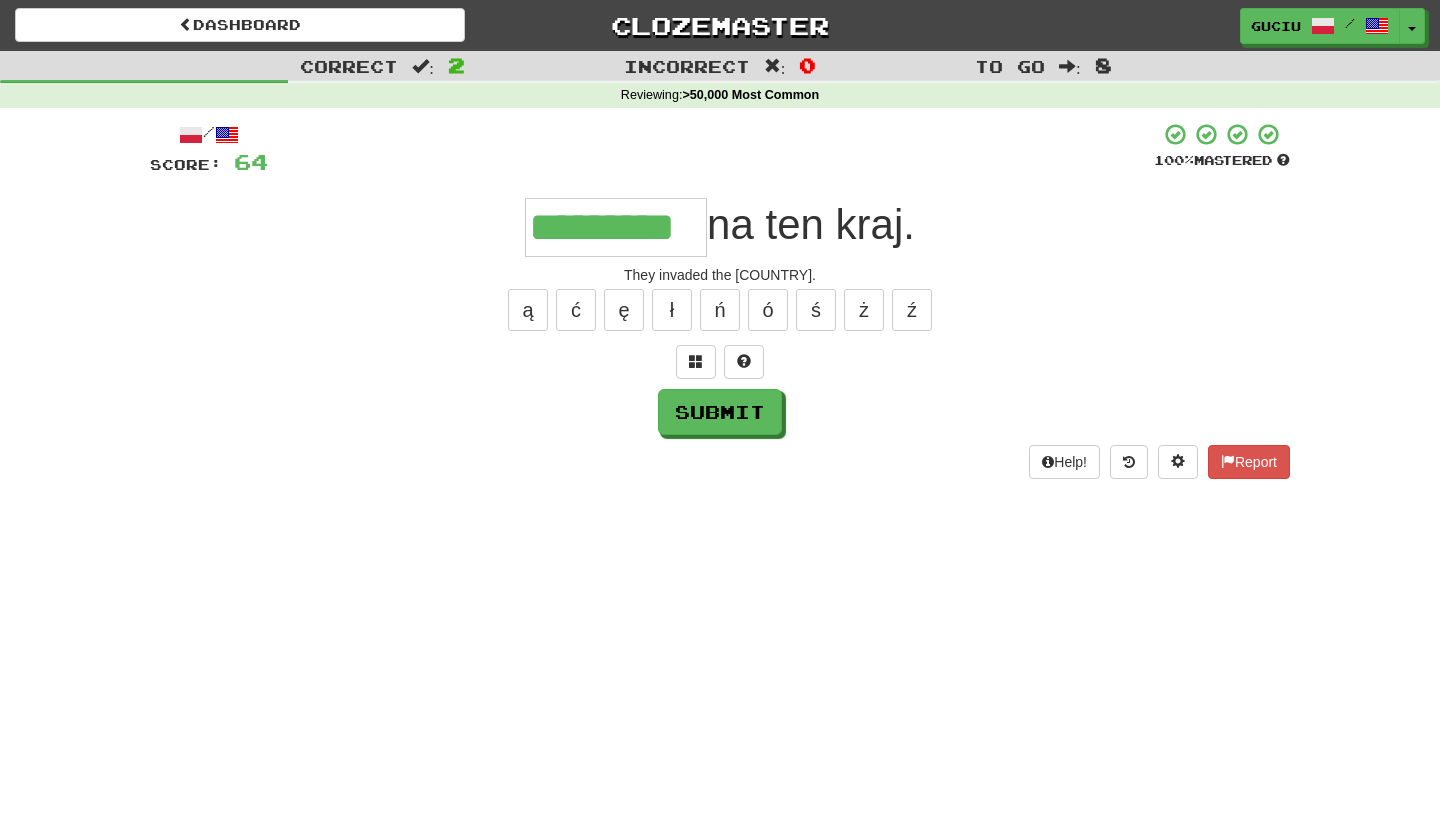 type on "*********" 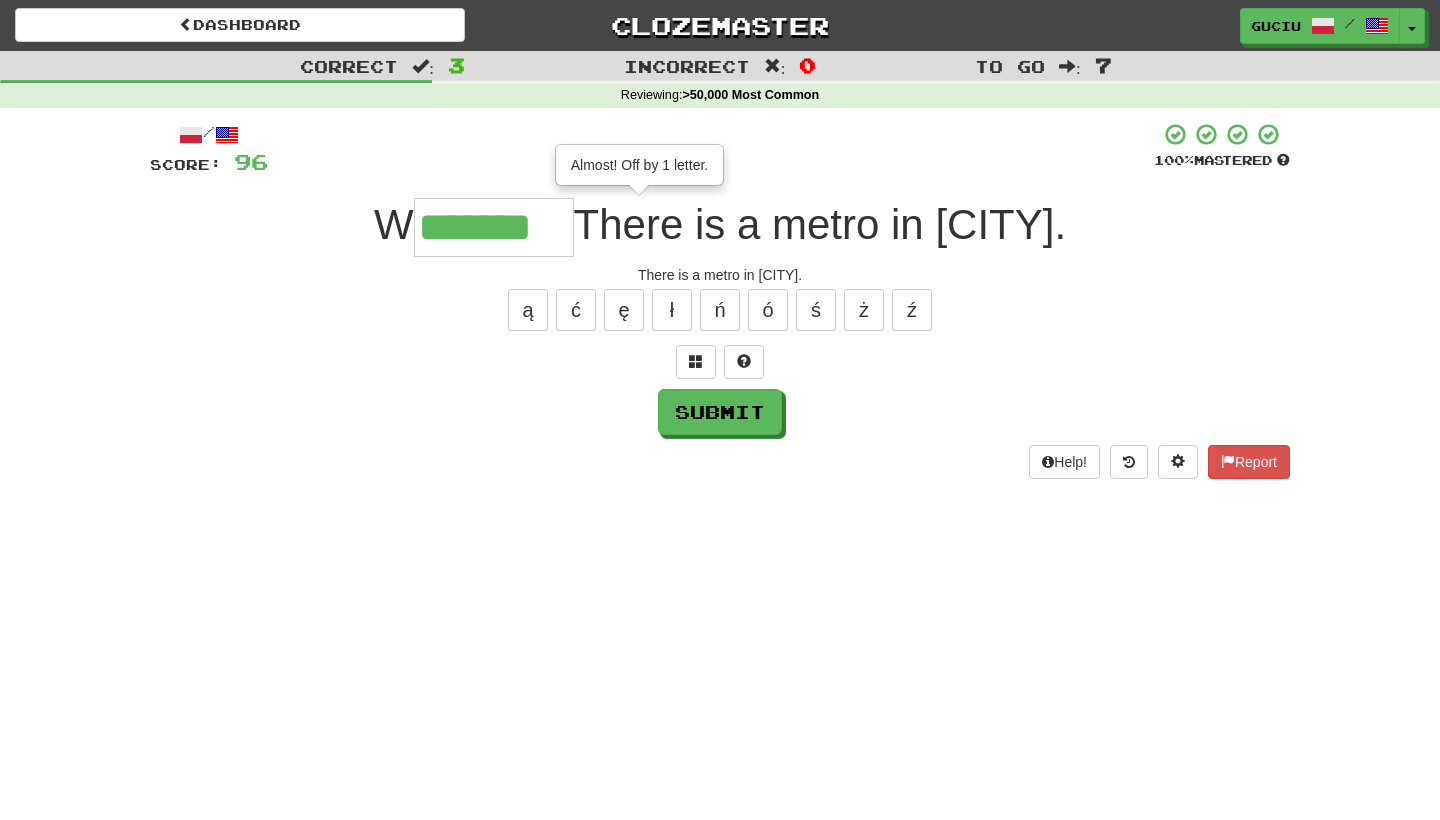 type on "*******" 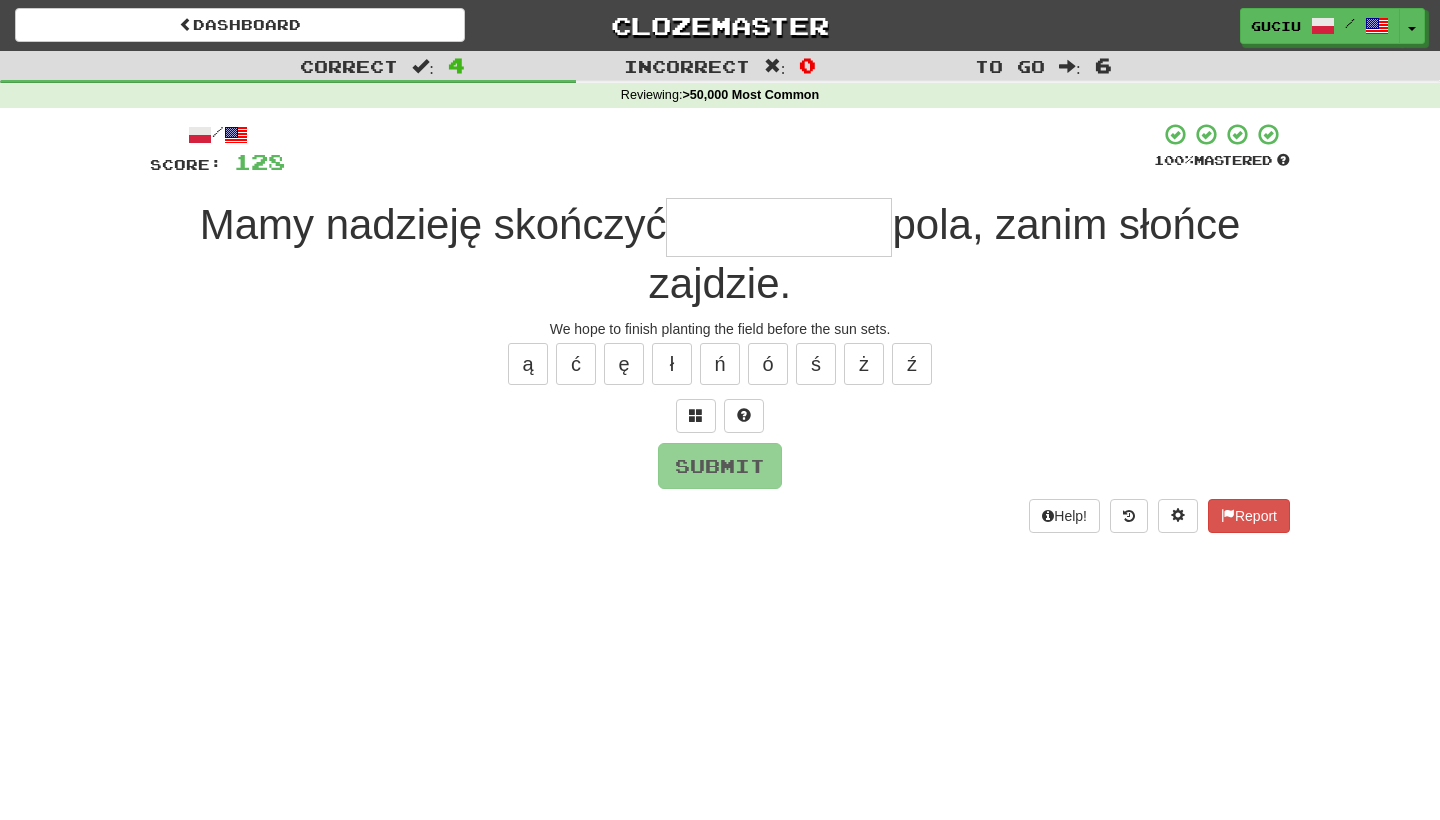 type on "*" 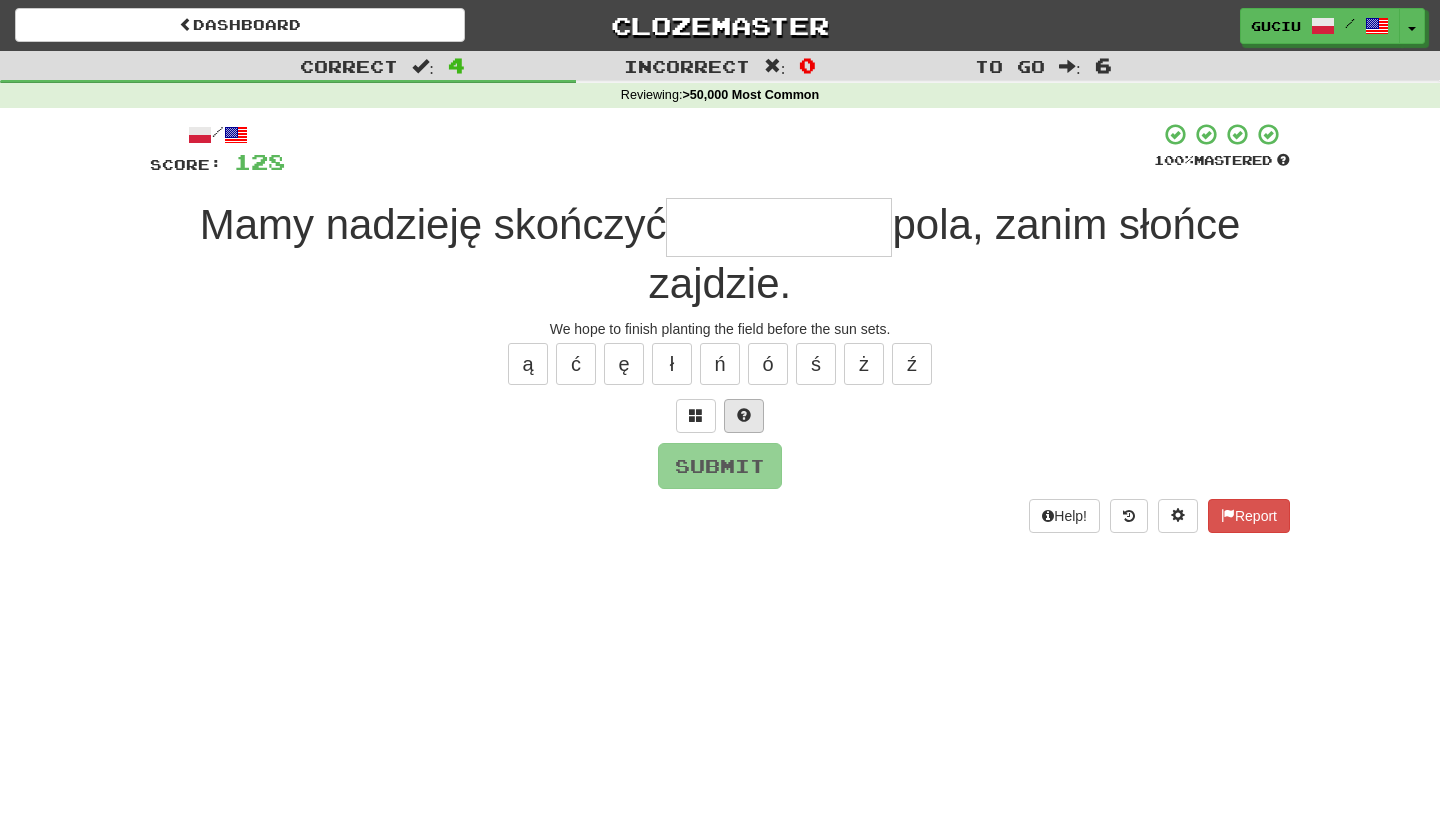 click at bounding box center (744, 416) 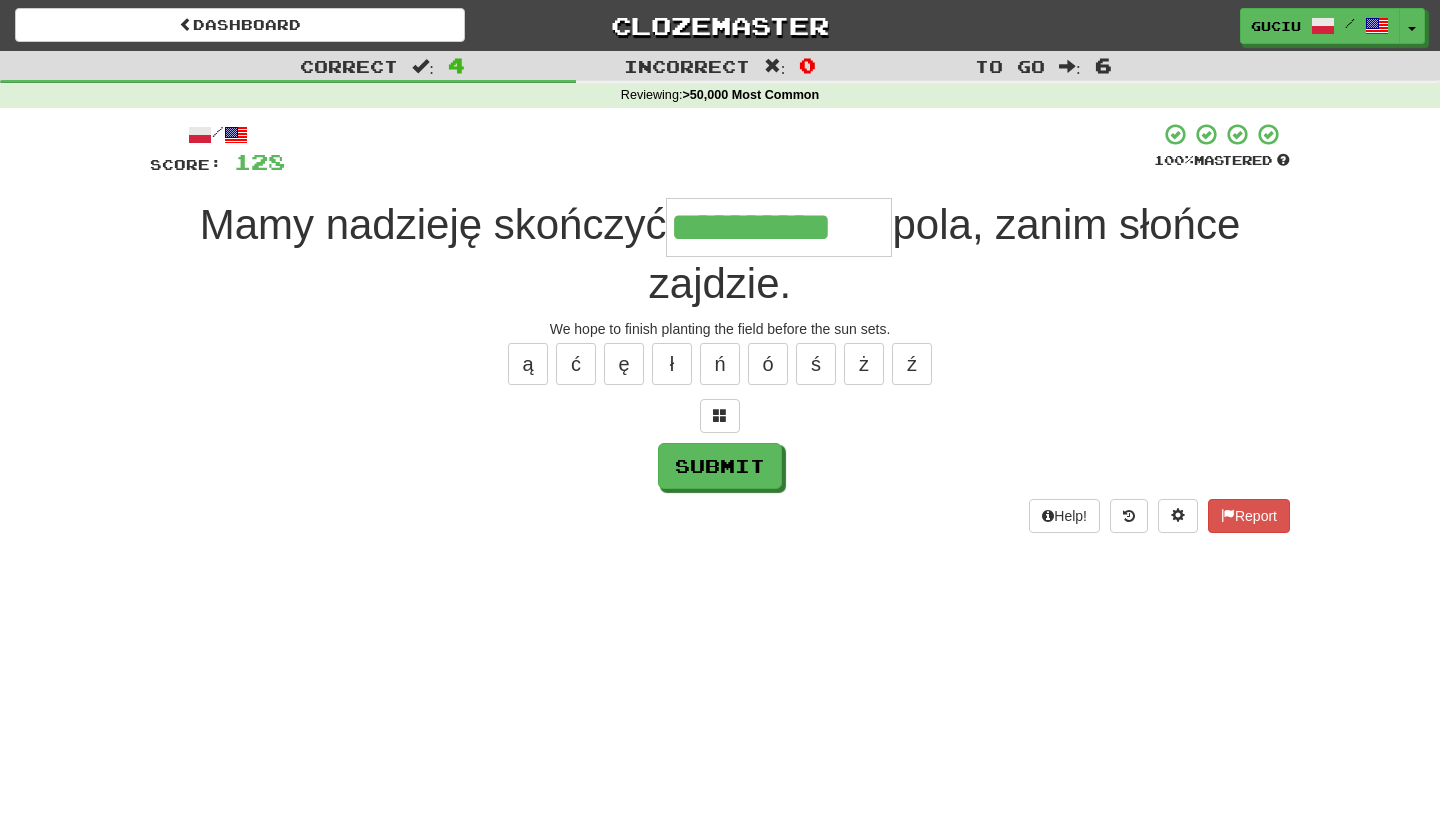 type on "**********" 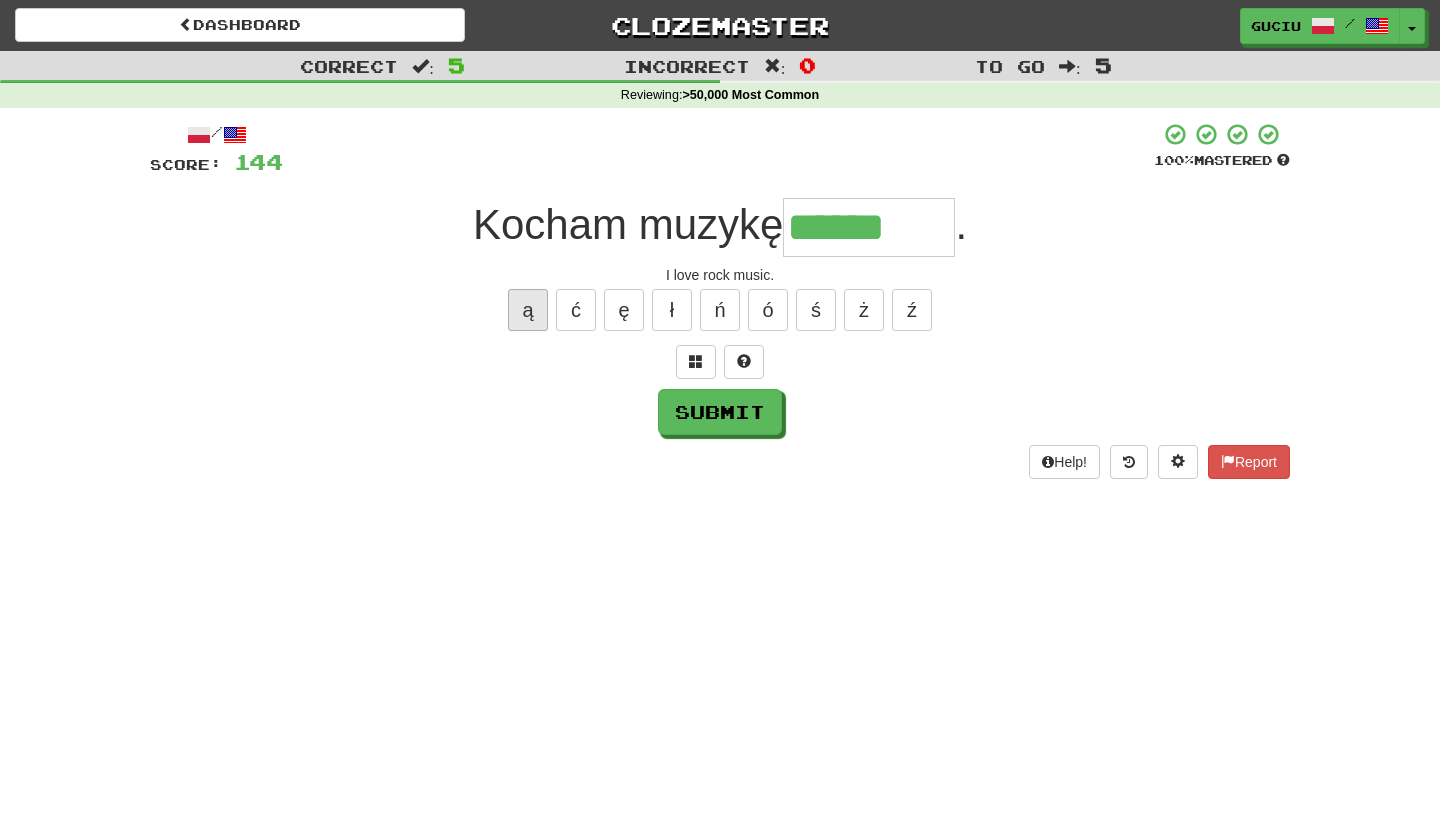 click on "ą" at bounding box center [528, 310] 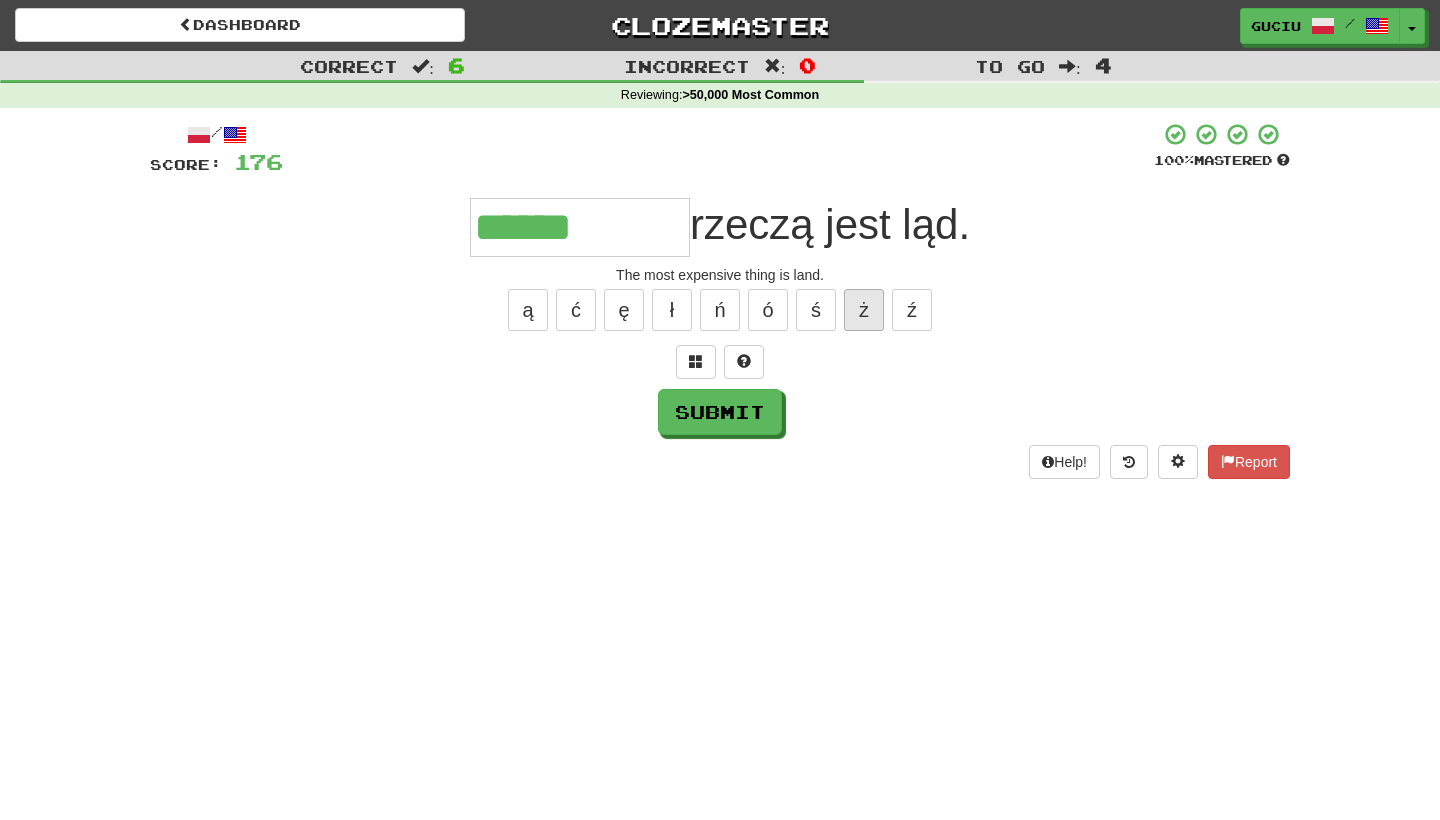 click on "ż" at bounding box center [864, 310] 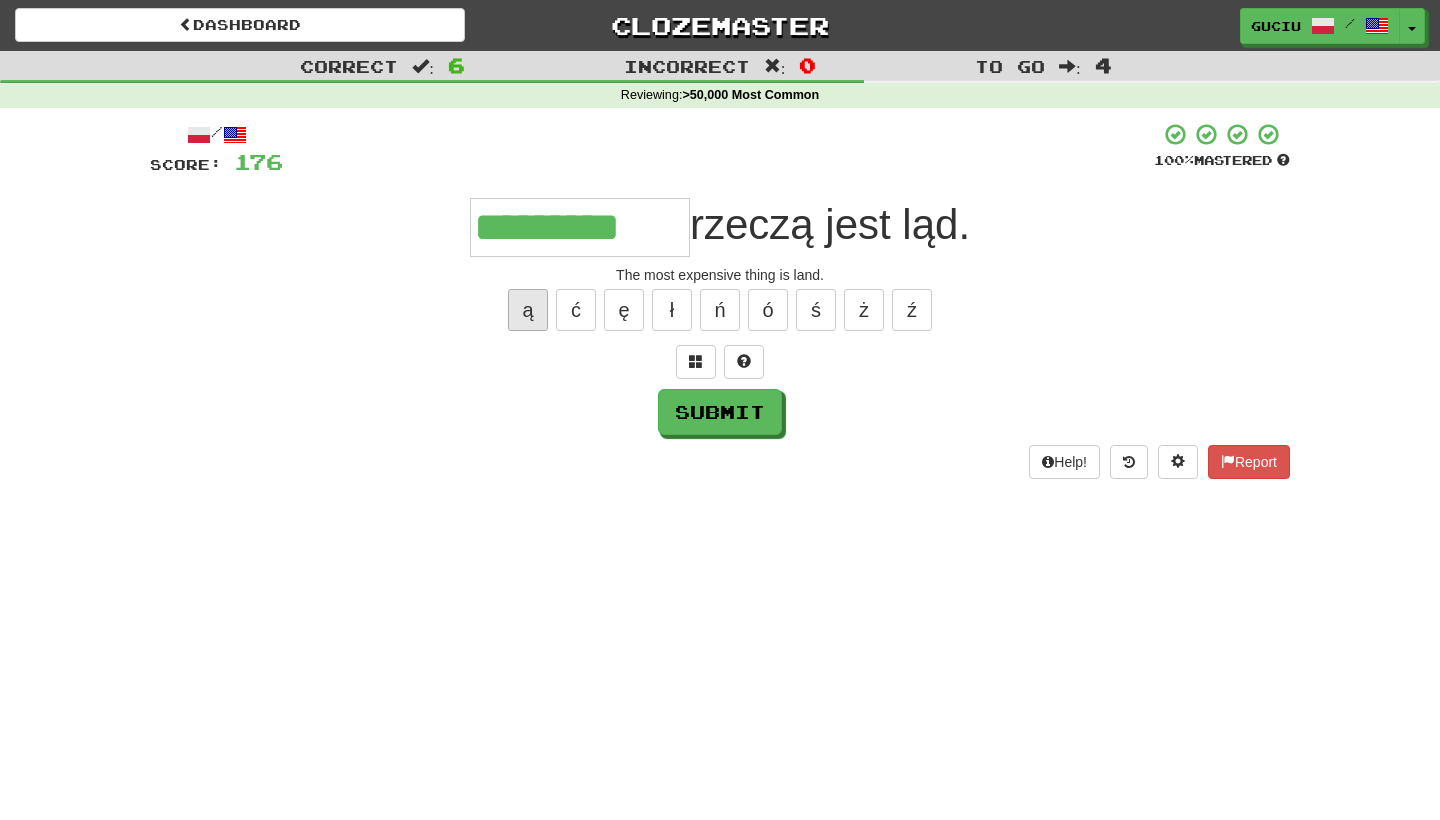 click on "ą" at bounding box center (528, 310) 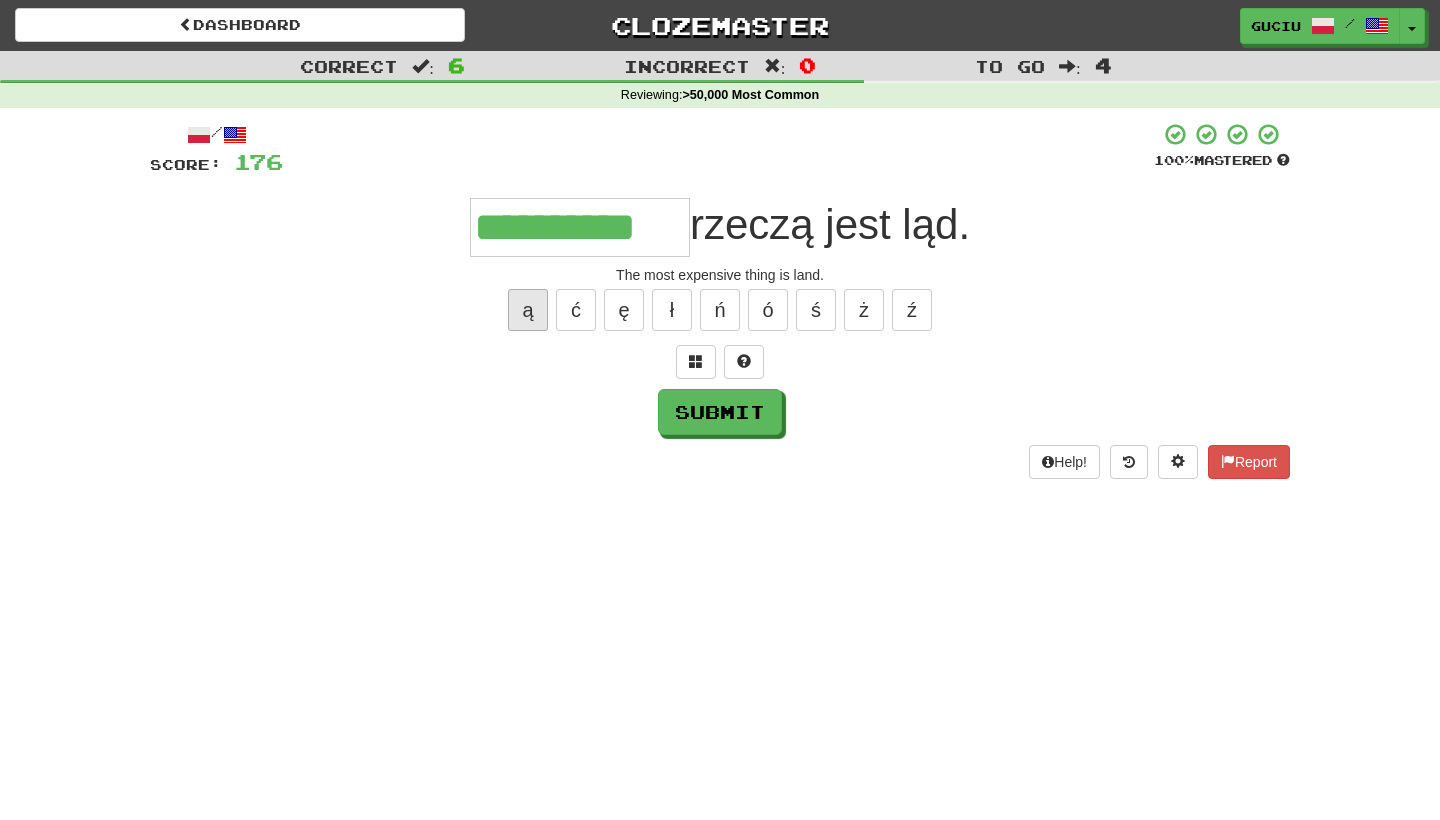 type on "**********" 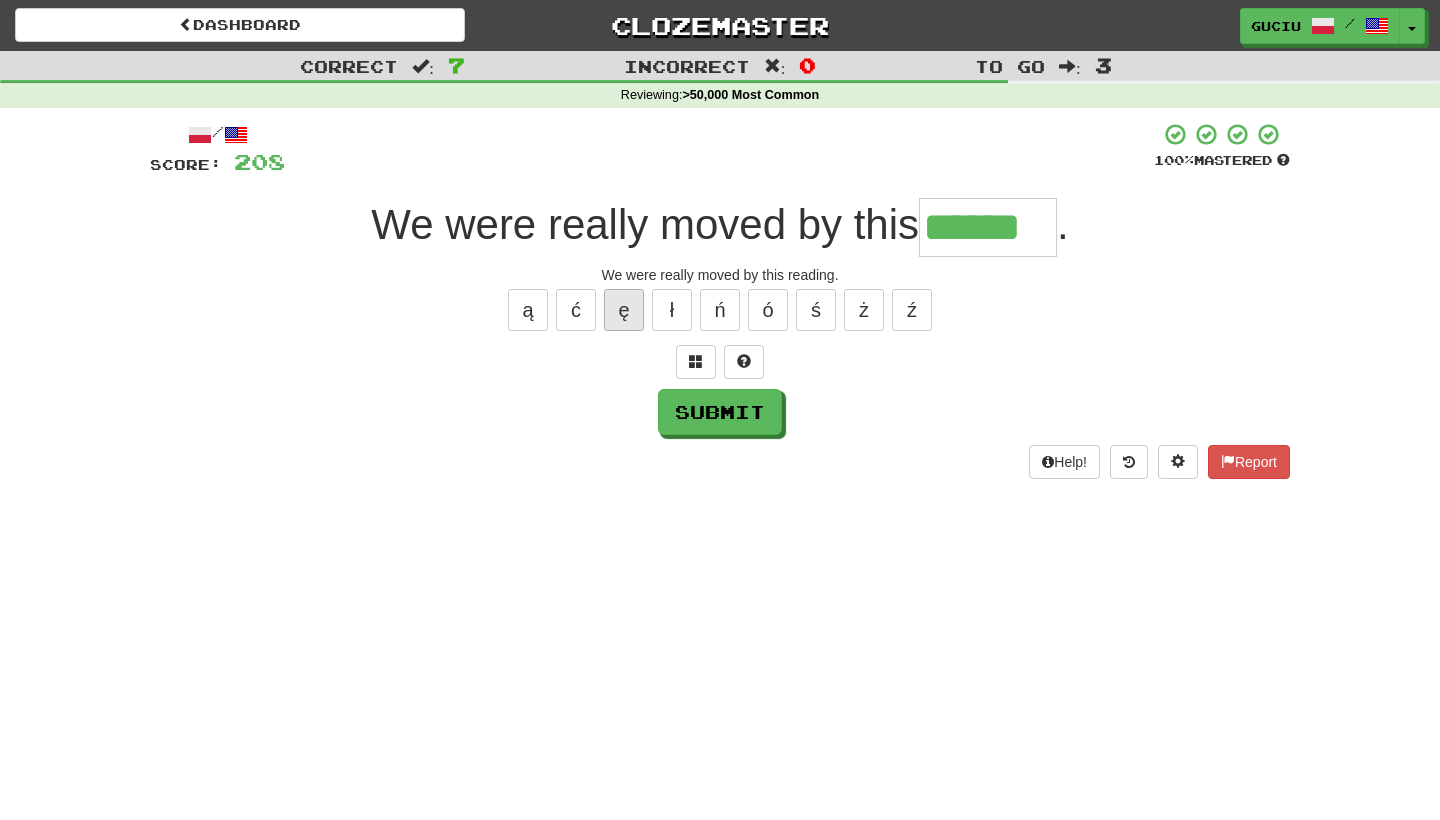 click on "ę" at bounding box center (624, 310) 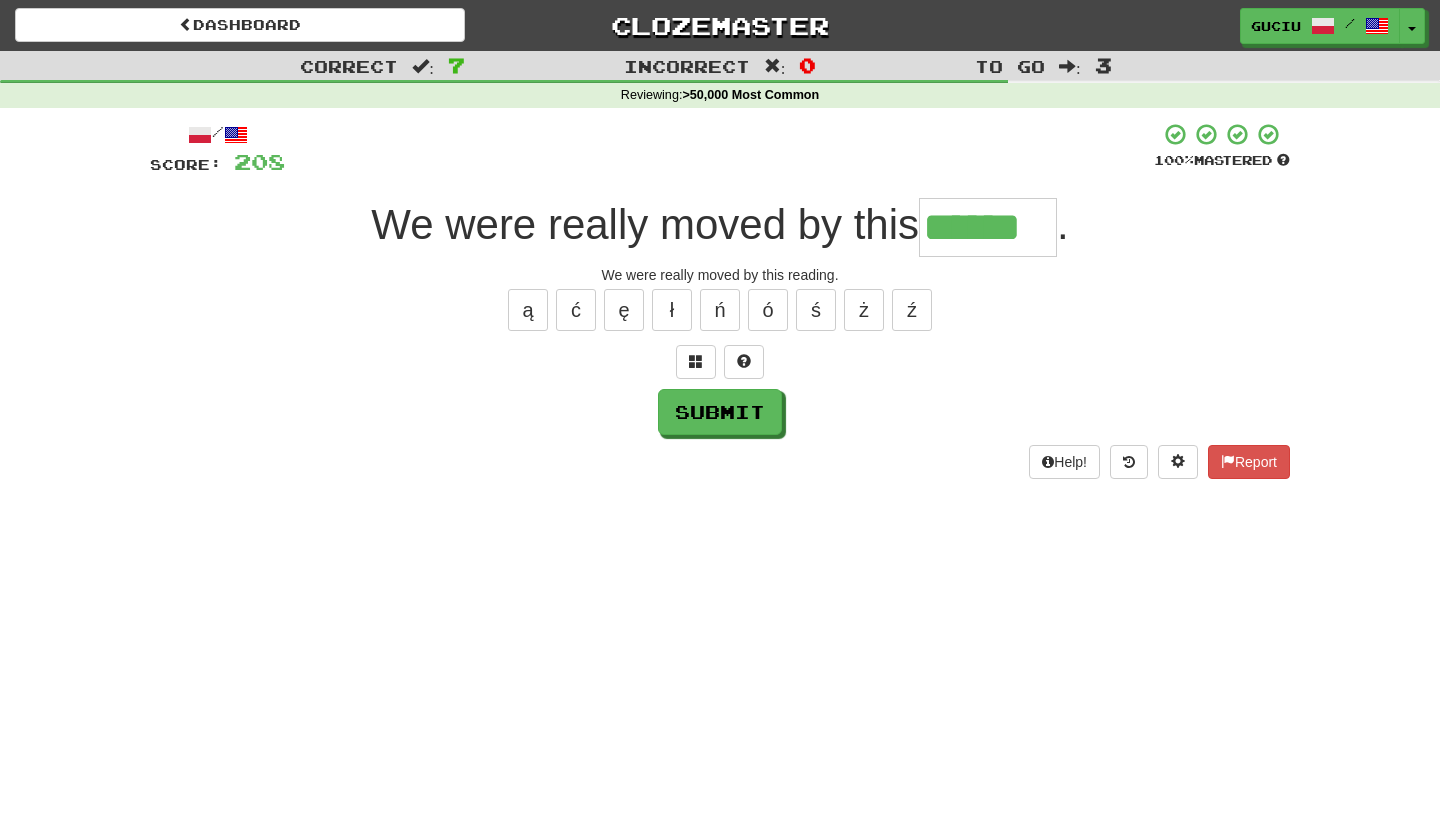 click on "ą ć ę ł ń ó ś ż ź" at bounding box center (720, 310) 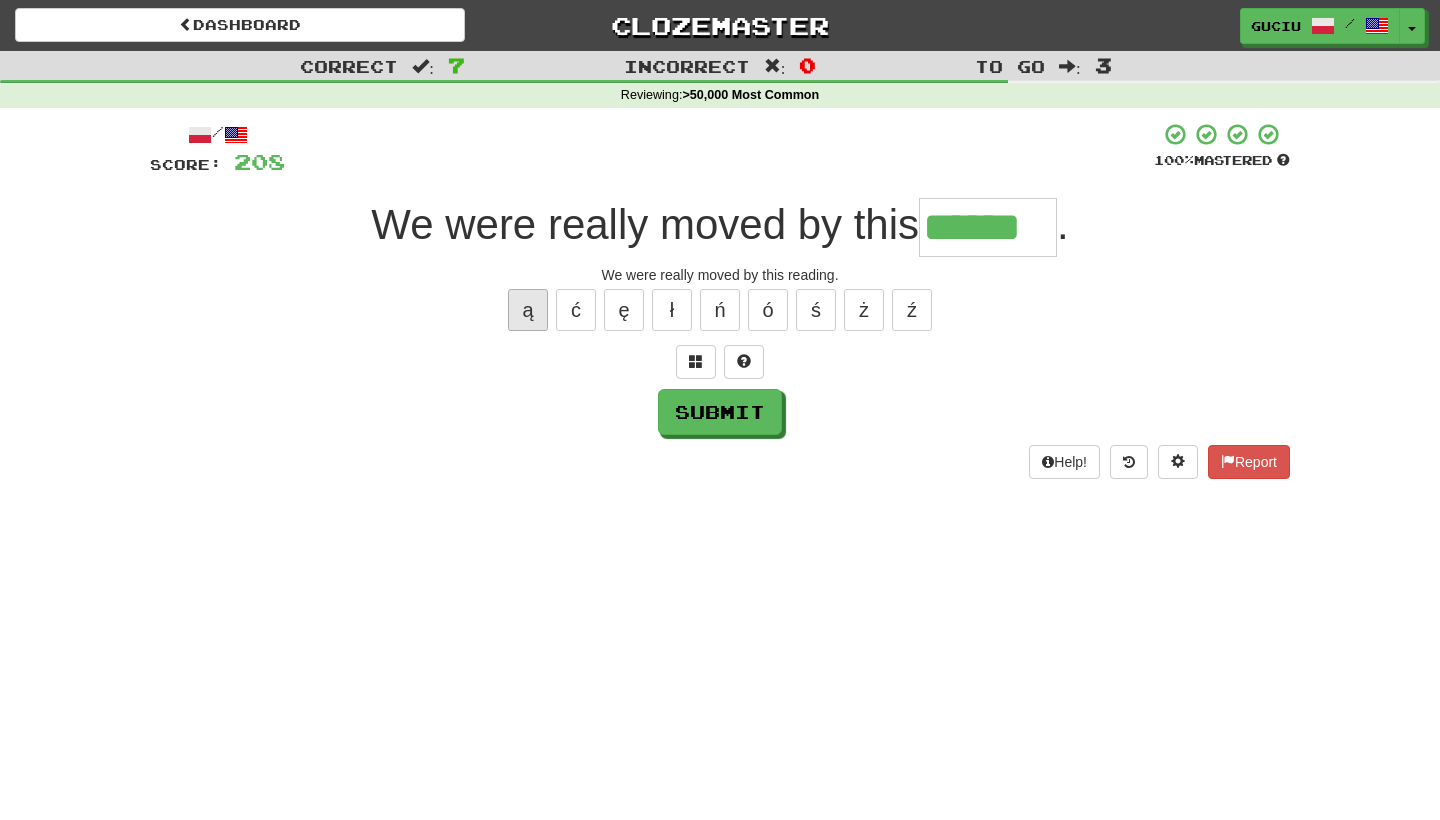 click on "ą" at bounding box center (528, 310) 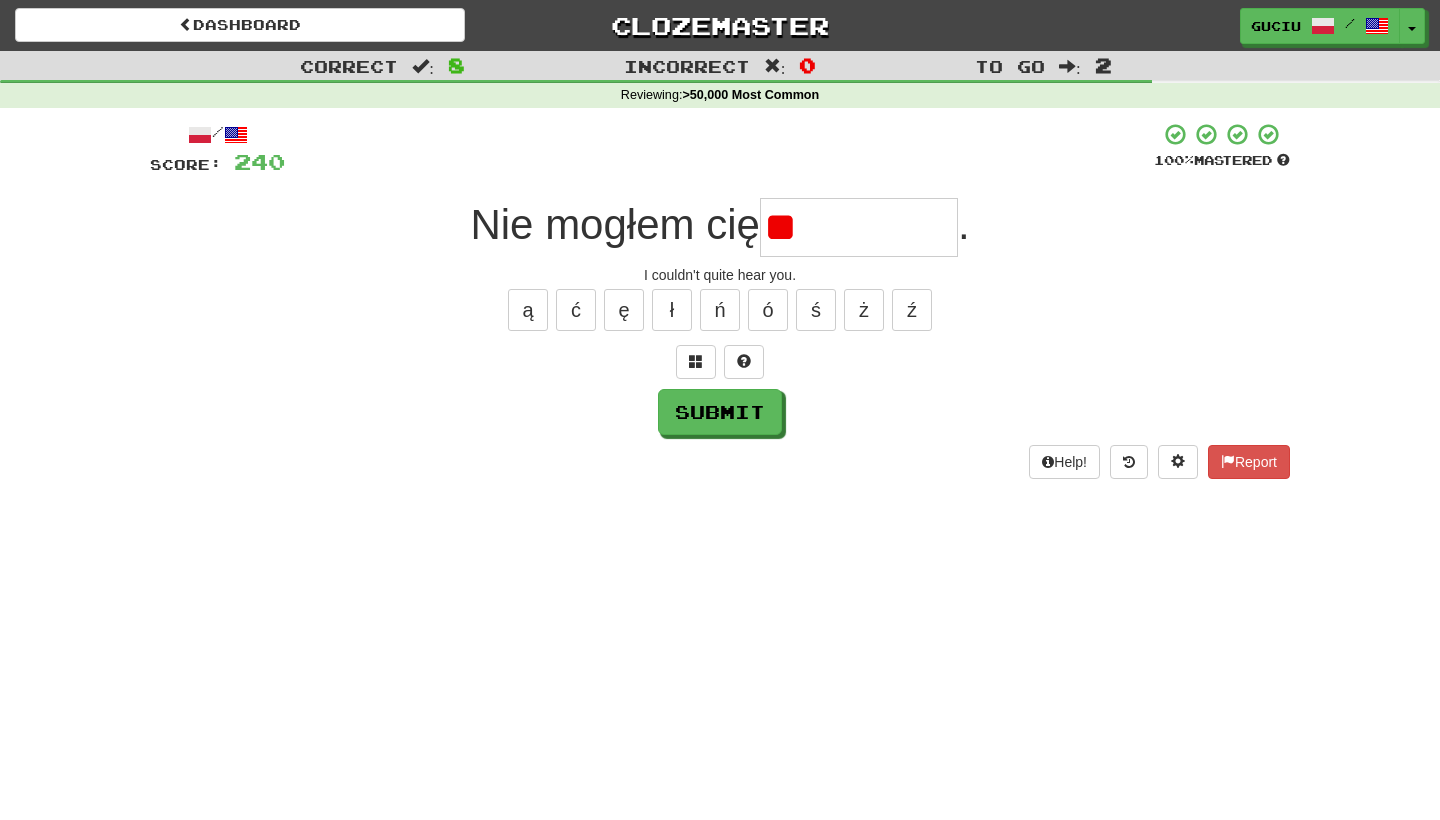 type on "*" 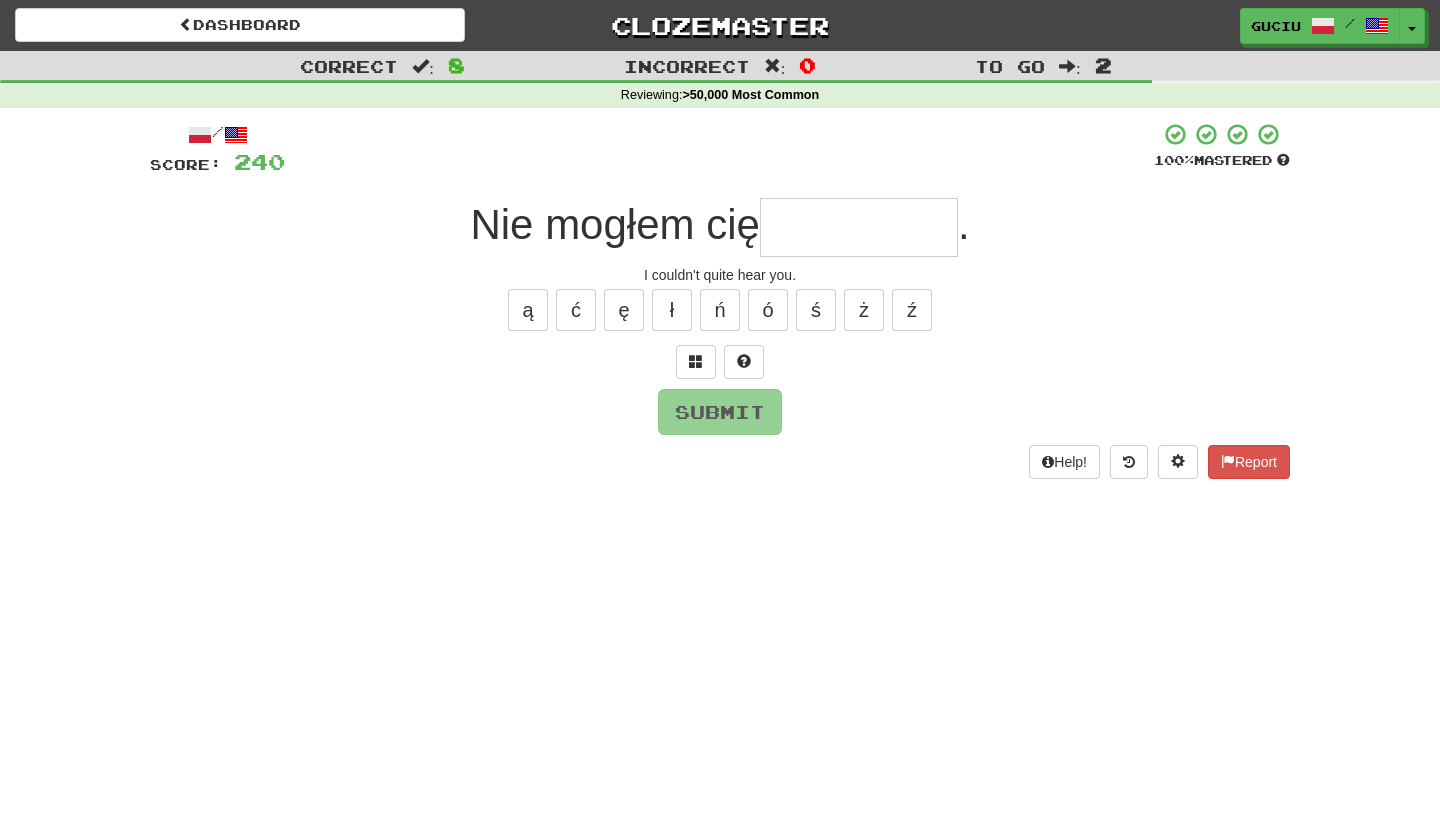 type on "*" 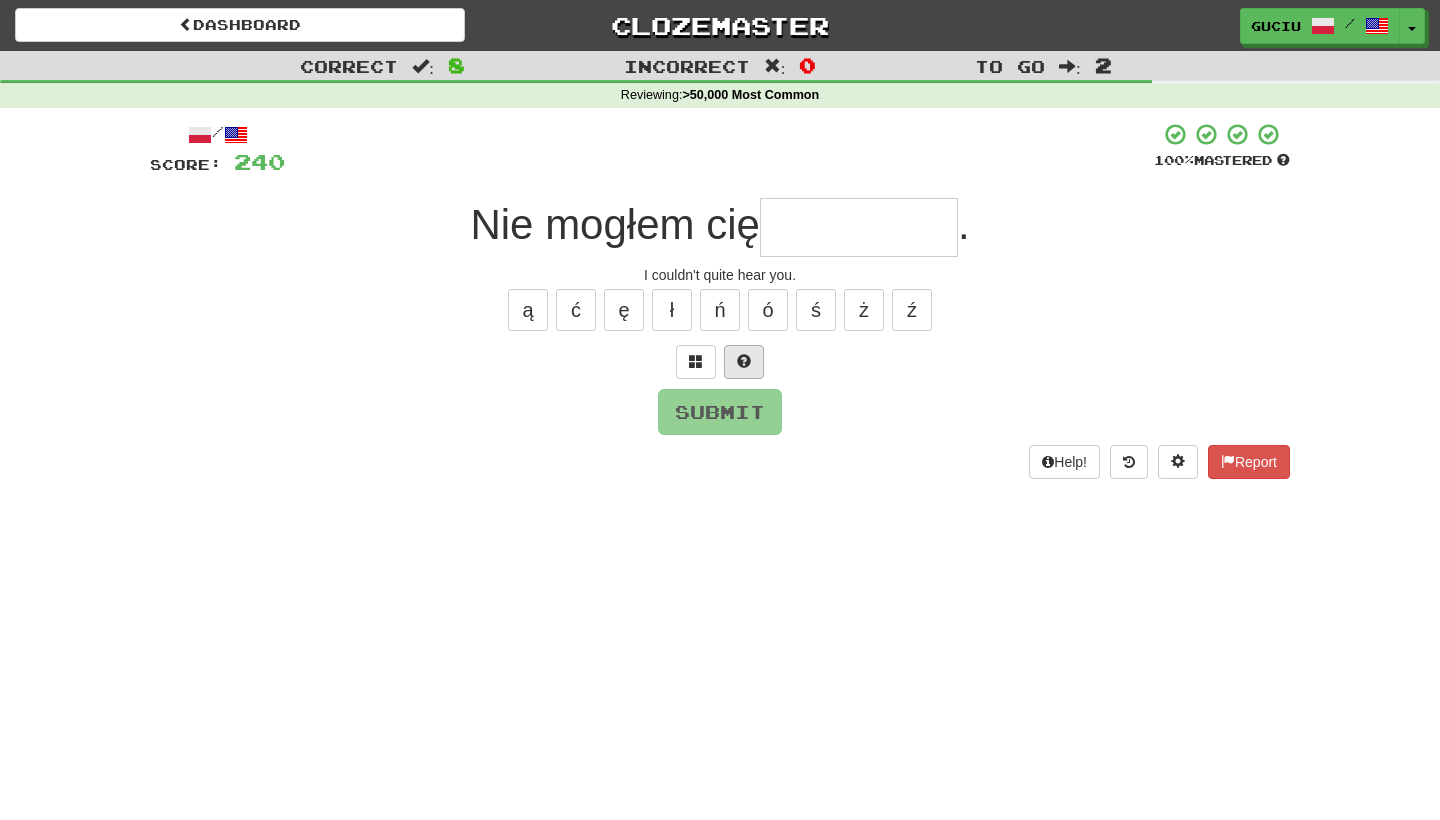 click at bounding box center (744, 361) 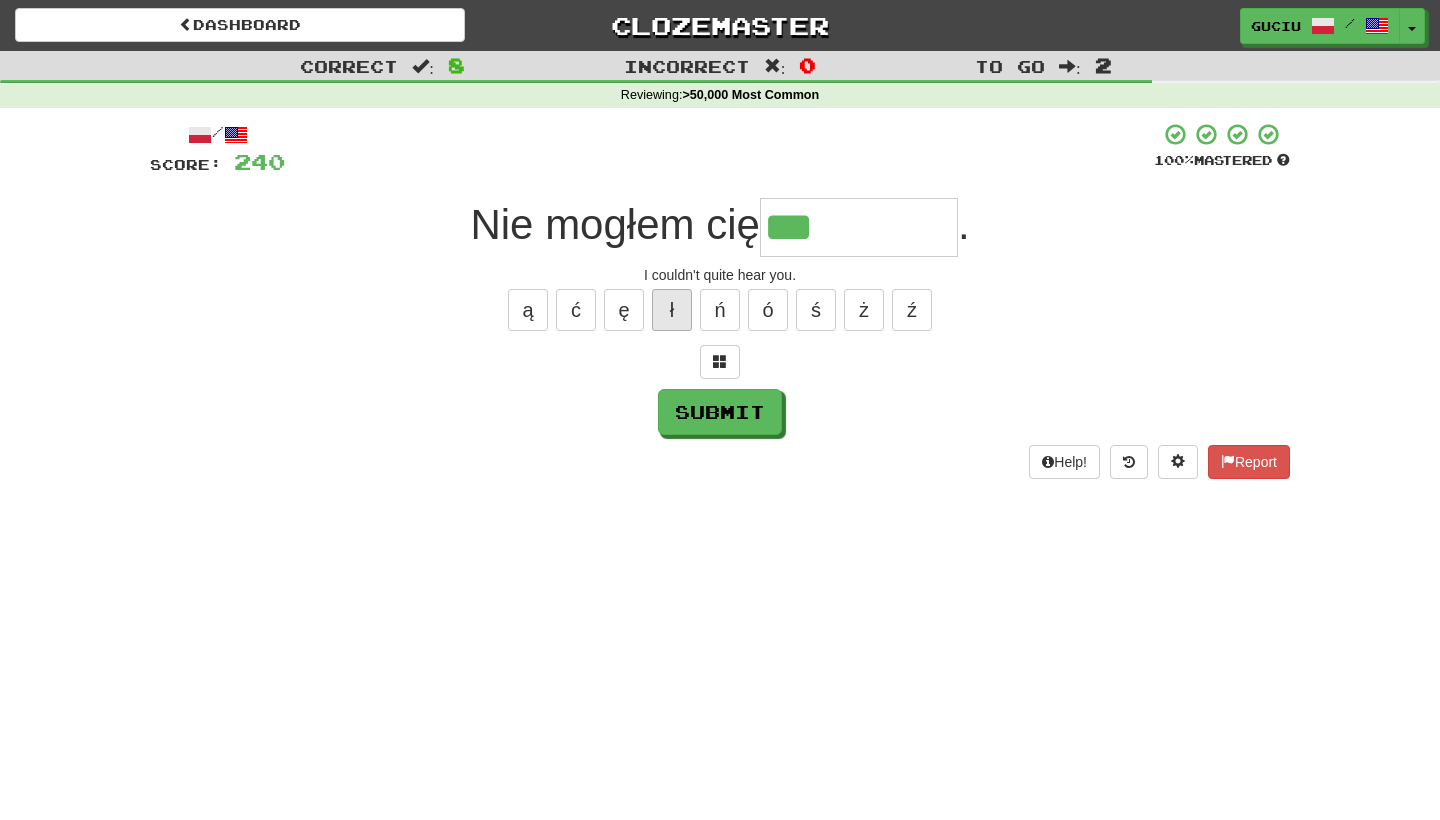 click on "ł" at bounding box center [672, 310] 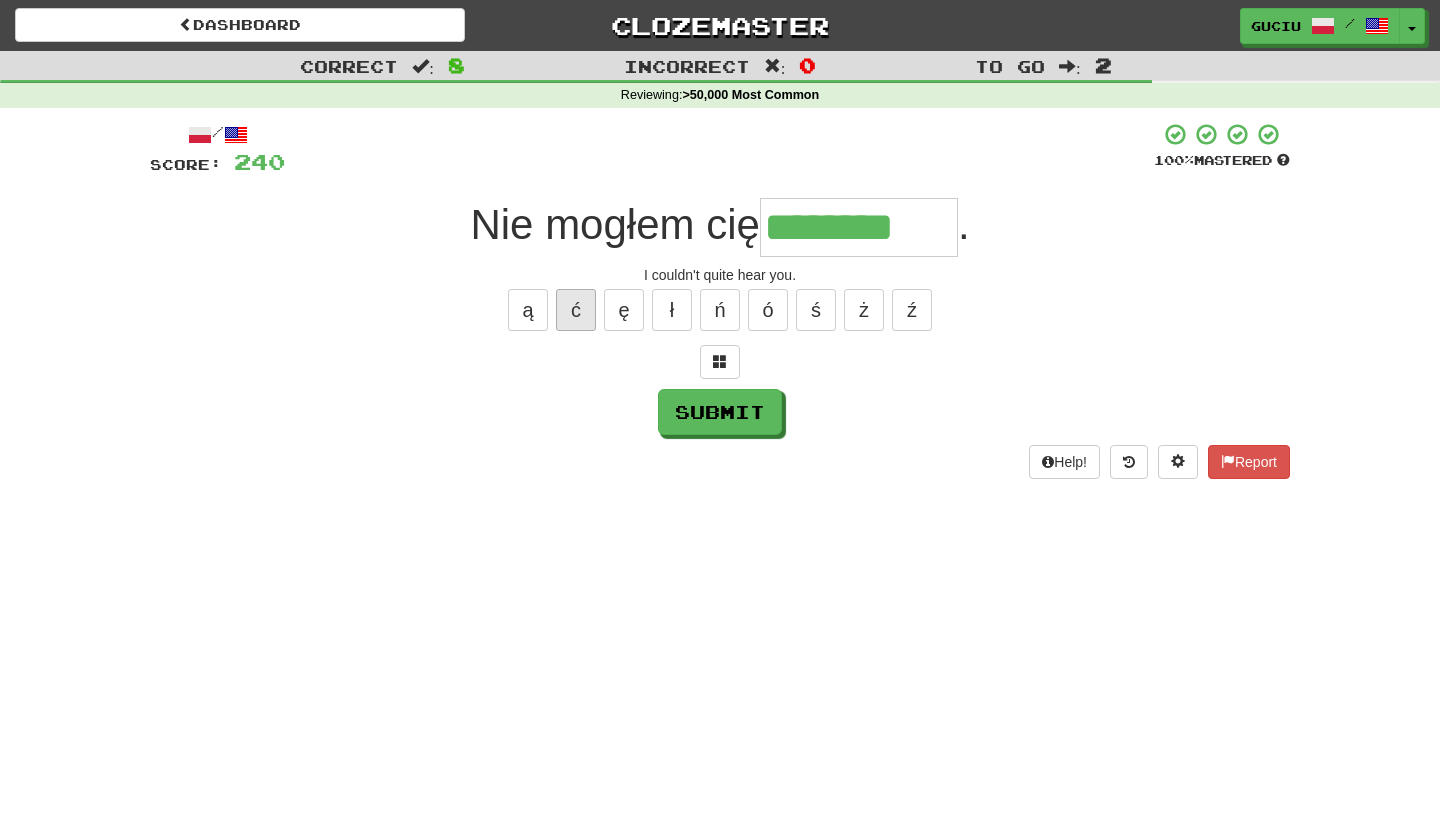 click on "ć" at bounding box center (576, 310) 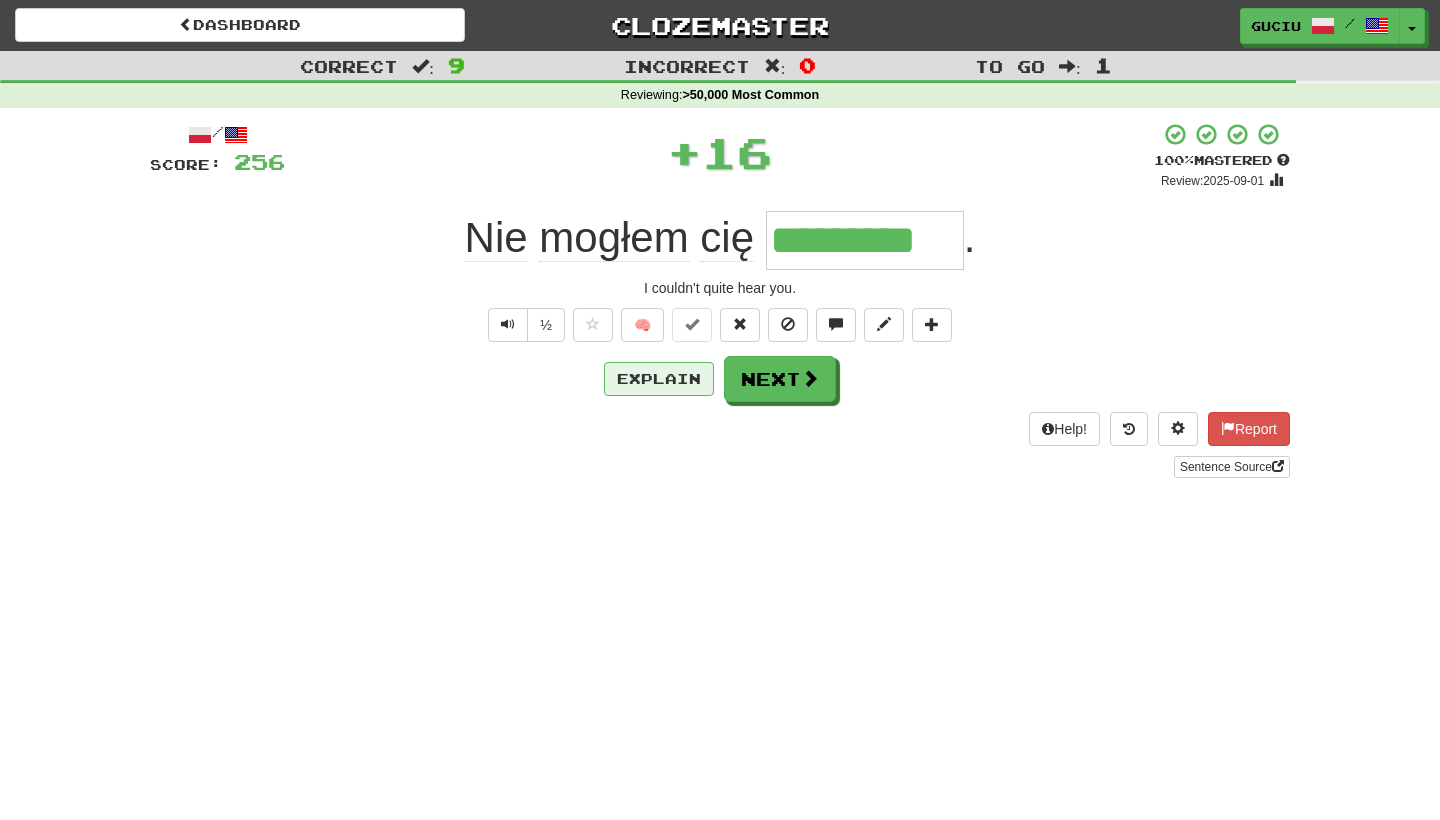 click on "Explain" at bounding box center (659, 379) 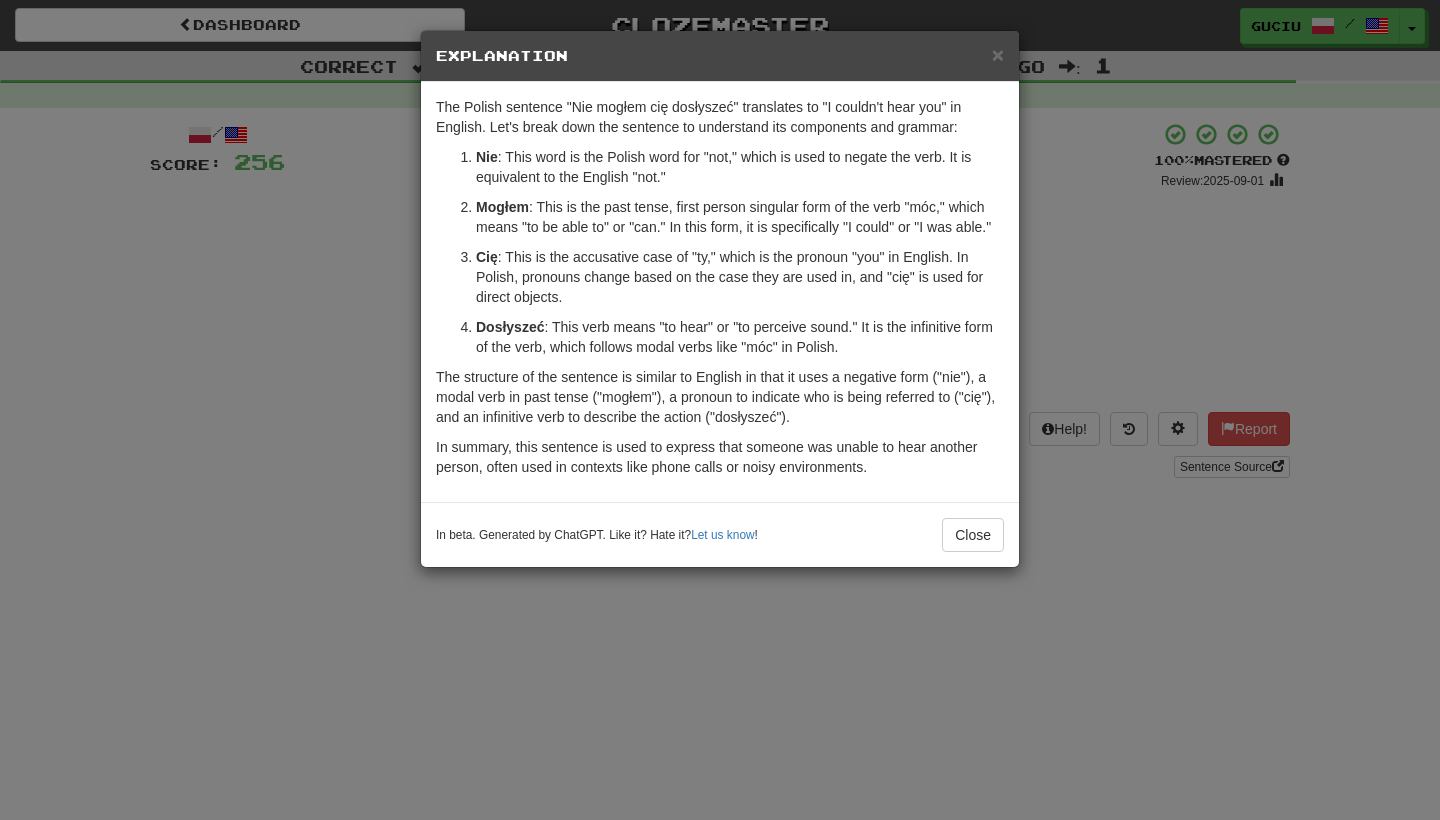 click on "× Explanation The Polish sentence "Nie mogłem cię dosłyszeć" translates to "I couldn't hear you" in English. Let's break down the sentence to understand its components and grammar:
Nie : This word is the Polish word for "not," which is used to negate the verb. It is equivalent to the English "not."
Mogłem : This is the past tense, first person singular form of the verb "móc," which means "to be able to" or "can." In this form, it is specifically "I could" or "I was able."
Cię : This is the accusative case of "ty," which is the pronoun "you" in English. In Polish, pronouns change based on the case they are used in, and "cię" is used for direct objects.
Dosłyszeć : This verb means "to hear" or "to perceive sound." It is the infinitive form of the verb, which follows modal verbs like "móc" in Polish.
In summary, this sentence is used to express that someone was unable to hear another person, often used in contexts like phone calls or noisy environments. Let us know !" at bounding box center [720, 410] 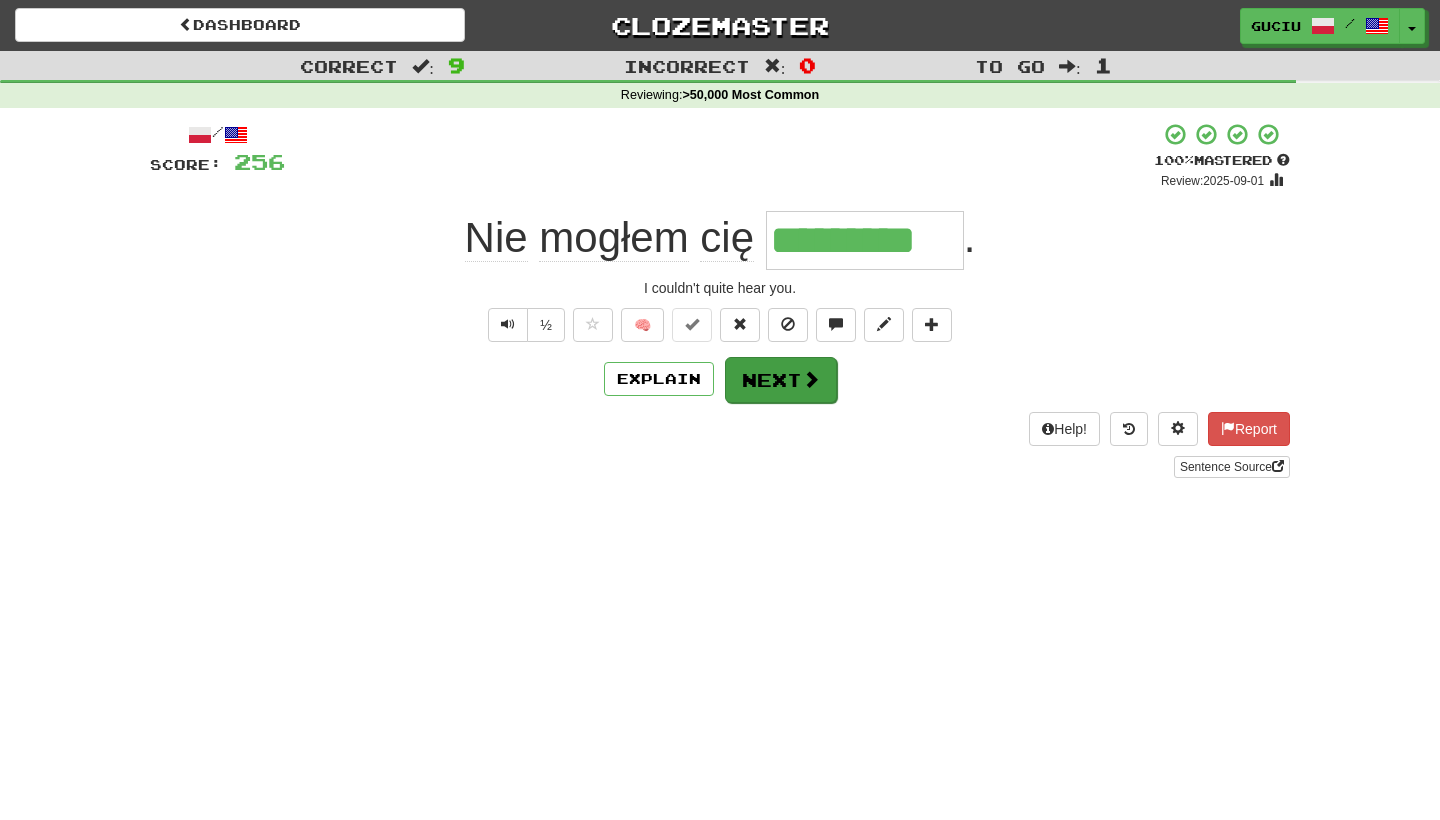 click on "Next" at bounding box center (781, 380) 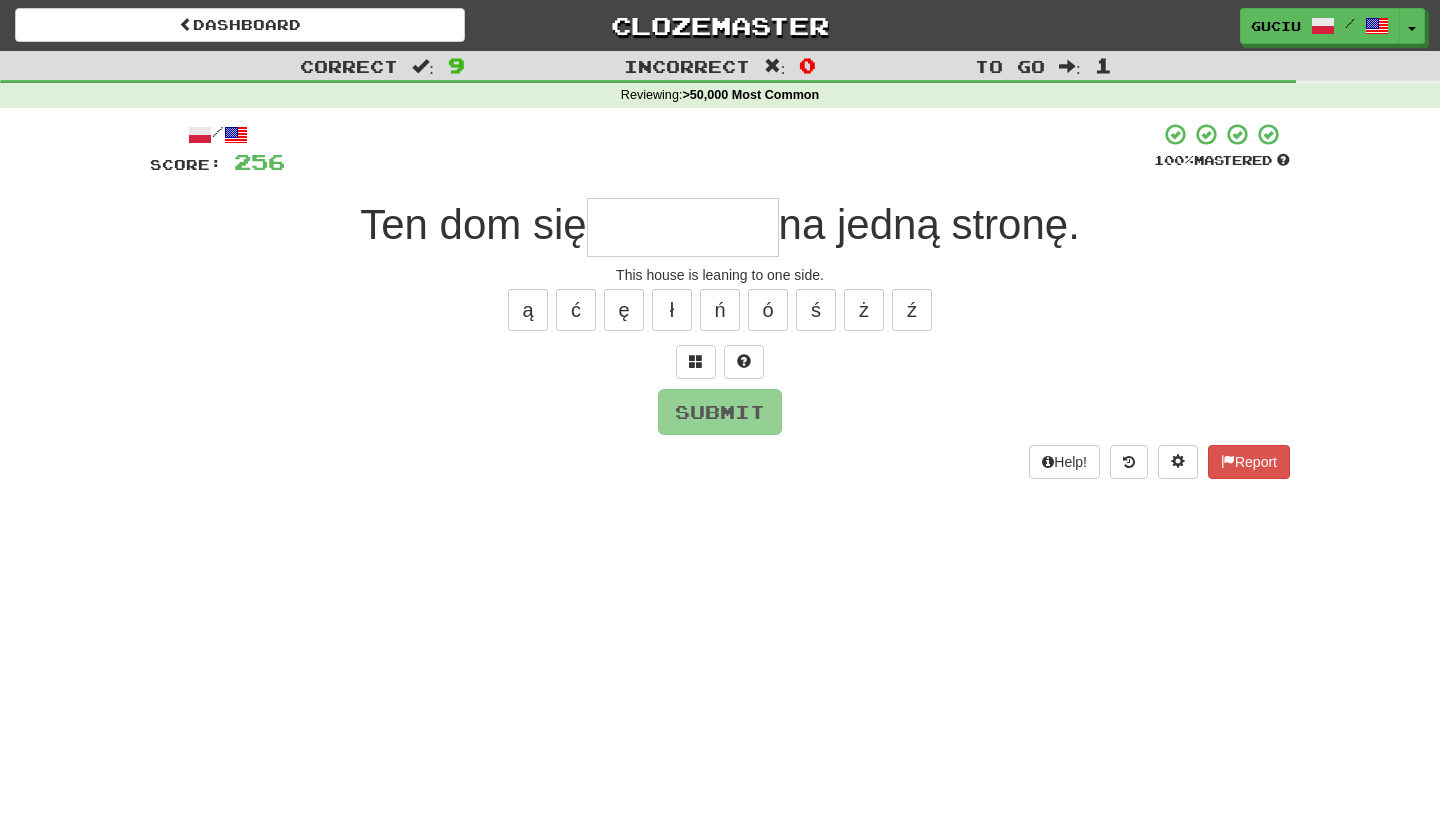 type on "*" 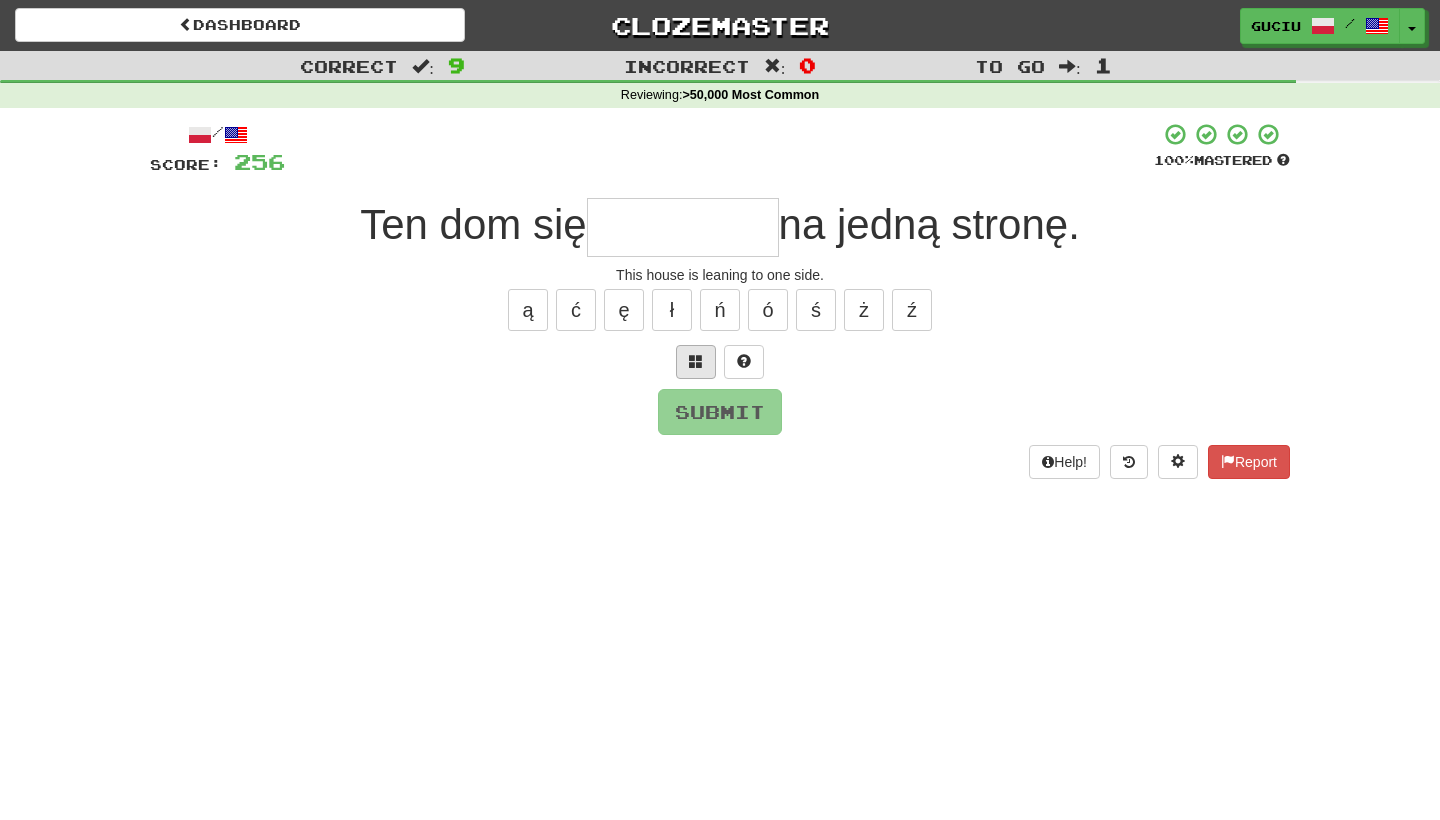 click at bounding box center (696, 362) 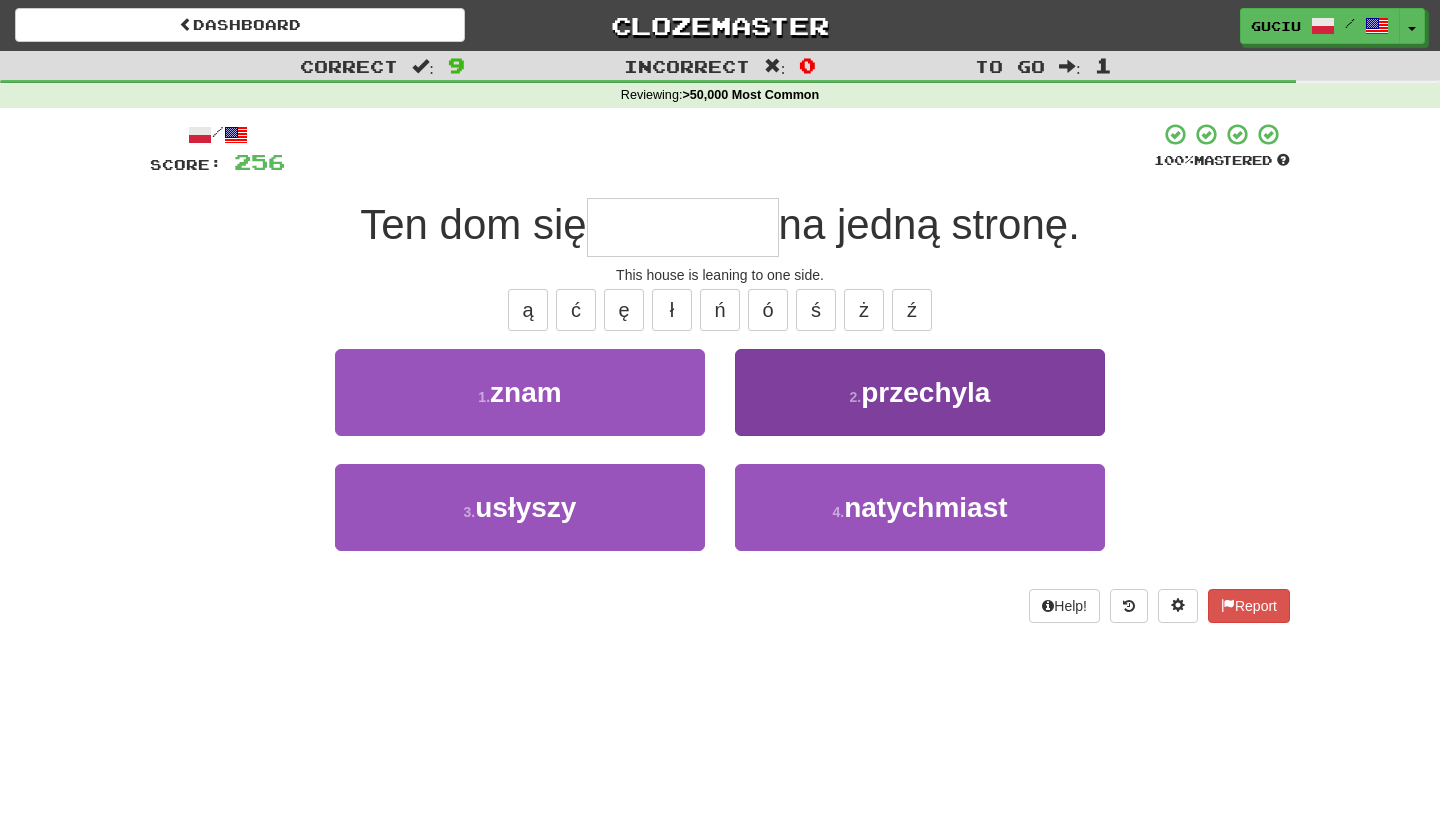 click on "2 .  przechyla" at bounding box center (920, 392) 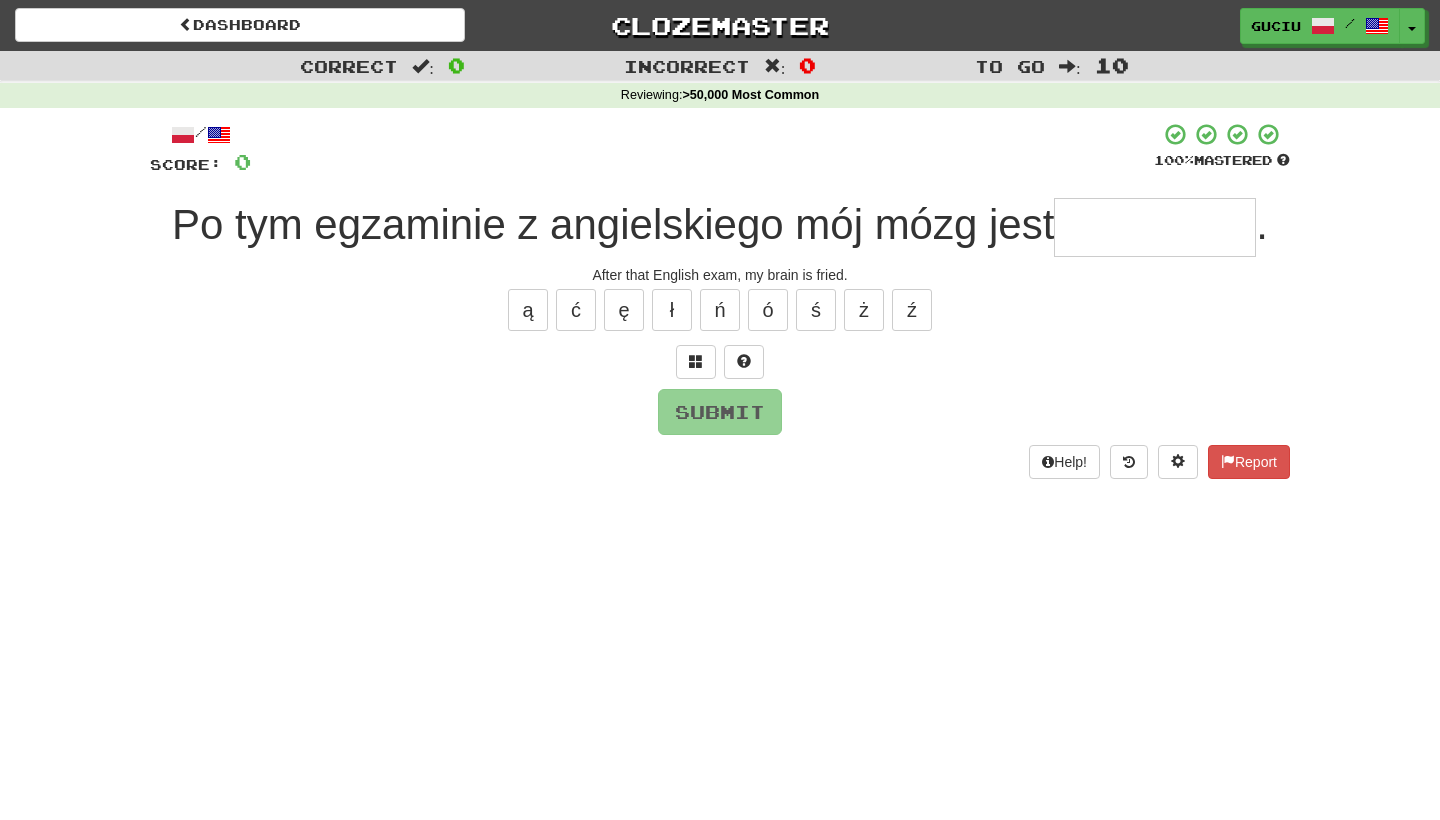 type on "*" 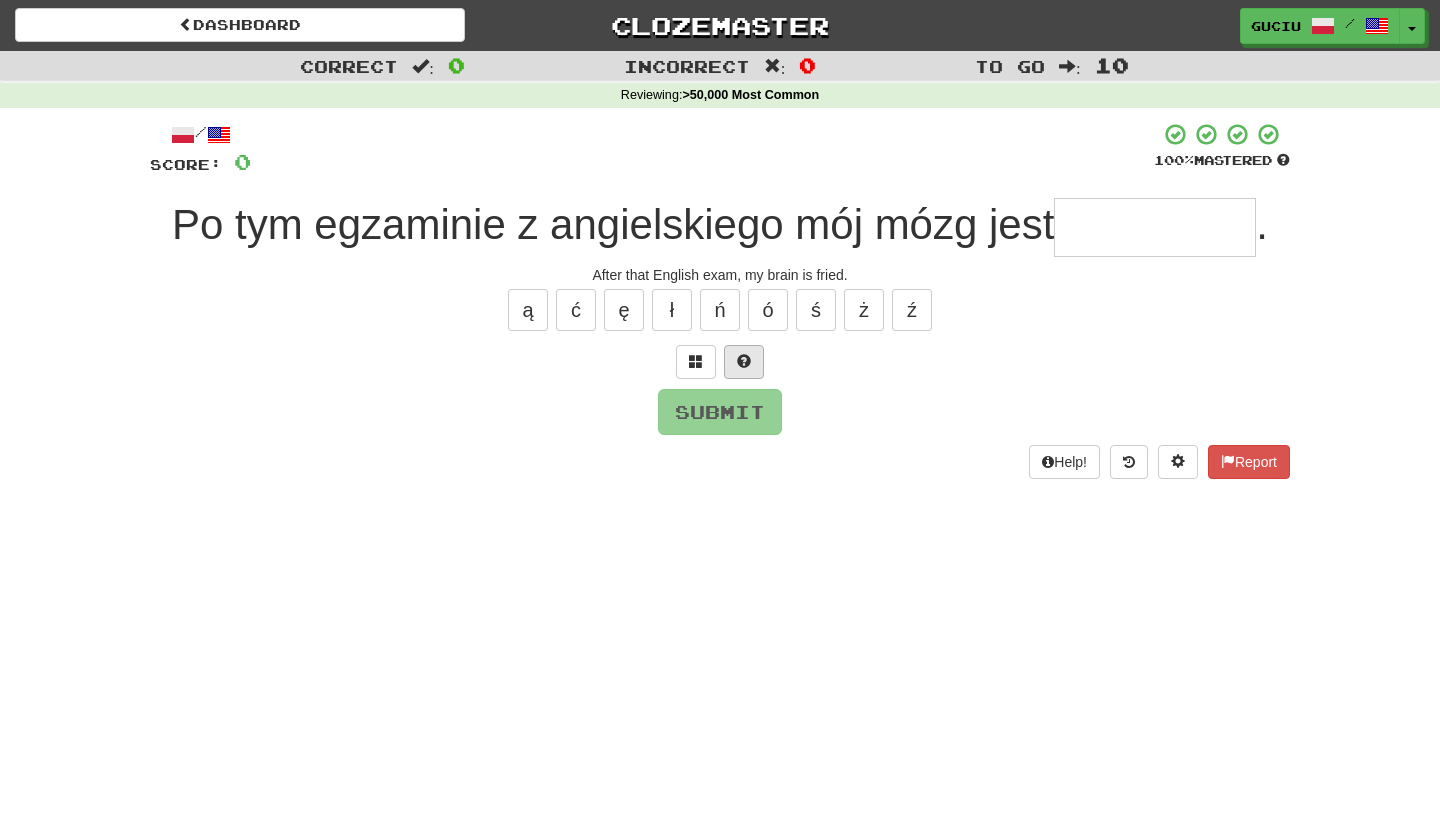 click at bounding box center [744, 362] 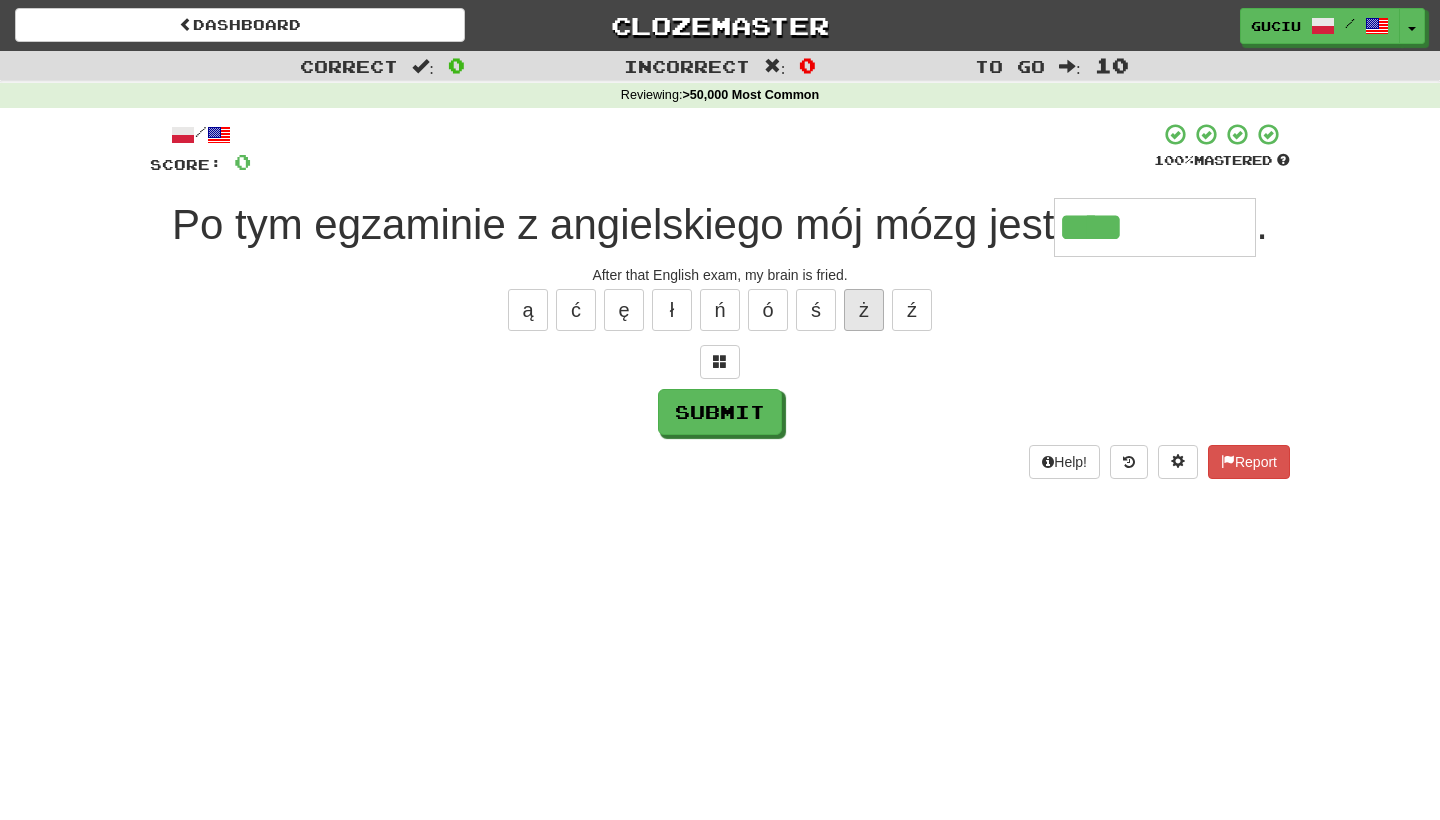 click on "ż" at bounding box center (864, 310) 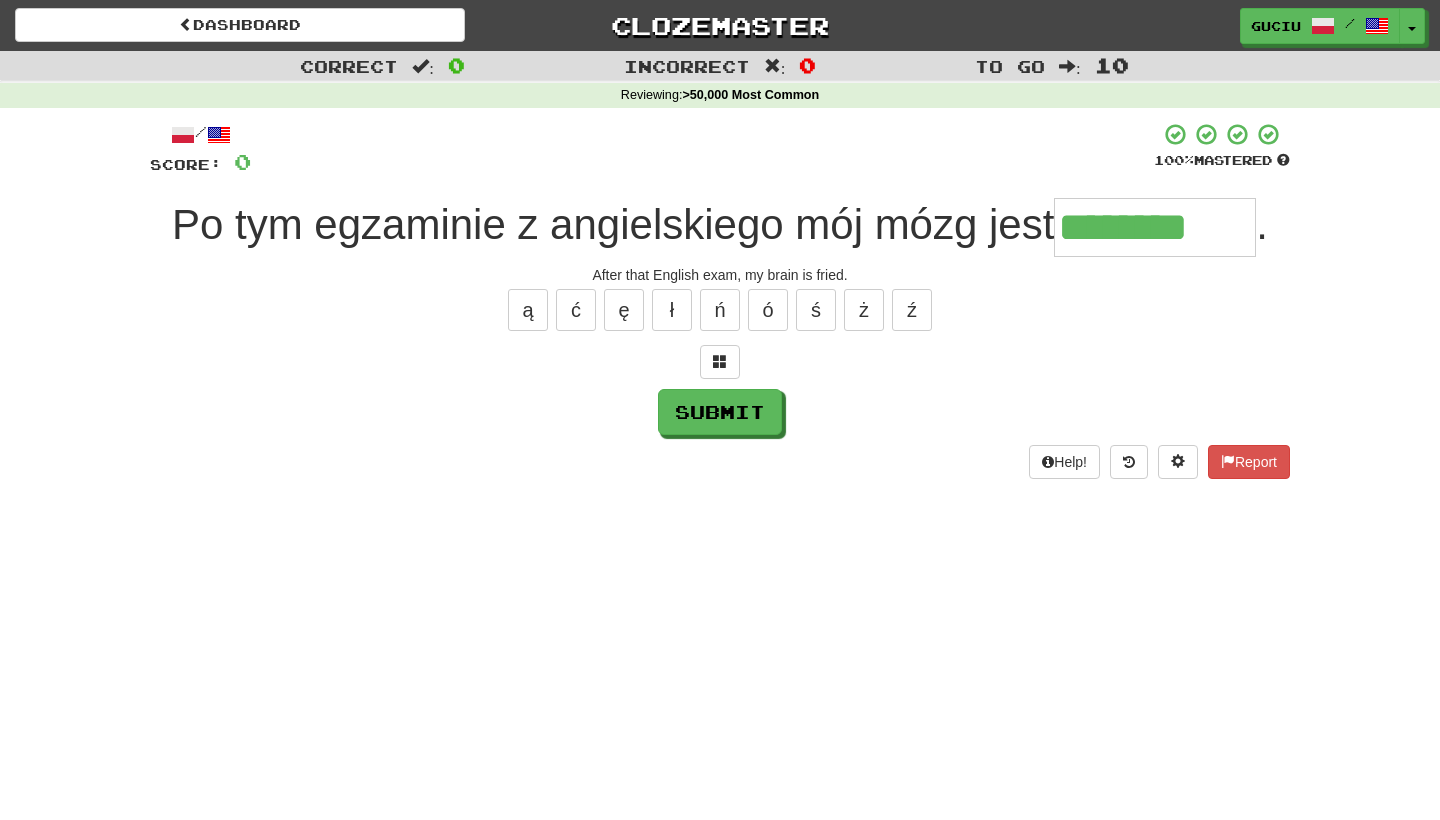 type on "********" 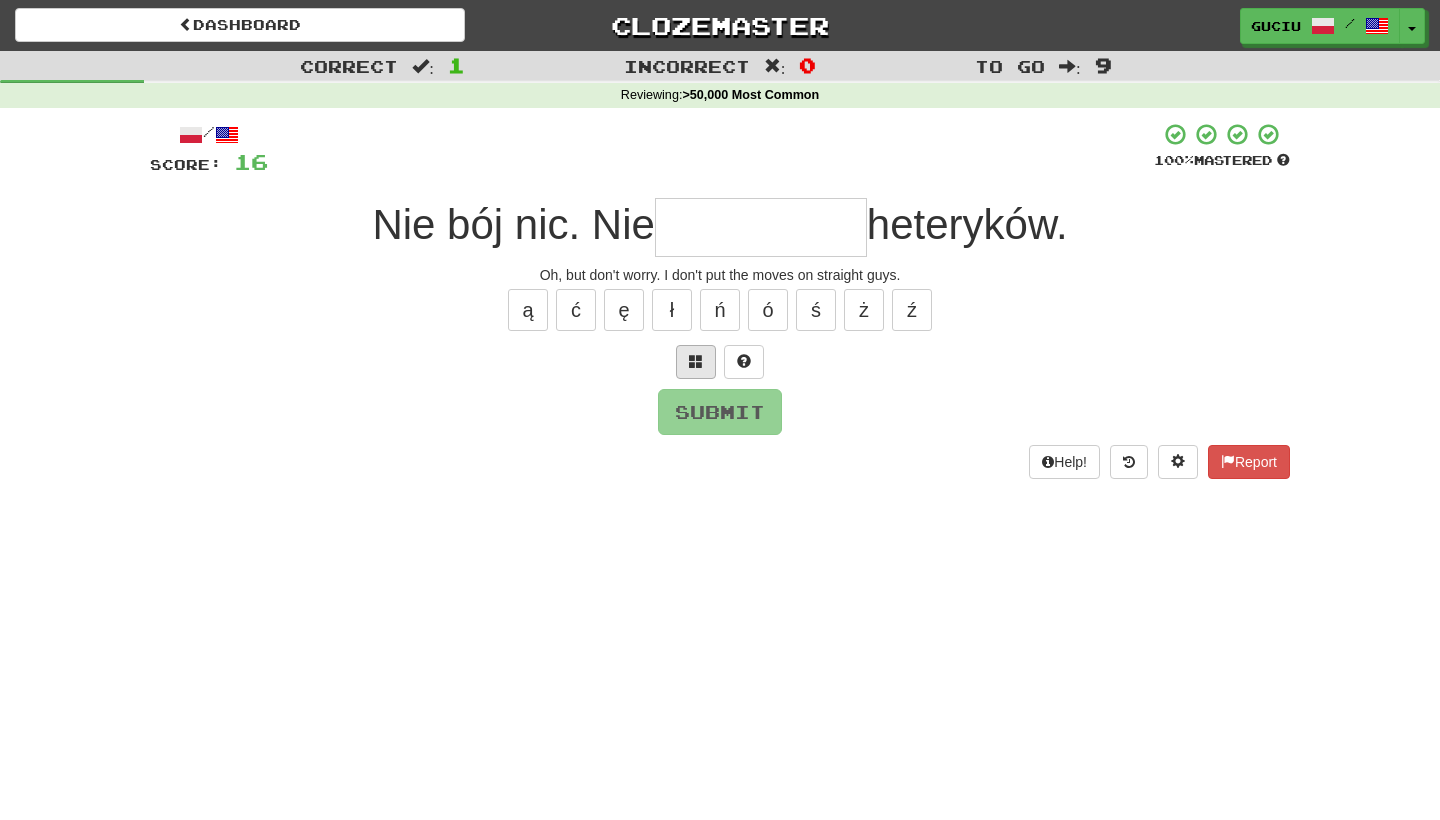 click at bounding box center [696, 362] 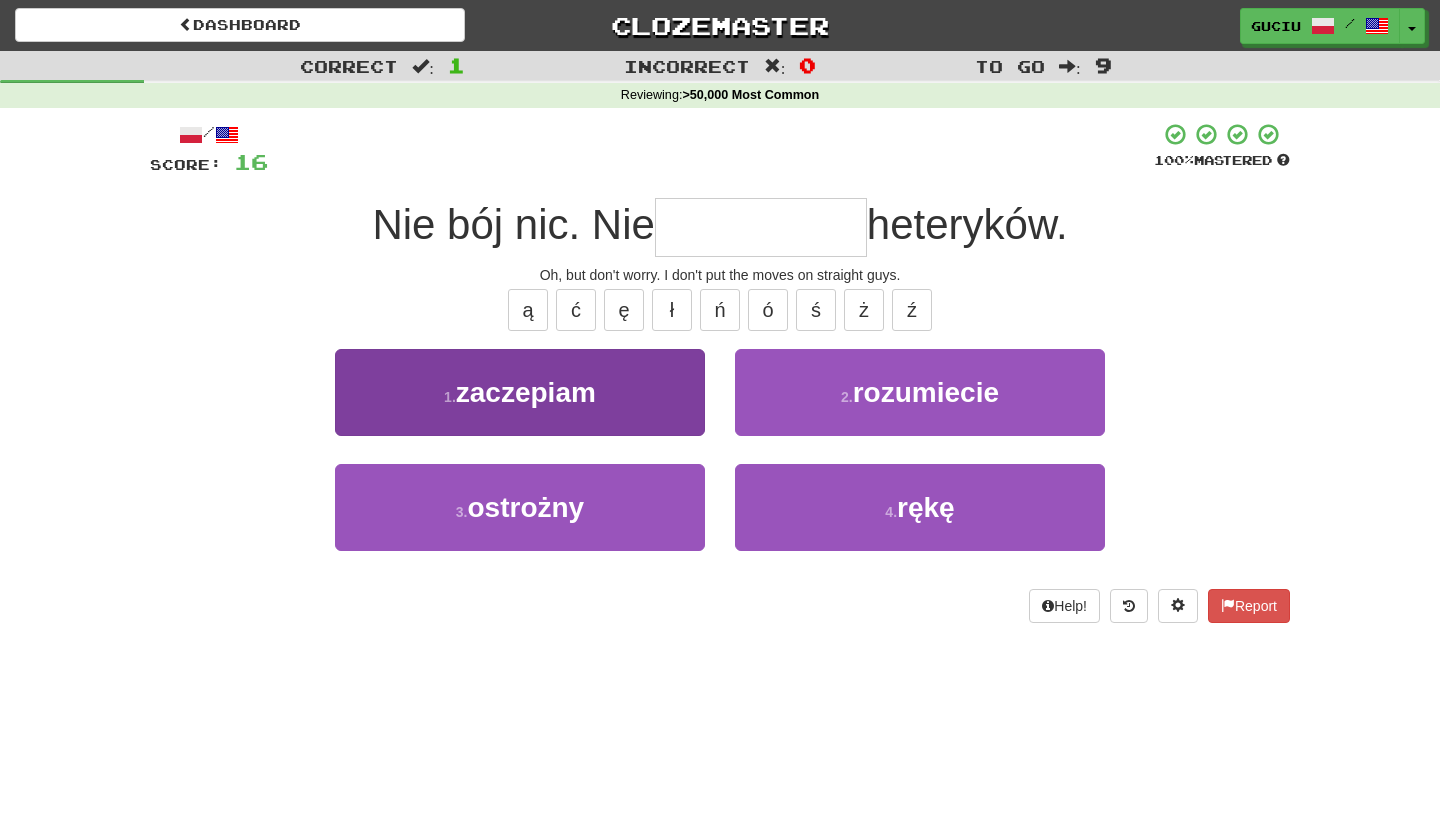click on "1 .  zaczepiam" at bounding box center (520, 392) 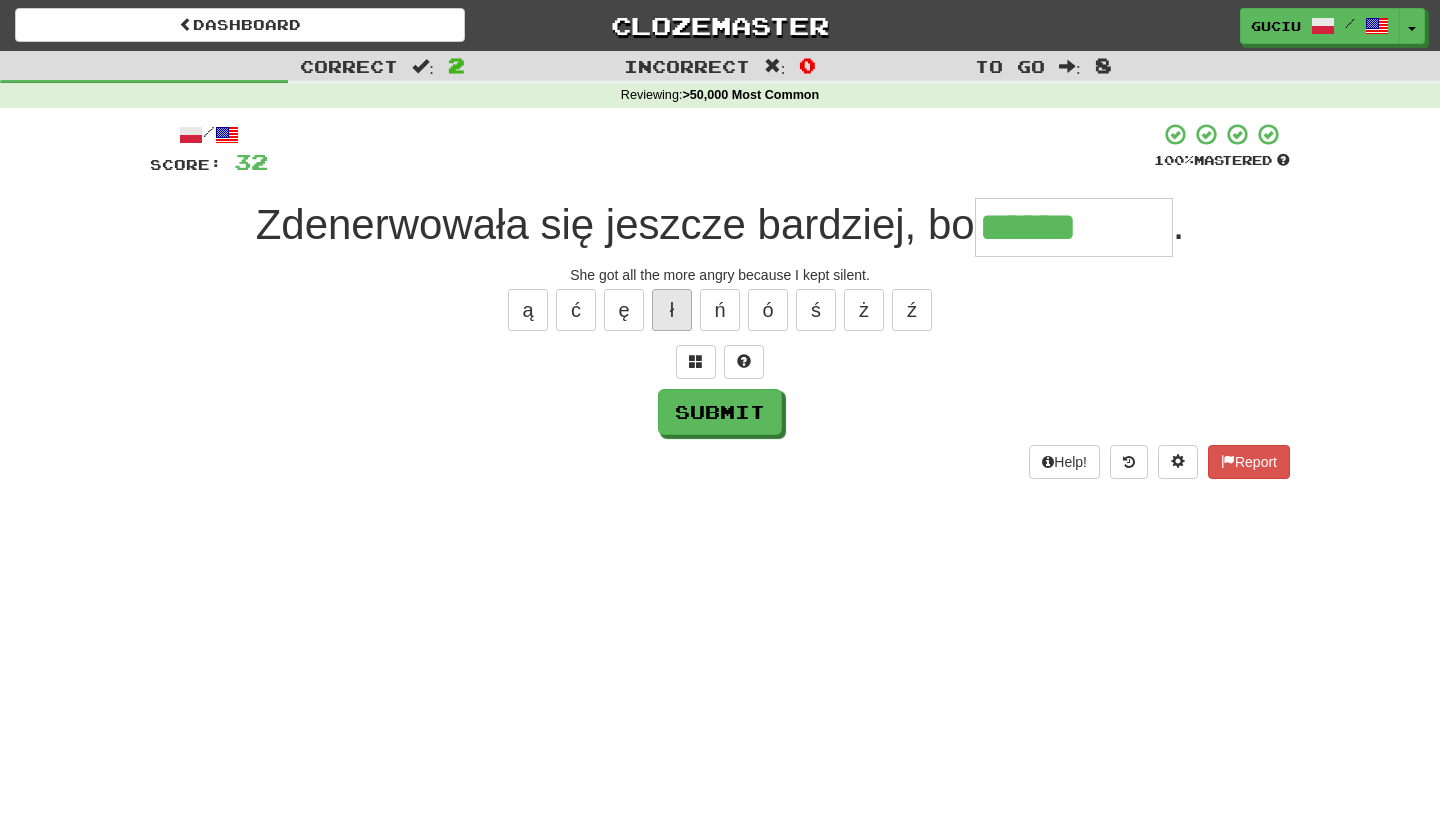 click on "ł" at bounding box center [672, 310] 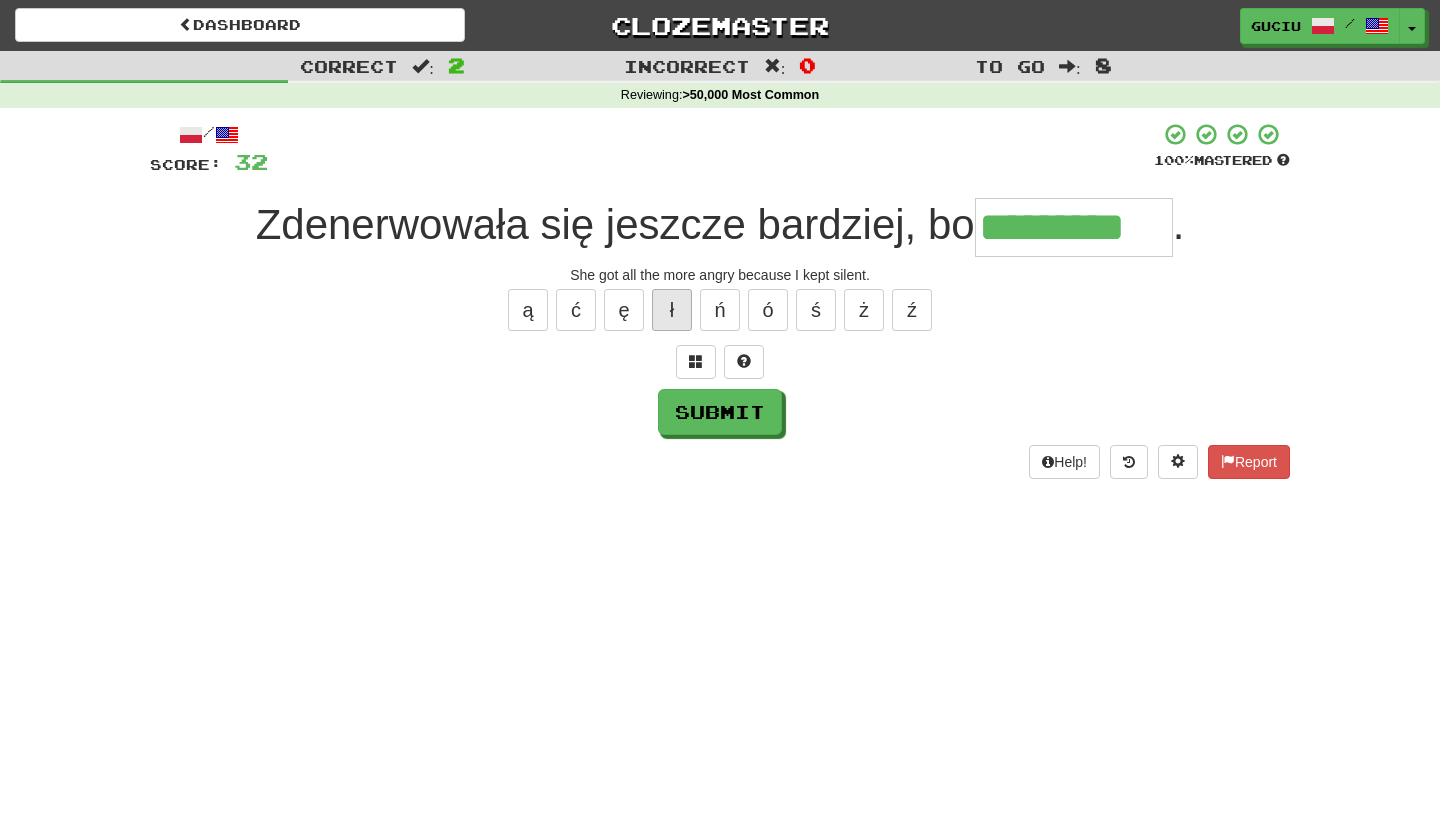 type on "*********" 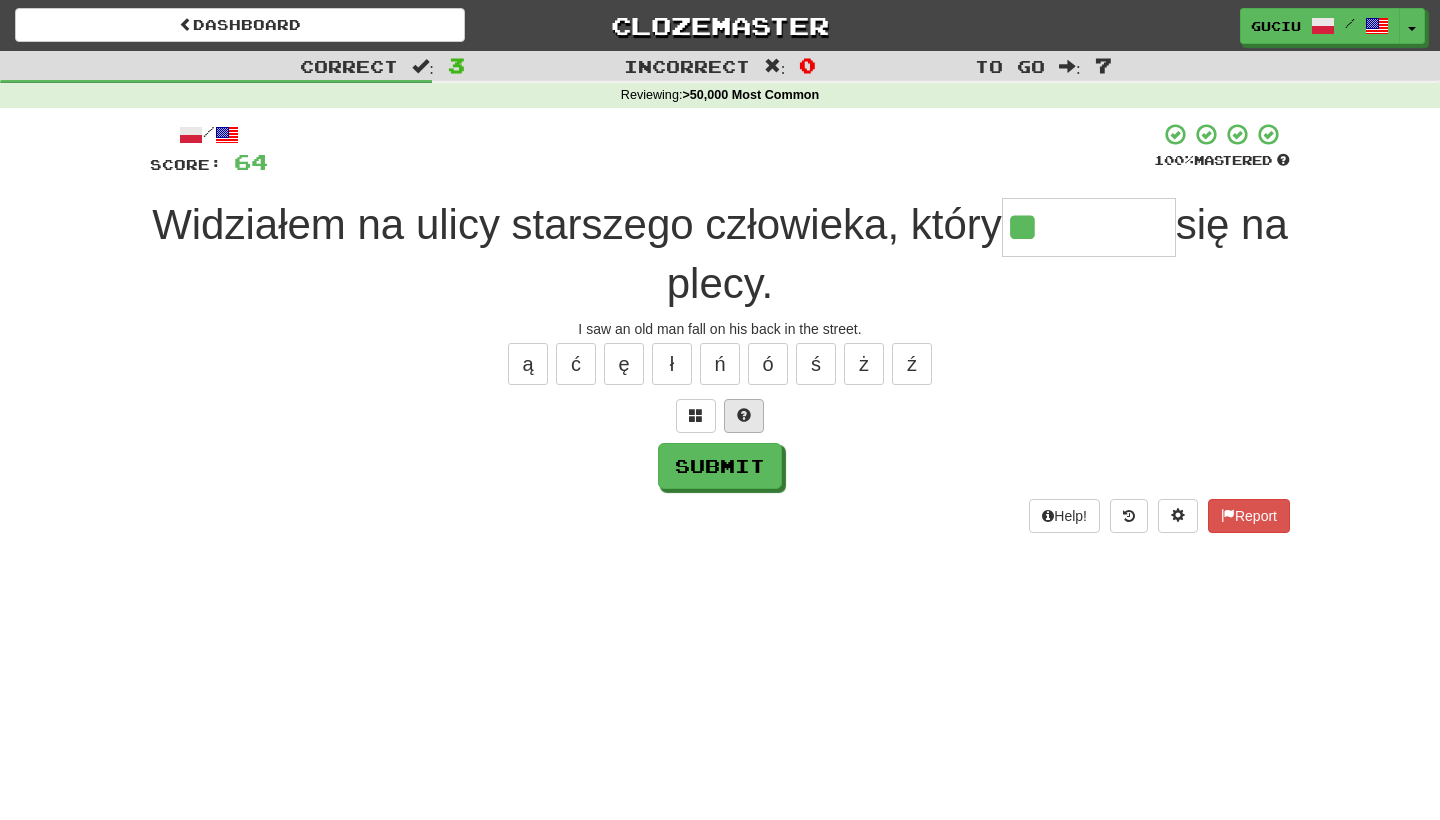 click at bounding box center [744, 415] 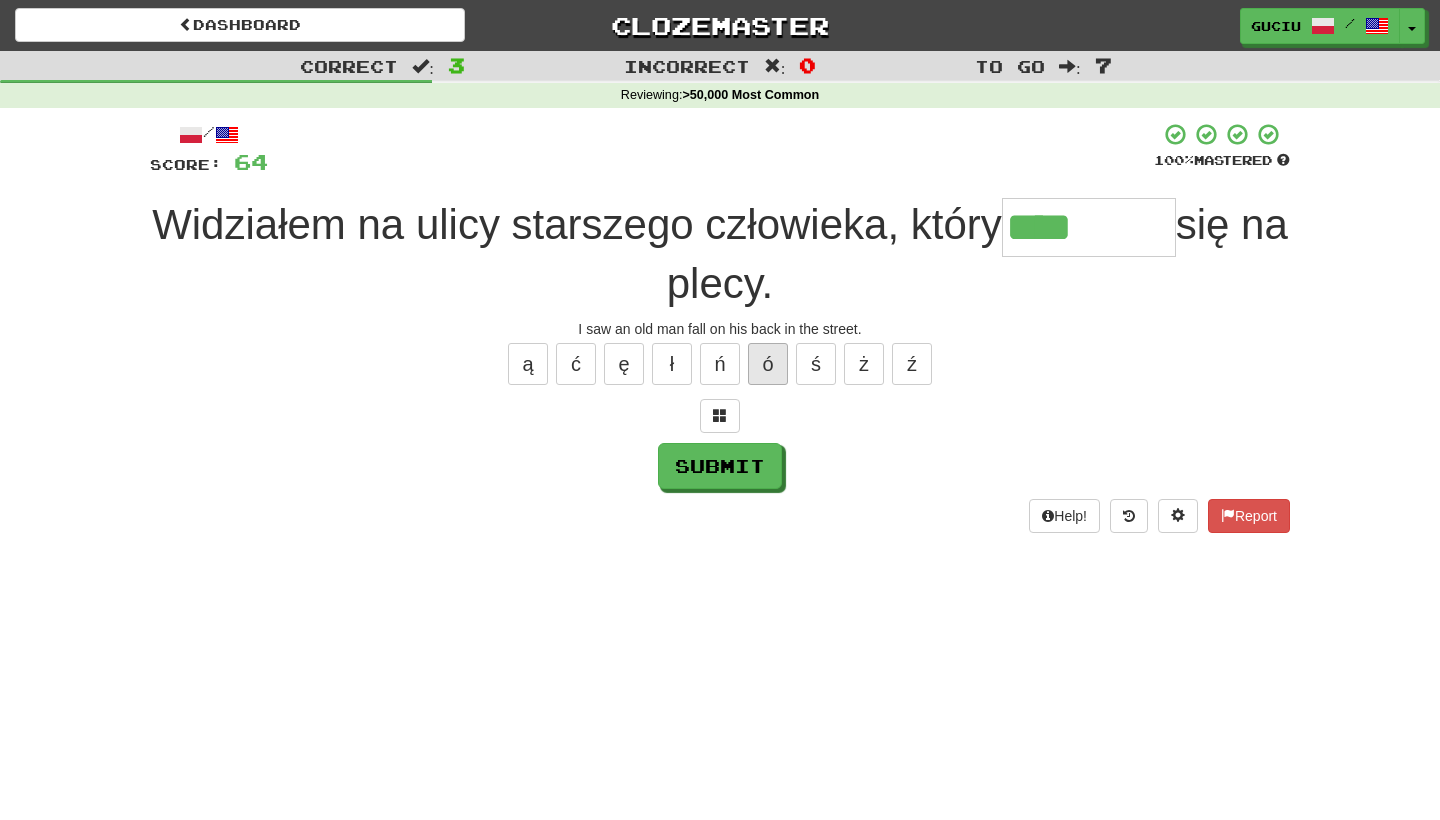 click on "ó" at bounding box center (768, 364) 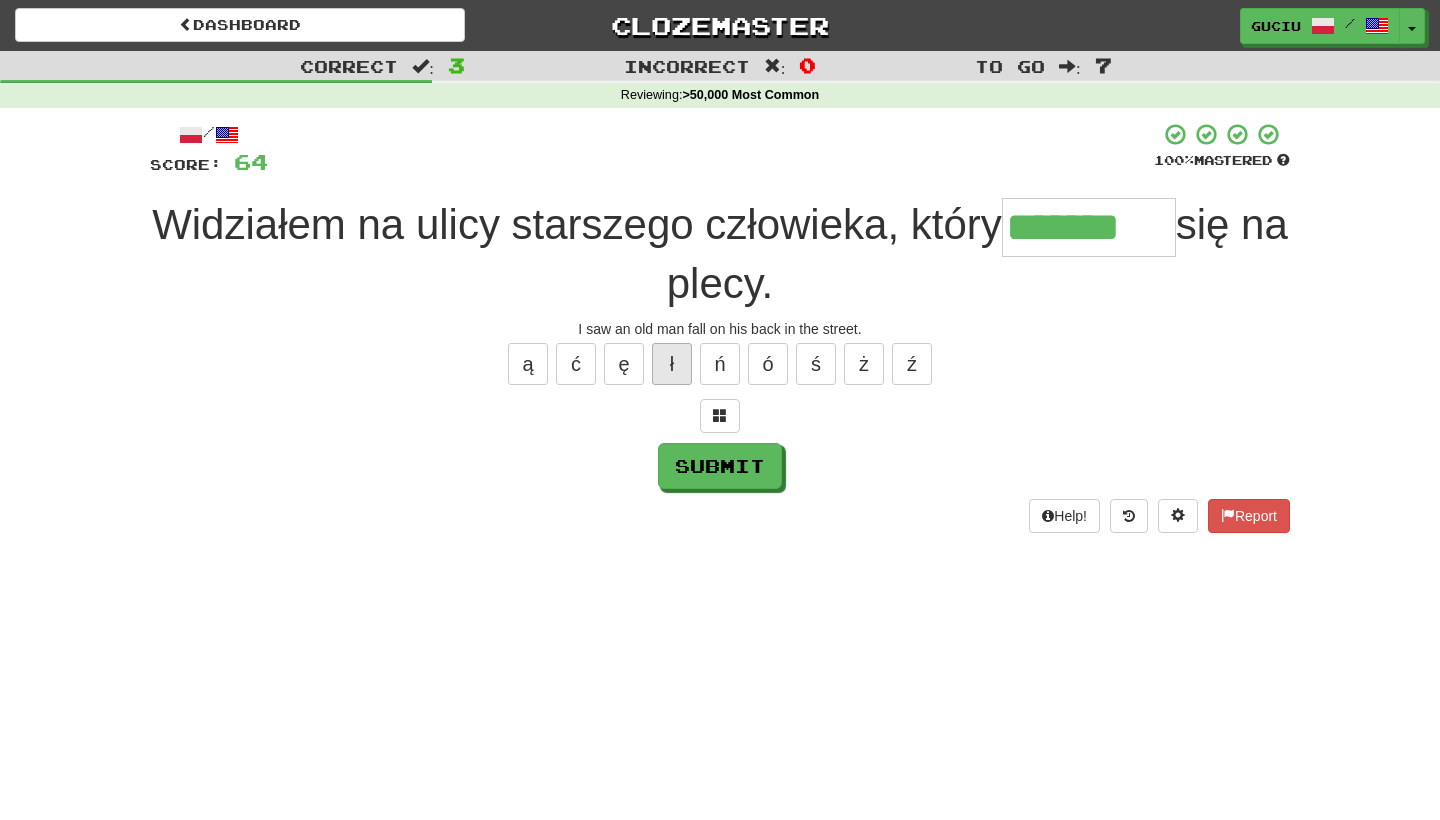 click on "ł" at bounding box center [672, 364] 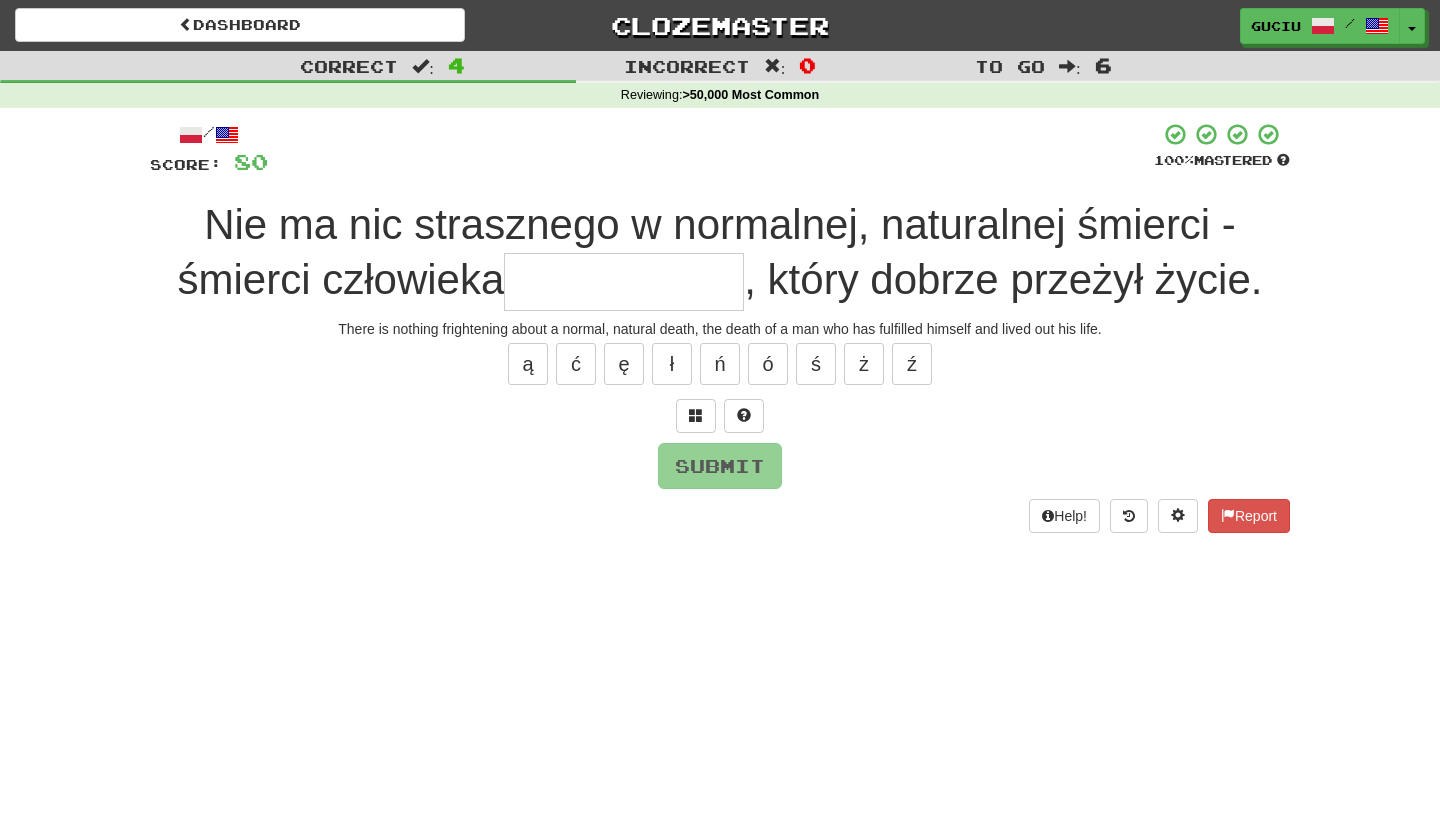 type on "*" 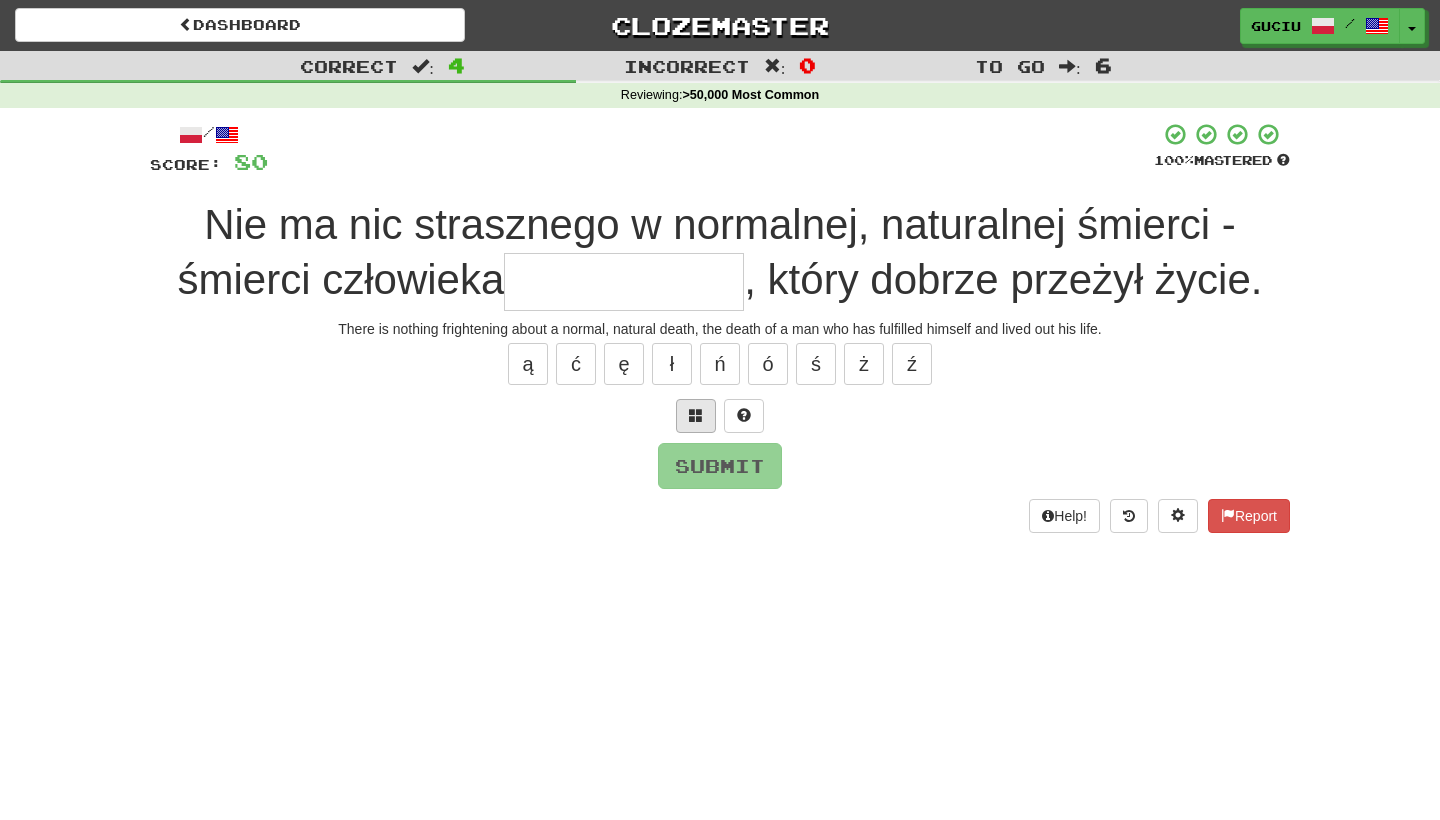 click at bounding box center [696, 416] 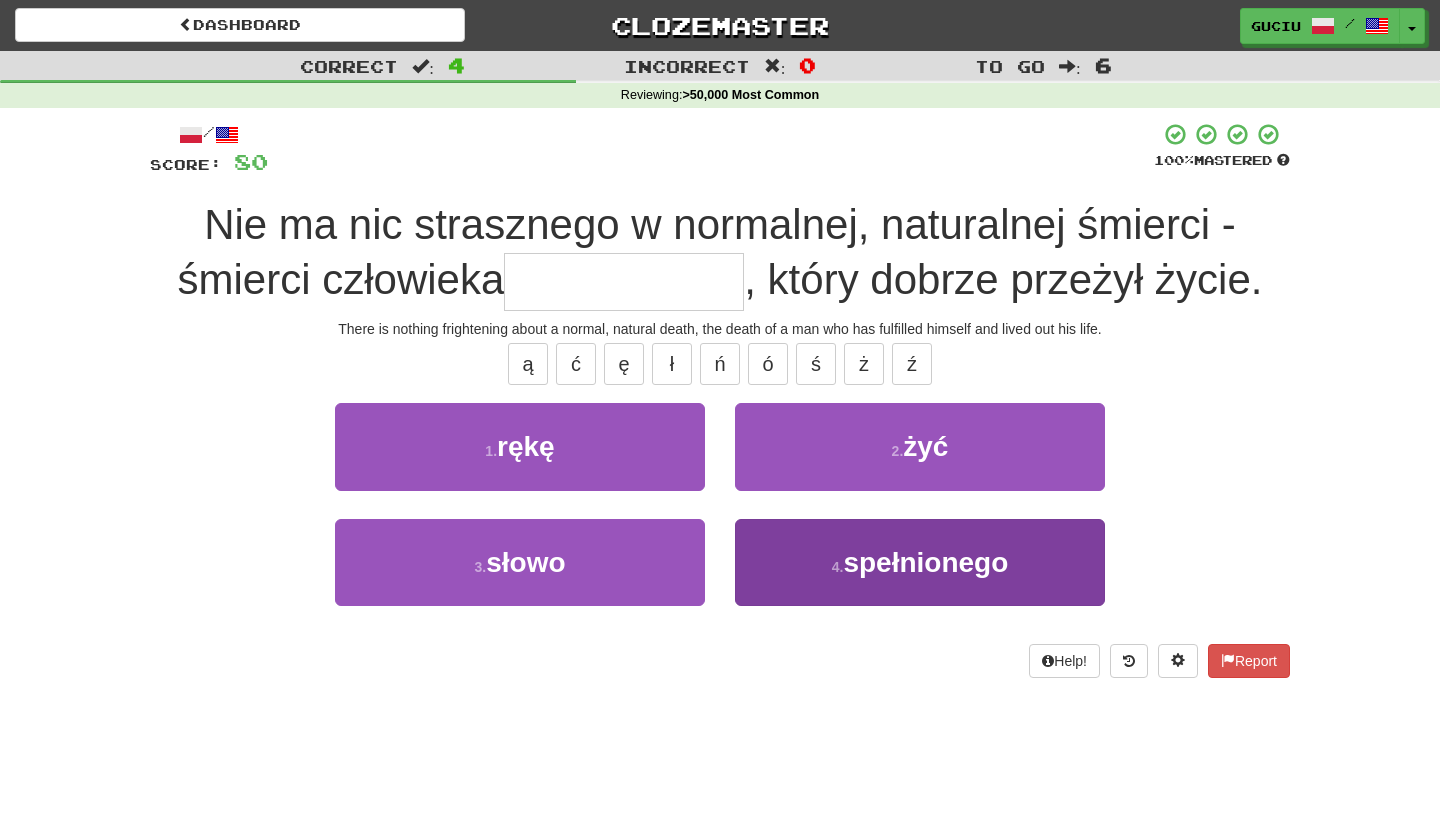 click on "4 .  spełnionego" at bounding box center (920, 562) 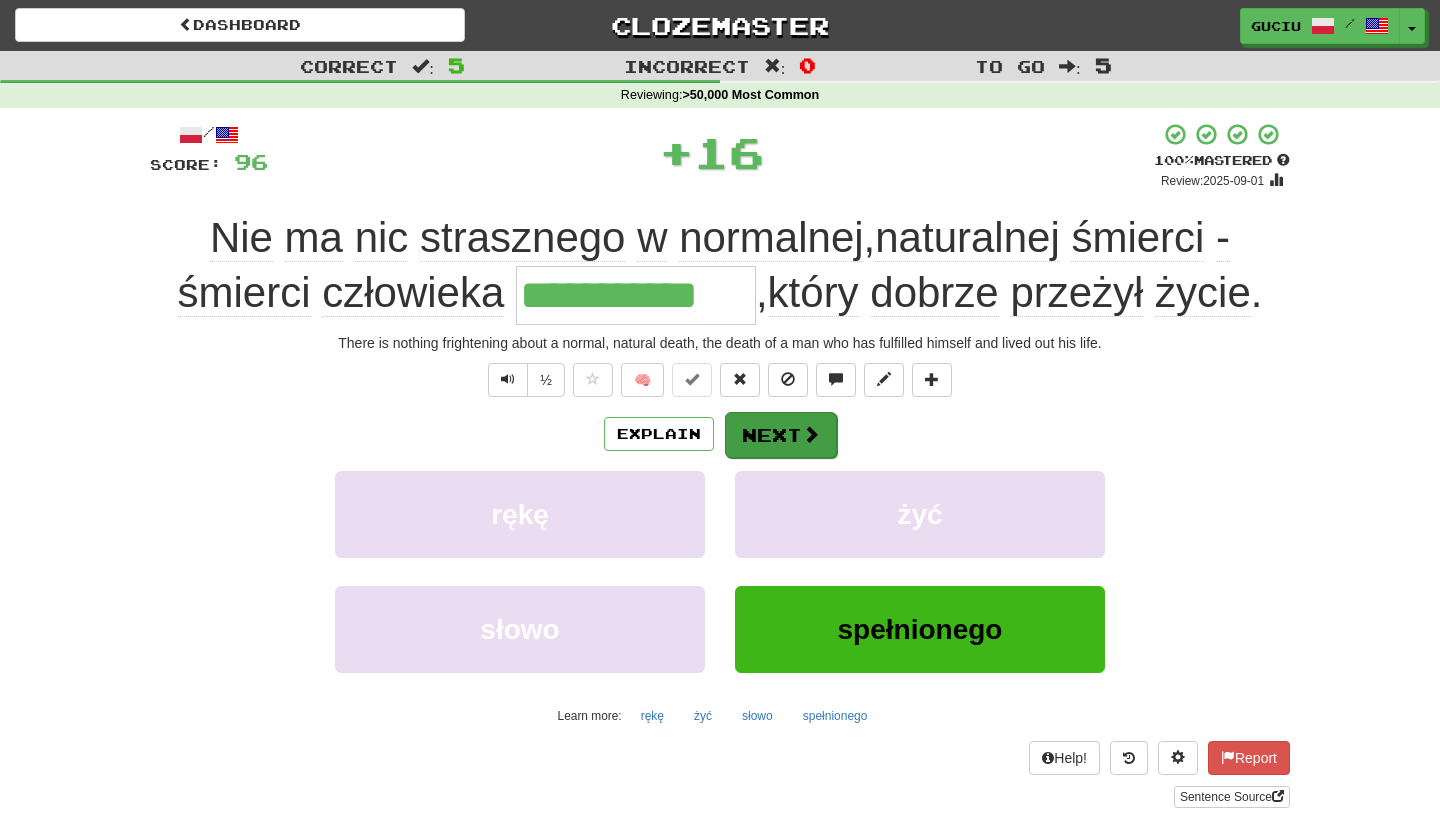 click on "Next" at bounding box center [781, 435] 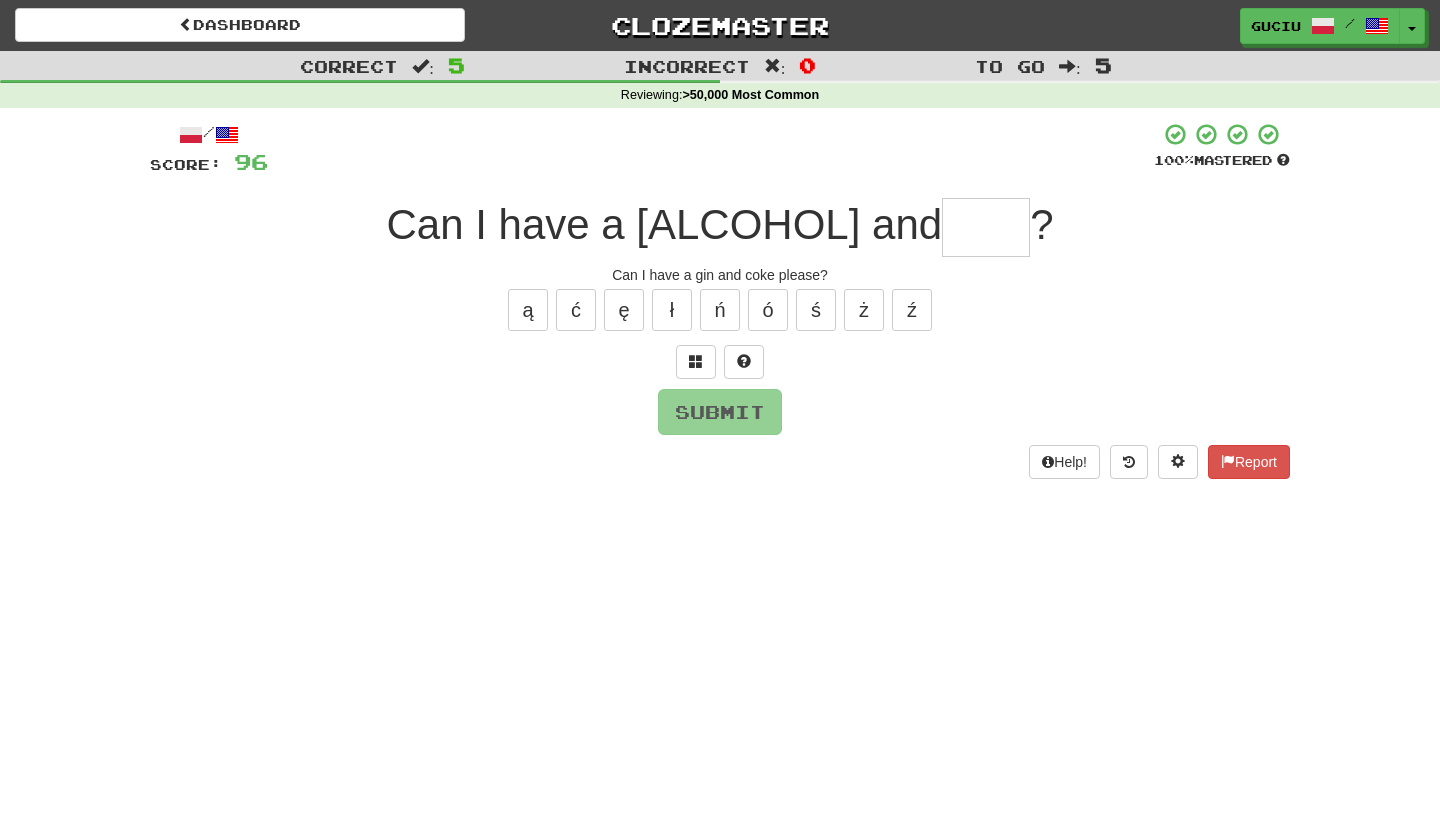 type on "*" 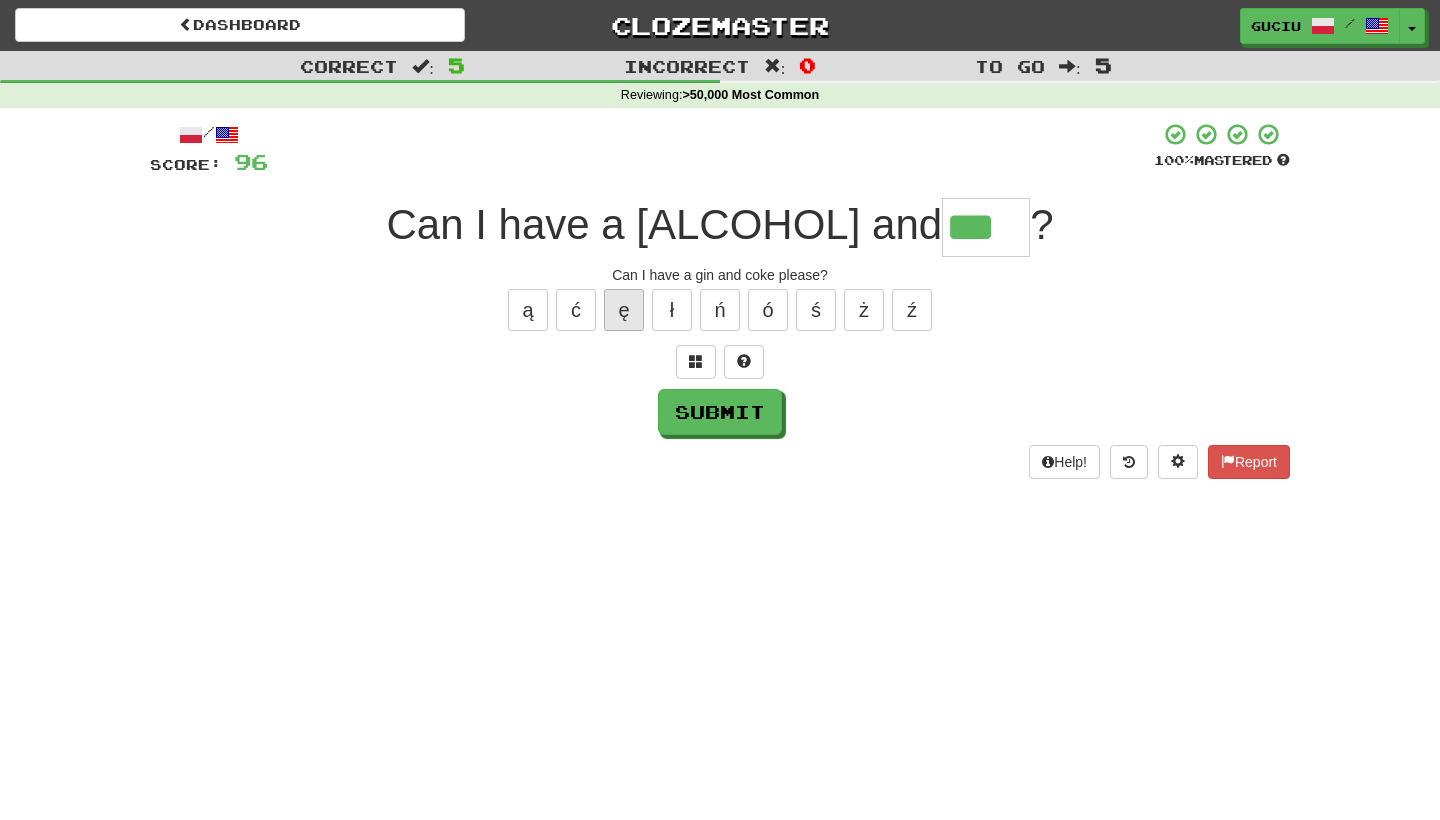 click on "ę" at bounding box center (624, 310) 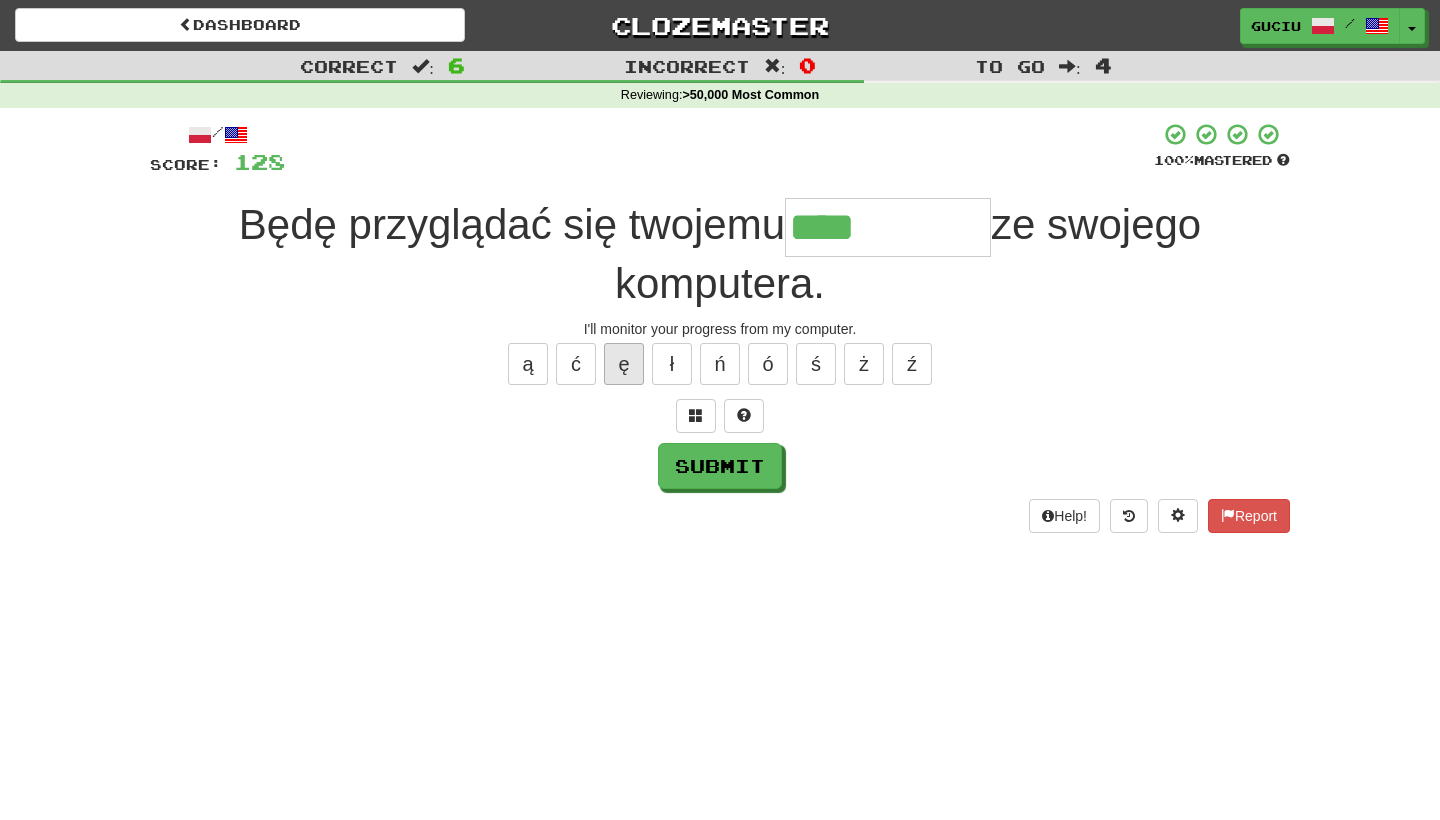 click on "ę" at bounding box center [624, 364] 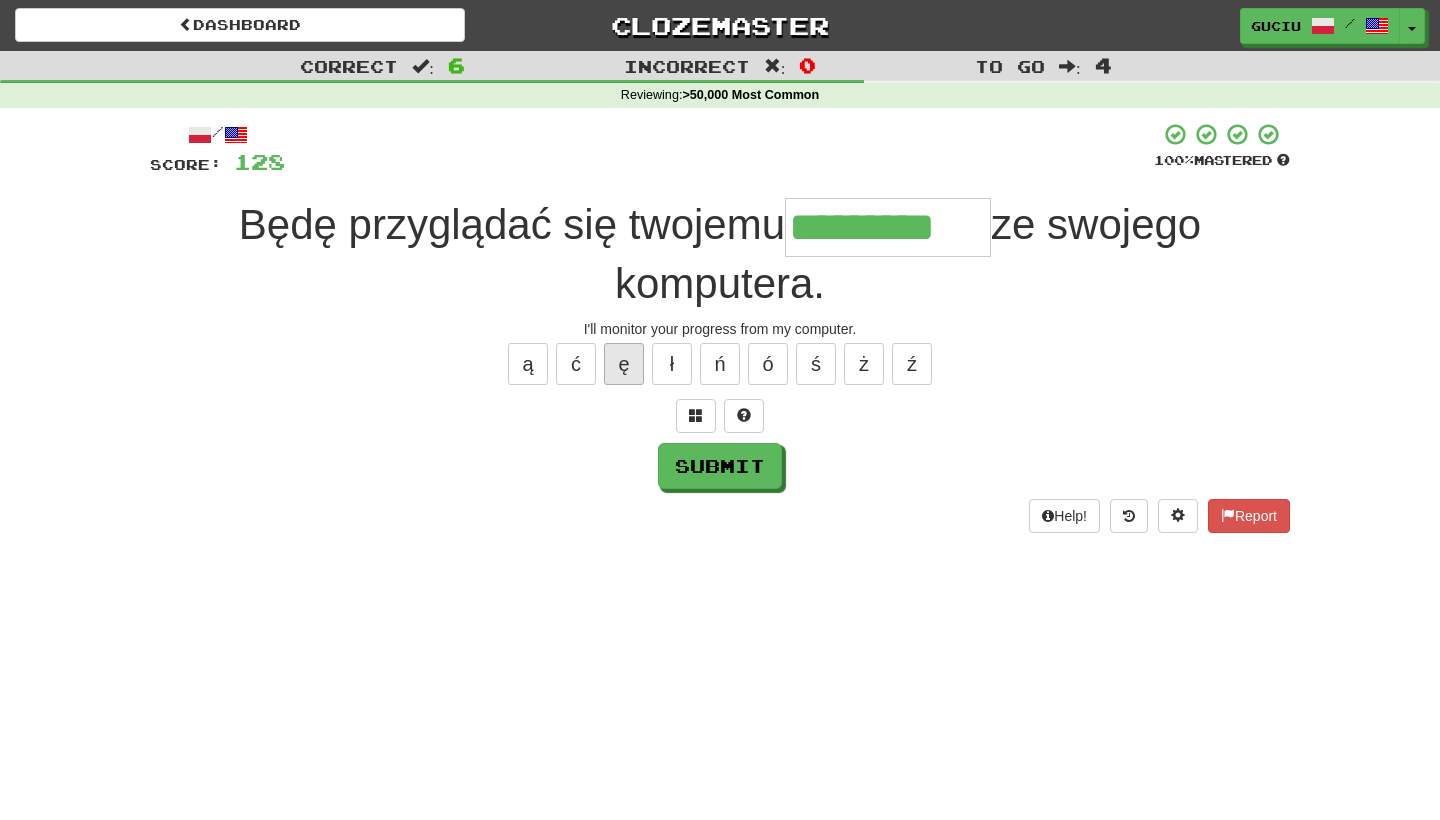 type on "*********" 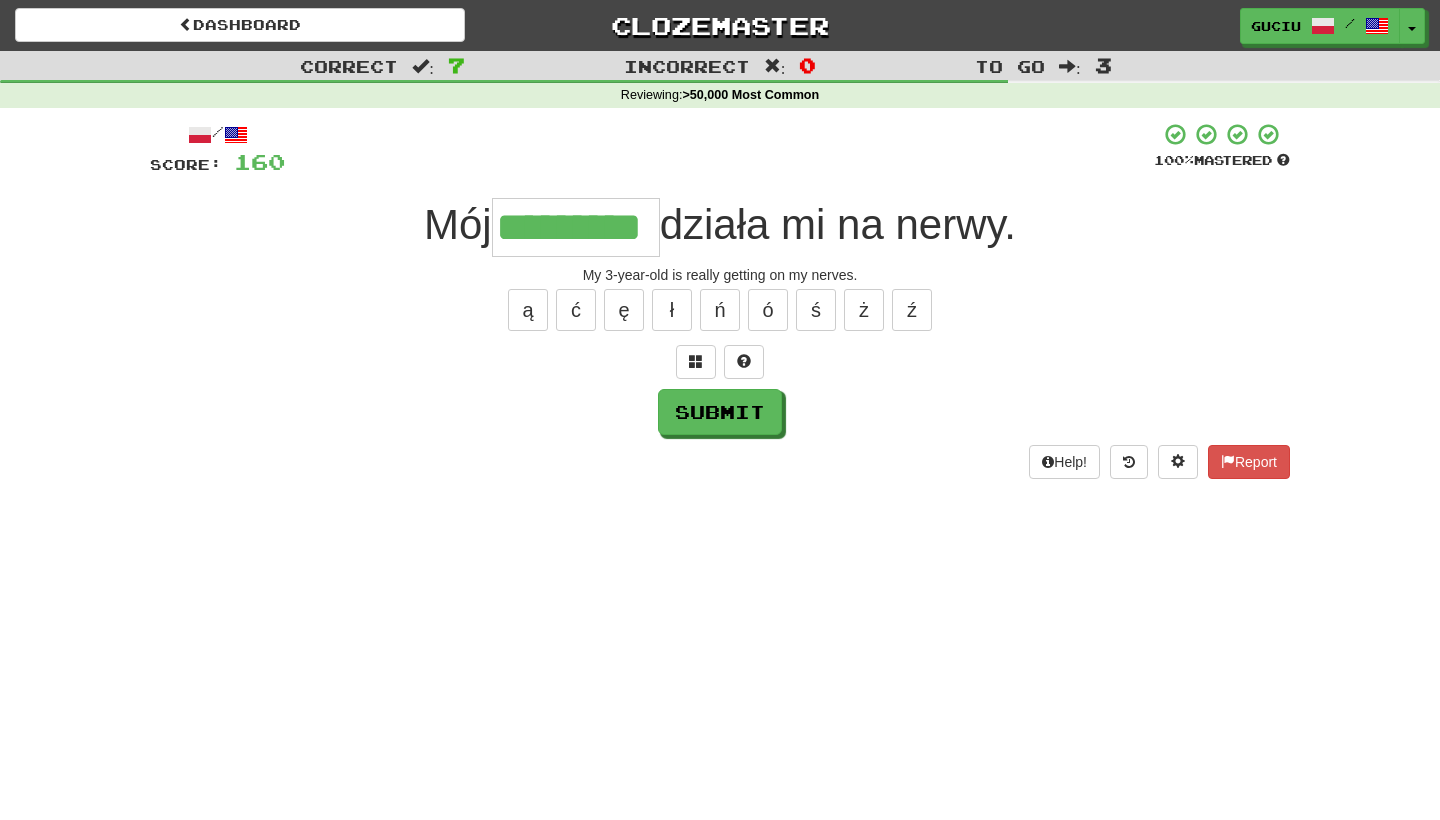 type on "*********" 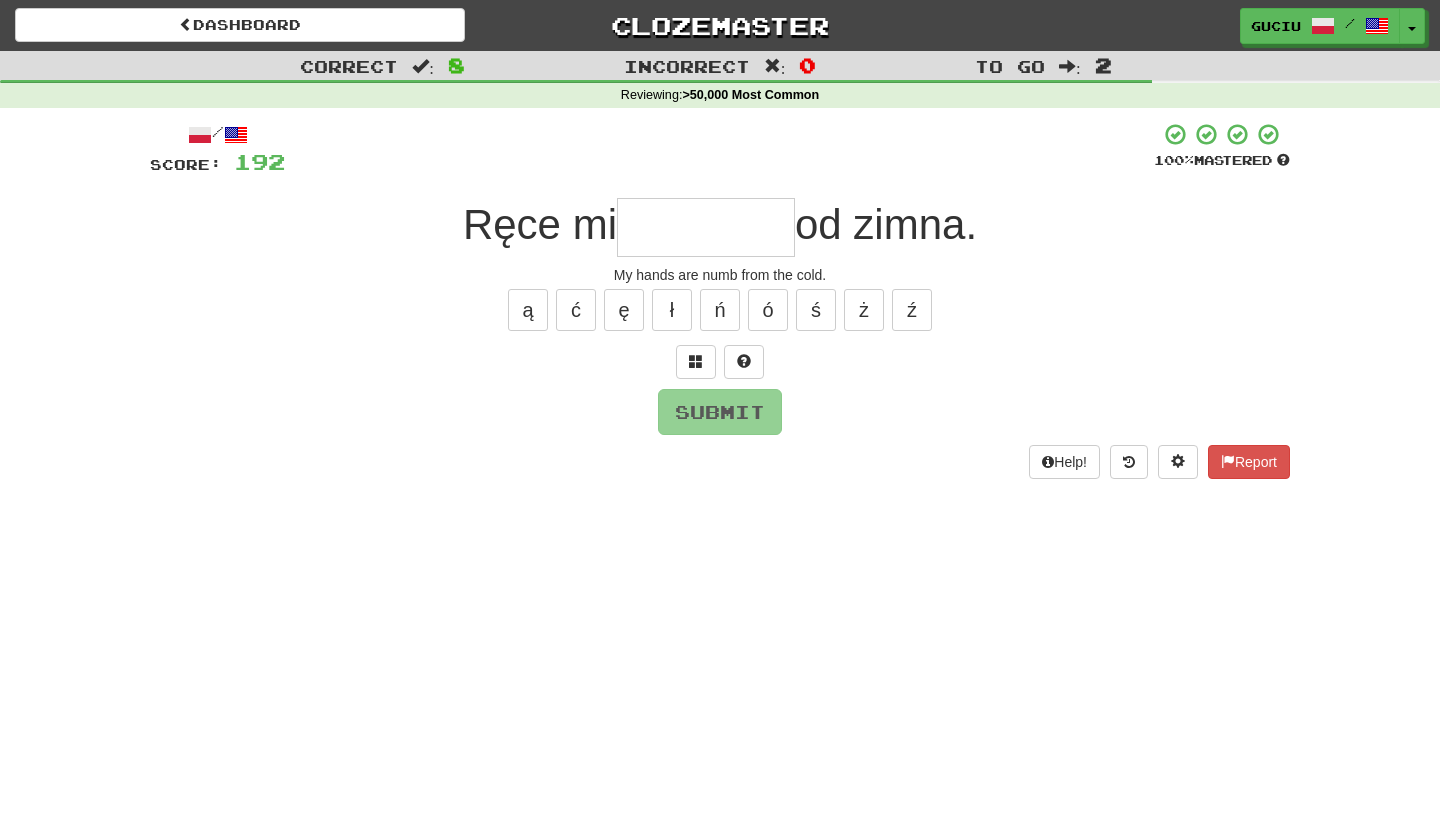 type on "*" 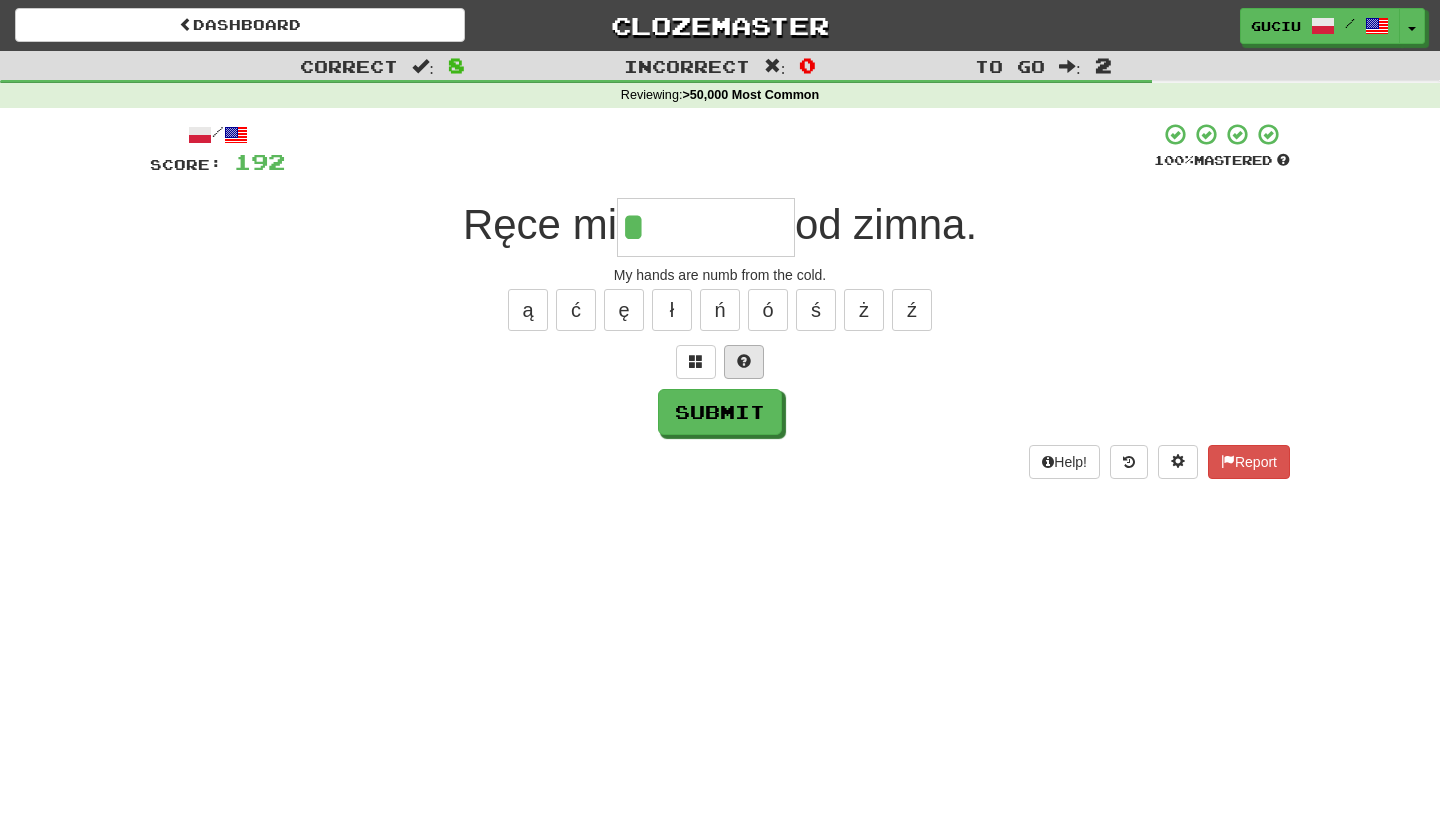 click at bounding box center [744, 362] 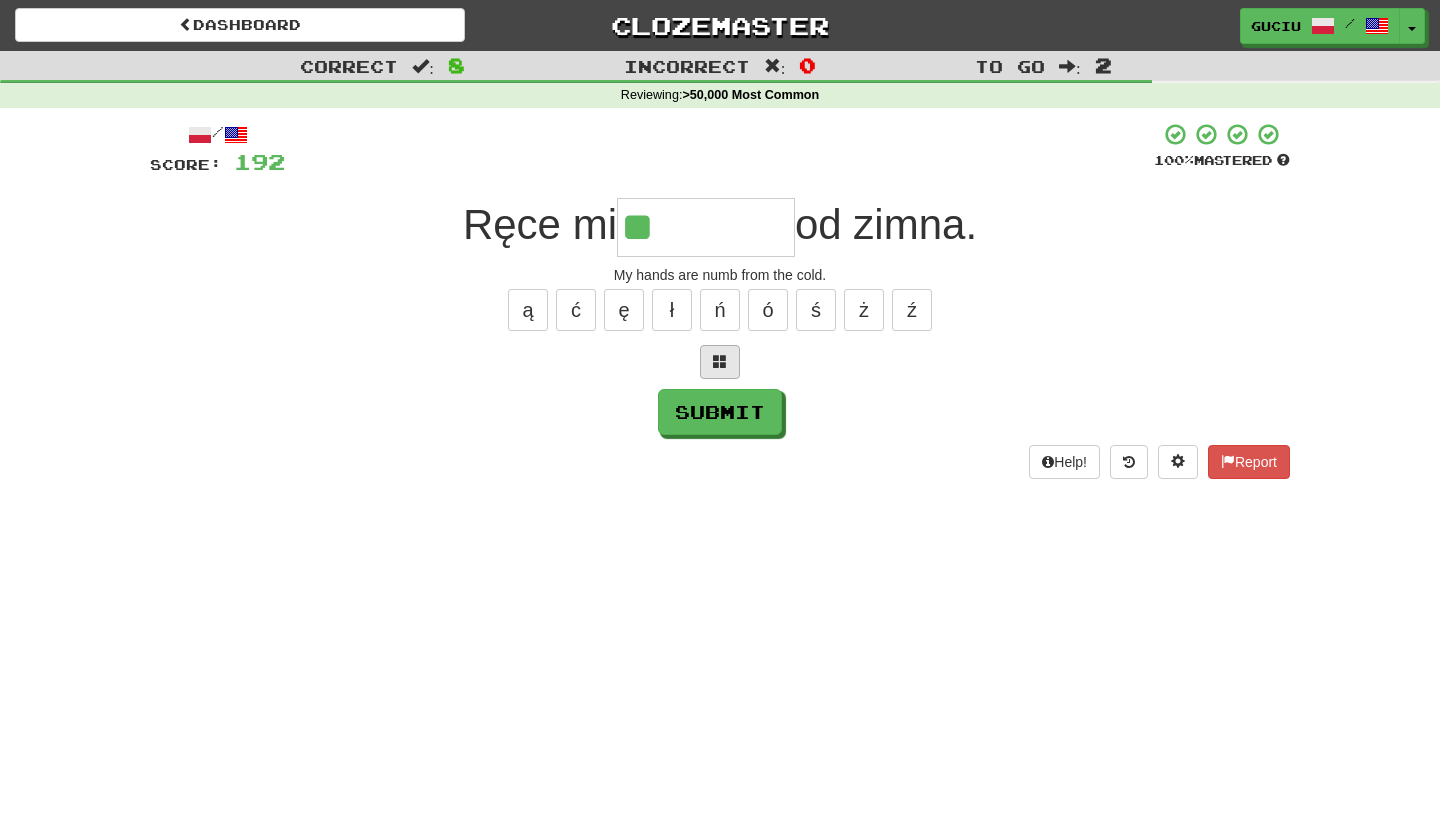 click at bounding box center (720, 362) 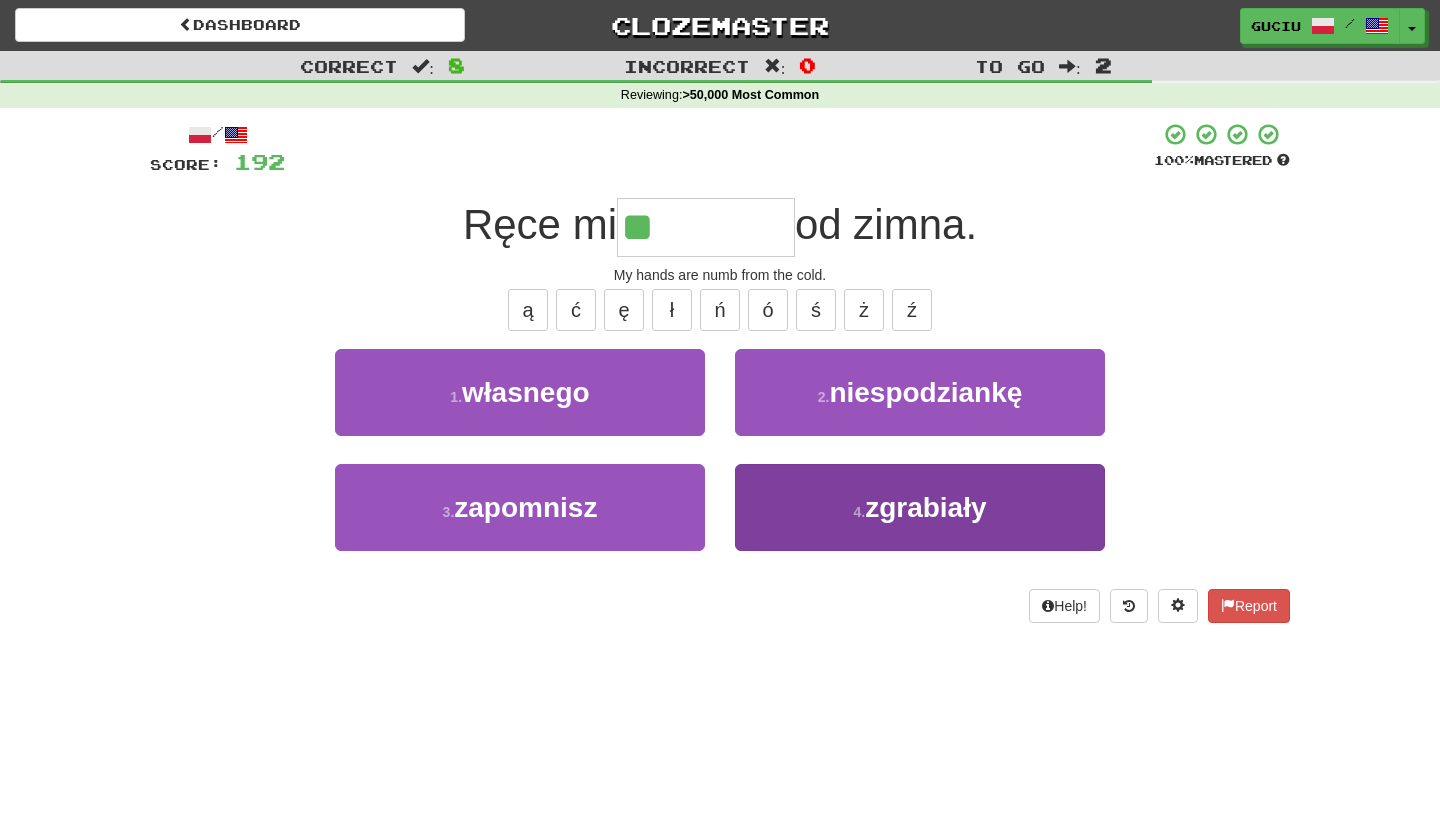 click on "4 .  zgrabiały" at bounding box center [920, 507] 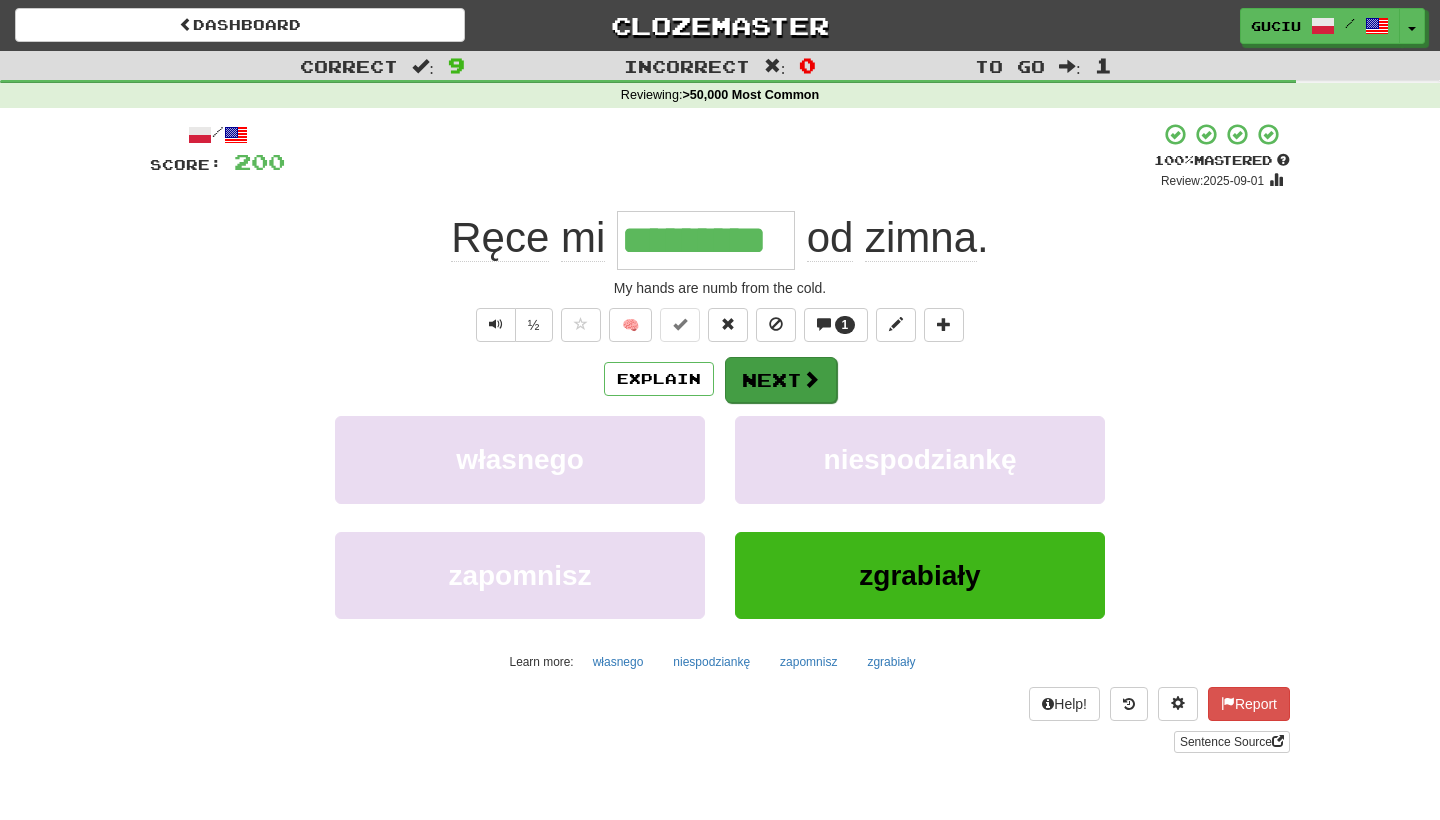 click at bounding box center [811, 379] 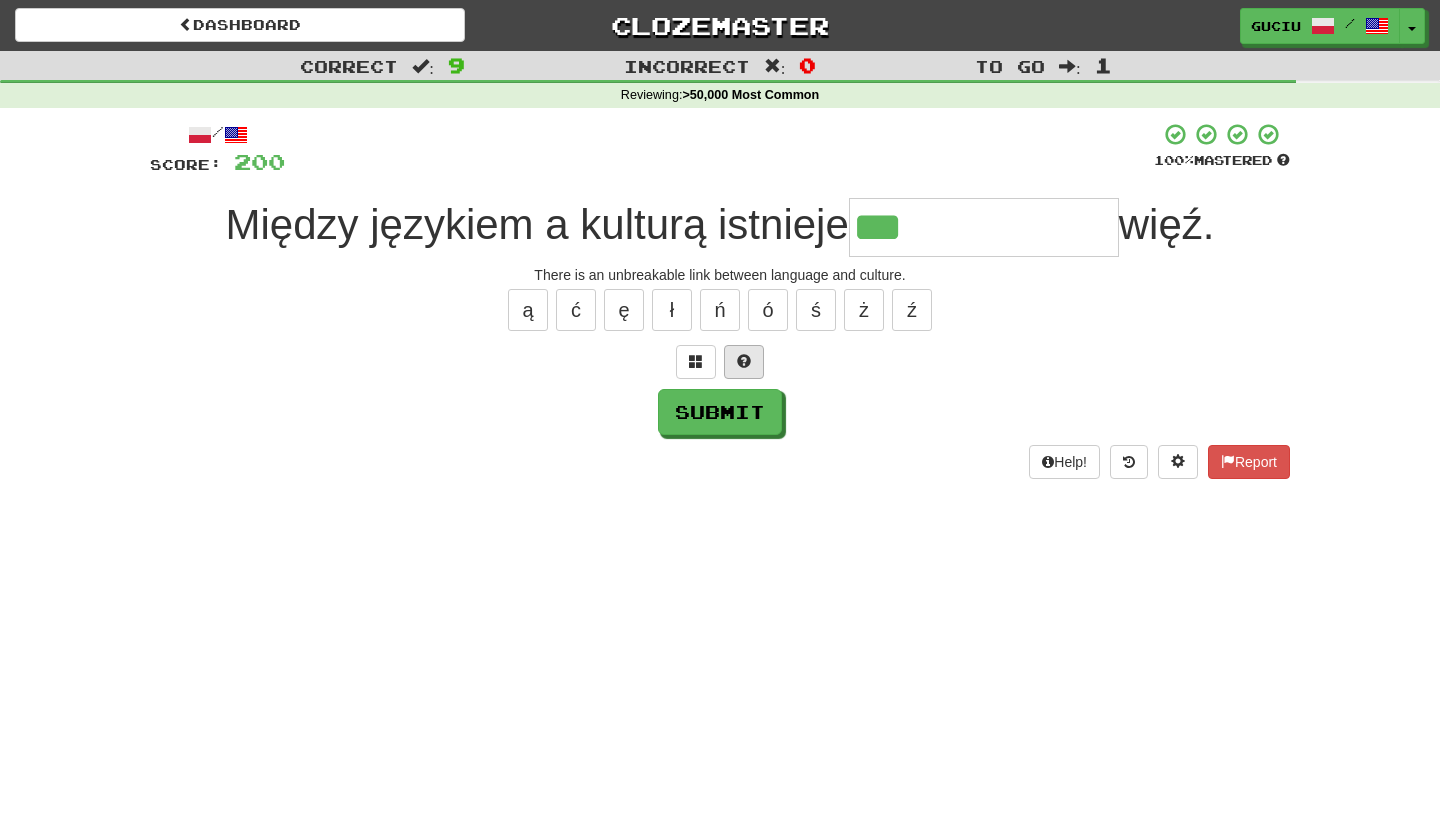 click at bounding box center (744, 362) 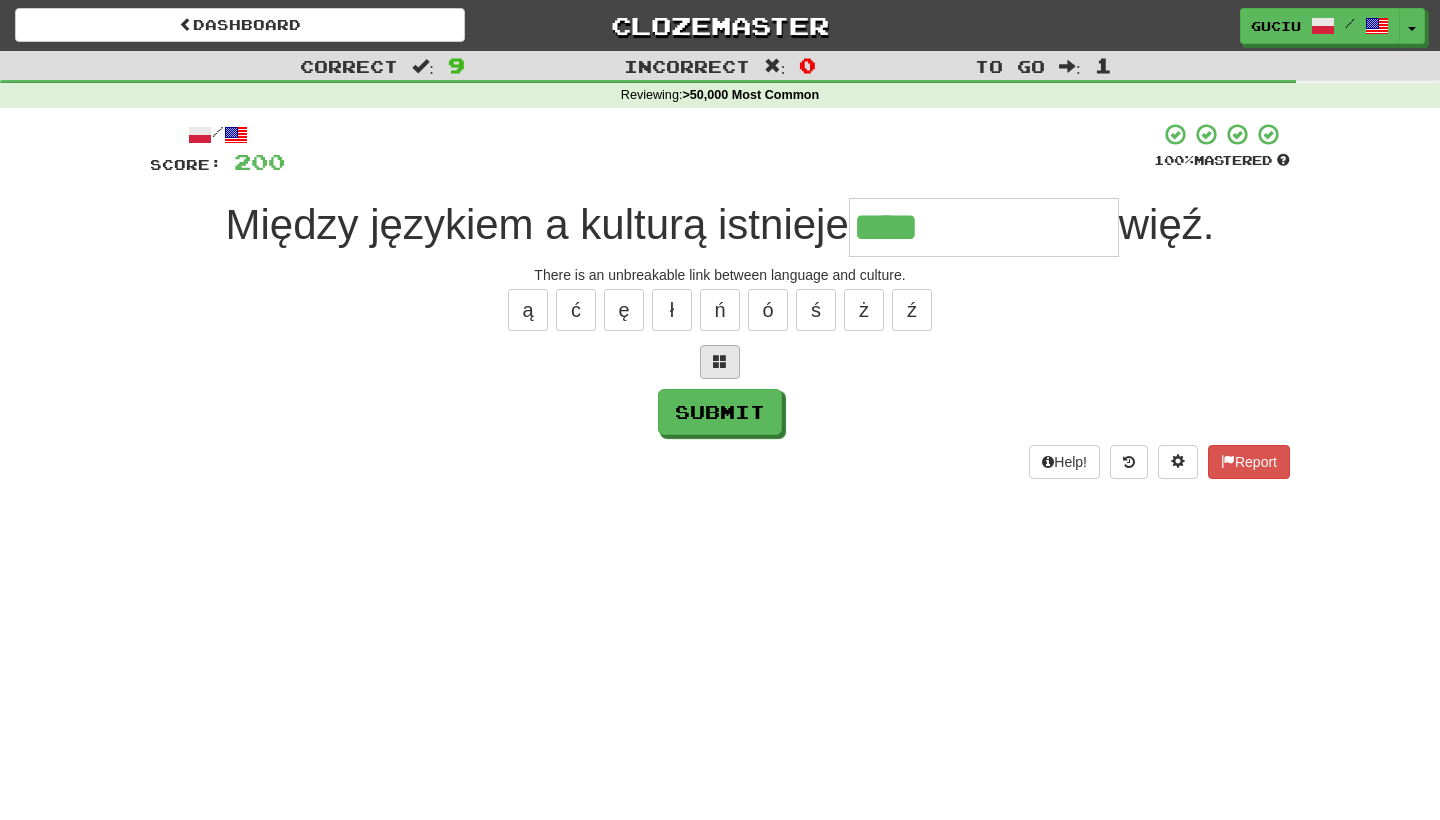 click at bounding box center (720, 361) 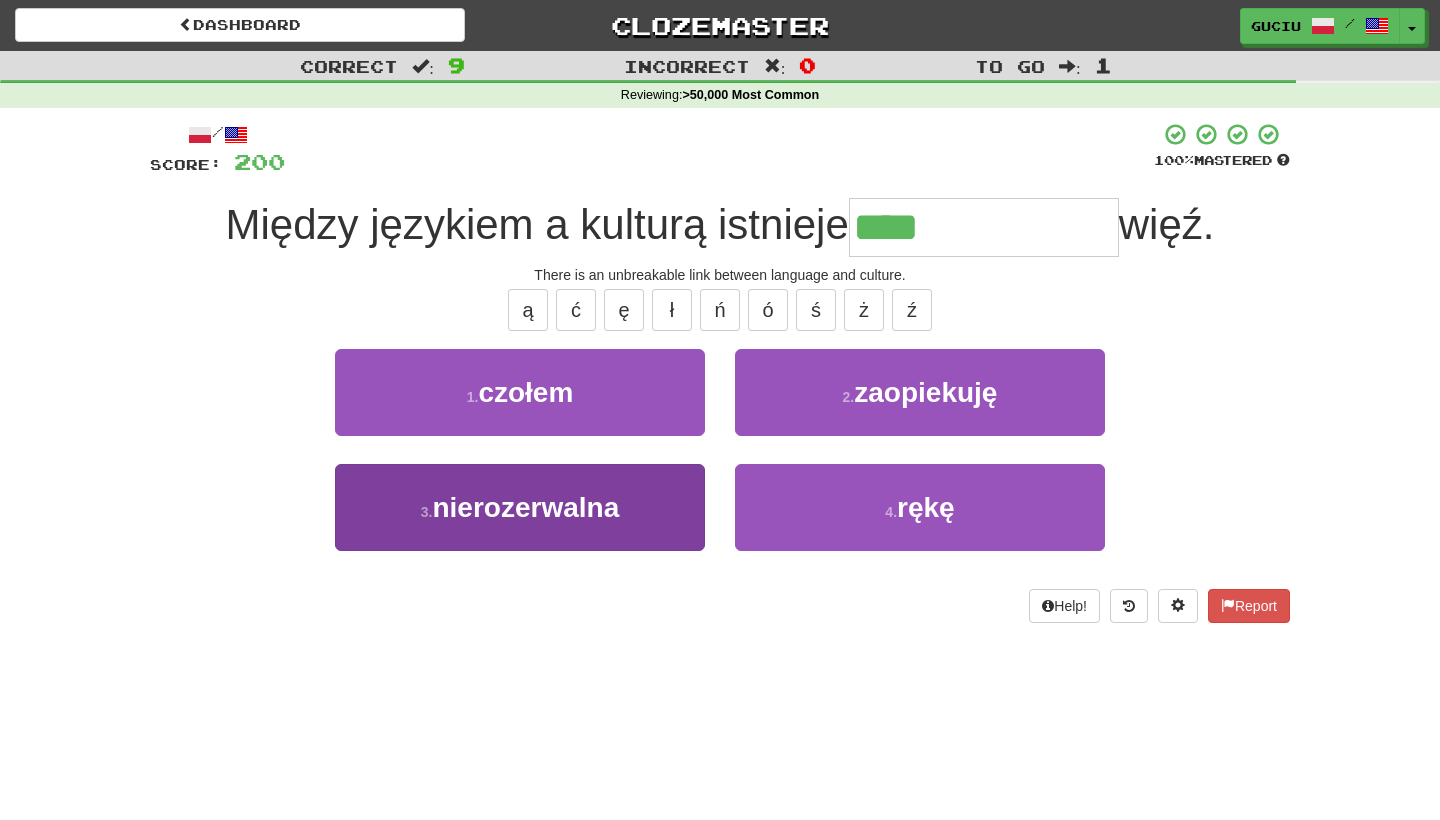 click on "3 .  nierozerwalna" at bounding box center (520, 507) 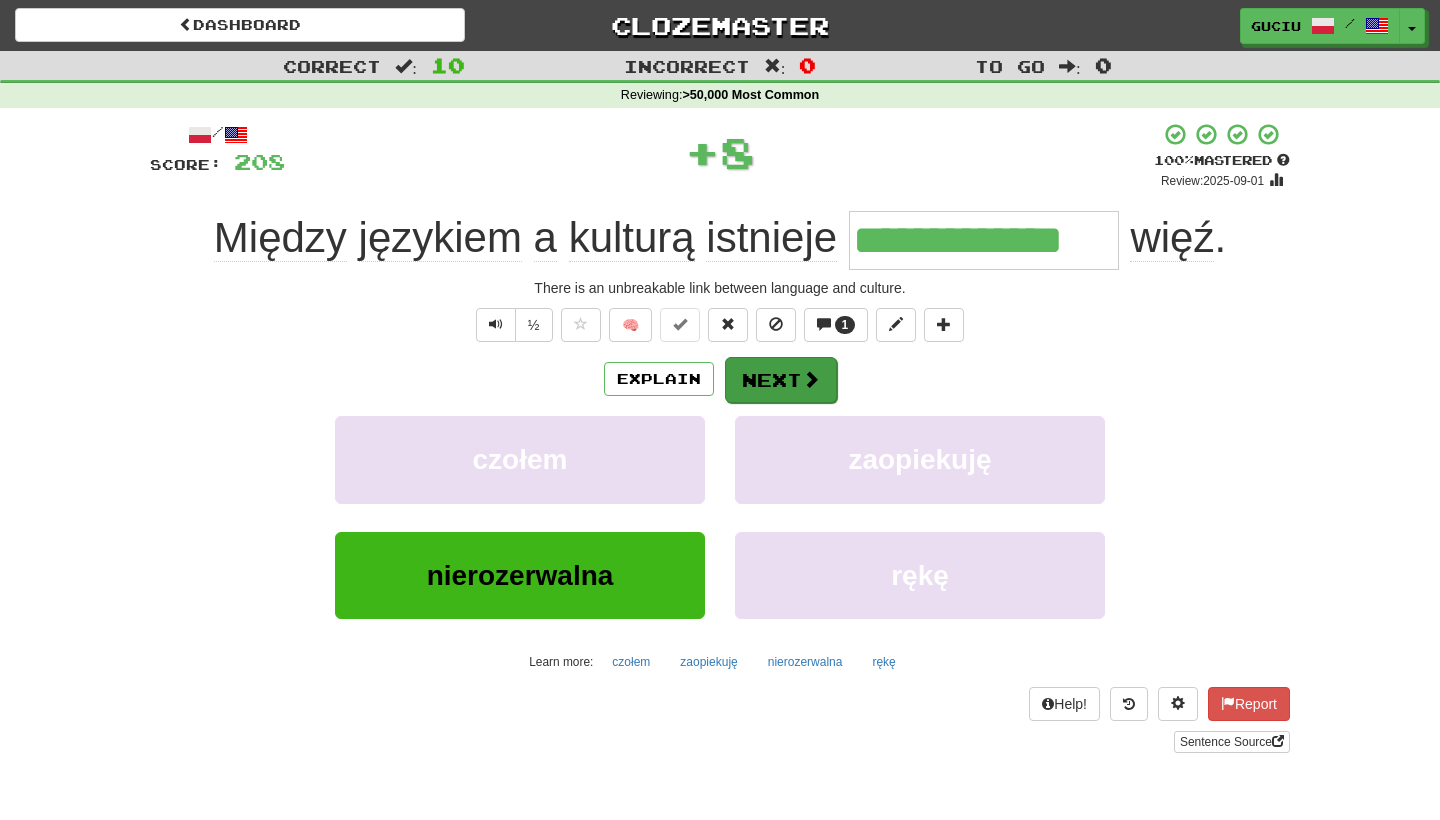click on "Next" at bounding box center (781, 380) 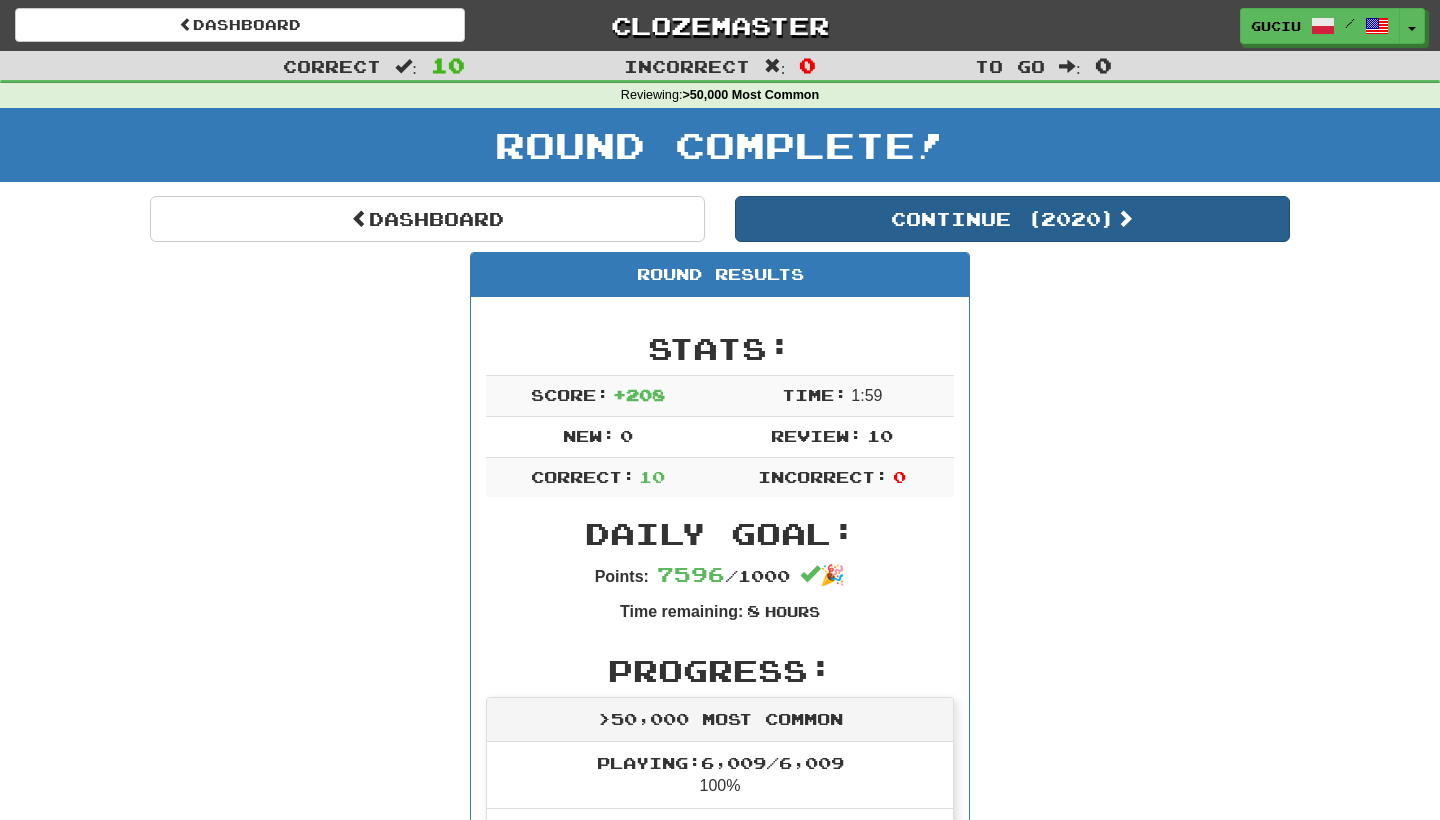 click on "Continue ( 2020 )" at bounding box center [1012, 219] 